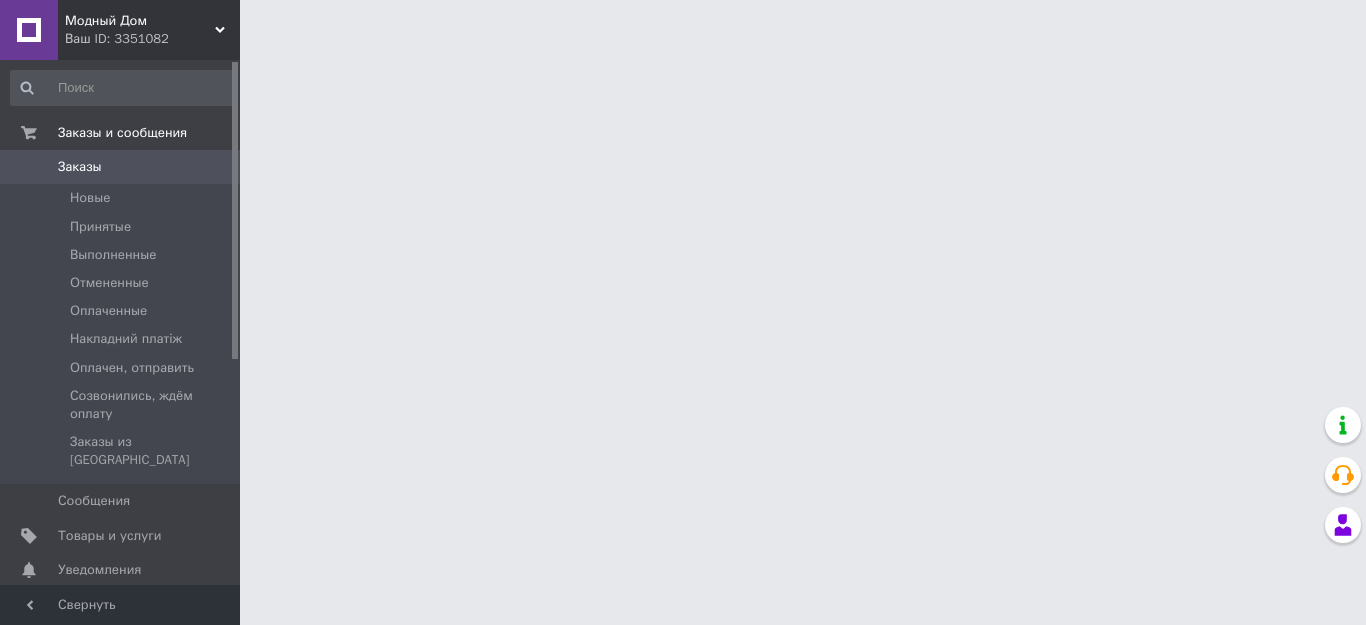 scroll, scrollTop: 0, scrollLeft: 0, axis: both 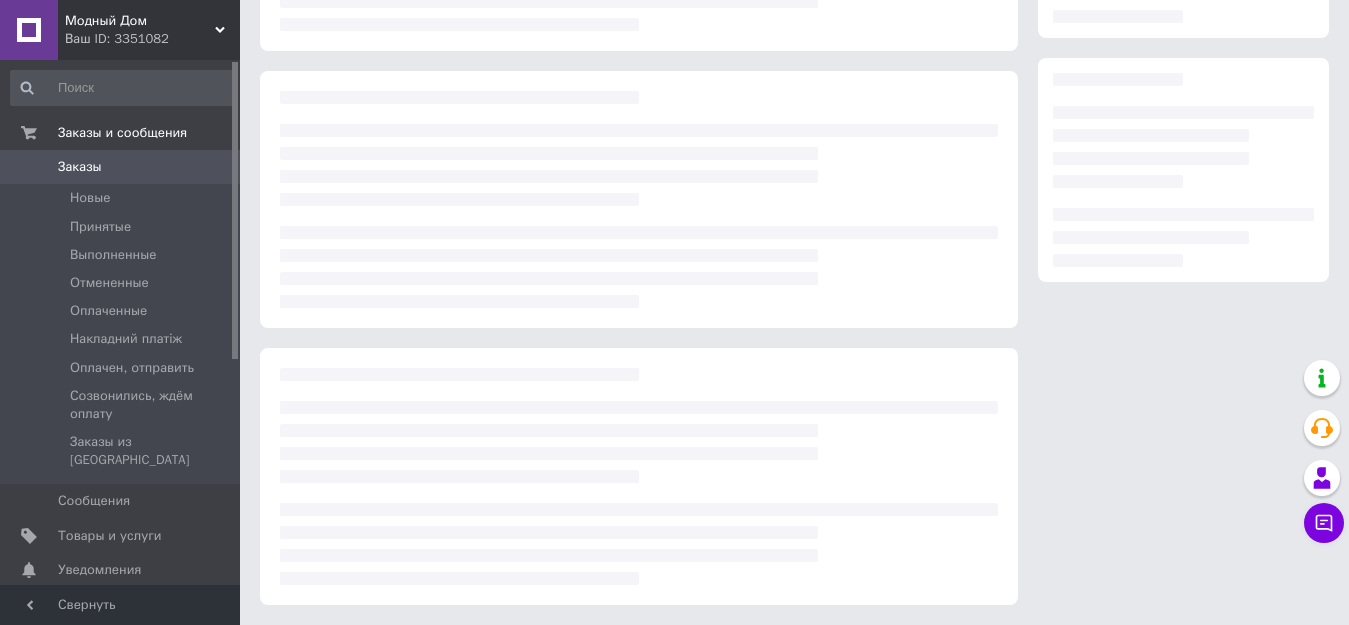 click on "Заказы" at bounding box center (80, 167) 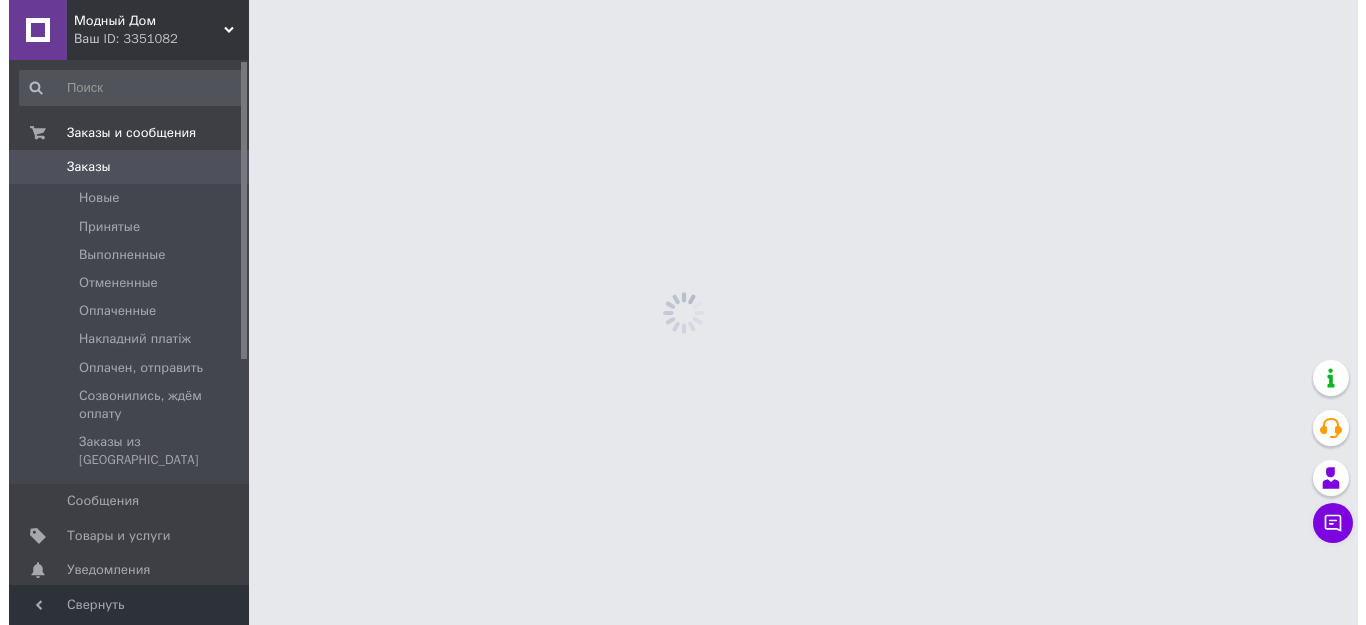 scroll, scrollTop: 0, scrollLeft: 0, axis: both 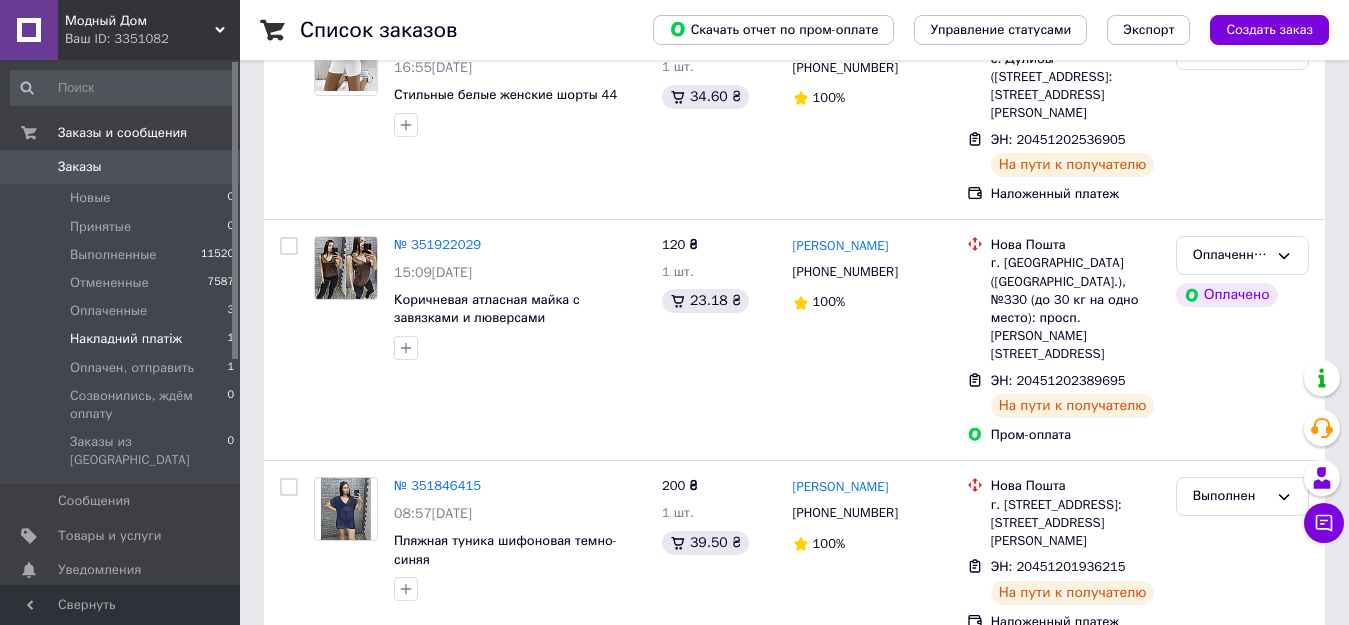 click on "Накладний платіж" at bounding box center [126, 339] 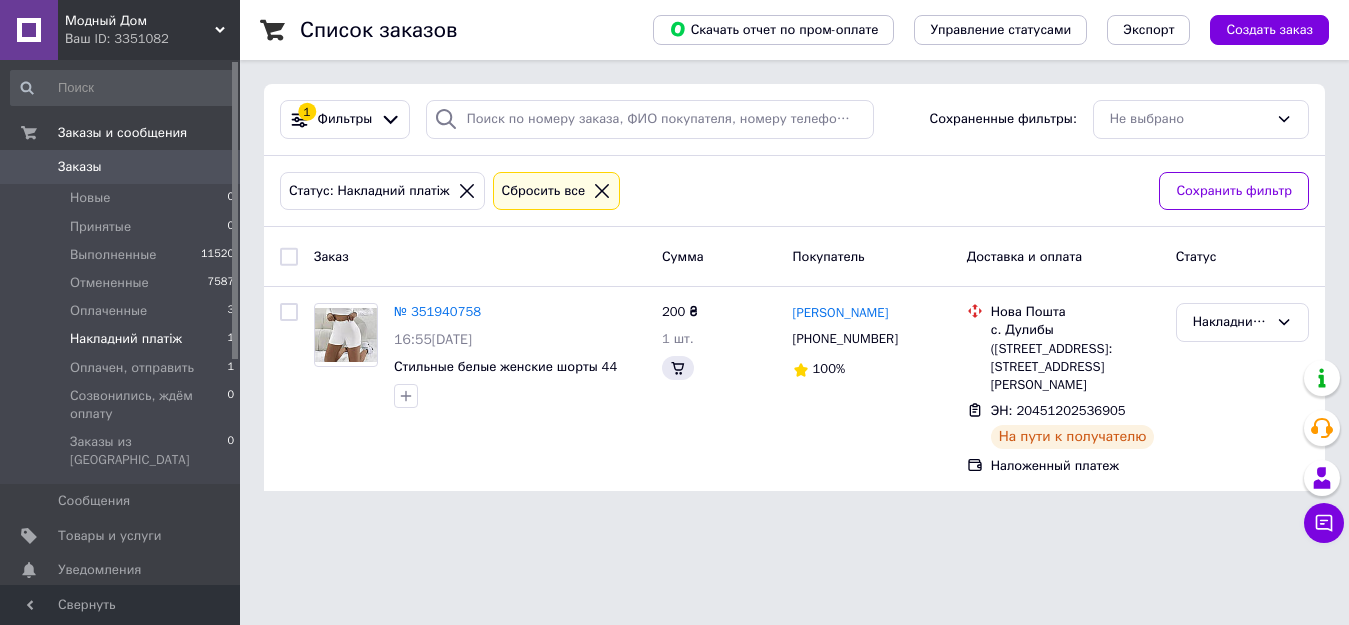 scroll, scrollTop: 0, scrollLeft: 0, axis: both 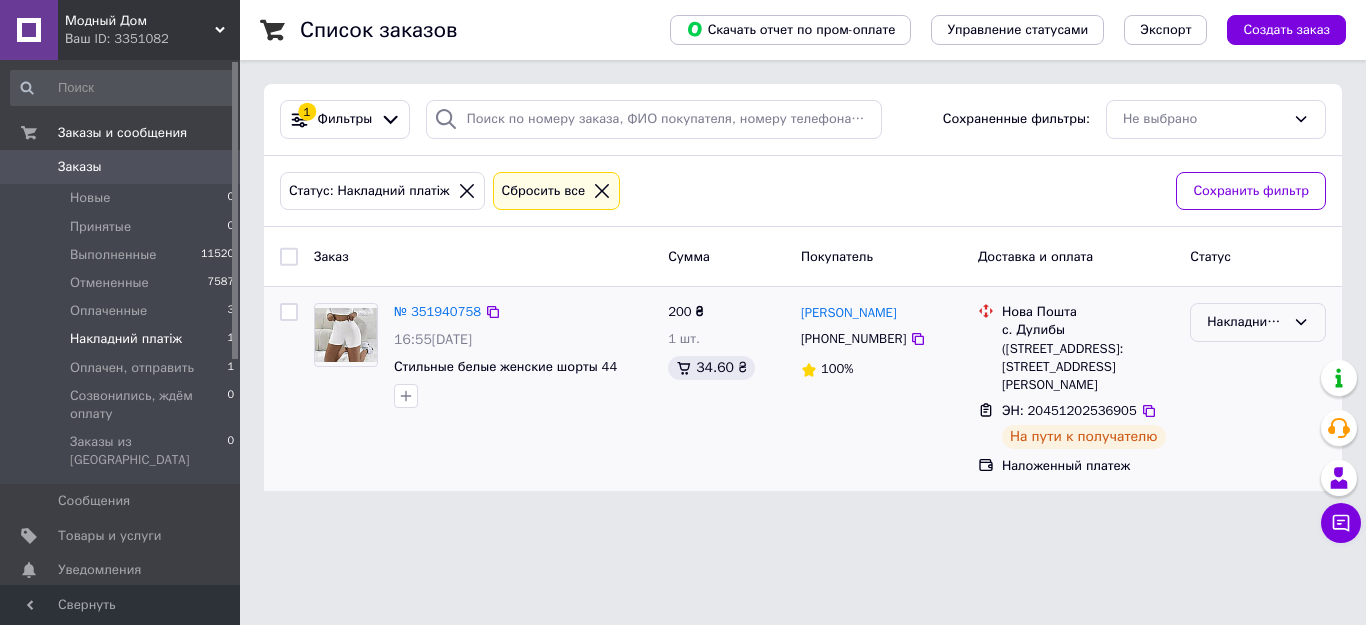 click on "Накладний платіж" at bounding box center (1258, 322) 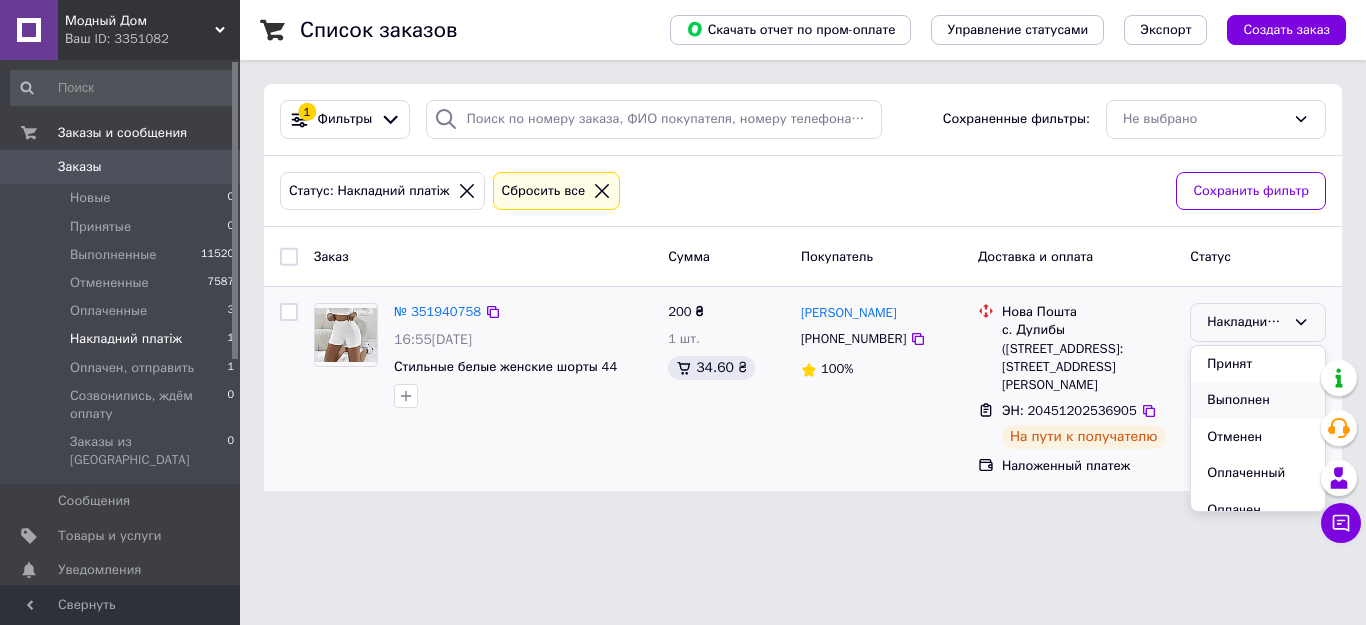 click on "Выполнен" at bounding box center [1258, 400] 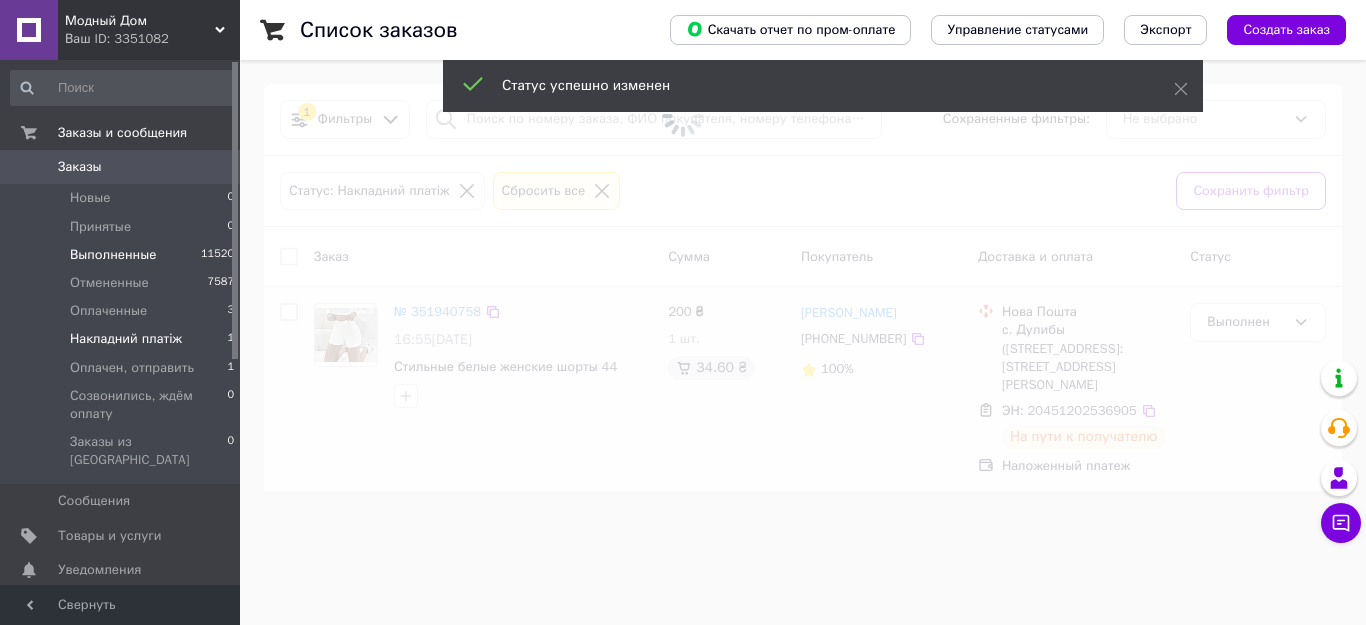 click on "Выполненные 11520" at bounding box center [123, 255] 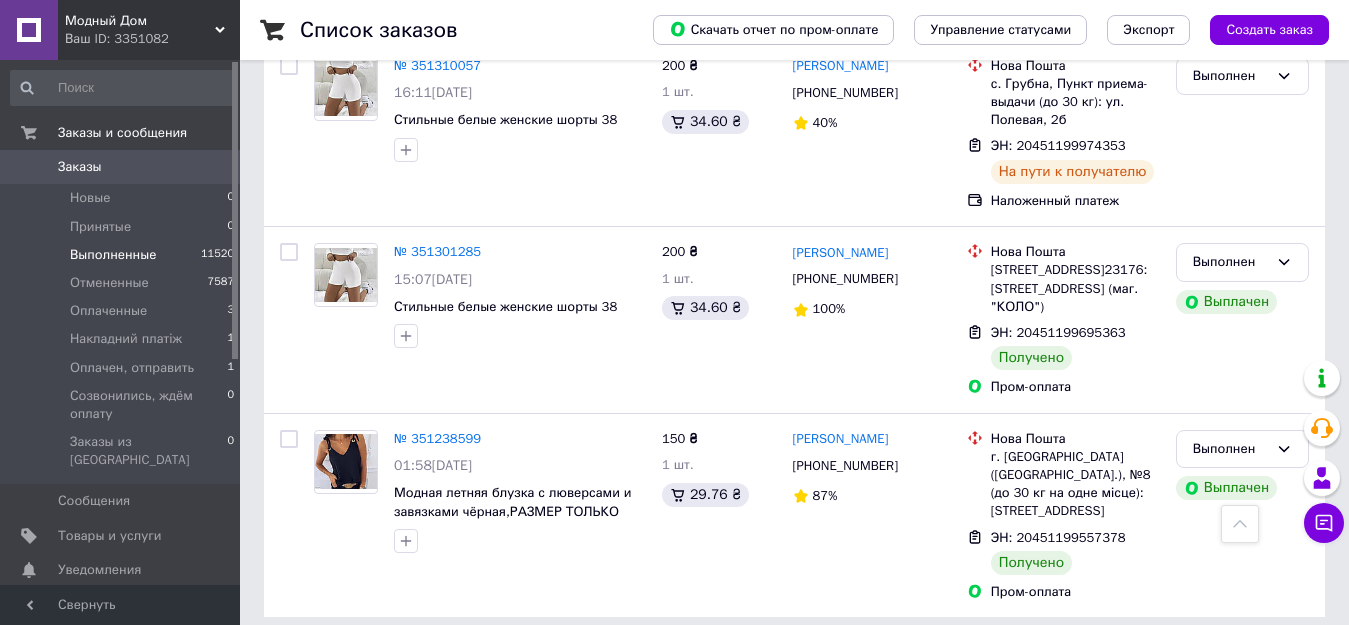 scroll, scrollTop: 3571, scrollLeft: 0, axis: vertical 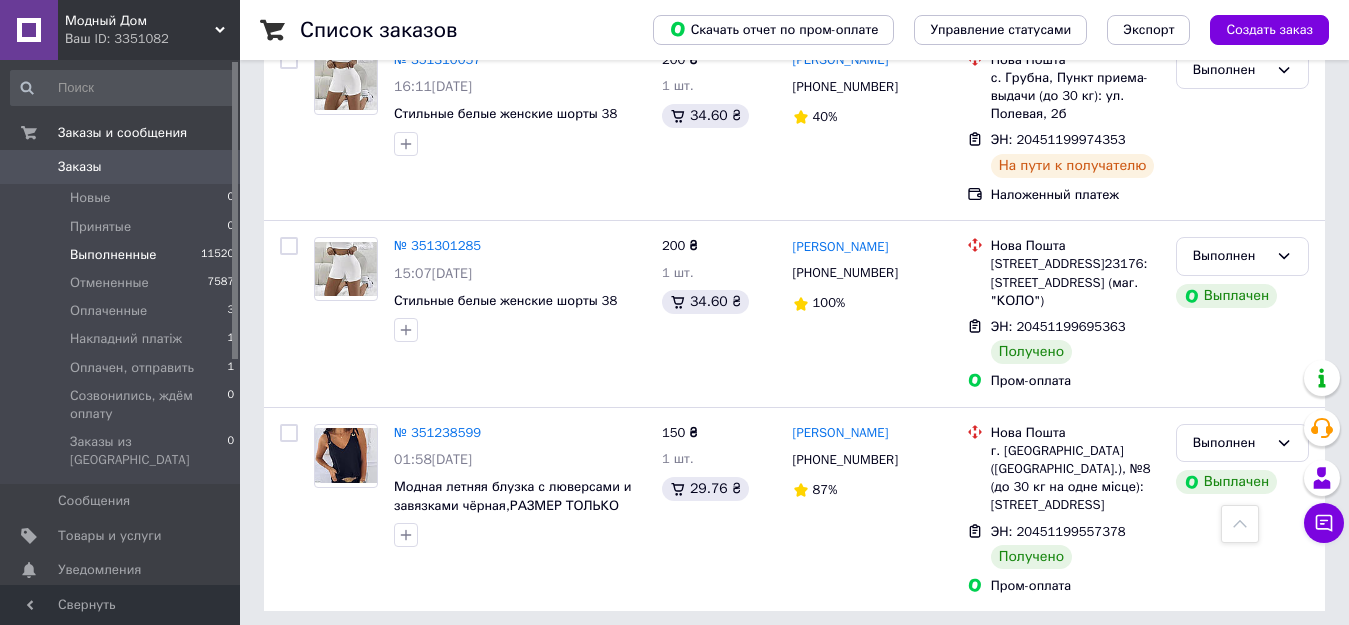 click on "по 20 позиций" at bounding box center (707, 656) 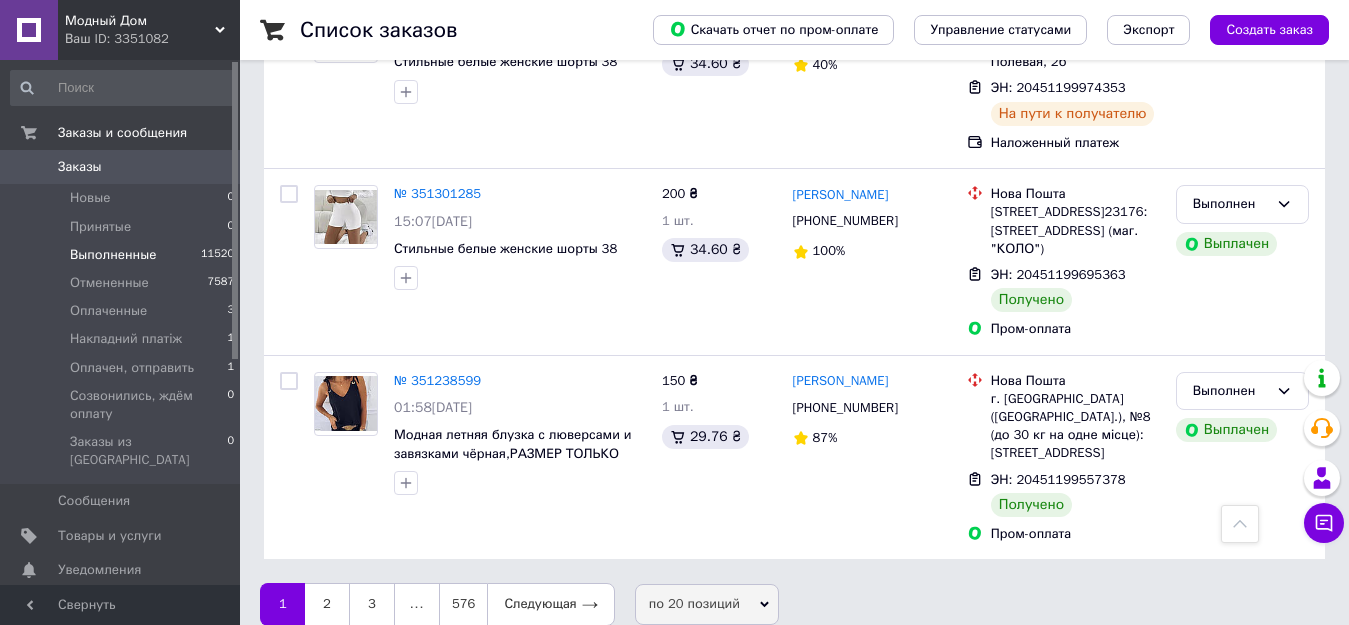 scroll, scrollTop: 3650, scrollLeft: 0, axis: vertical 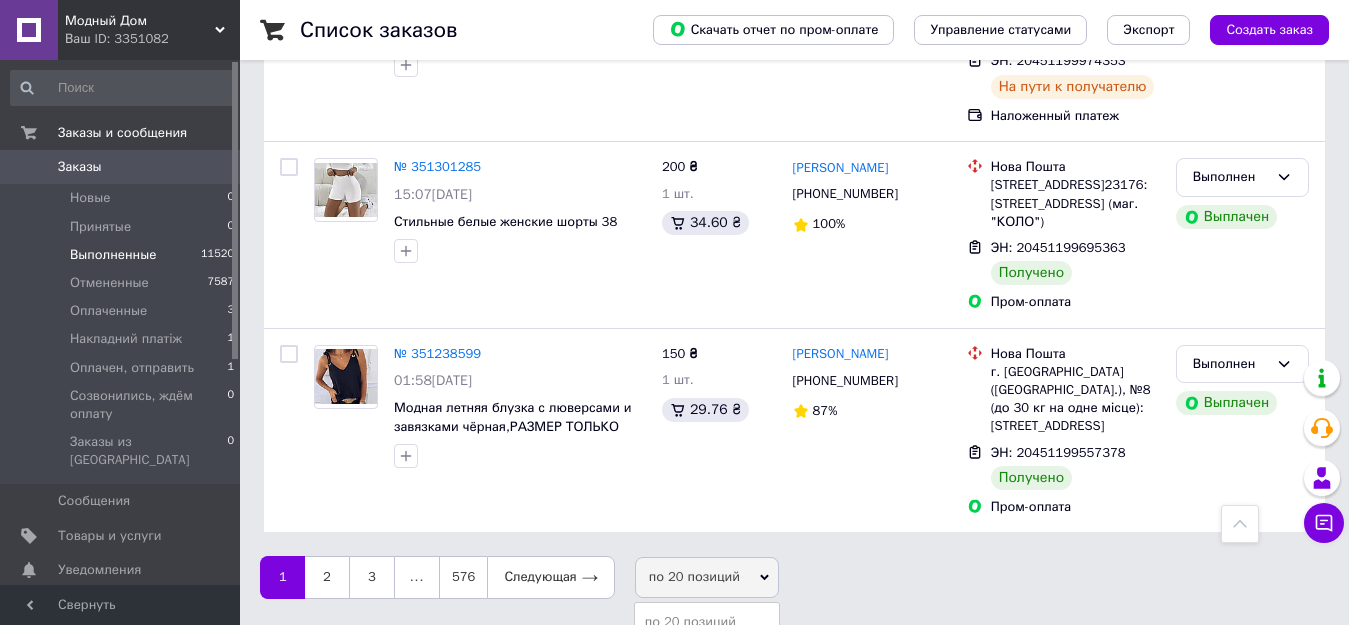 click on "по 100 позиций" at bounding box center (707, 678) 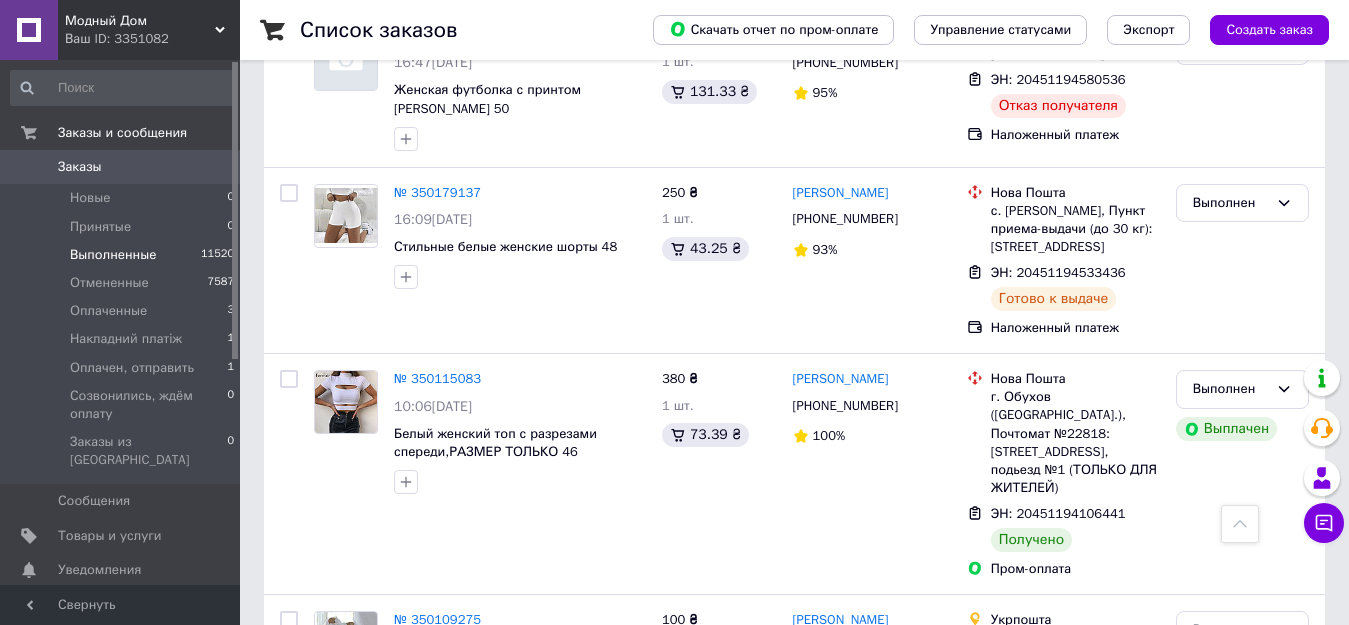 scroll, scrollTop: 11300, scrollLeft: 0, axis: vertical 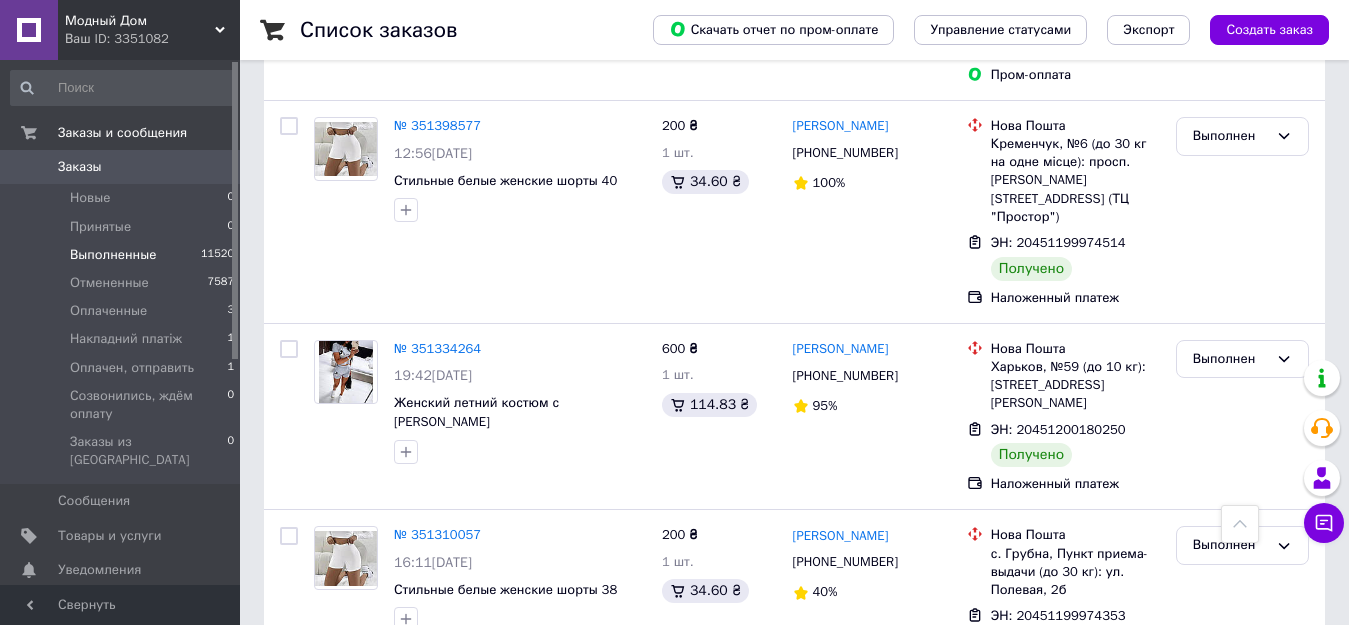 click on "Заказы" at bounding box center [121, 167] 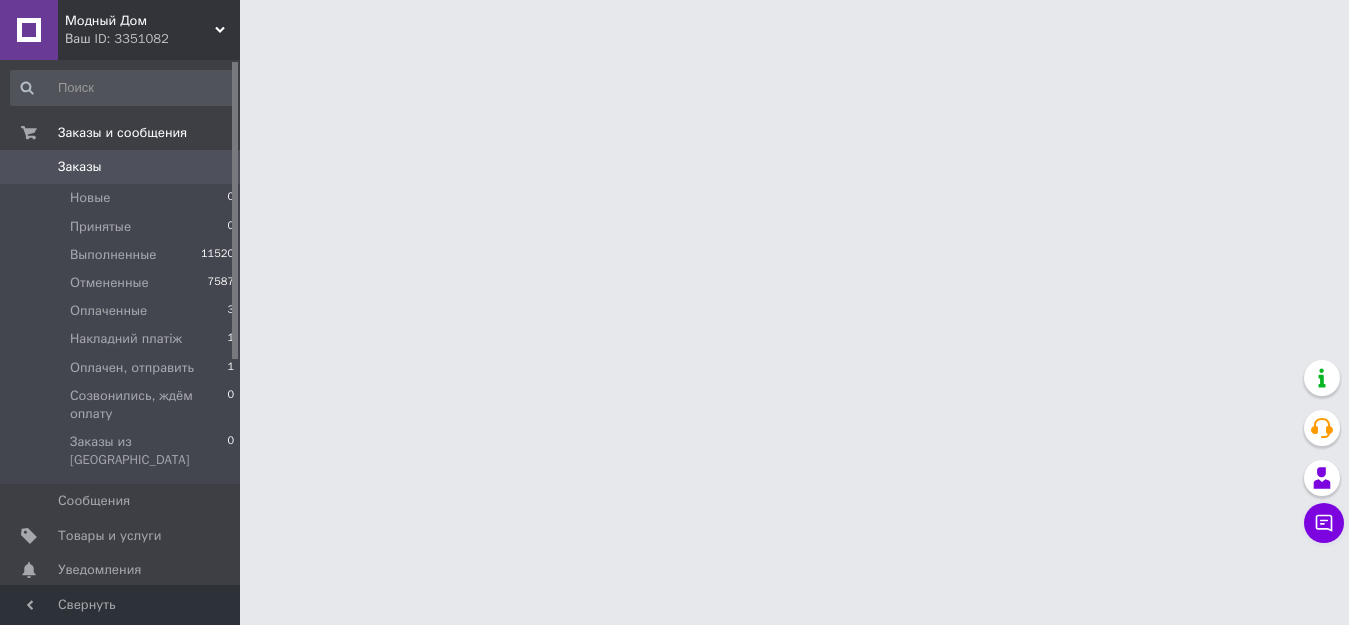 scroll, scrollTop: 0, scrollLeft: 0, axis: both 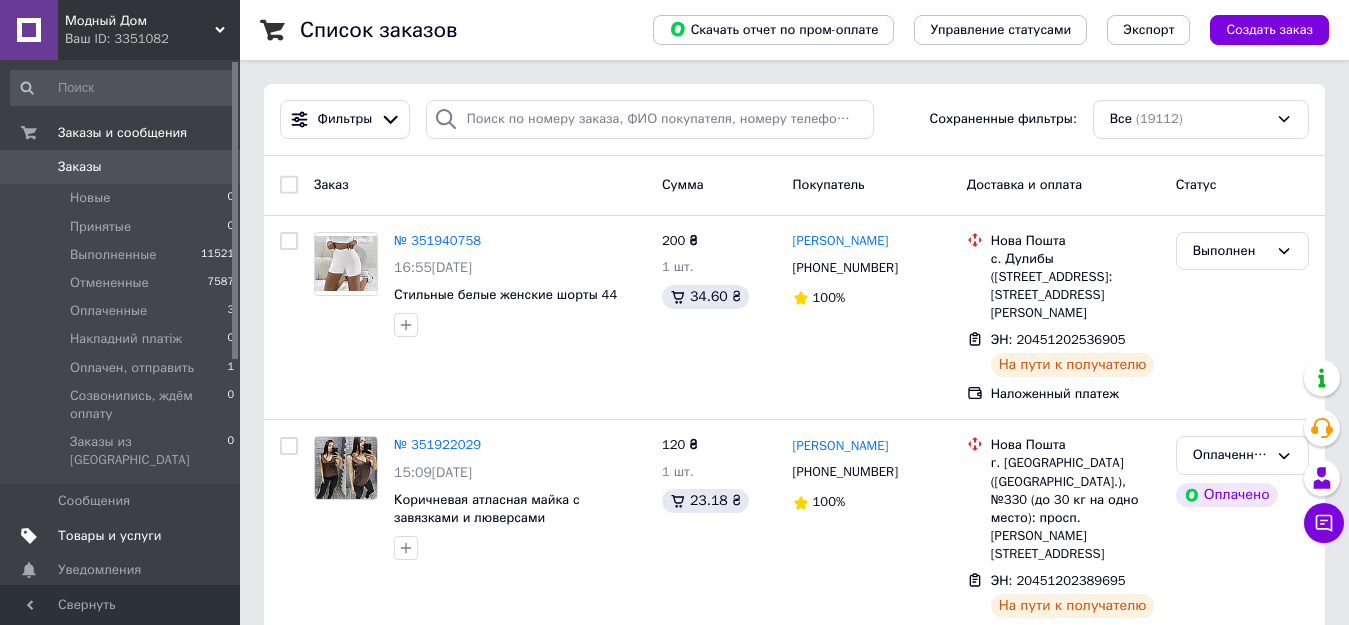 click on "Товары и услуги" at bounding box center [110, 536] 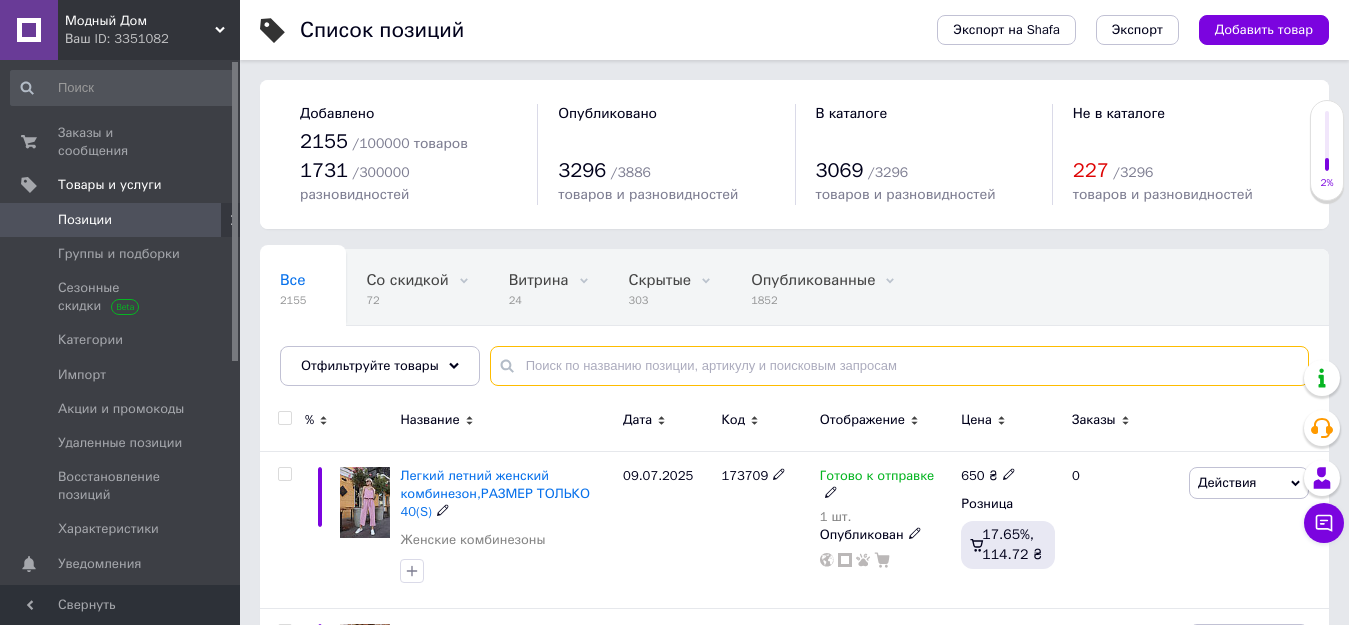 click at bounding box center [899, 366] 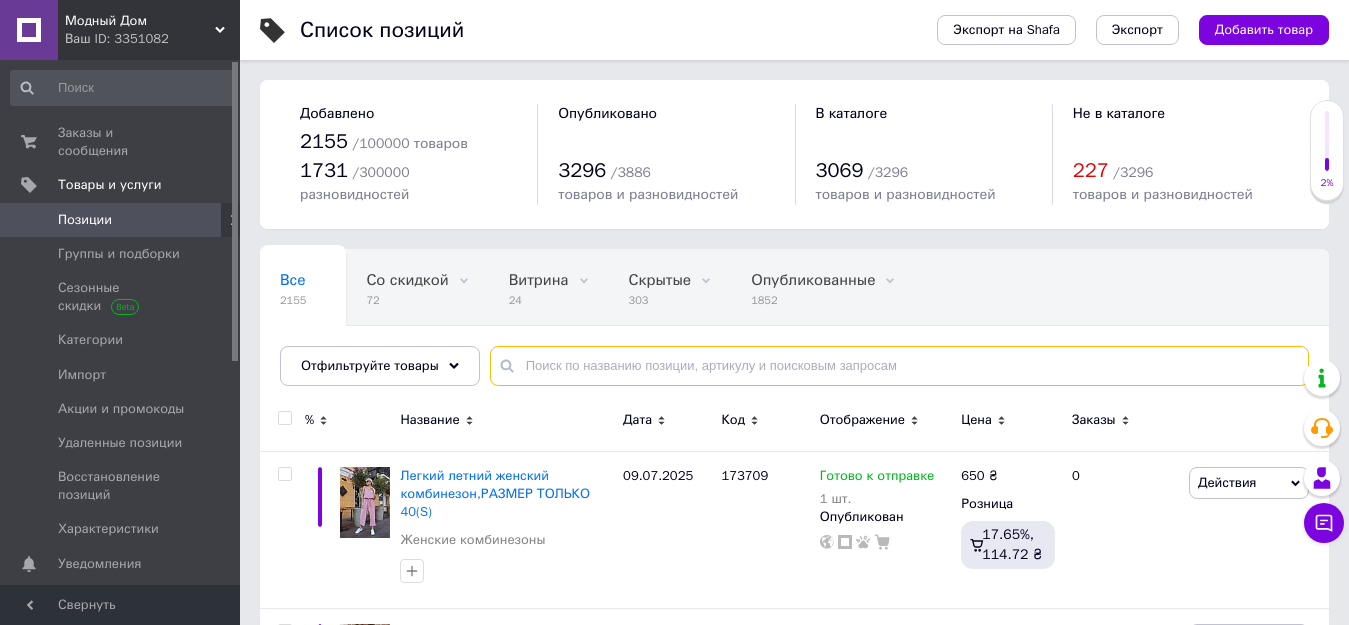 click at bounding box center (899, 366) 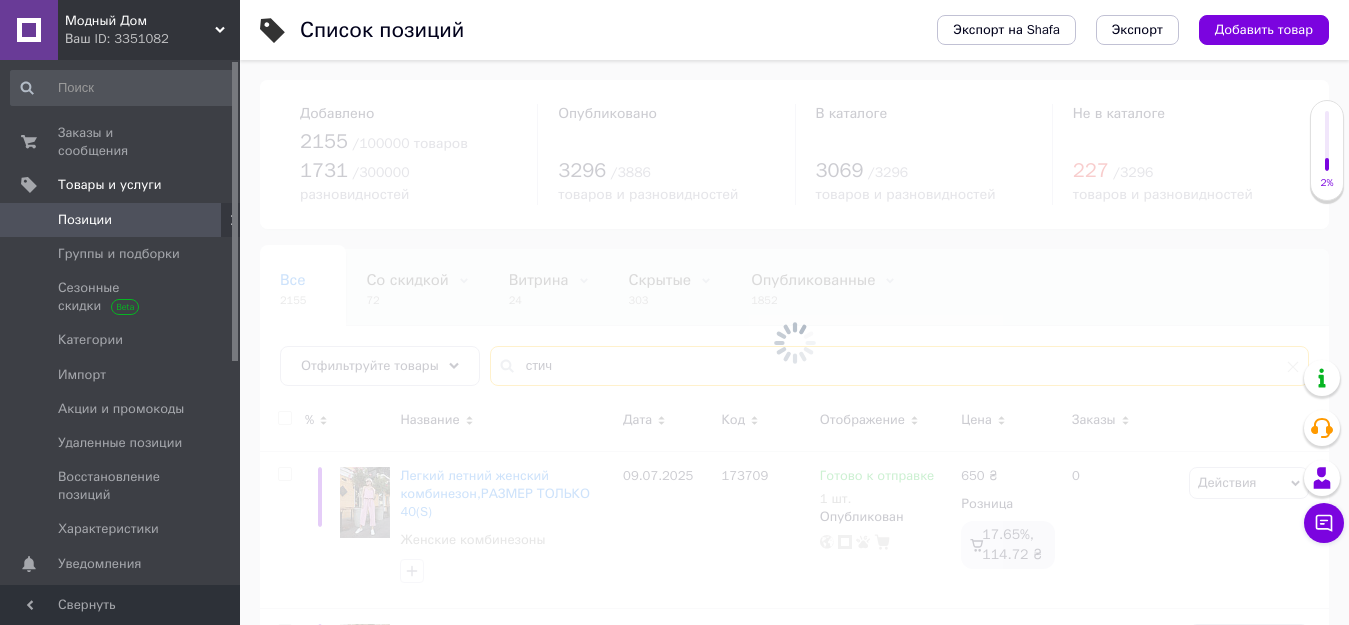type on "стич" 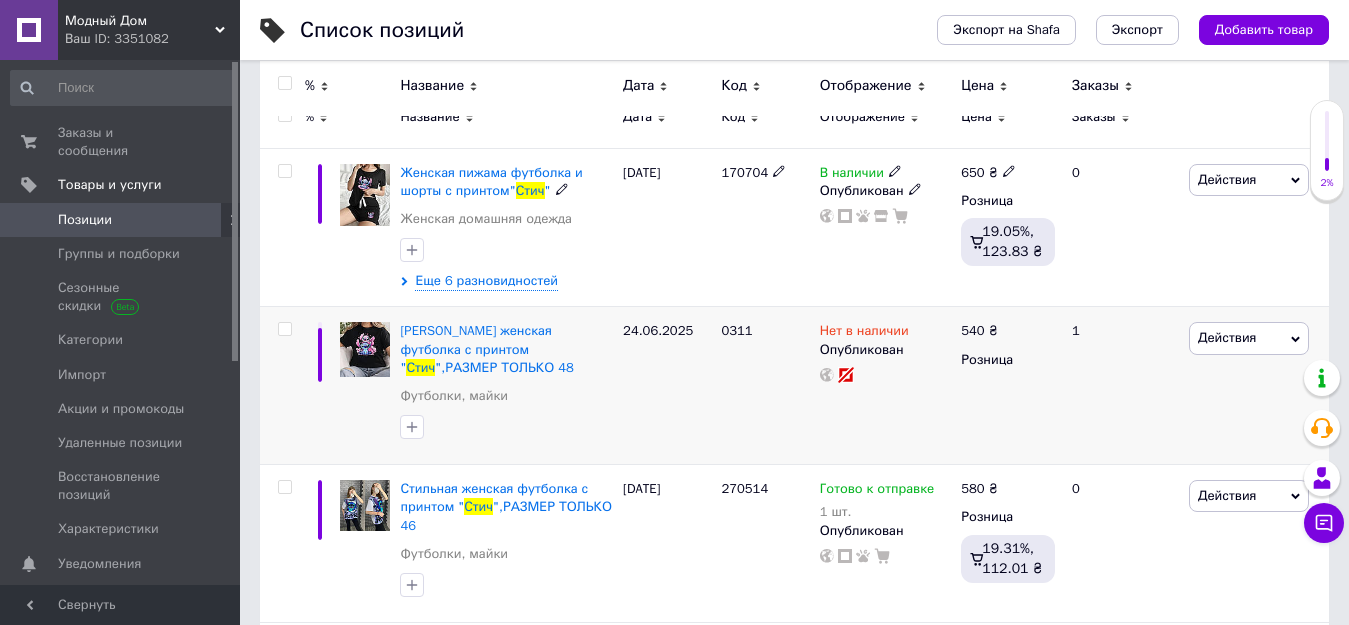 scroll, scrollTop: 300, scrollLeft: 0, axis: vertical 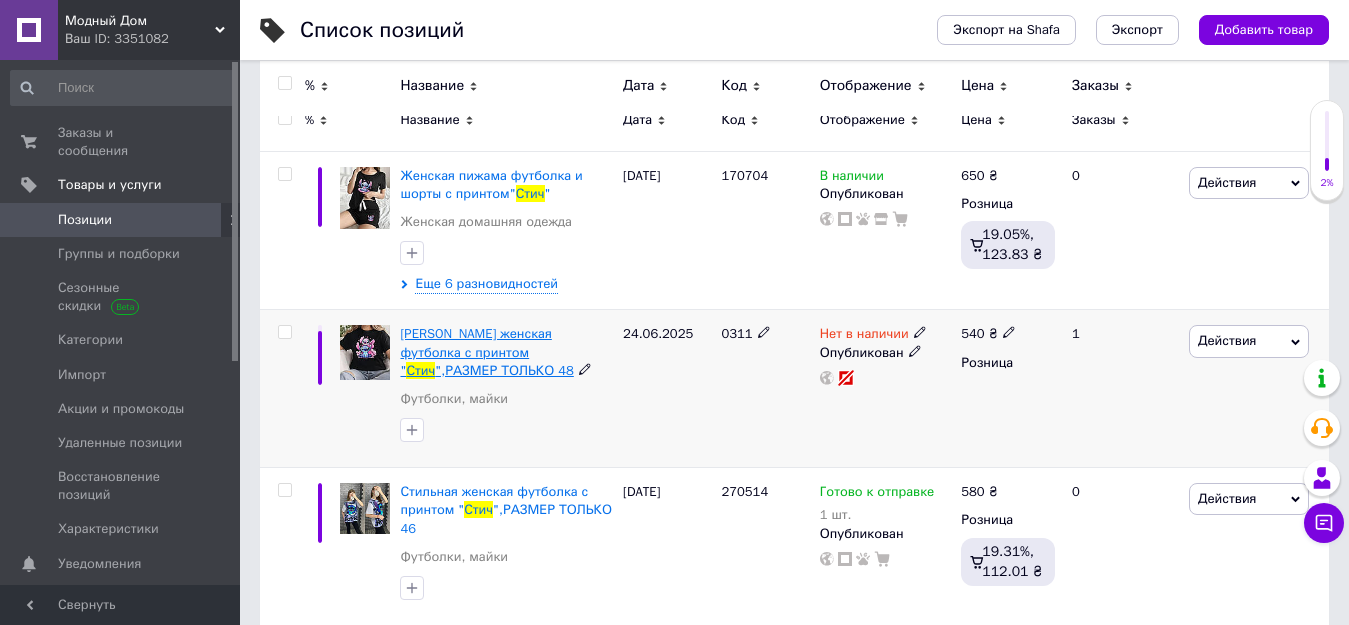 click on "Черная женская футболка с принтом "" at bounding box center (475, 351) 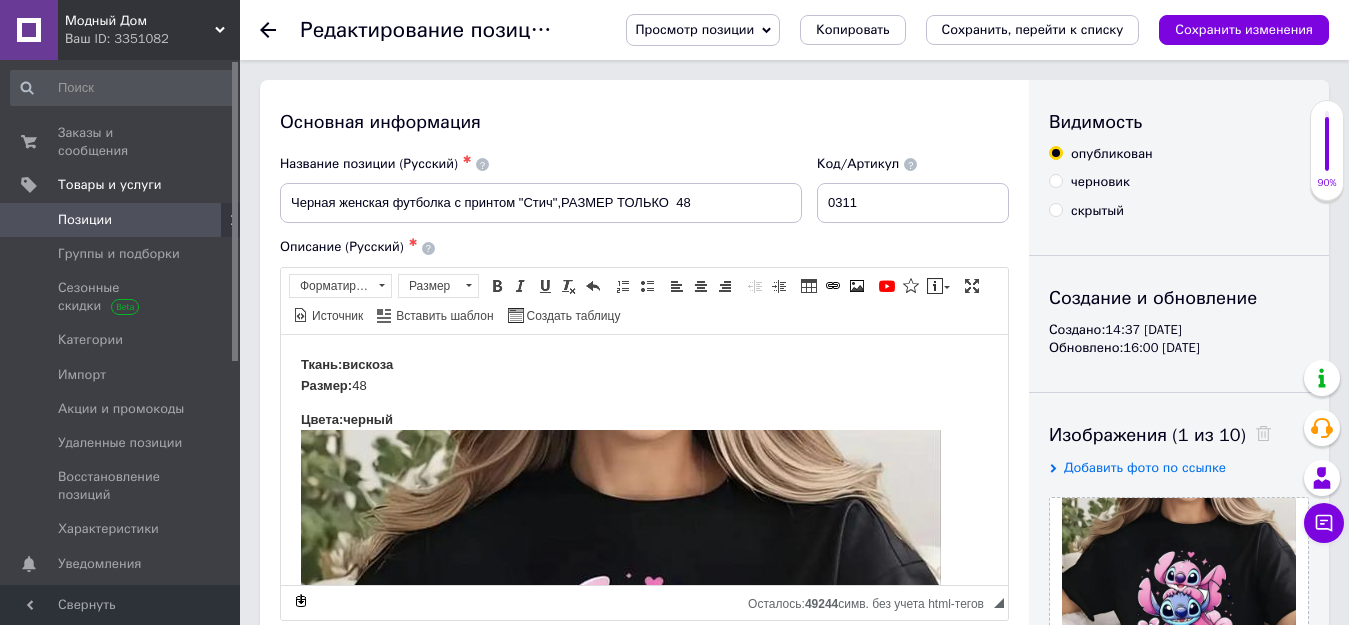 scroll, scrollTop: 0, scrollLeft: 0, axis: both 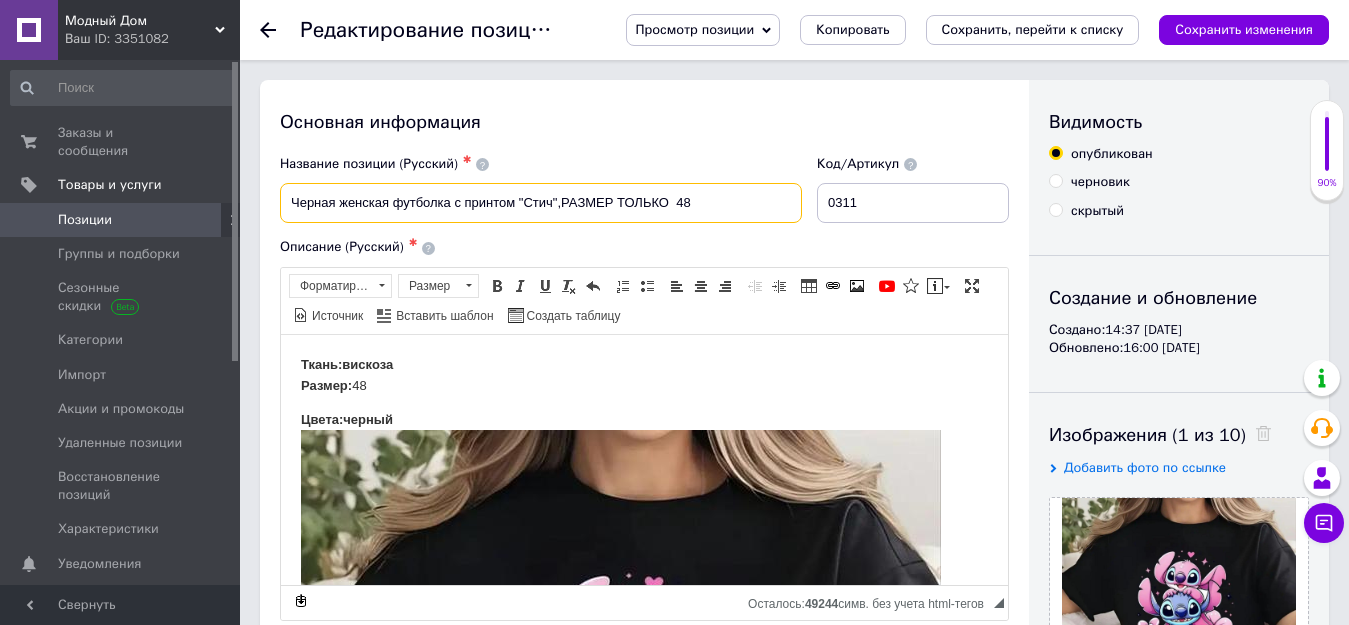 drag, startPoint x: 555, startPoint y: 200, endPoint x: 792, endPoint y: 222, distance: 238.0189 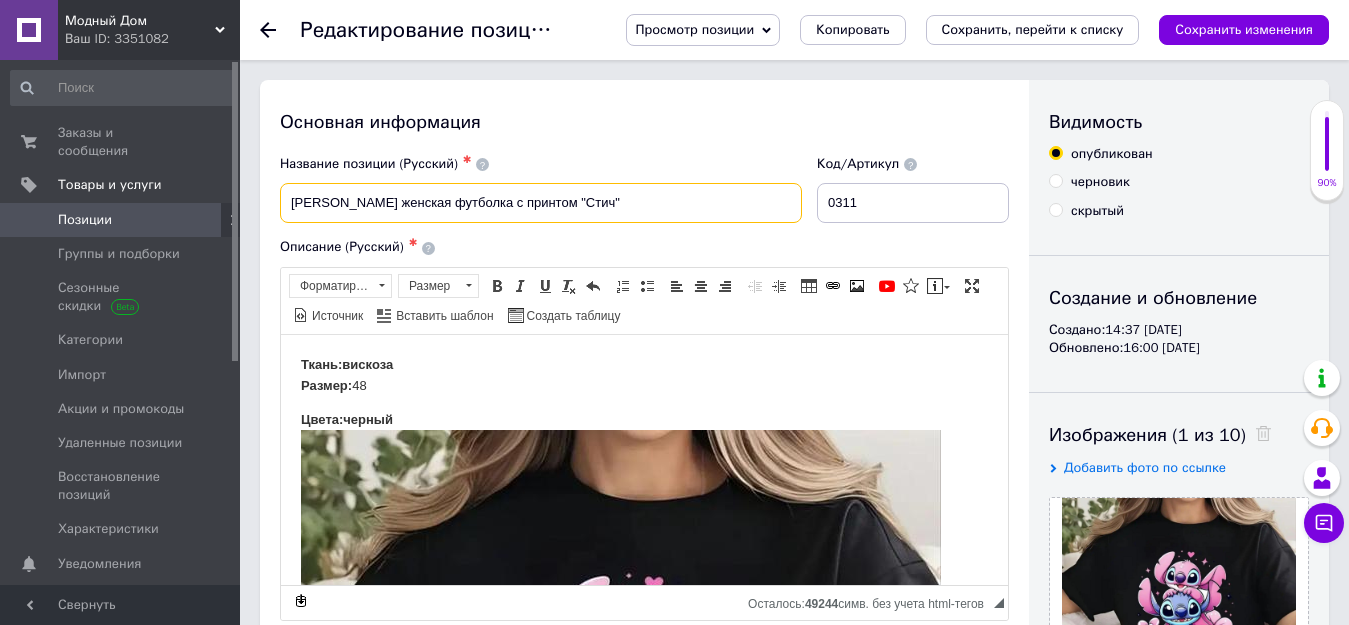 type on "Черная женская футболка с принтом "Стич"" 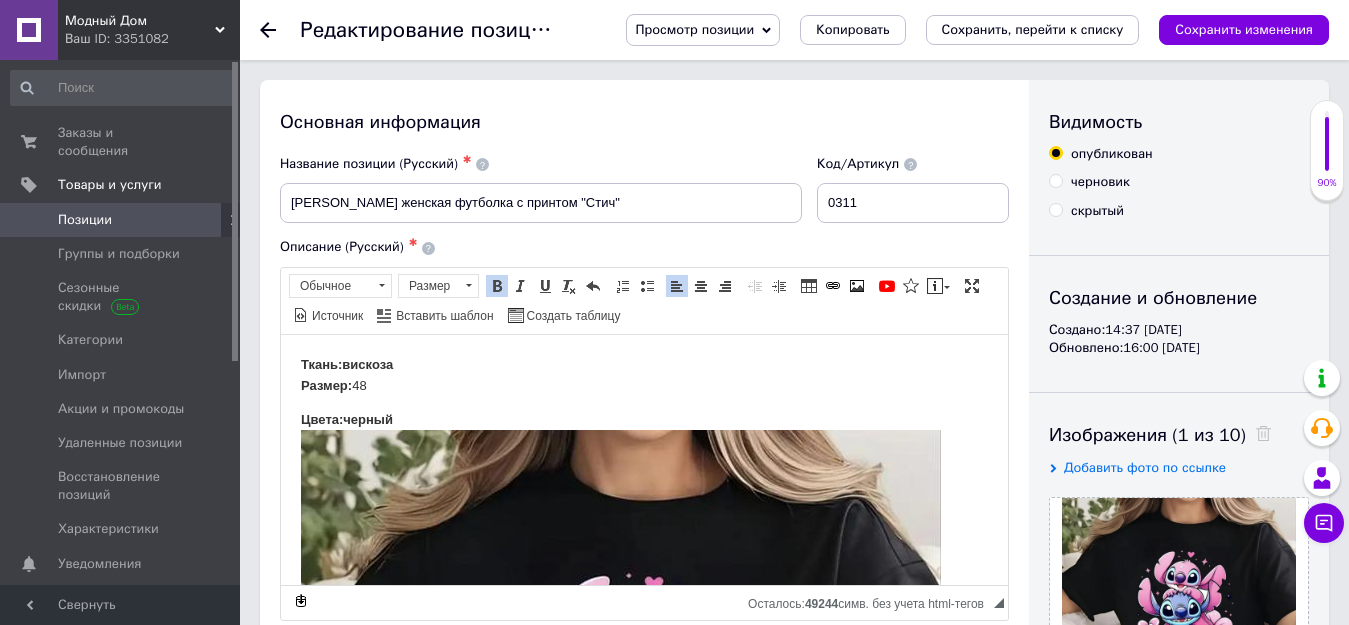 drag, startPoint x: 367, startPoint y: 382, endPoint x: 378, endPoint y: 381, distance: 11.045361 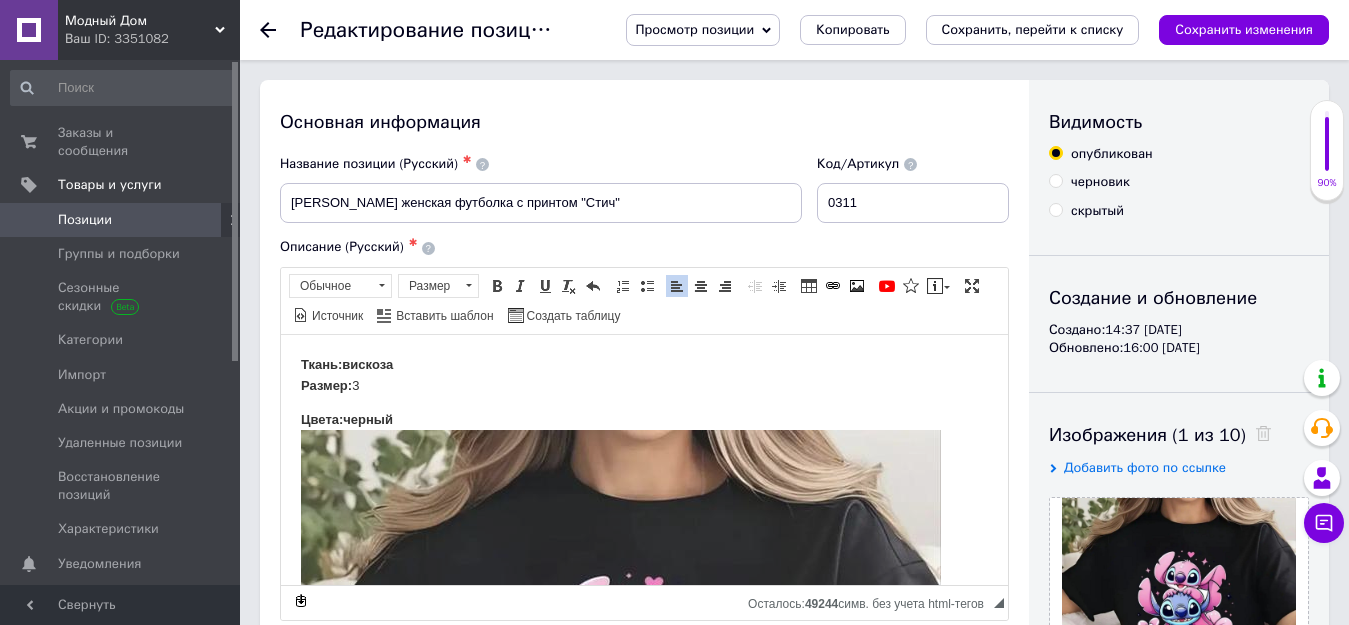 type 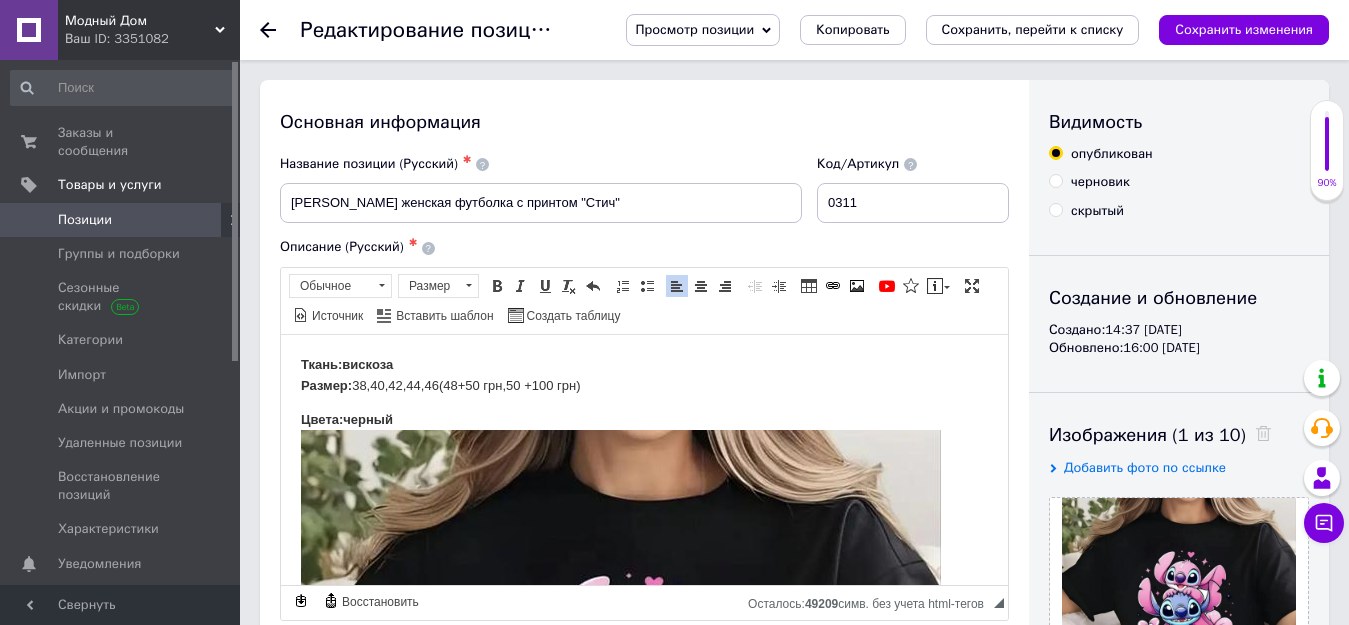 drag, startPoint x: 355, startPoint y: 380, endPoint x: 589, endPoint y: 392, distance: 234.3075 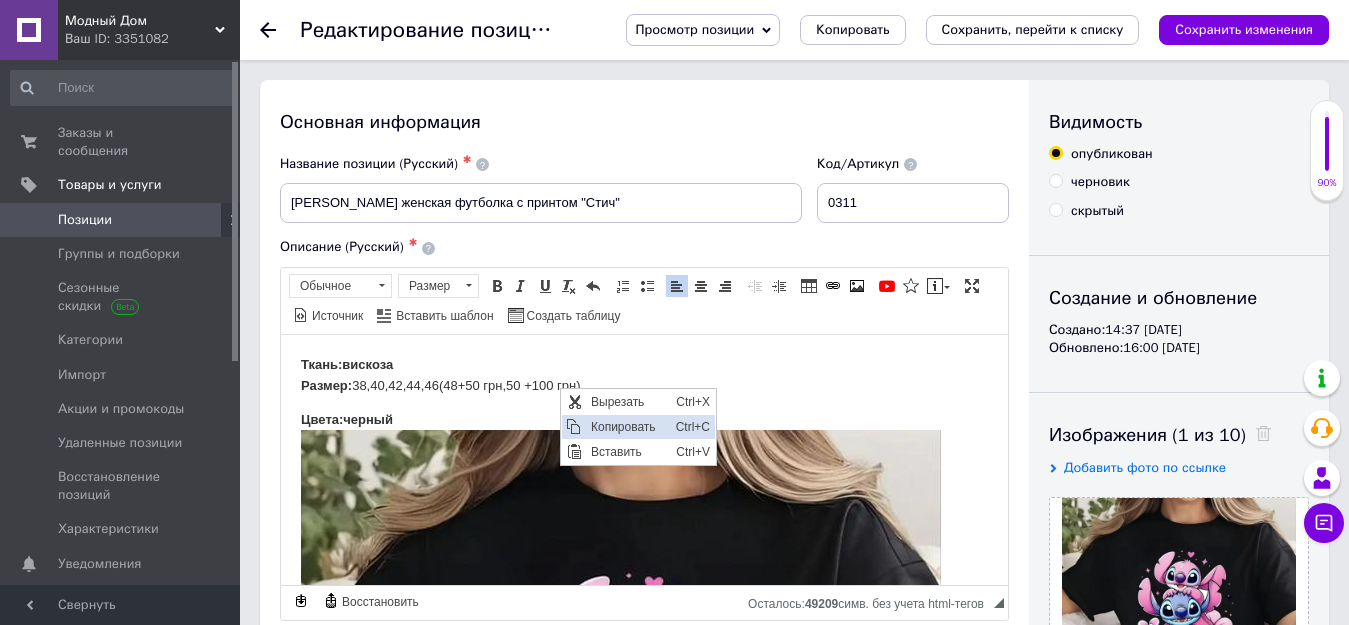 click on "Копировать" at bounding box center (628, 426) 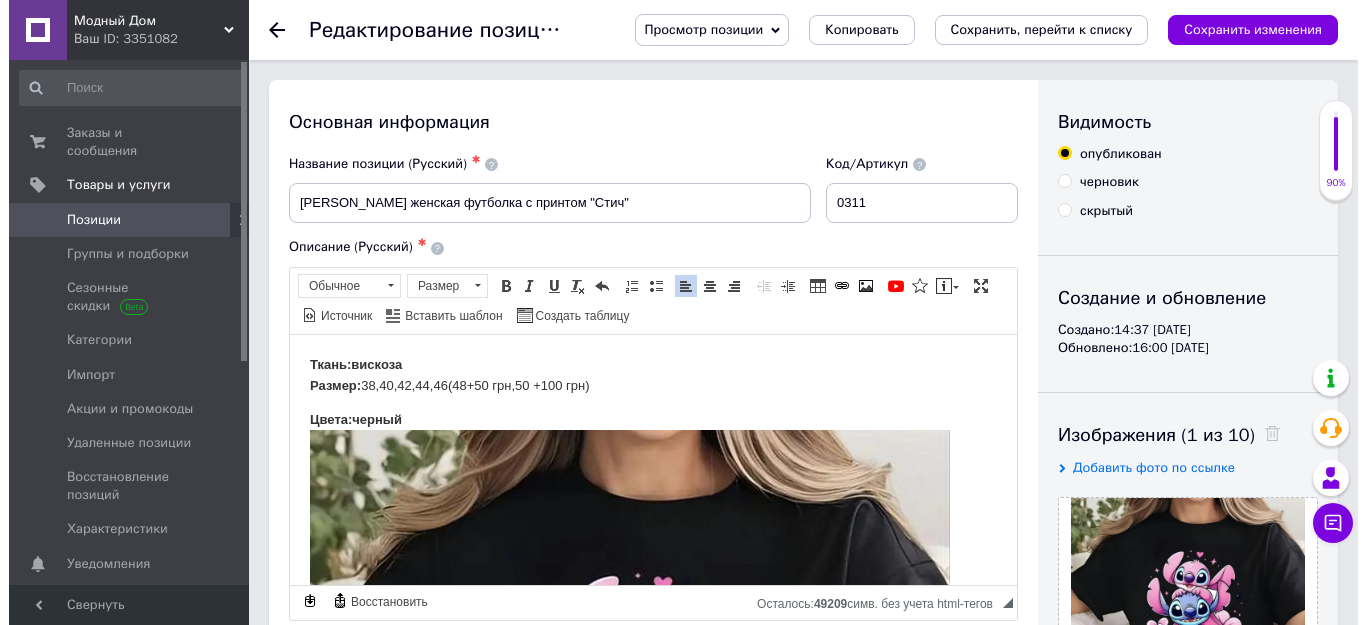 scroll, scrollTop: 500, scrollLeft: 0, axis: vertical 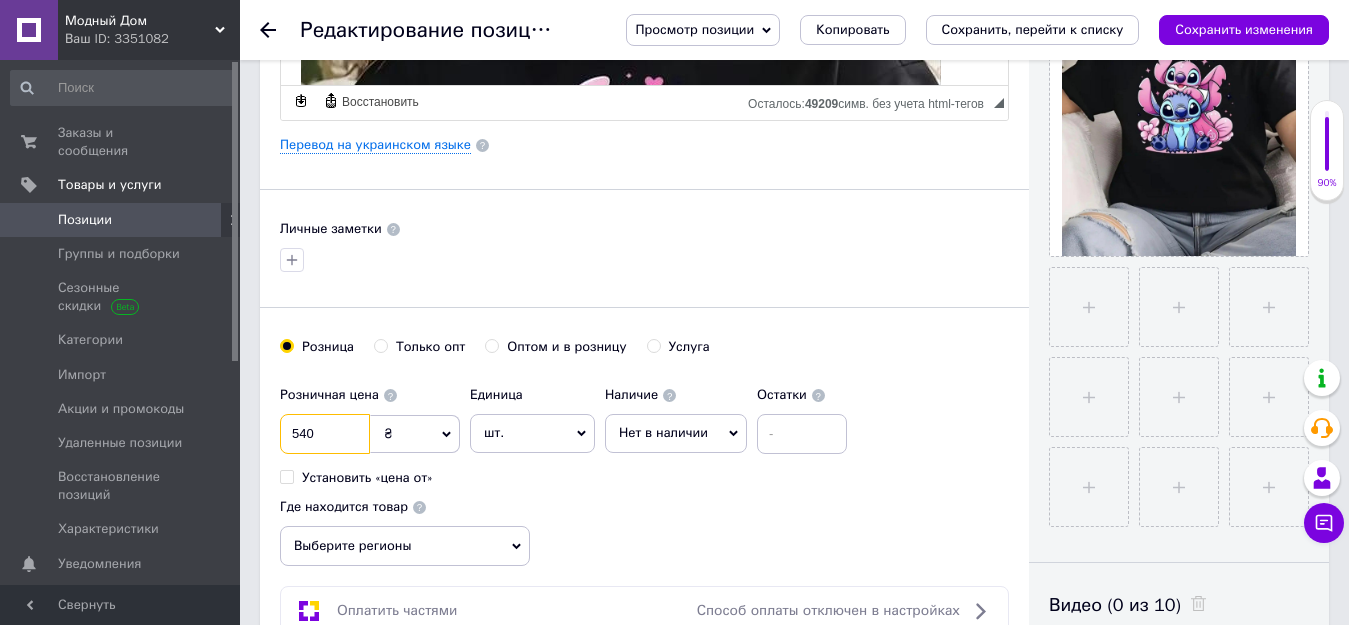 click on "540" at bounding box center (325, 434) 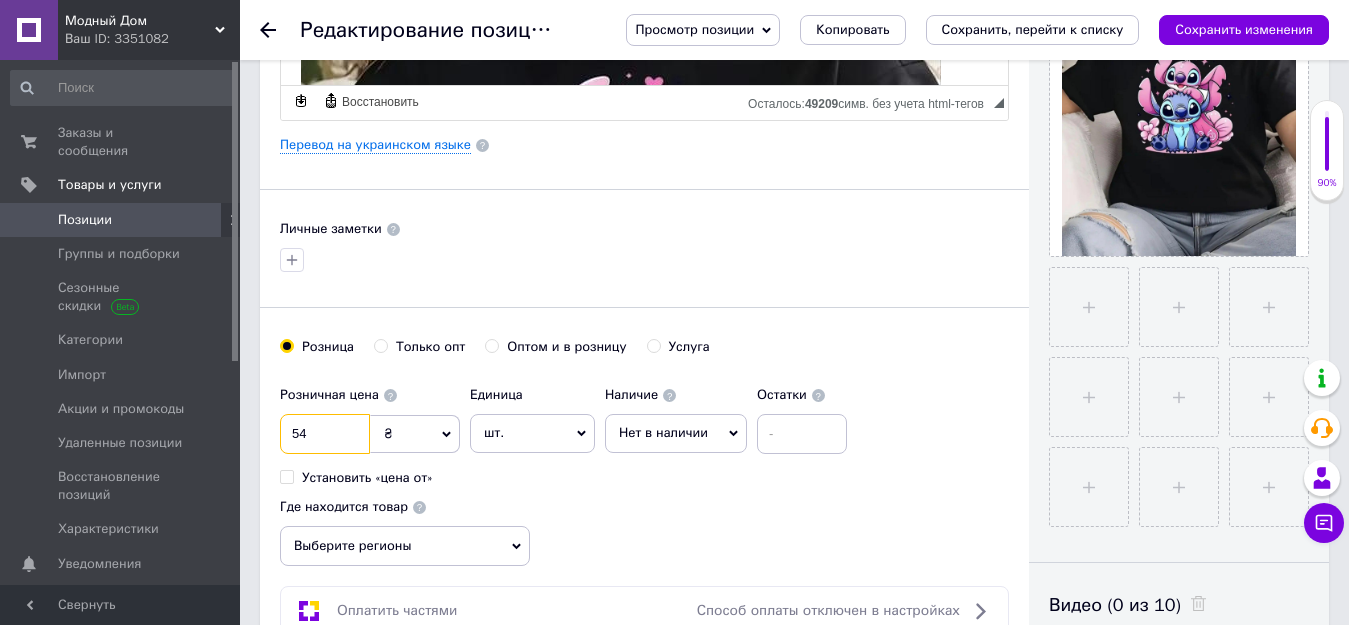 type on "5" 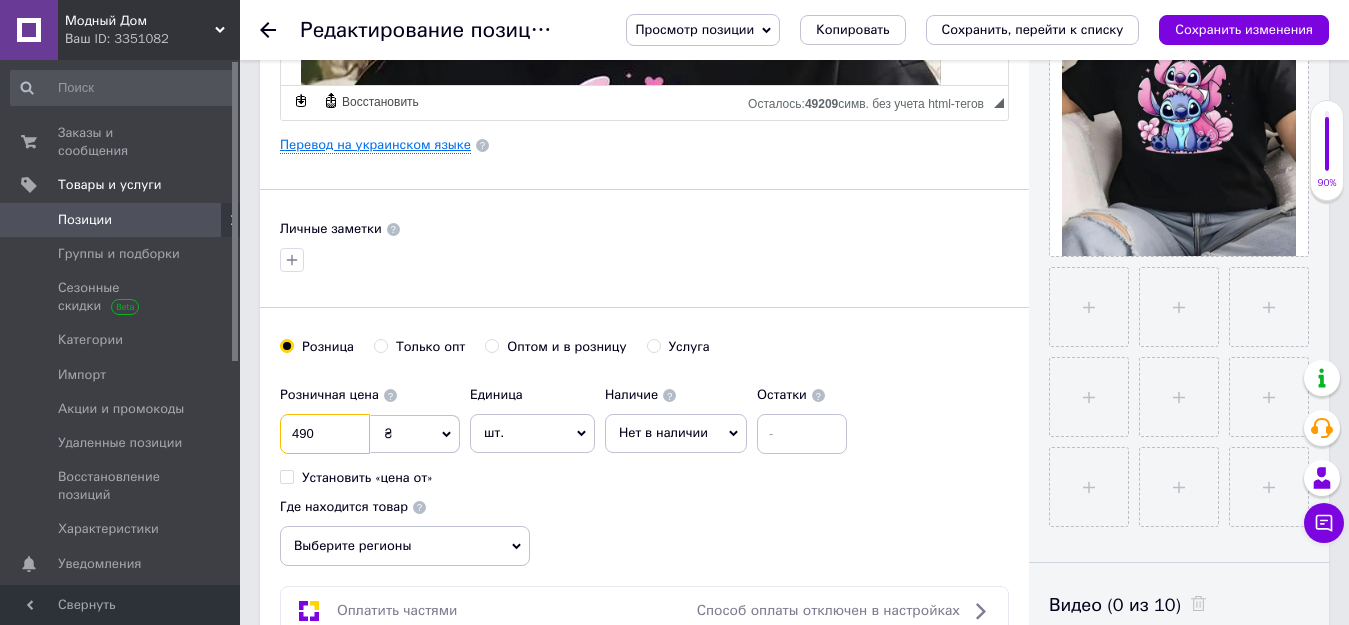 type on "490" 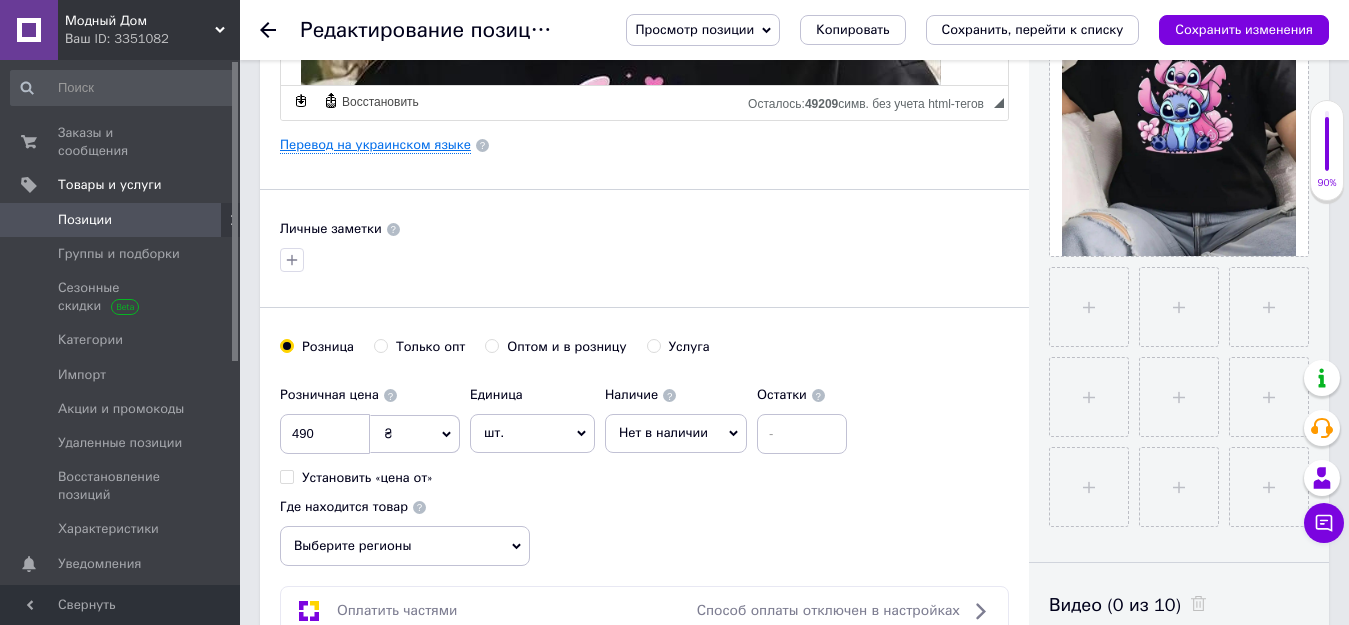 click on "Перевод на украинском языке" at bounding box center [375, 145] 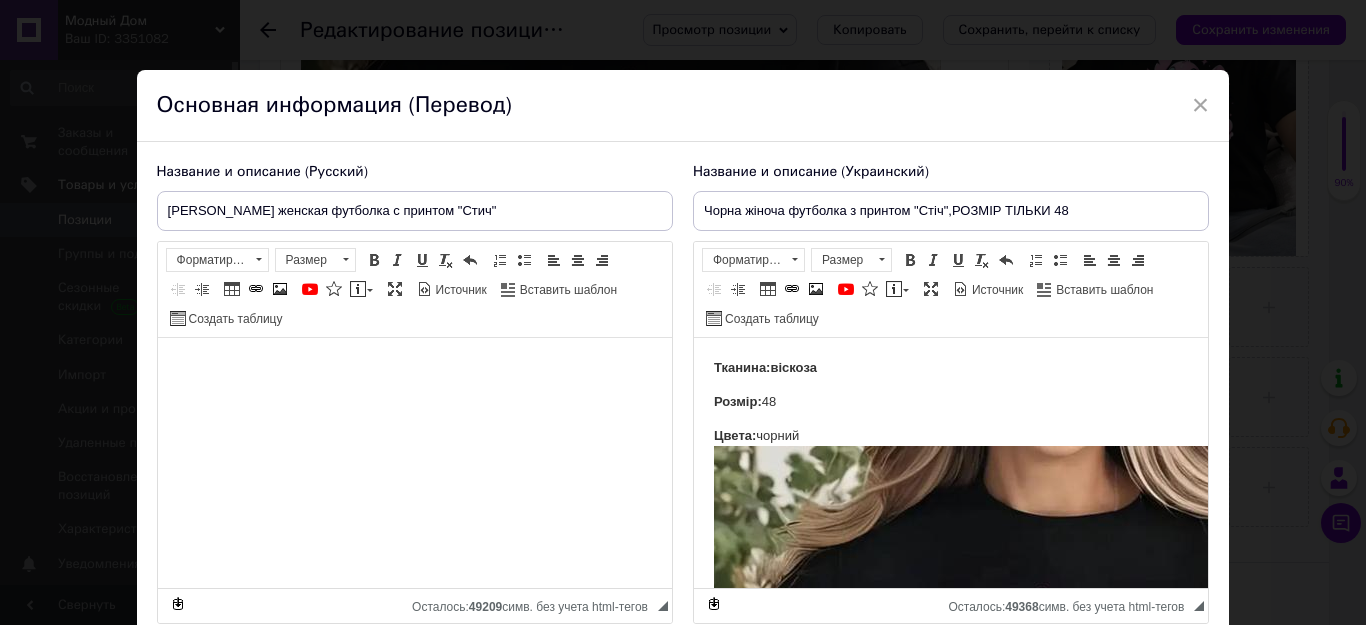 scroll, scrollTop: 0, scrollLeft: 0, axis: both 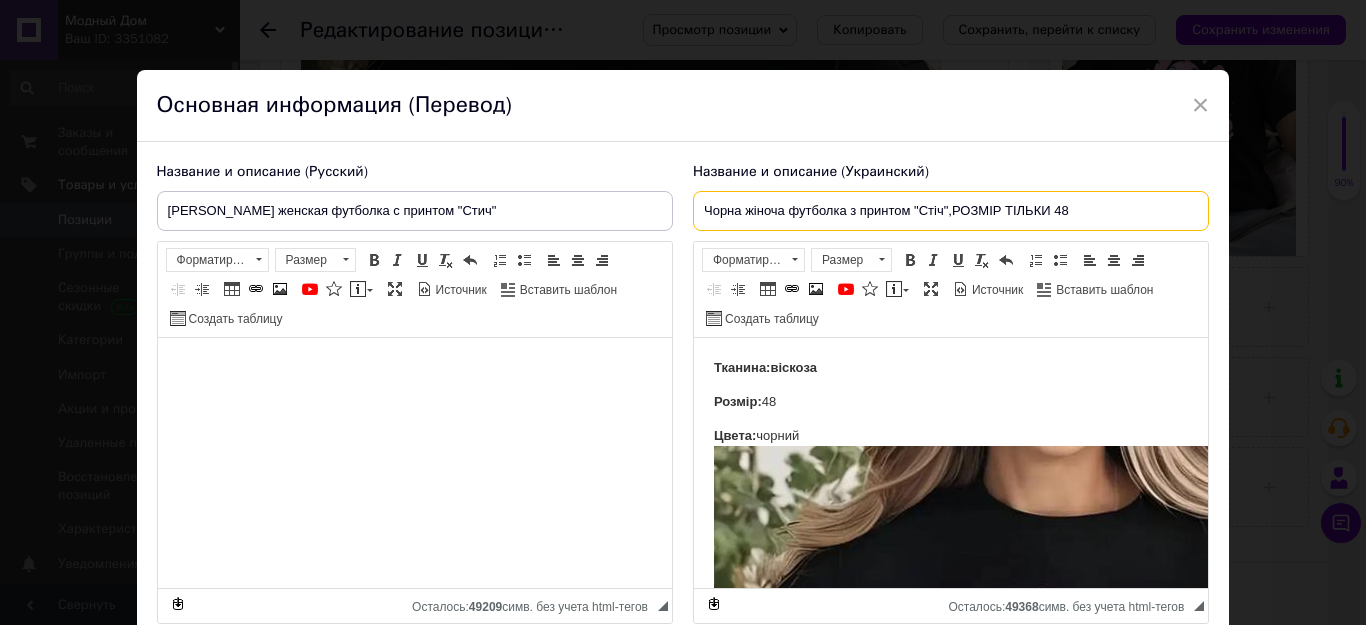 drag, startPoint x: 952, startPoint y: 211, endPoint x: 1096, endPoint y: 221, distance: 144.3468 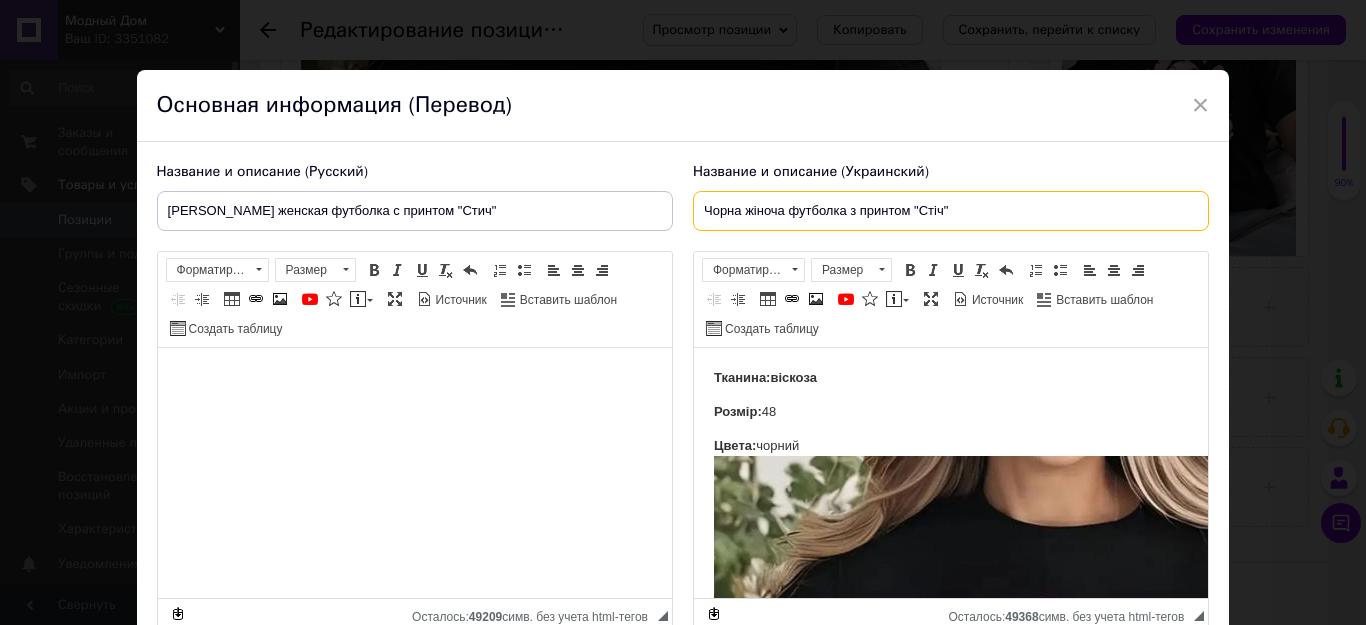 type on "Чорна жіноча футболка з принтом "Стіч"" 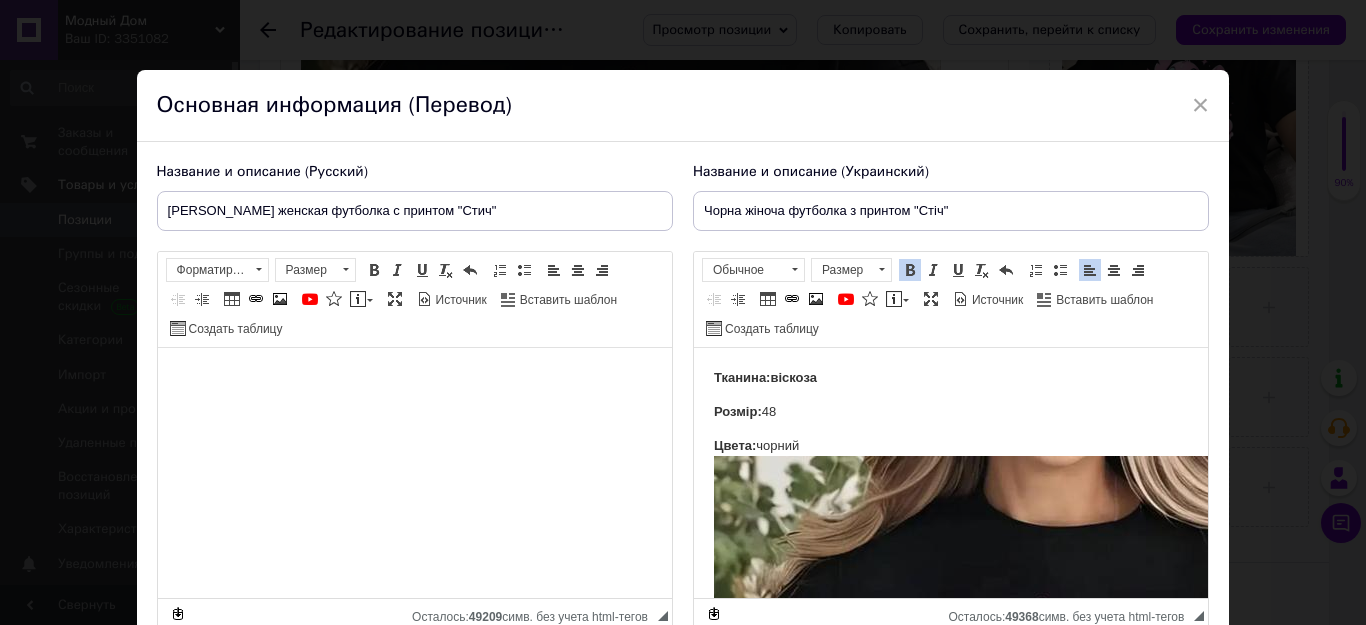 drag, startPoint x: 766, startPoint y: 410, endPoint x: 785, endPoint y: 410, distance: 19 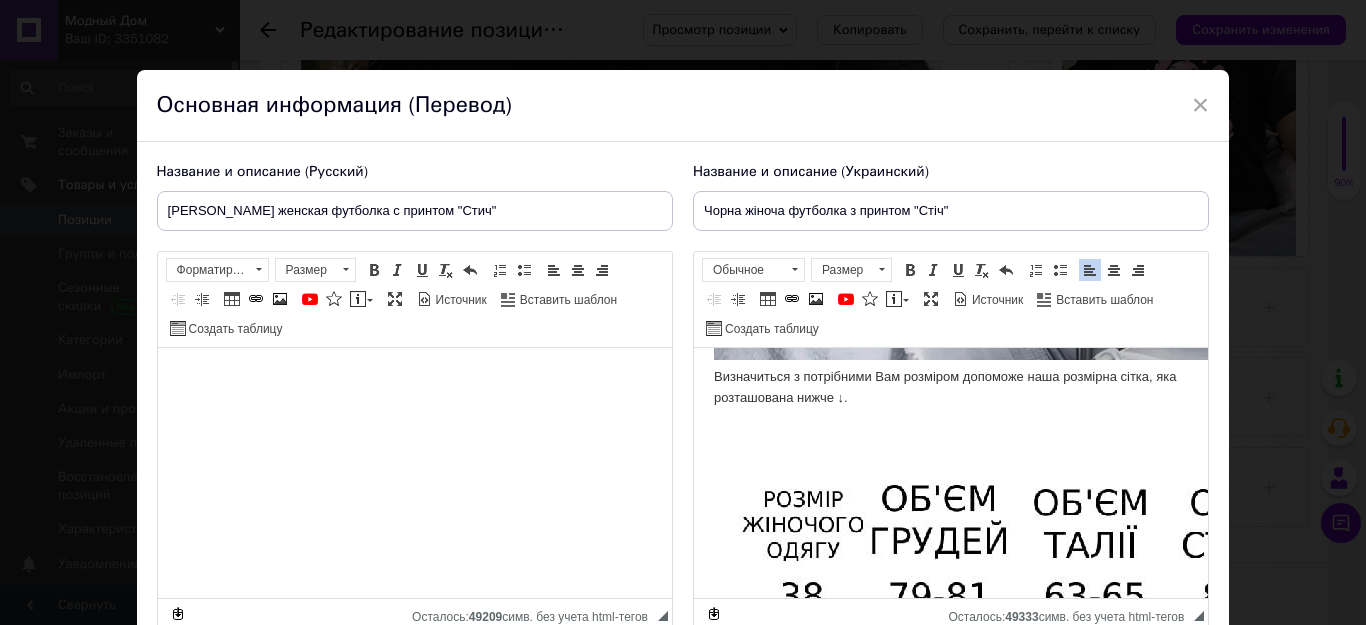 scroll, scrollTop: 600, scrollLeft: 0, axis: vertical 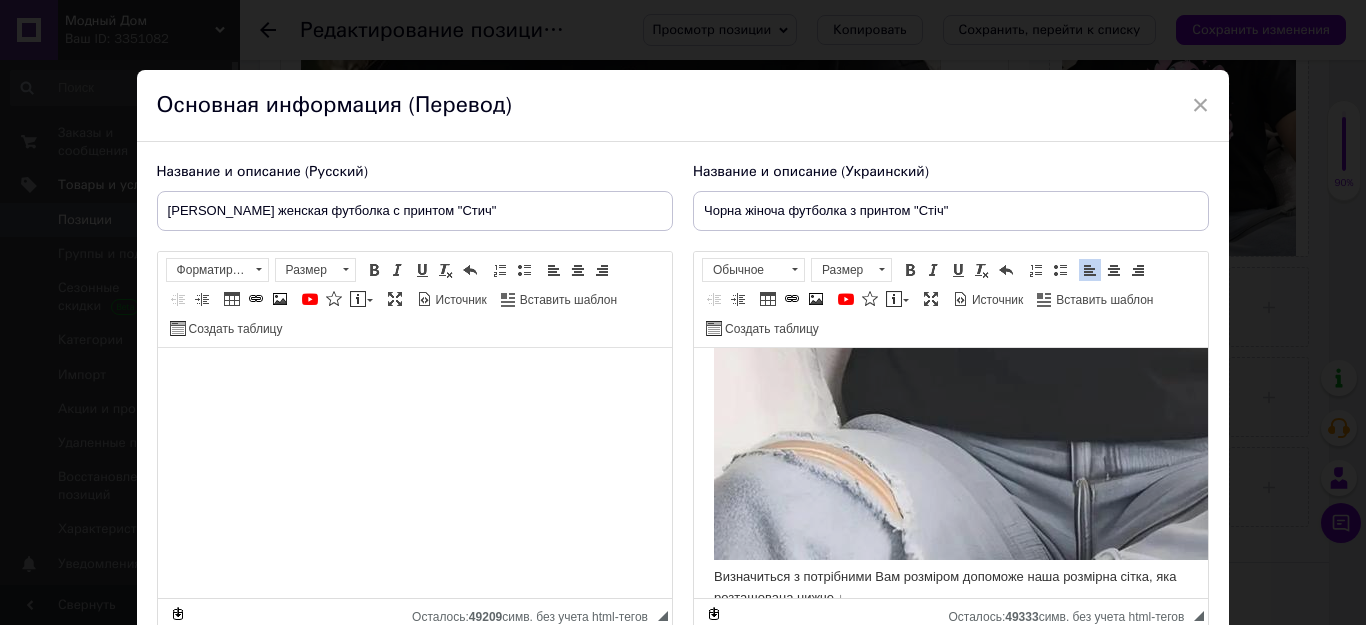 click at bounding box center [1033, 208] 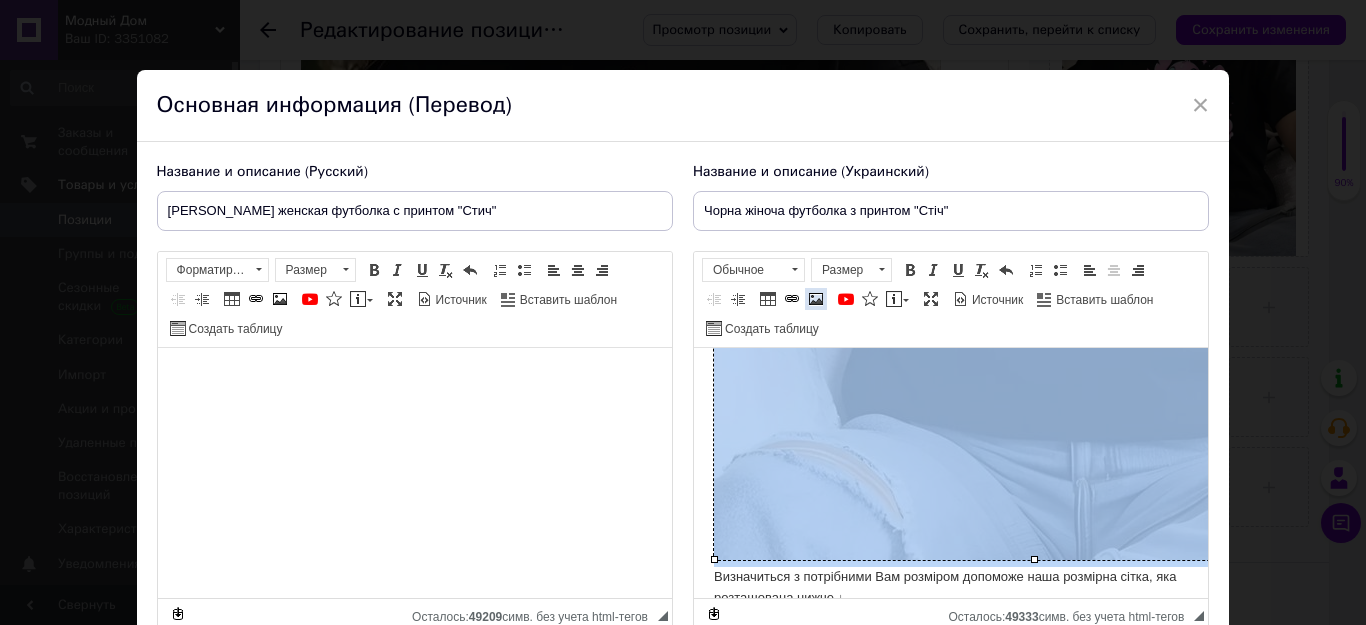 click at bounding box center [816, 299] 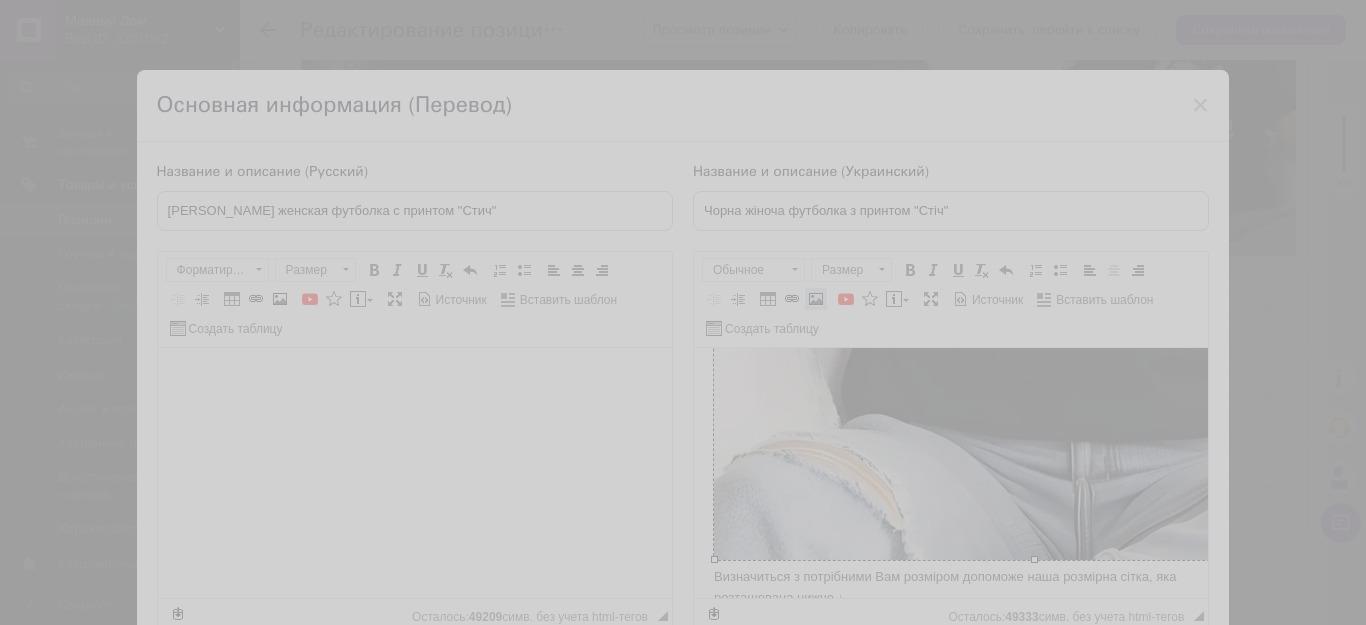select 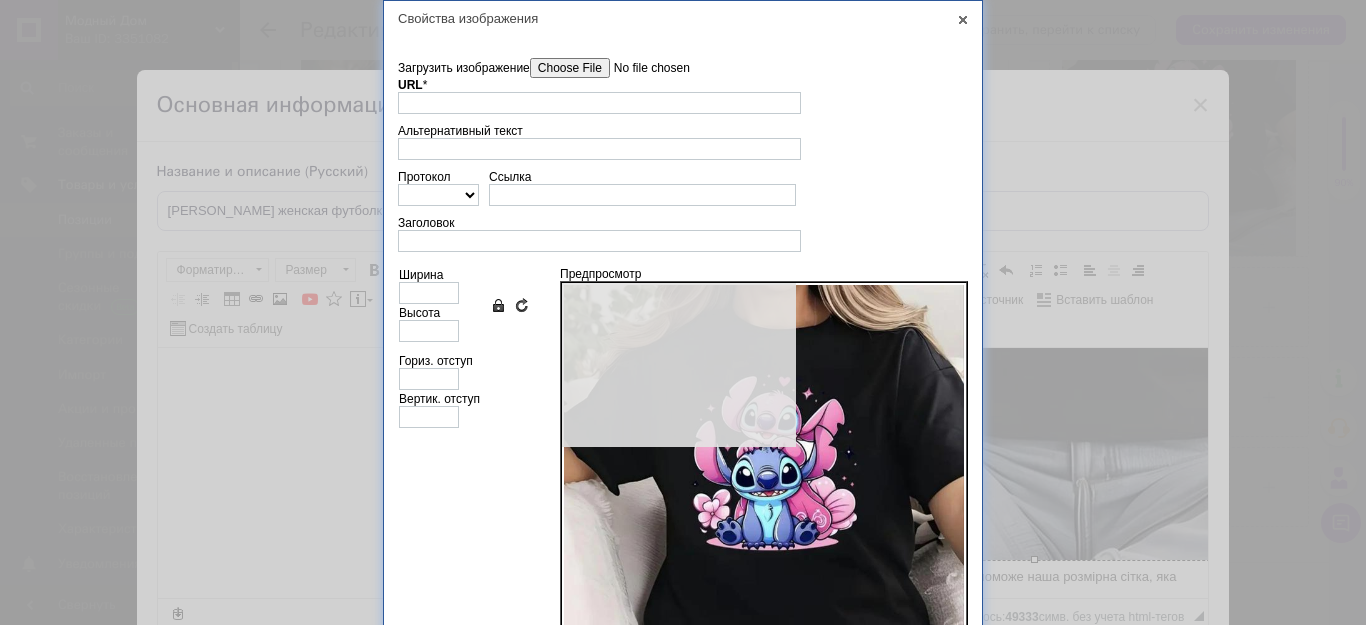 type on "https://images.prom.ua/6711644487_w640_h2048_1.jpg?fresh=1&PIMAGE_ID=6711644487" 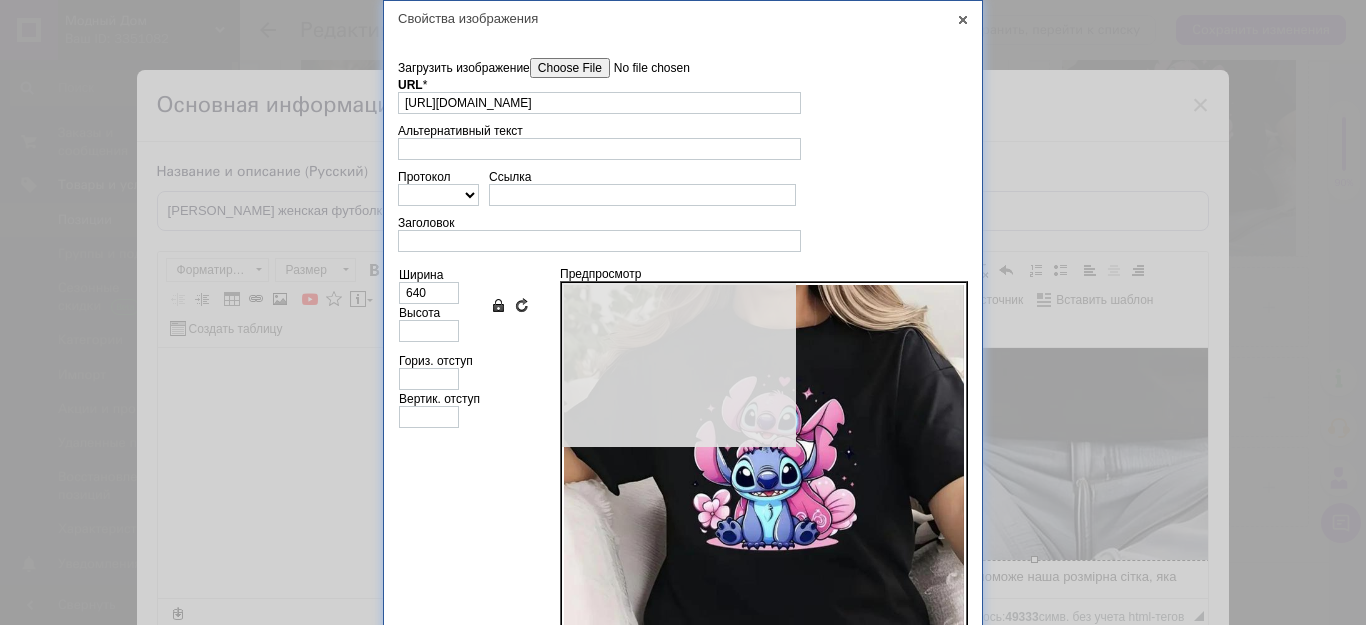 type on "704" 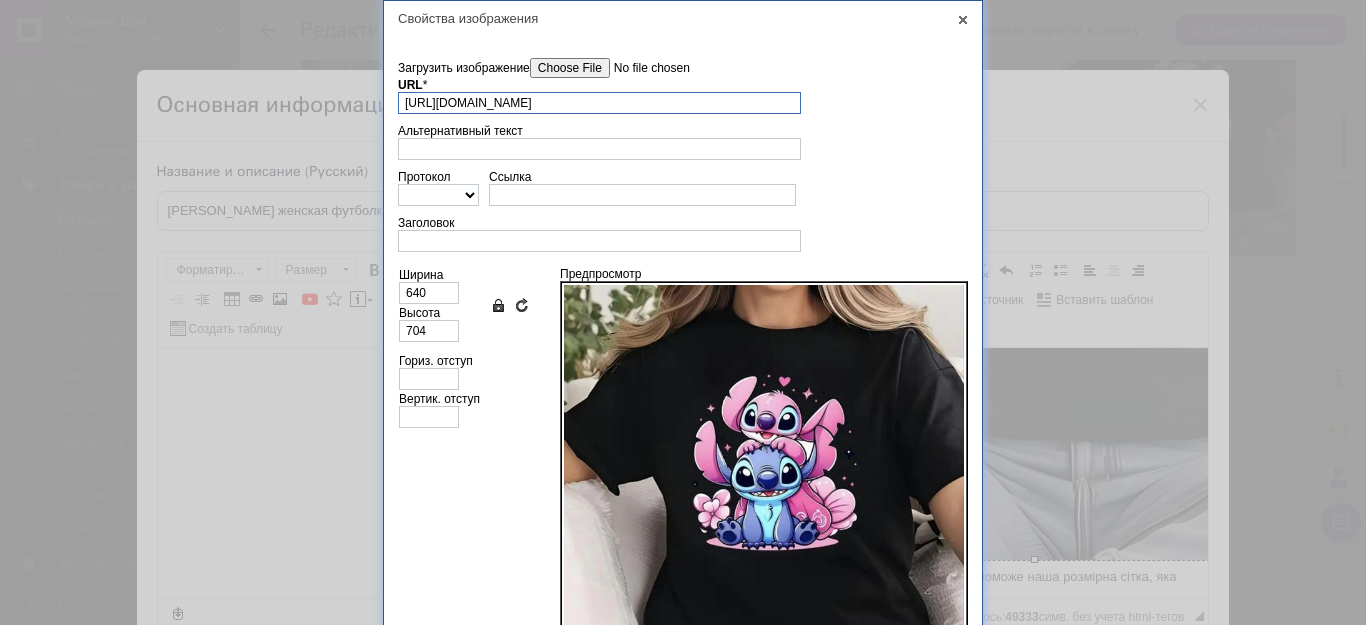 scroll, scrollTop: 0, scrollLeft: 104, axis: horizontal 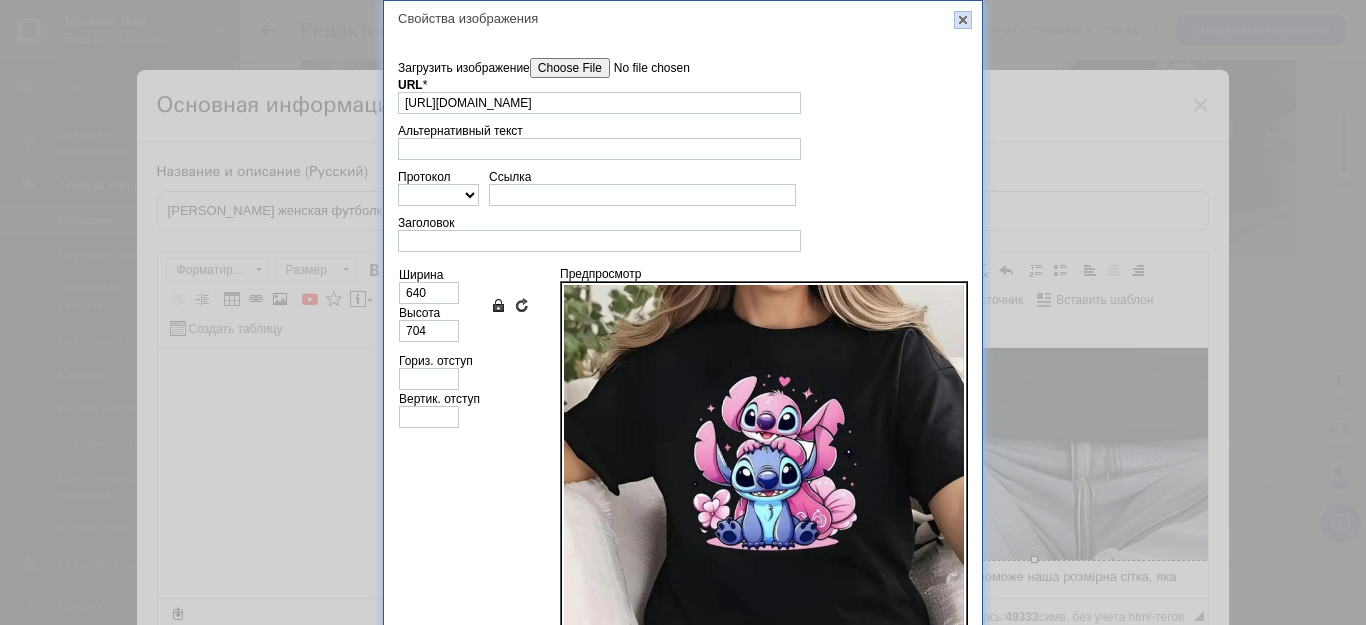 click on "X" at bounding box center [963, 20] 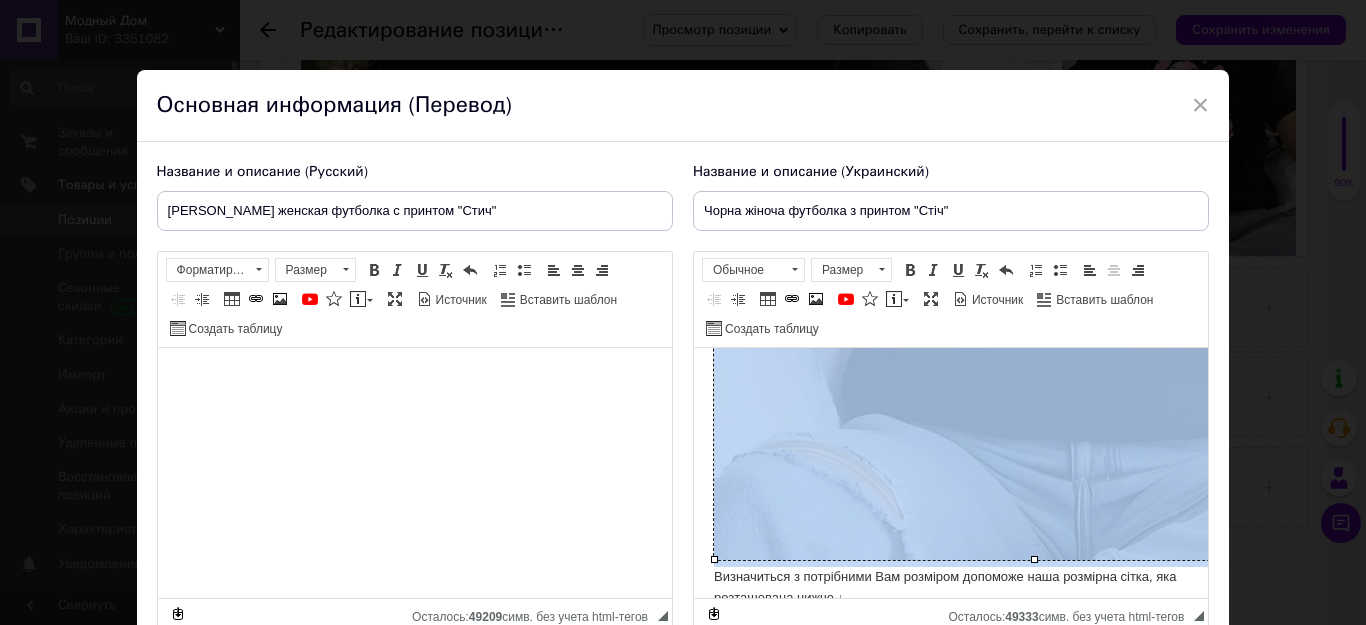 scroll, scrollTop: 0, scrollLeft: 0, axis: both 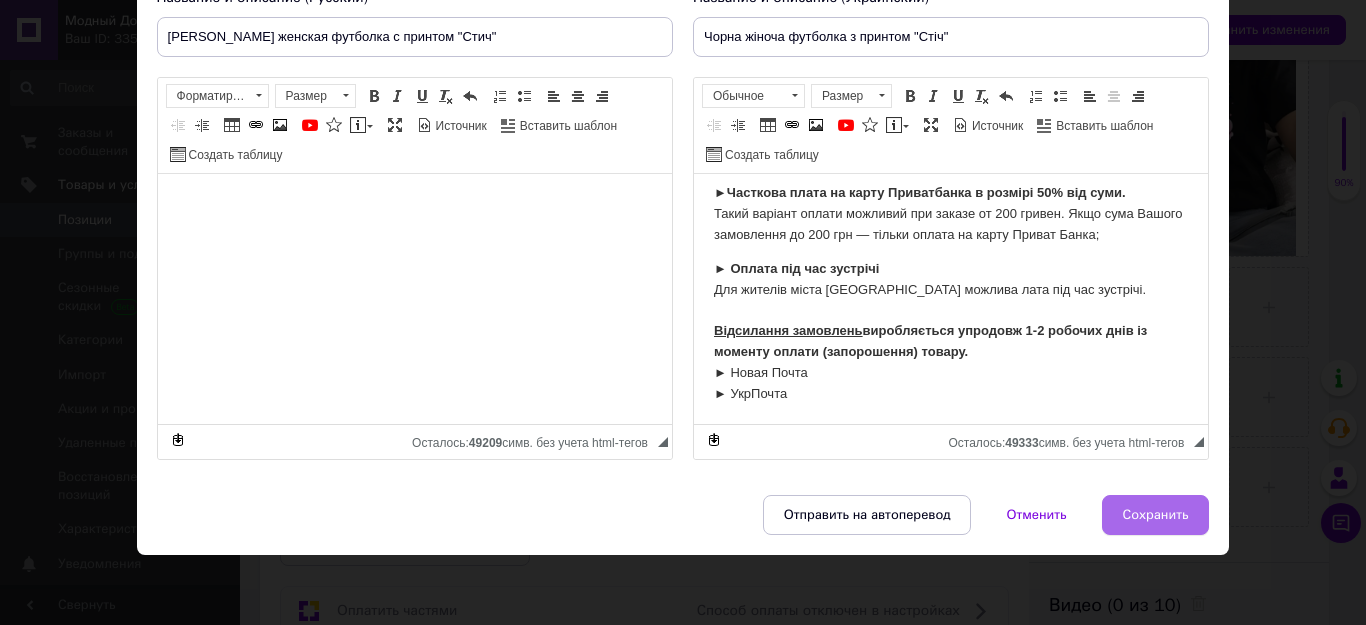 click on "Сохранить" at bounding box center [1156, 515] 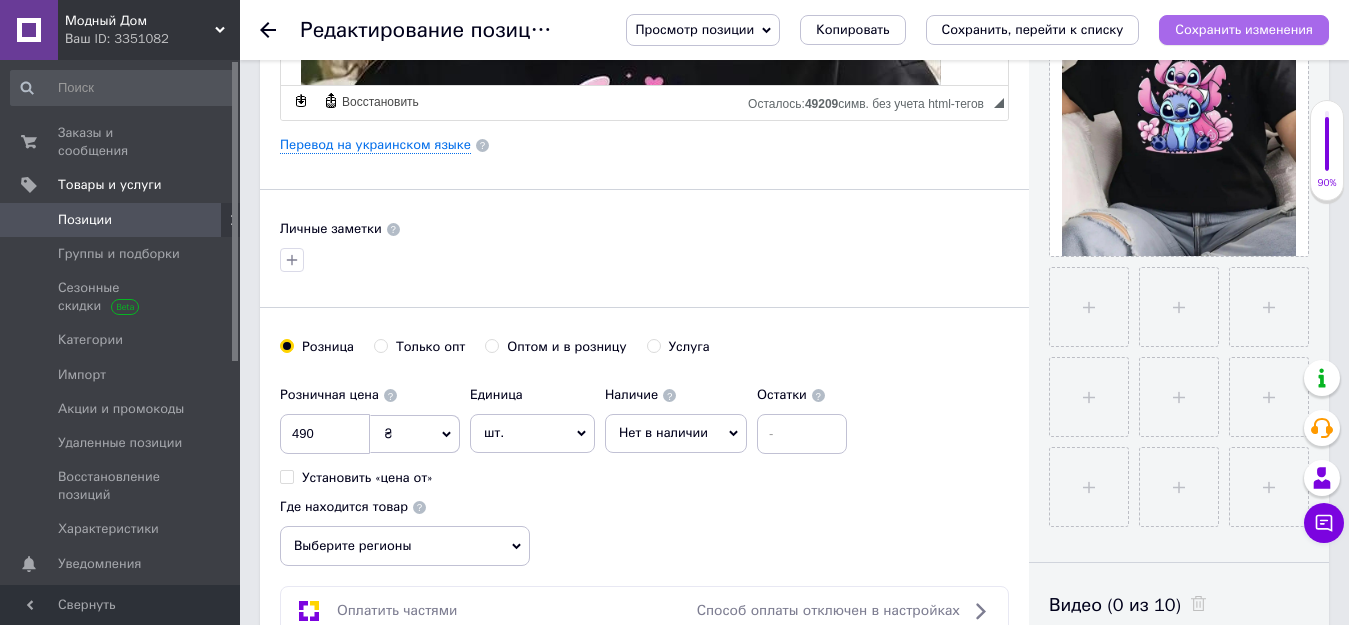 click on "Сохранить изменения" at bounding box center (1244, 29) 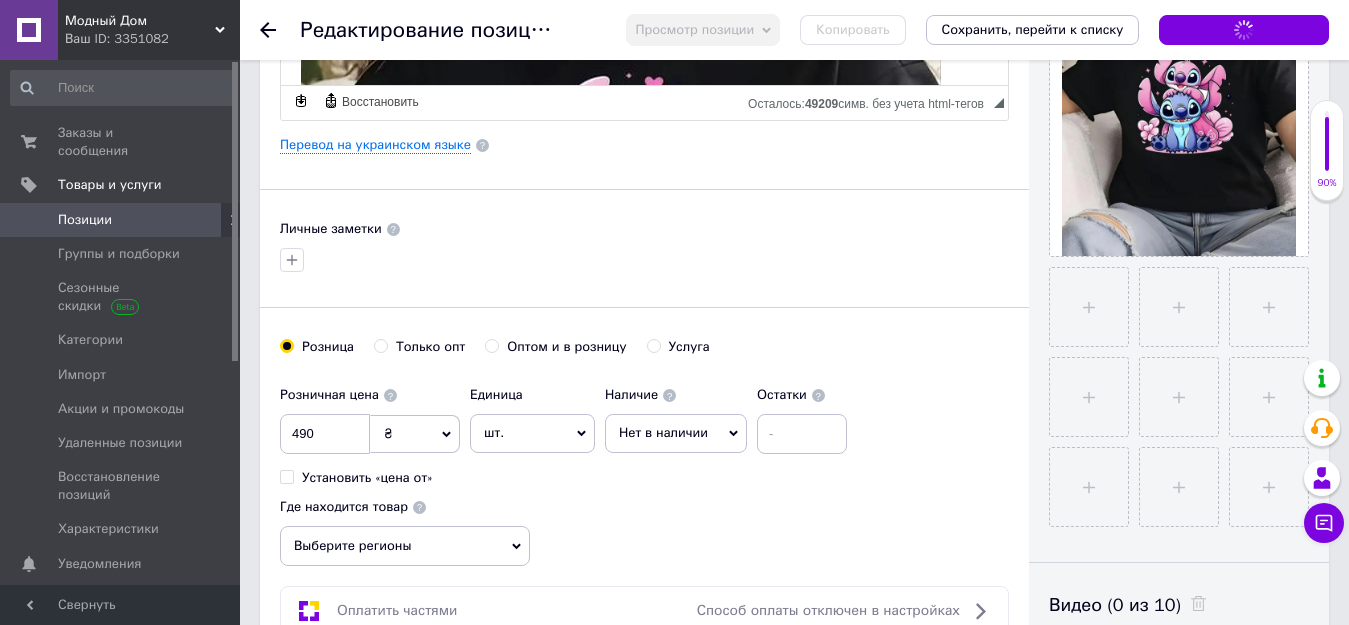scroll, scrollTop: 900, scrollLeft: 0, axis: vertical 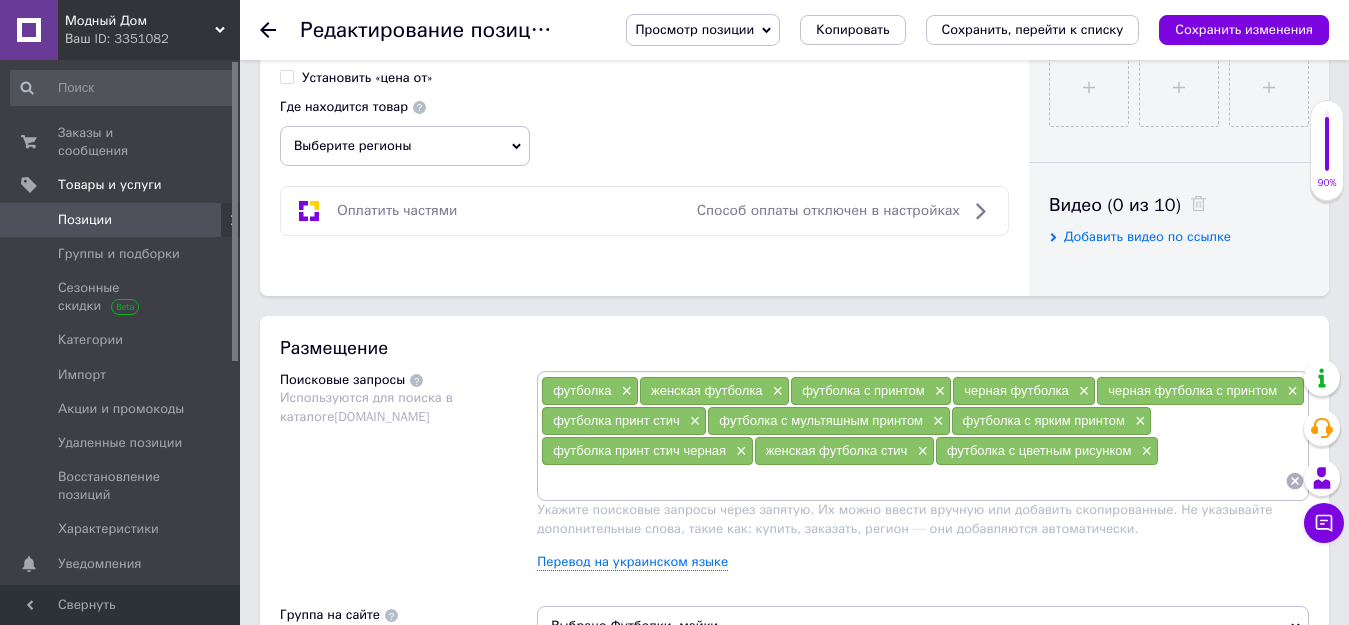 click at bounding box center (913, 481) 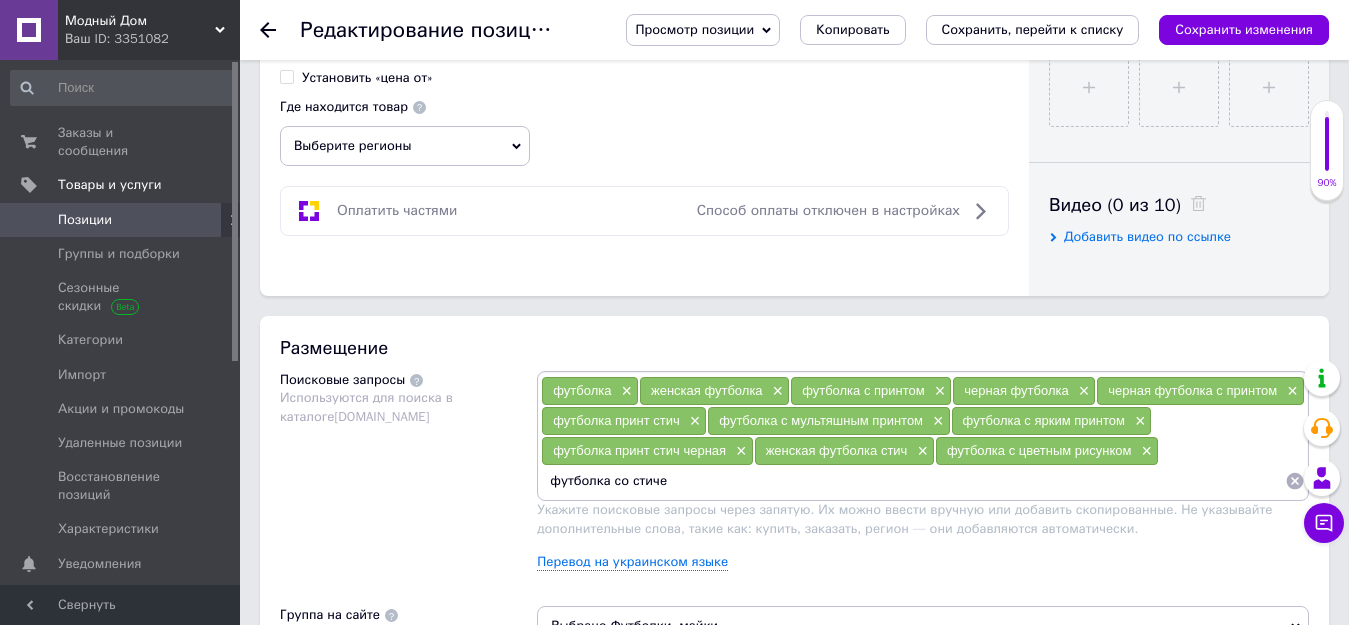 type on "футболка со стичем" 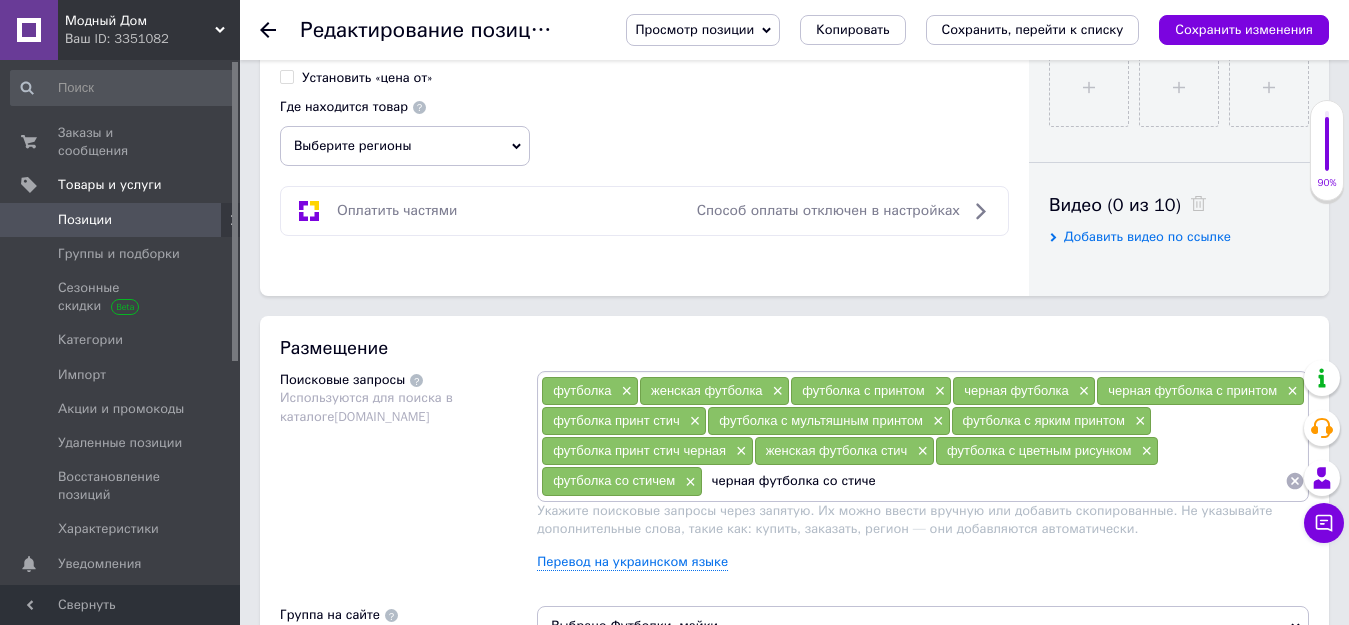 type on "черная футболка со стичем" 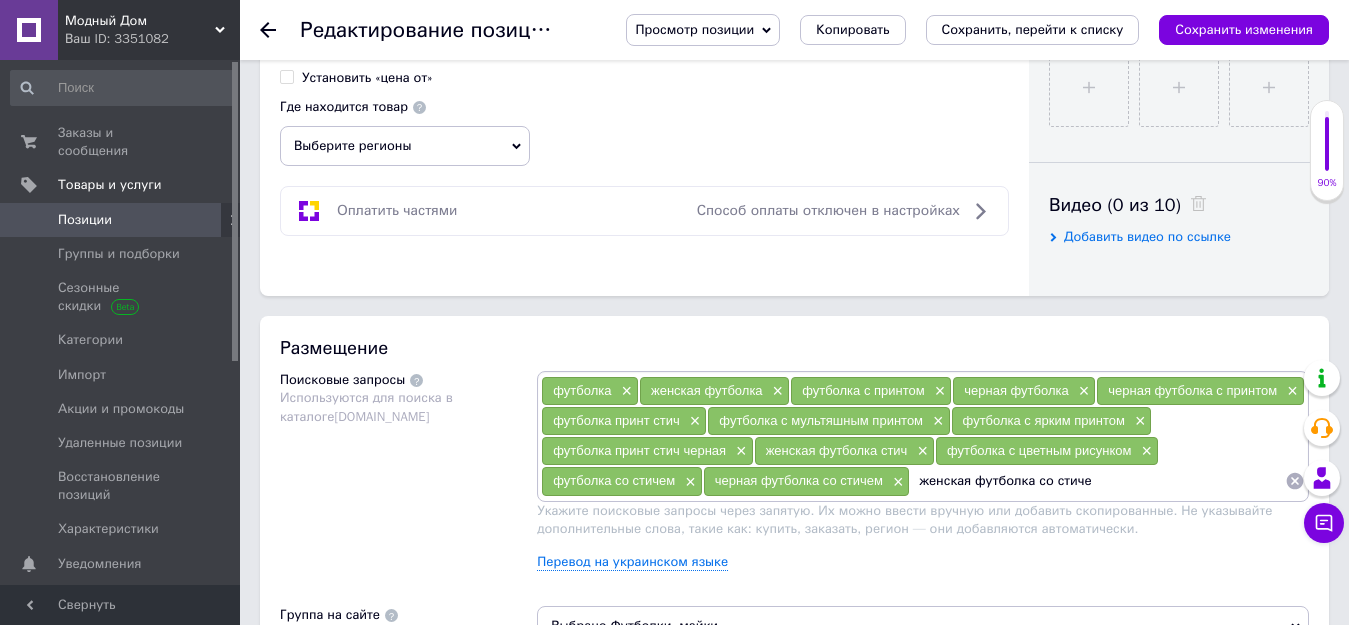 type on "женская футболка со стичем" 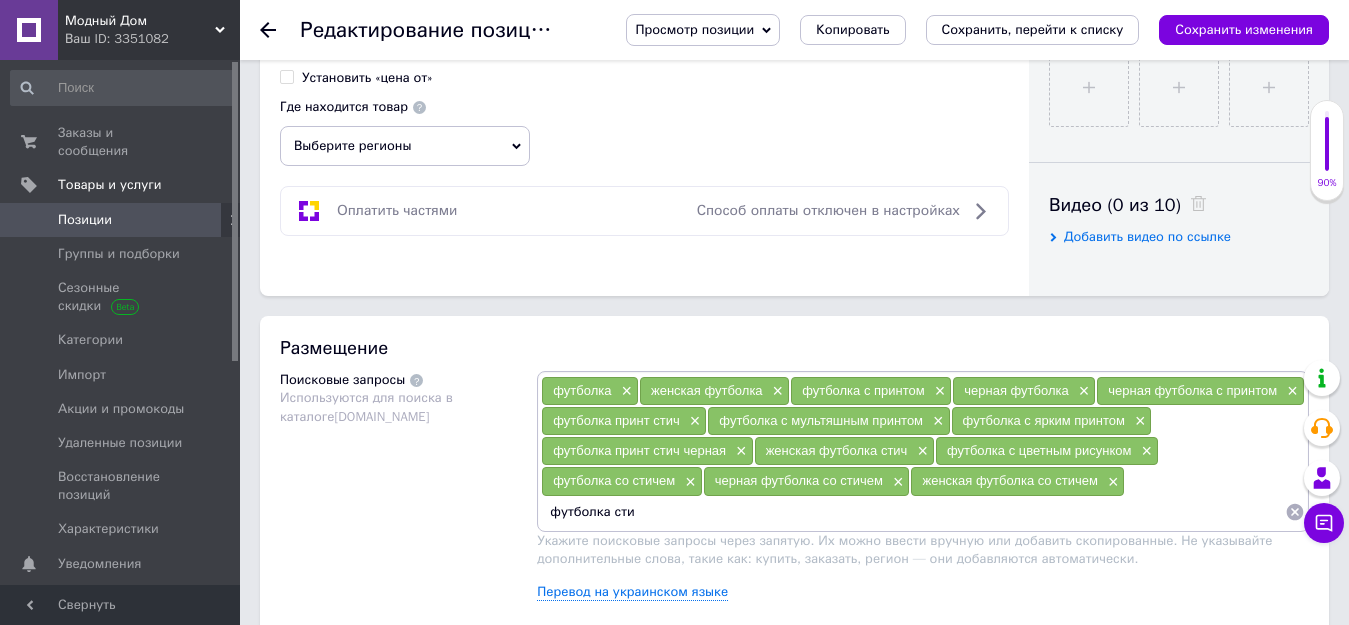 type on "футболка стич" 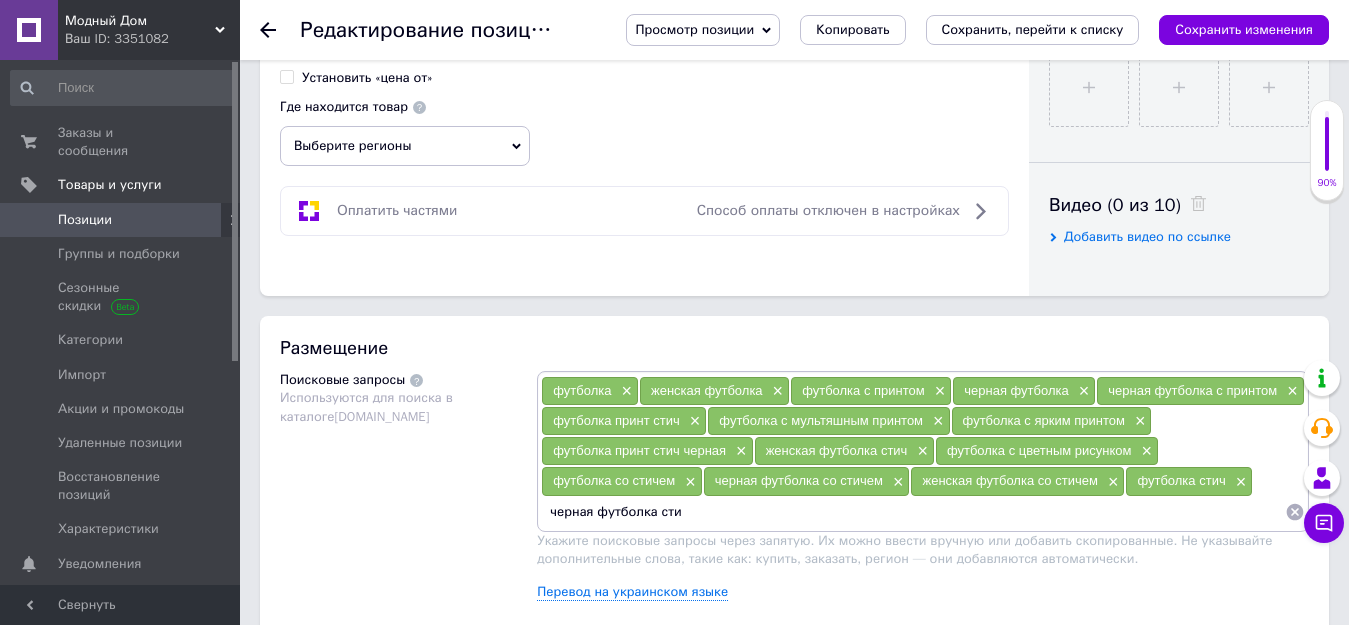 type on "черная футболка стич" 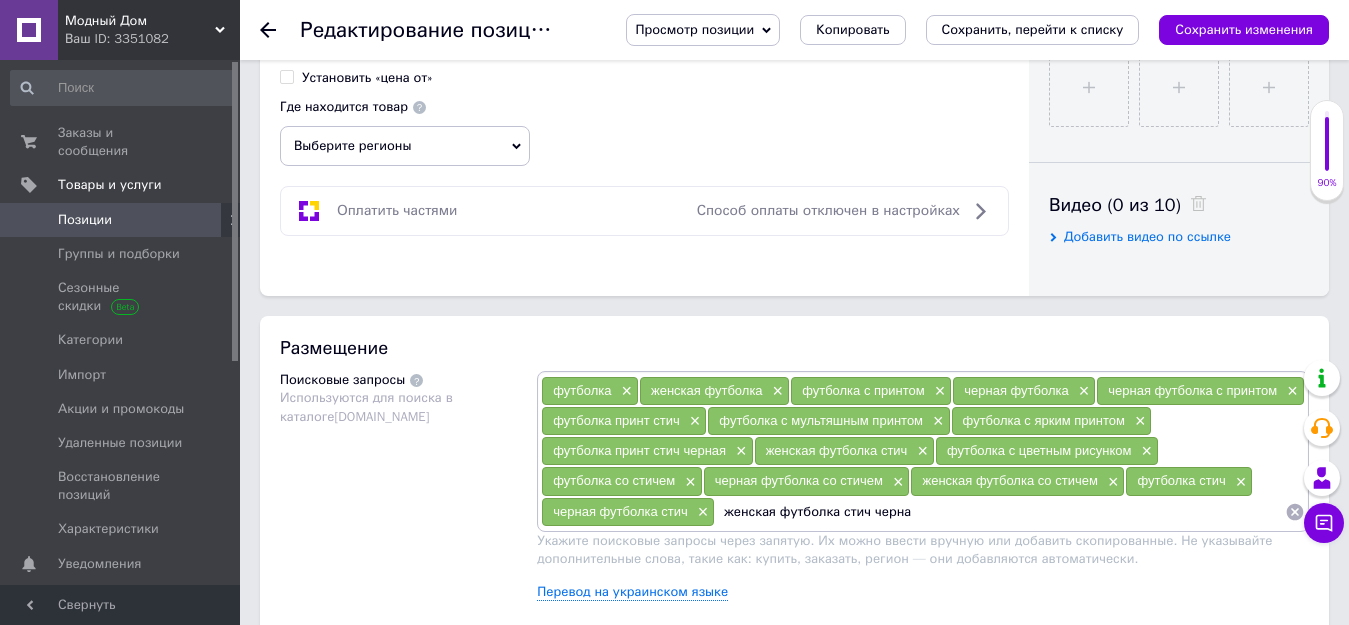 type on "женская футболка стич черная" 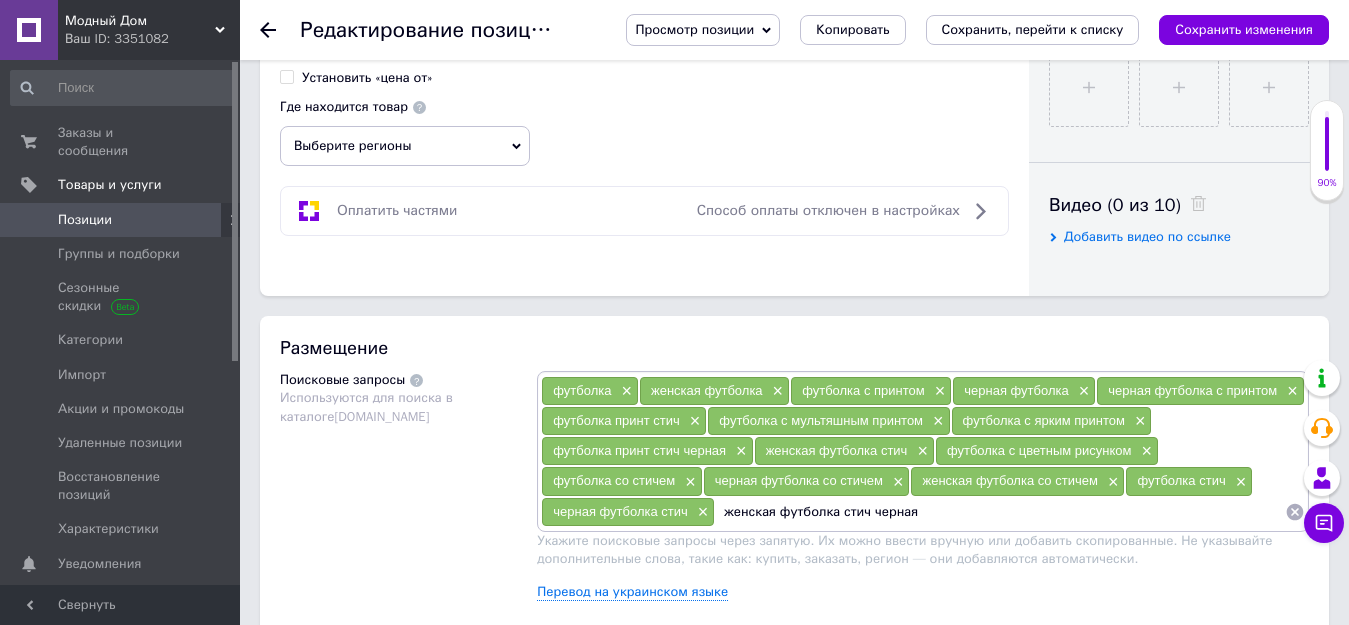 type 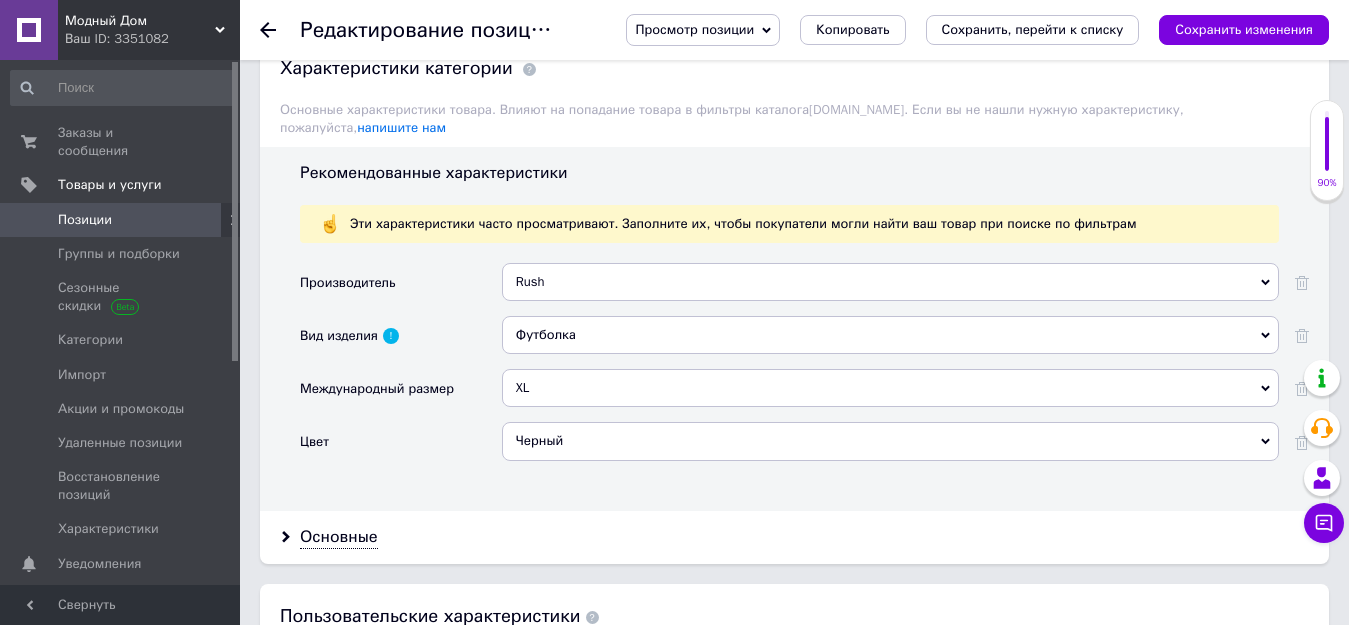 scroll, scrollTop: 1800, scrollLeft: 0, axis: vertical 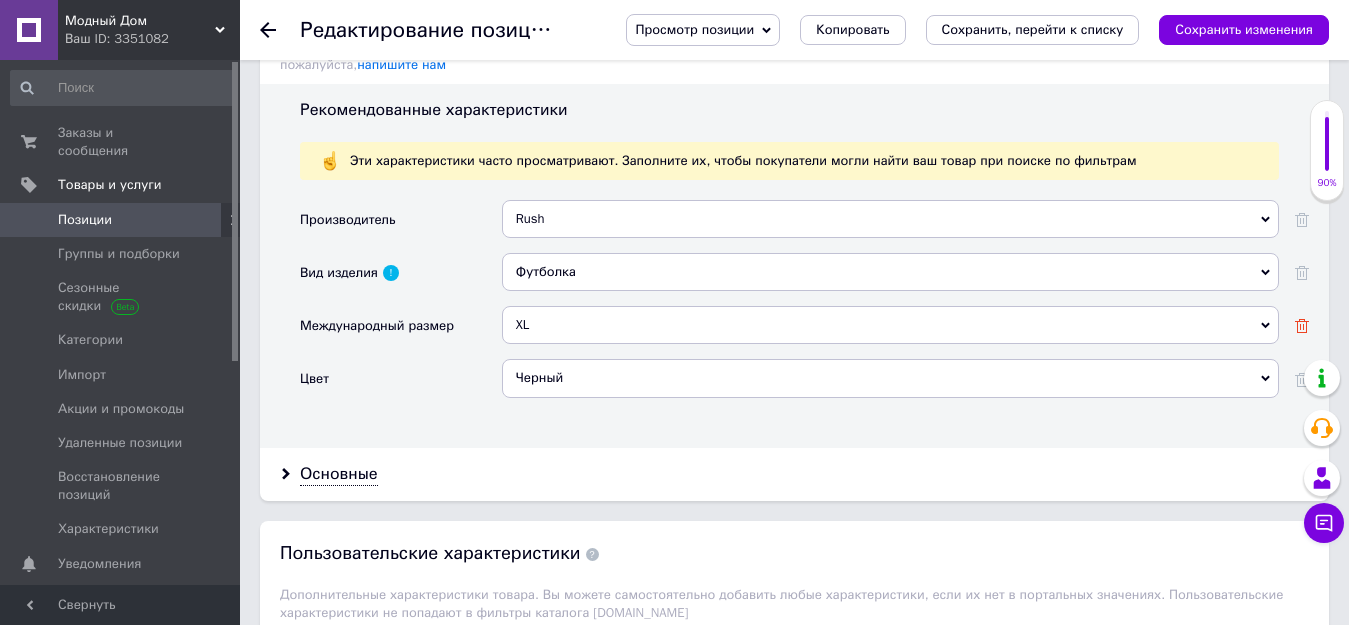click 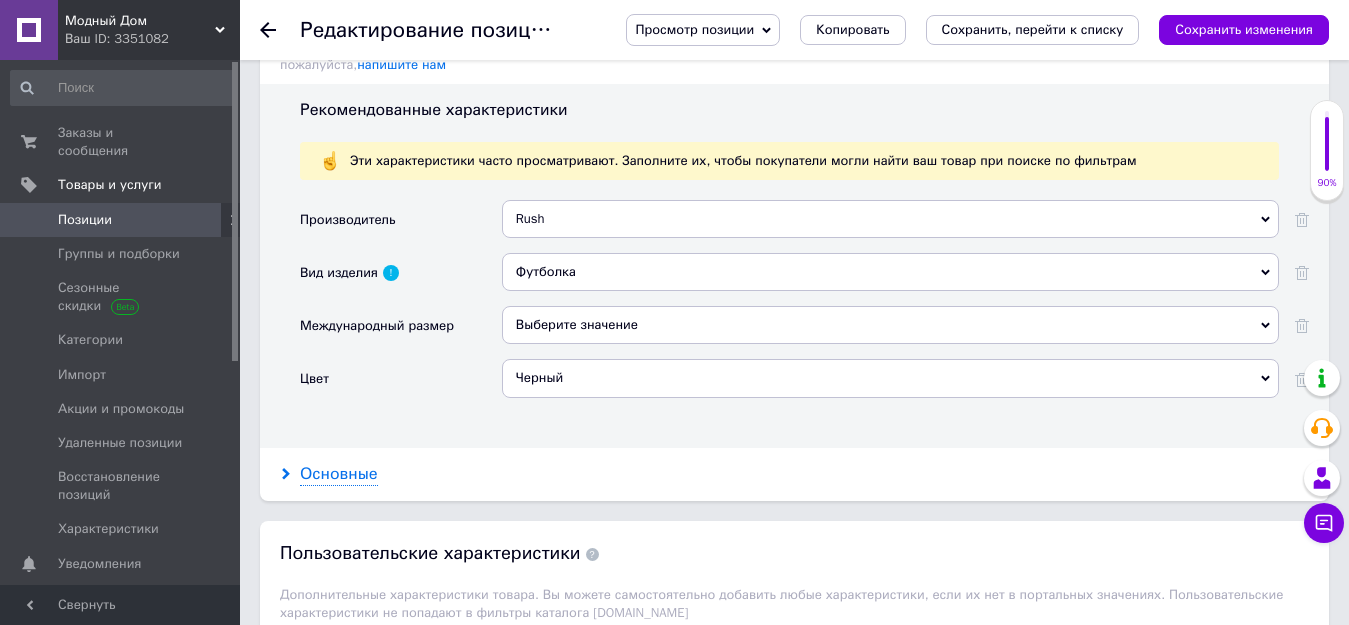 click on "Основные" at bounding box center (339, 474) 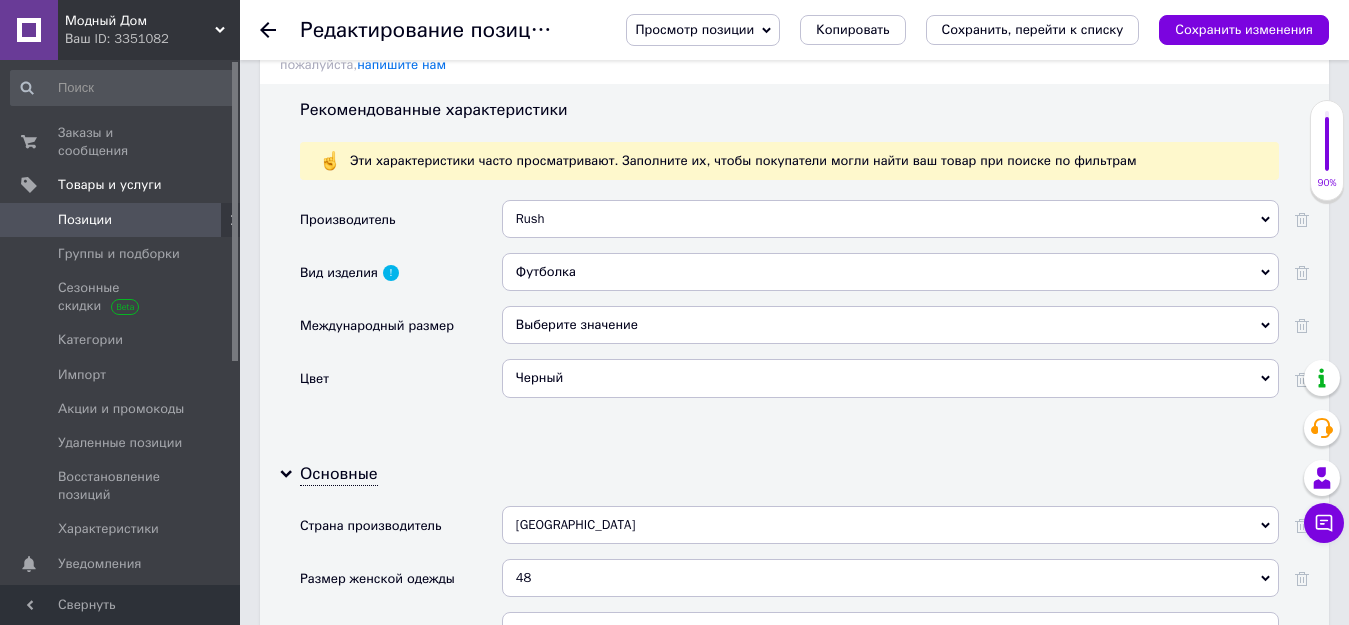 scroll, scrollTop: 2100, scrollLeft: 0, axis: vertical 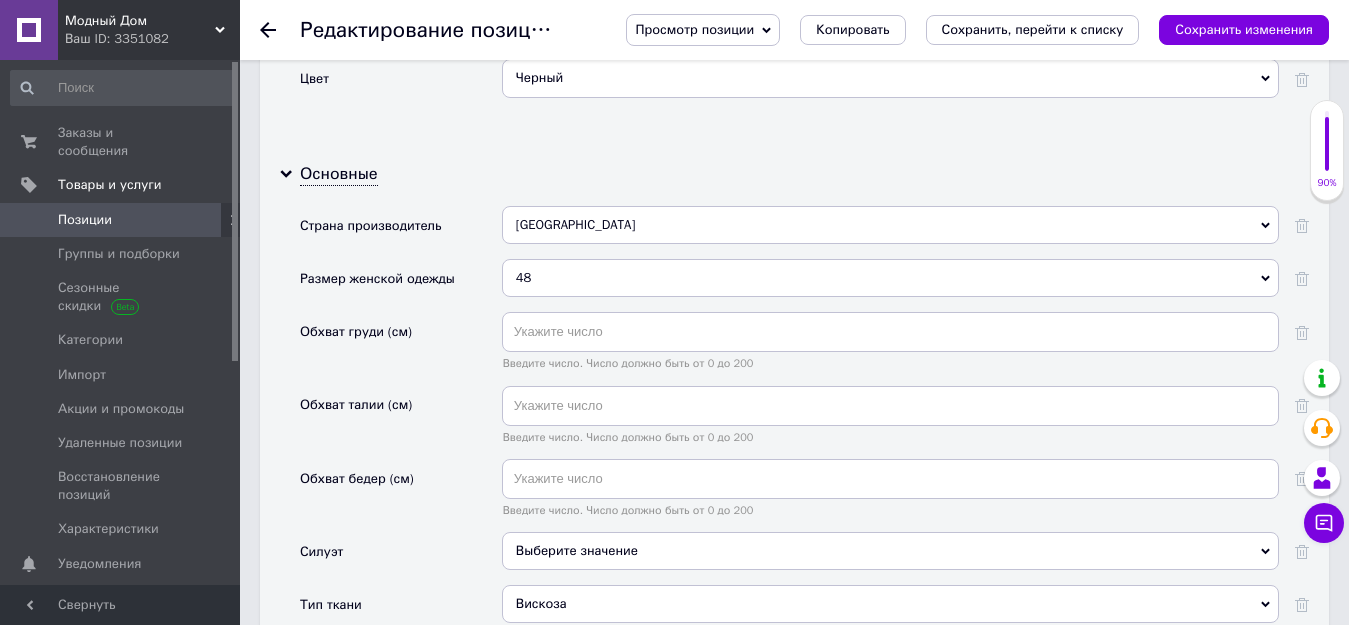 click on "48" at bounding box center [890, 278] 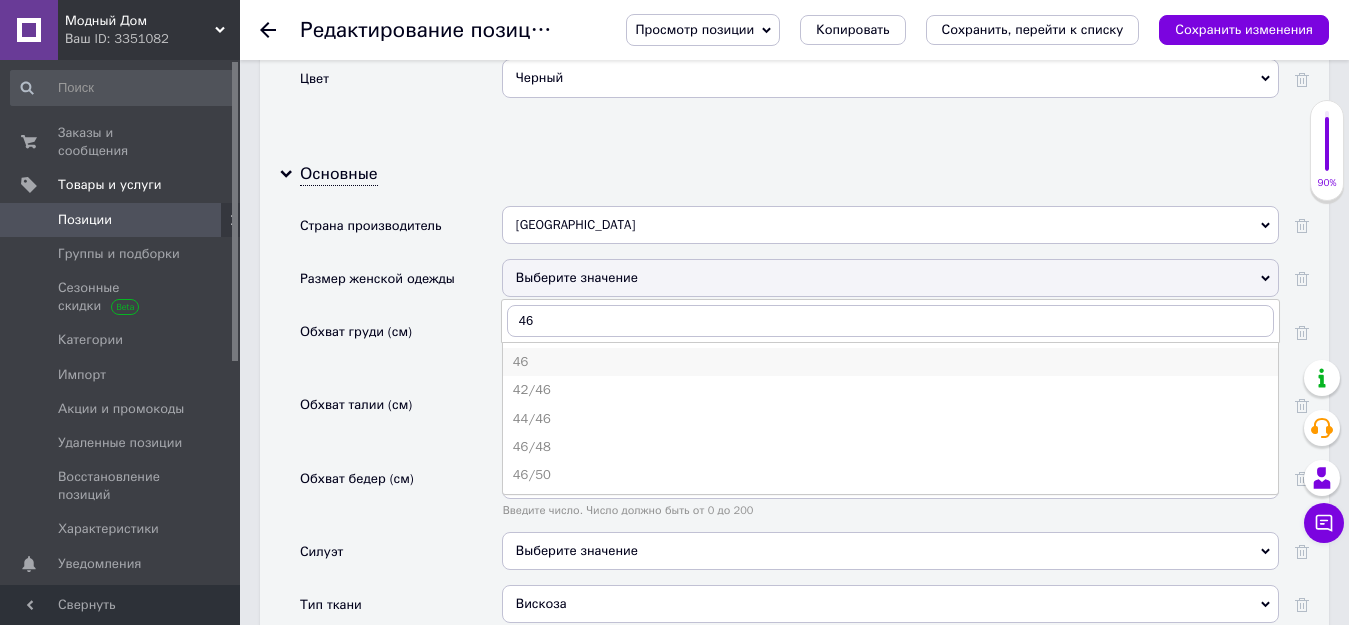 click on "46" at bounding box center [890, 362] 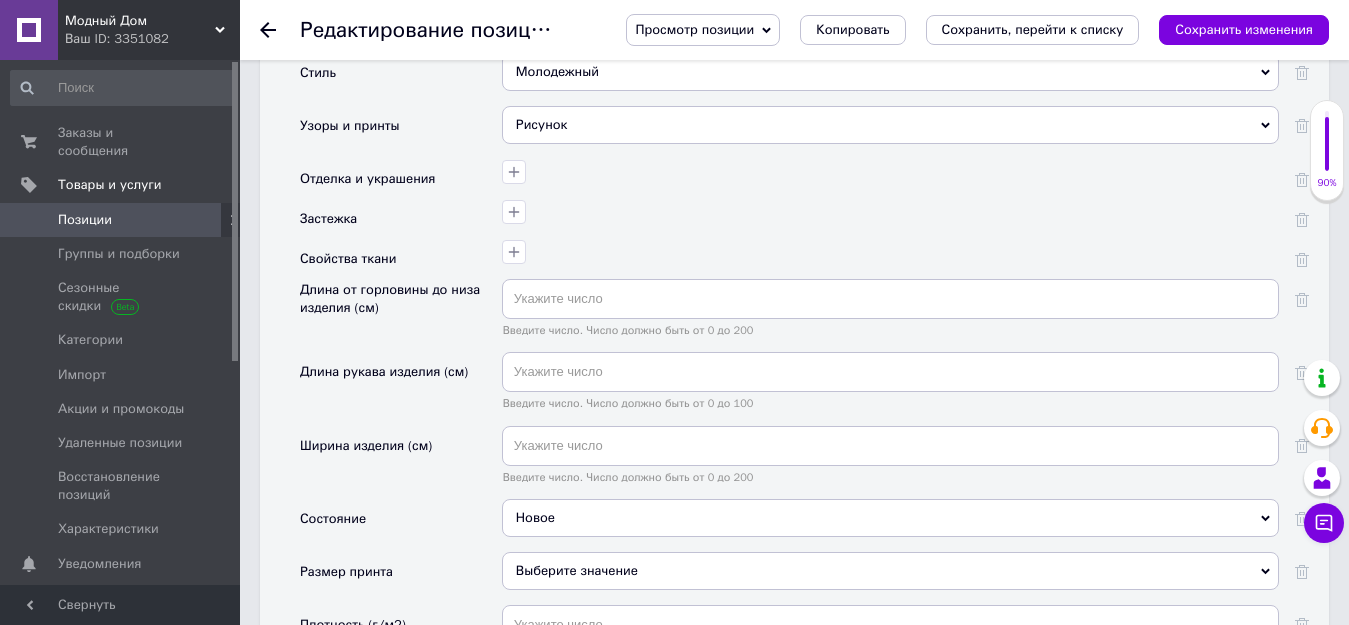 scroll, scrollTop: 3200, scrollLeft: 0, axis: vertical 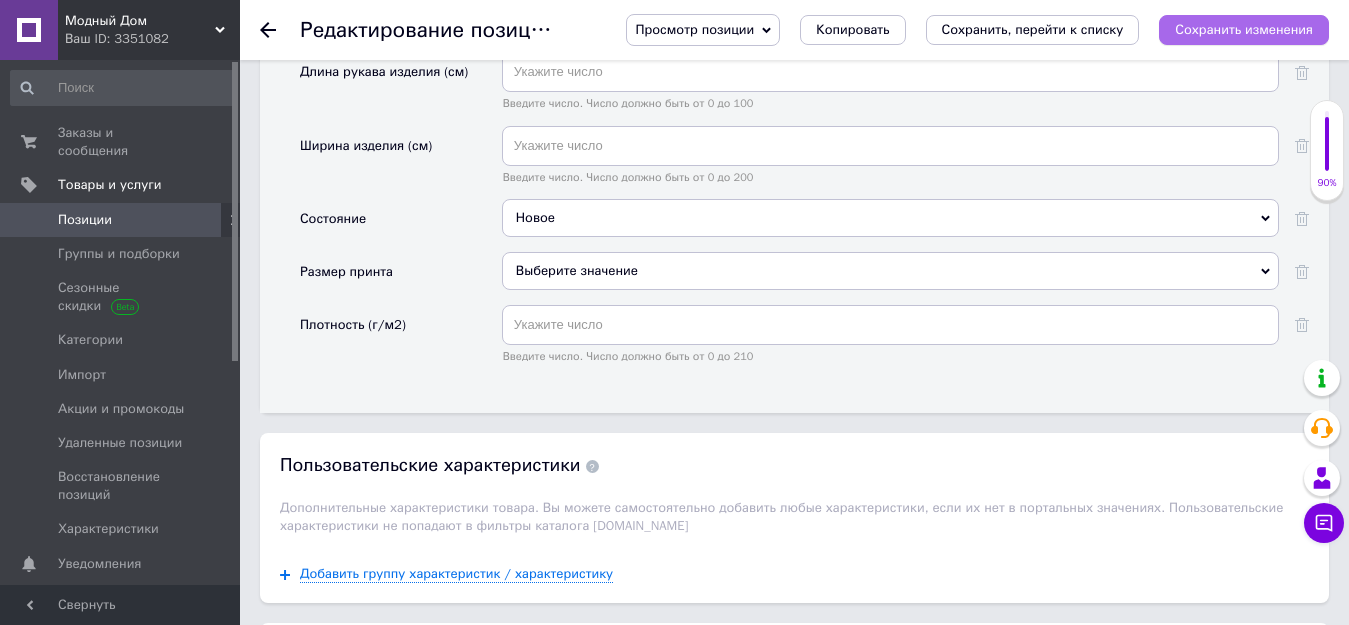 click on "Сохранить изменения" at bounding box center (1244, 29) 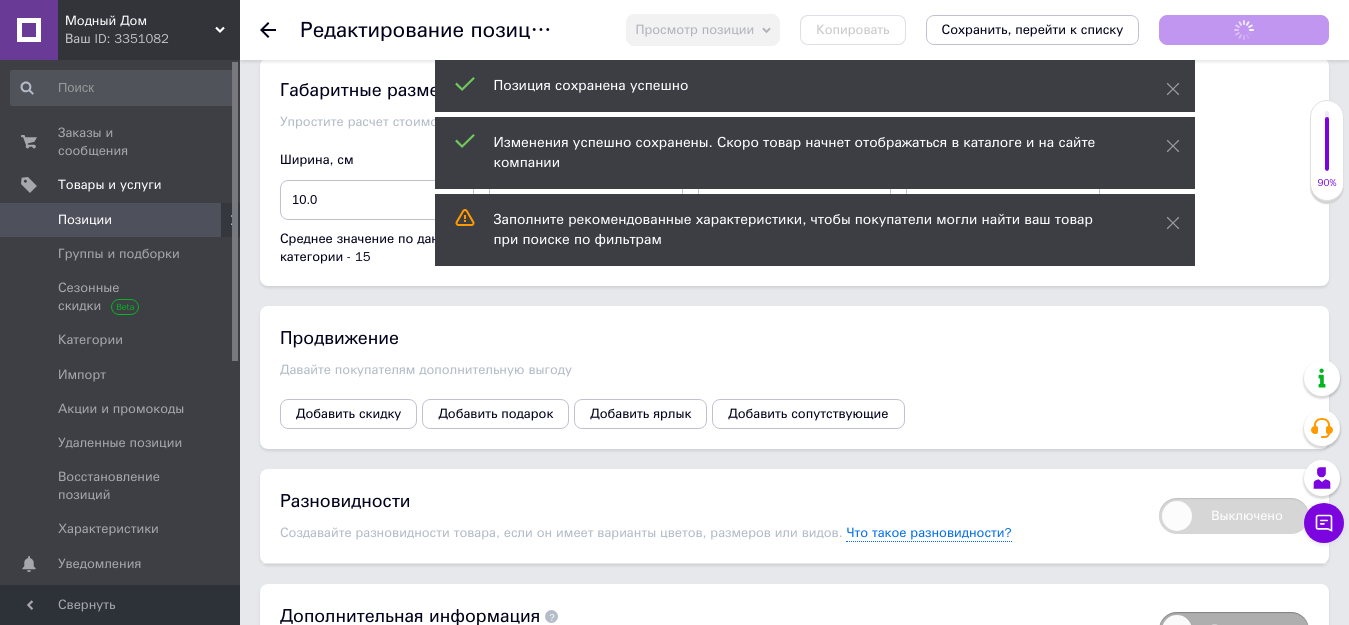 scroll, scrollTop: 3876, scrollLeft: 0, axis: vertical 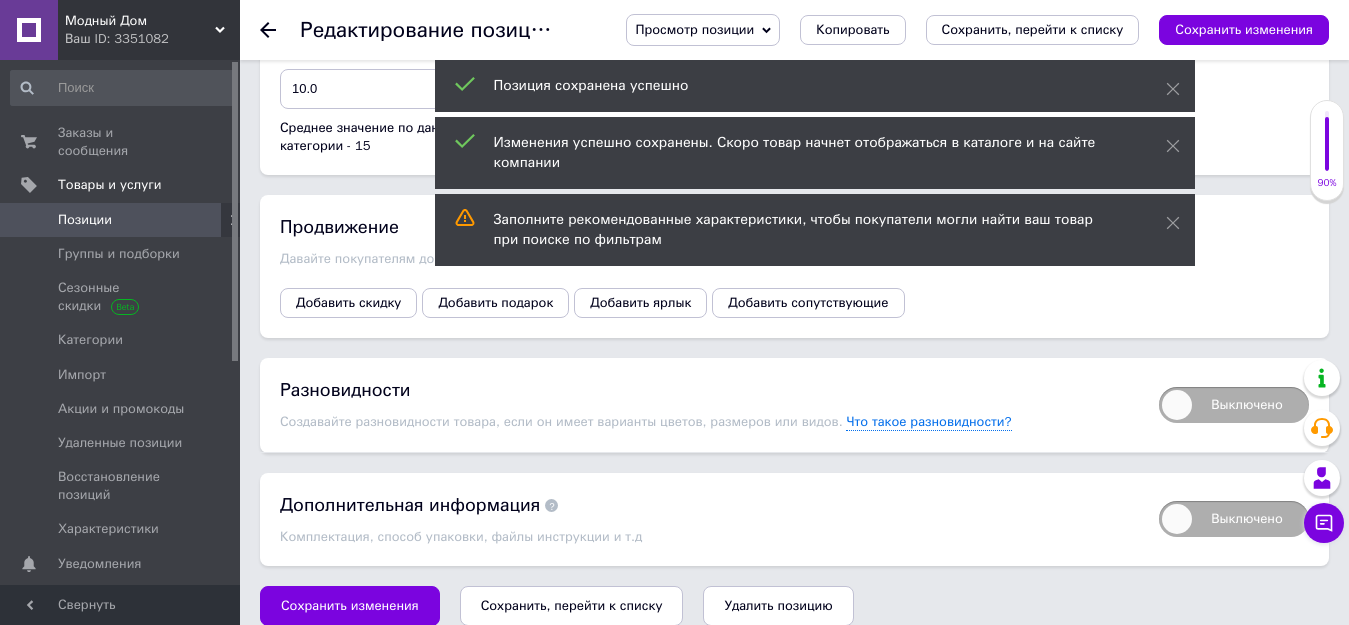 click on "Выключено" at bounding box center (1234, 405) 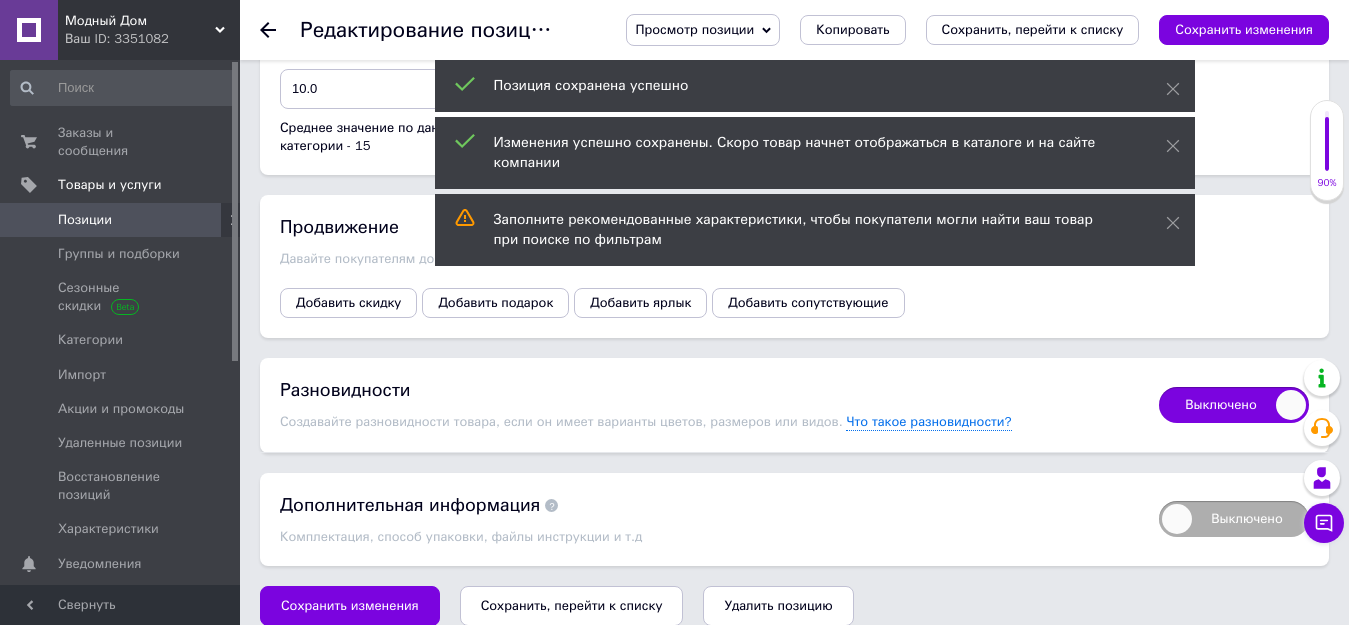 checkbox on "true" 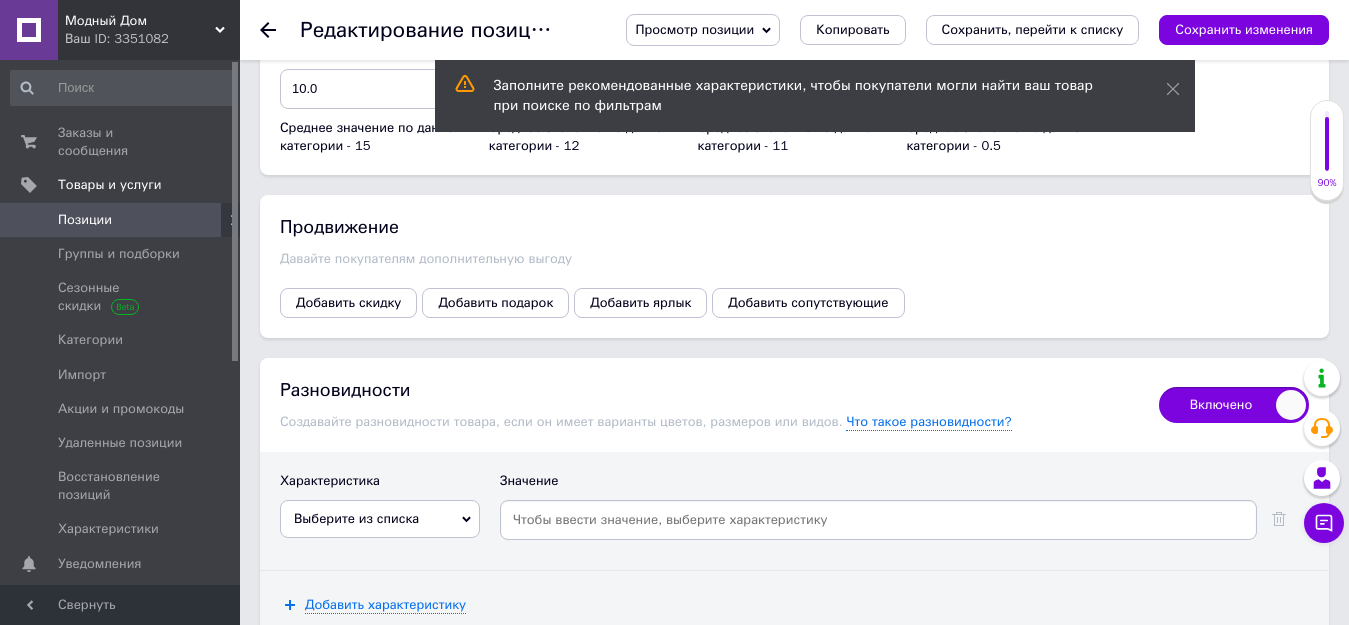 click on "Выберите из списка" at bounding box center [380, 519] 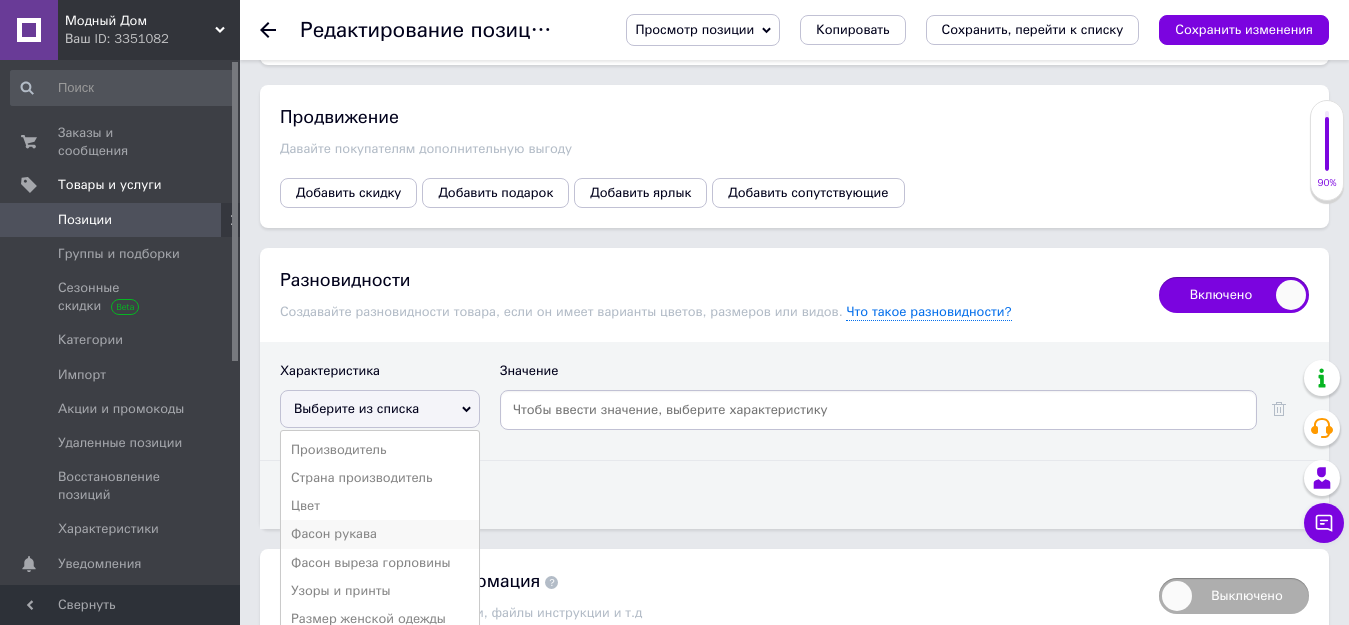 scroll, scrollTop: 4121, scrollLeft: 0, axis: vertical 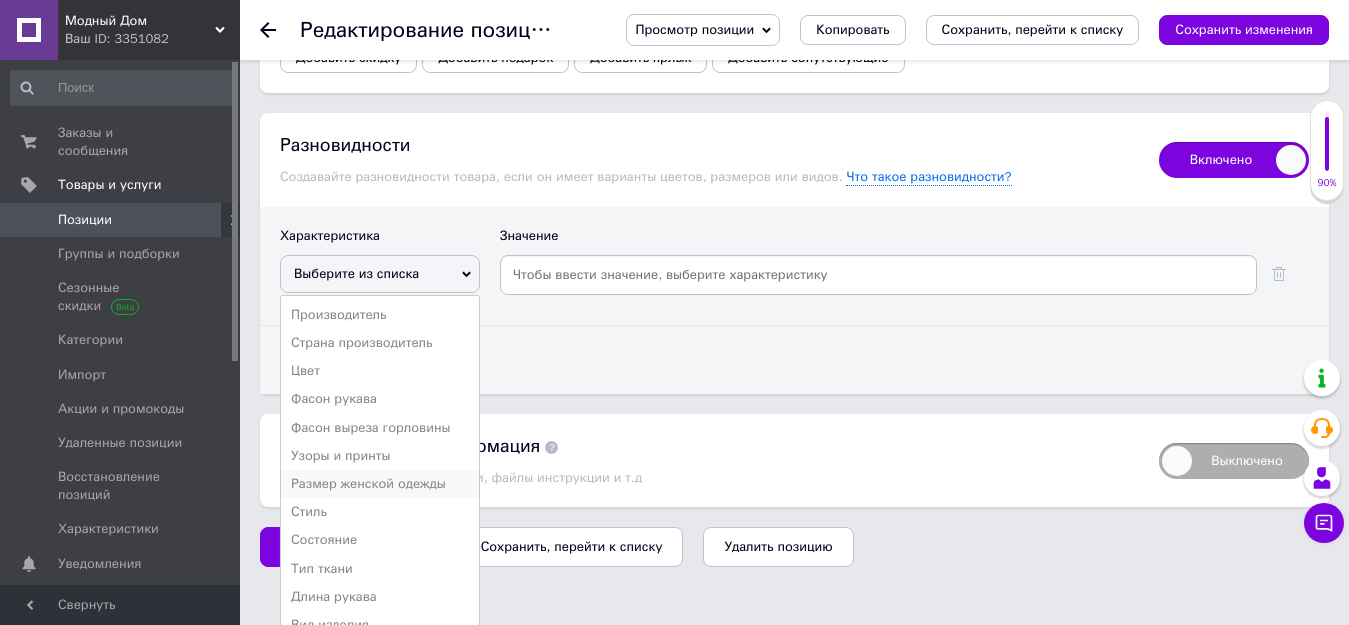 click on "Размер женской одежды" at bounding box center [380, 484] 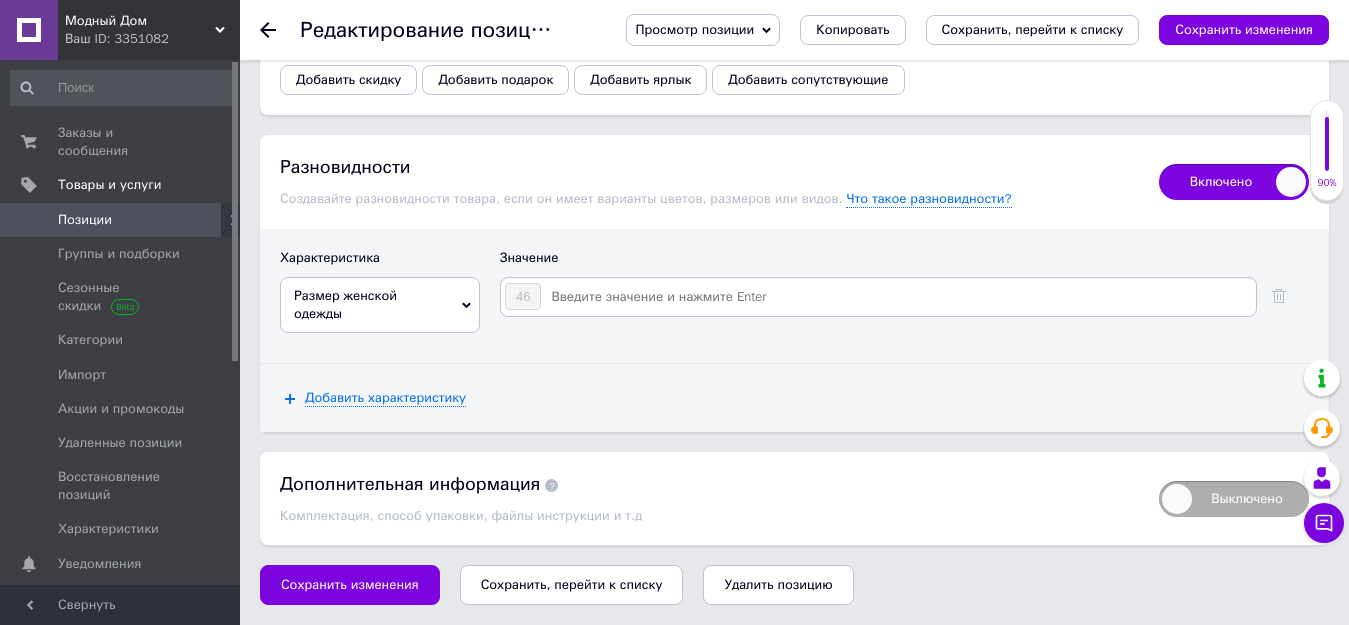 scroll, scrollTop: 4078, scrollLeft: 0, axis: vertical 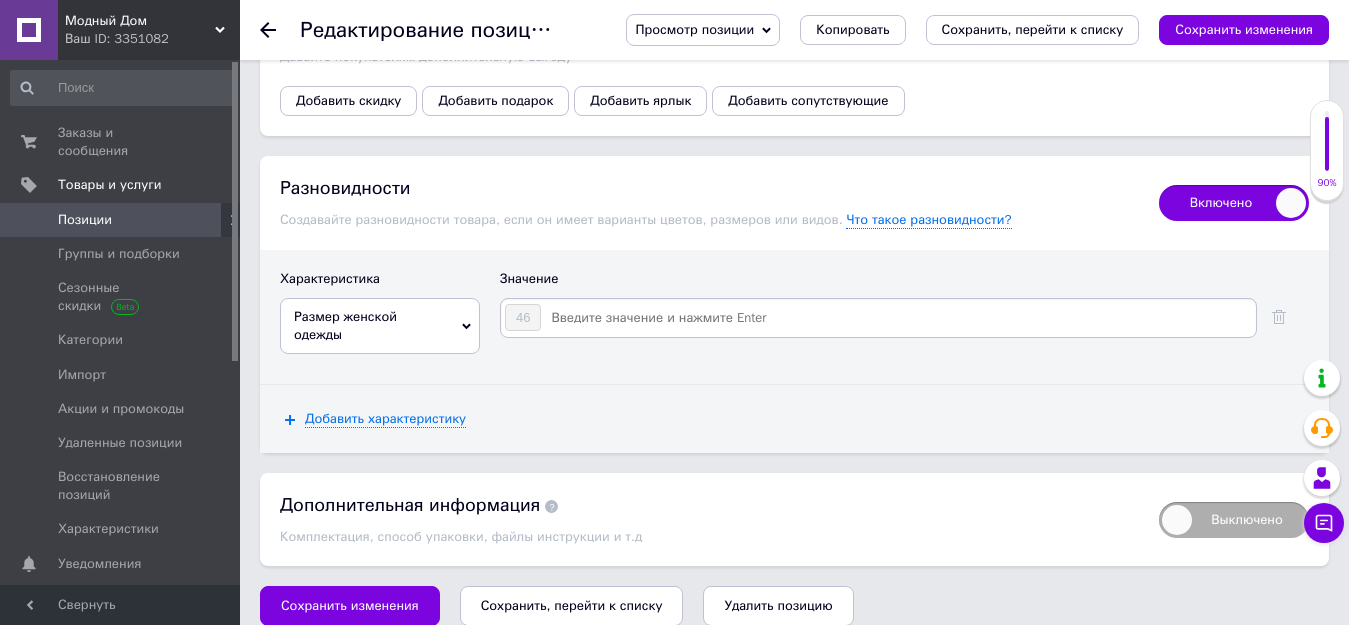 click at bounding box center [897, 318] 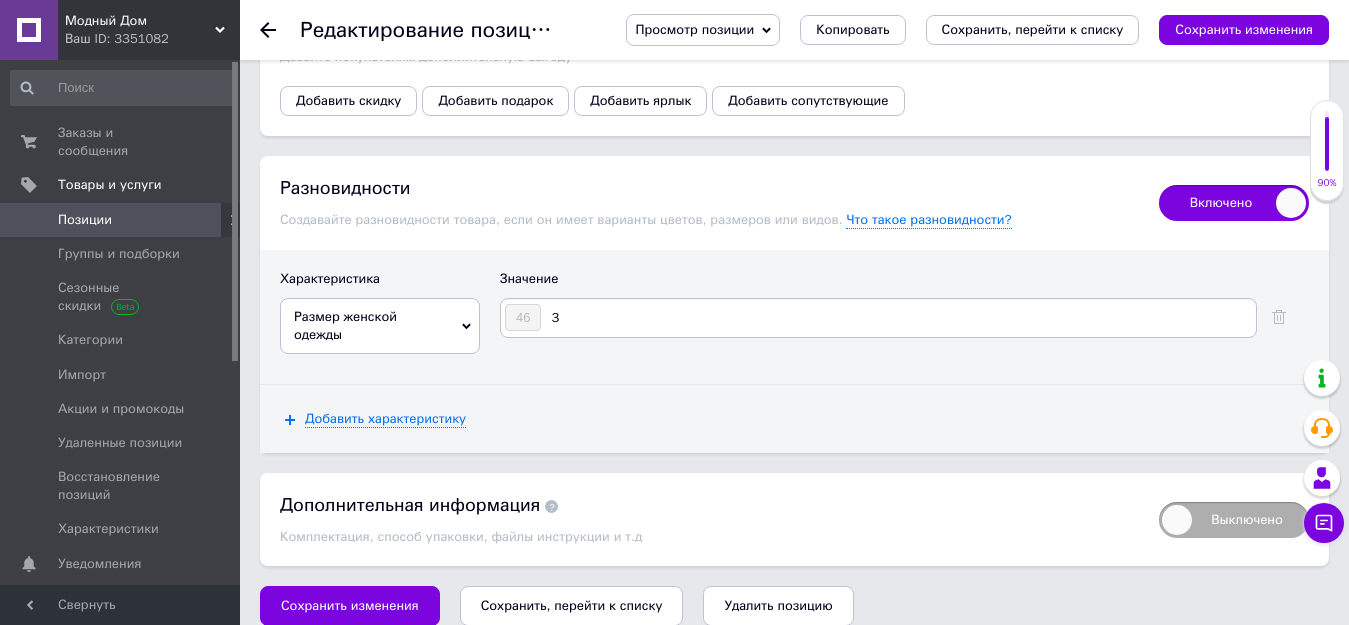 type on "38" 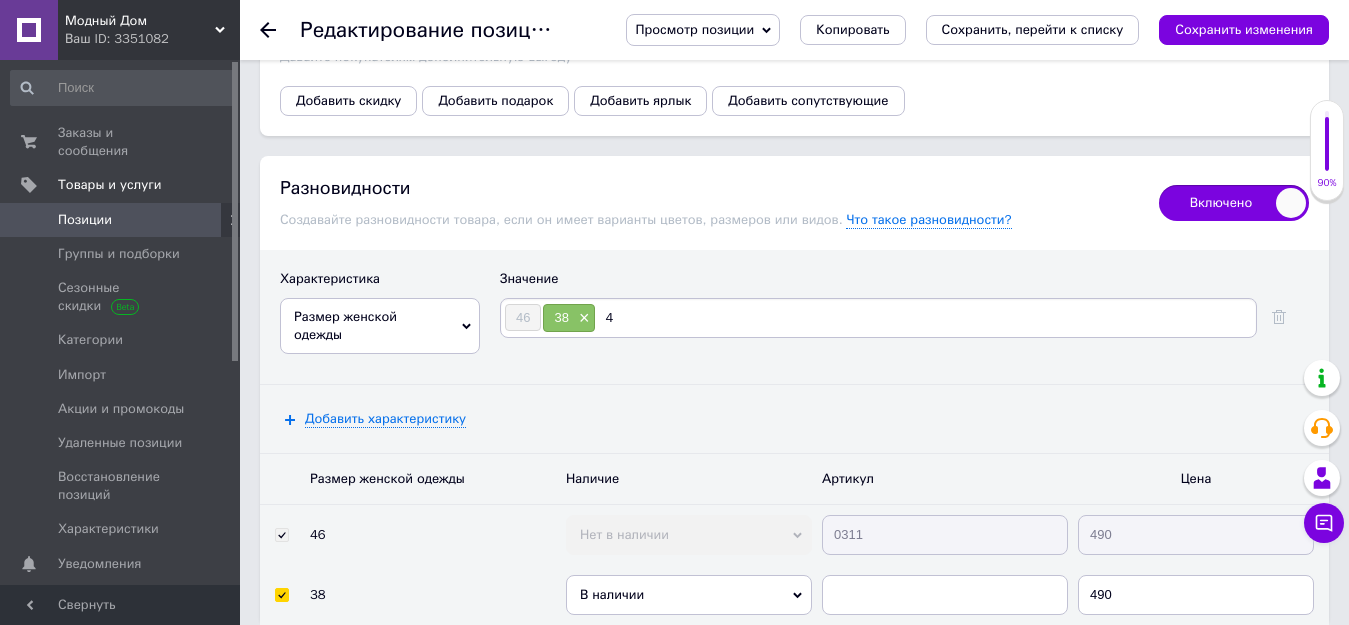 type on "40" 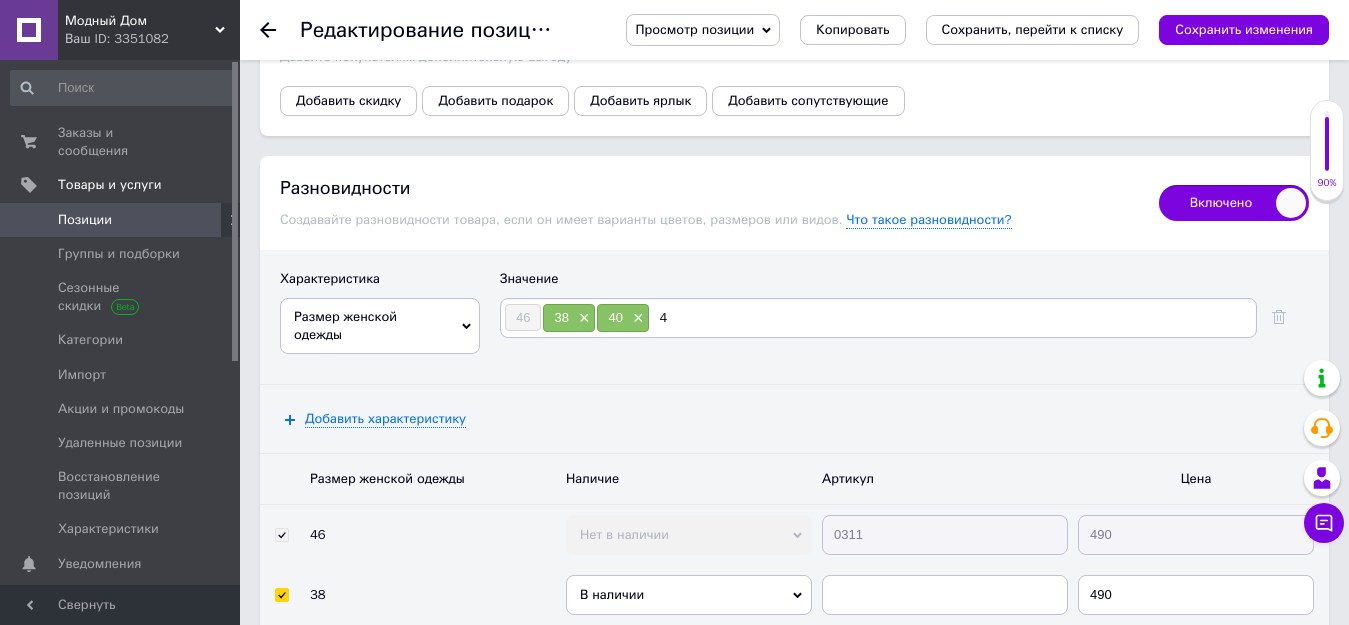 type on "42" 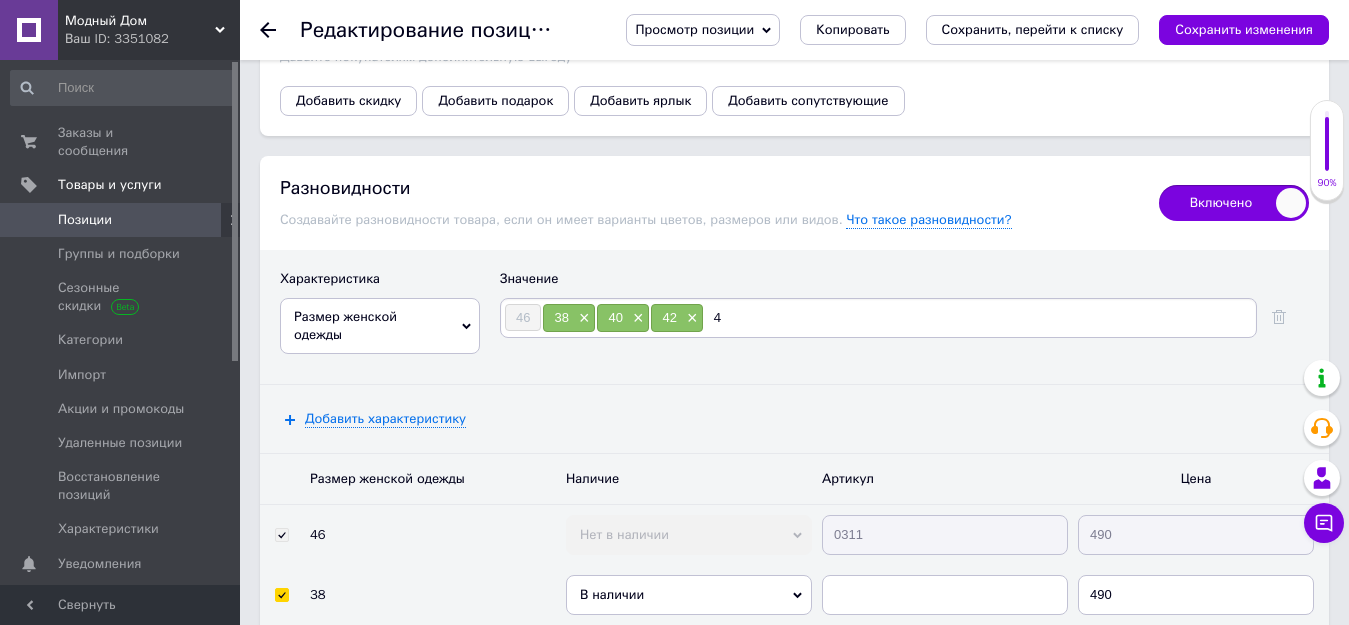 type on "44" 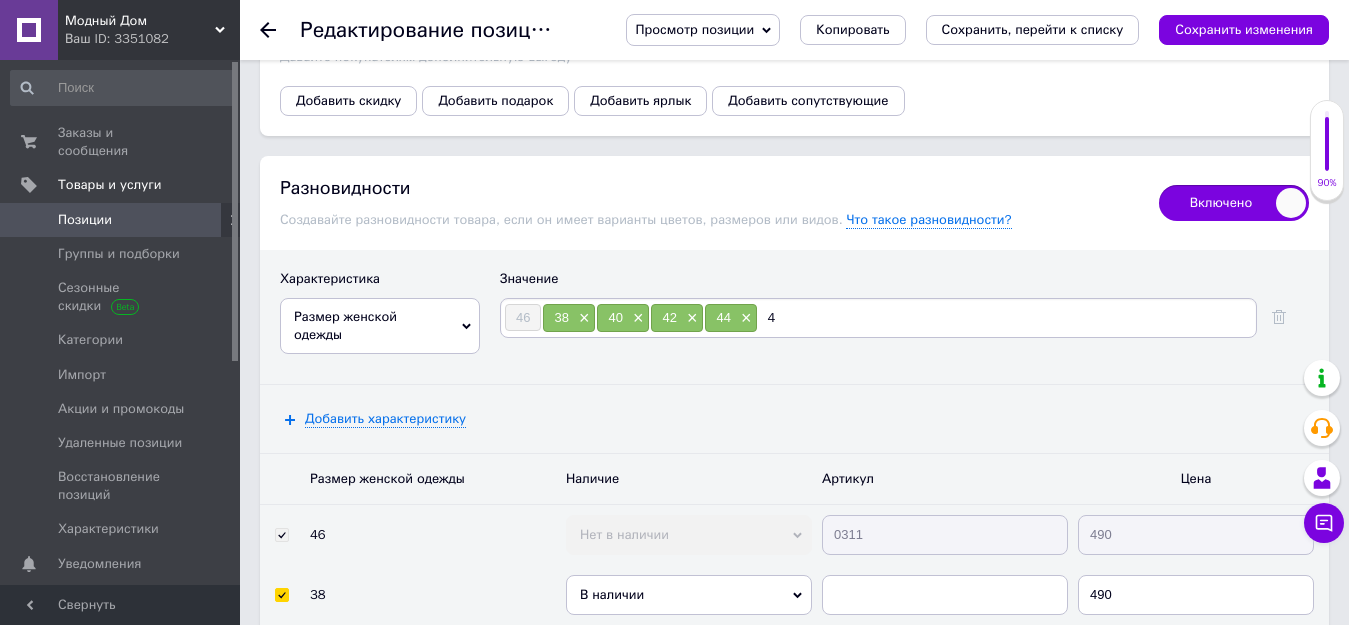 type on "48" 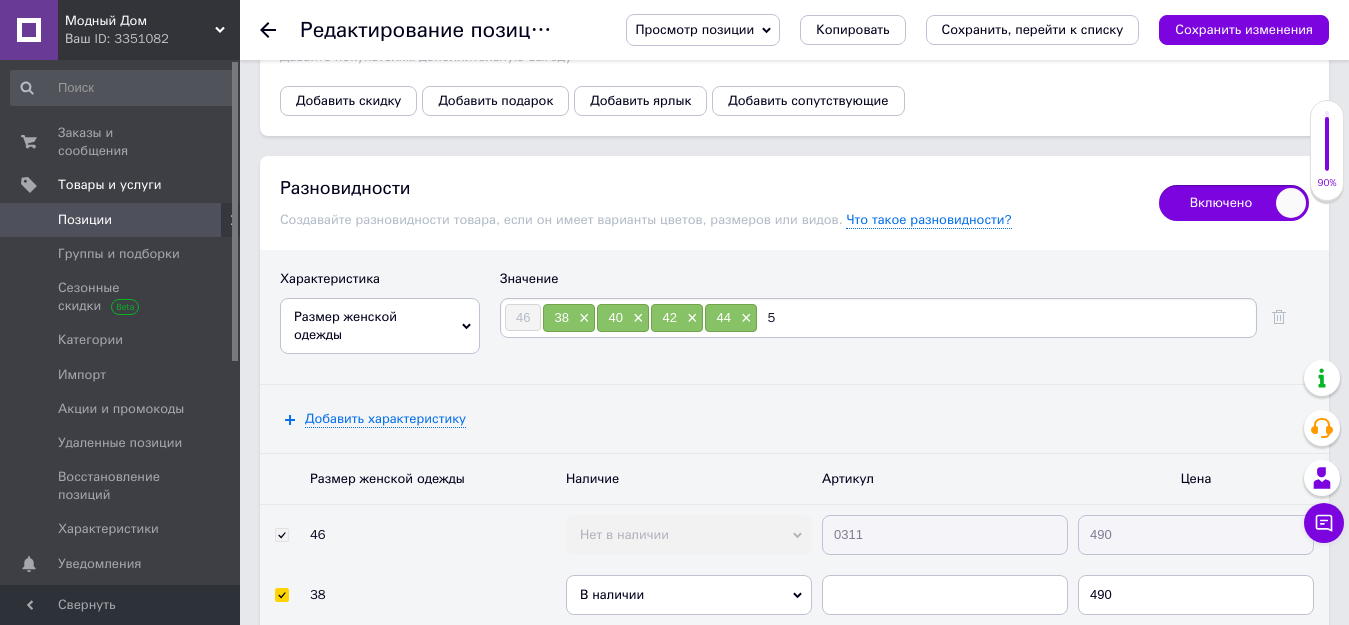 type on "50" 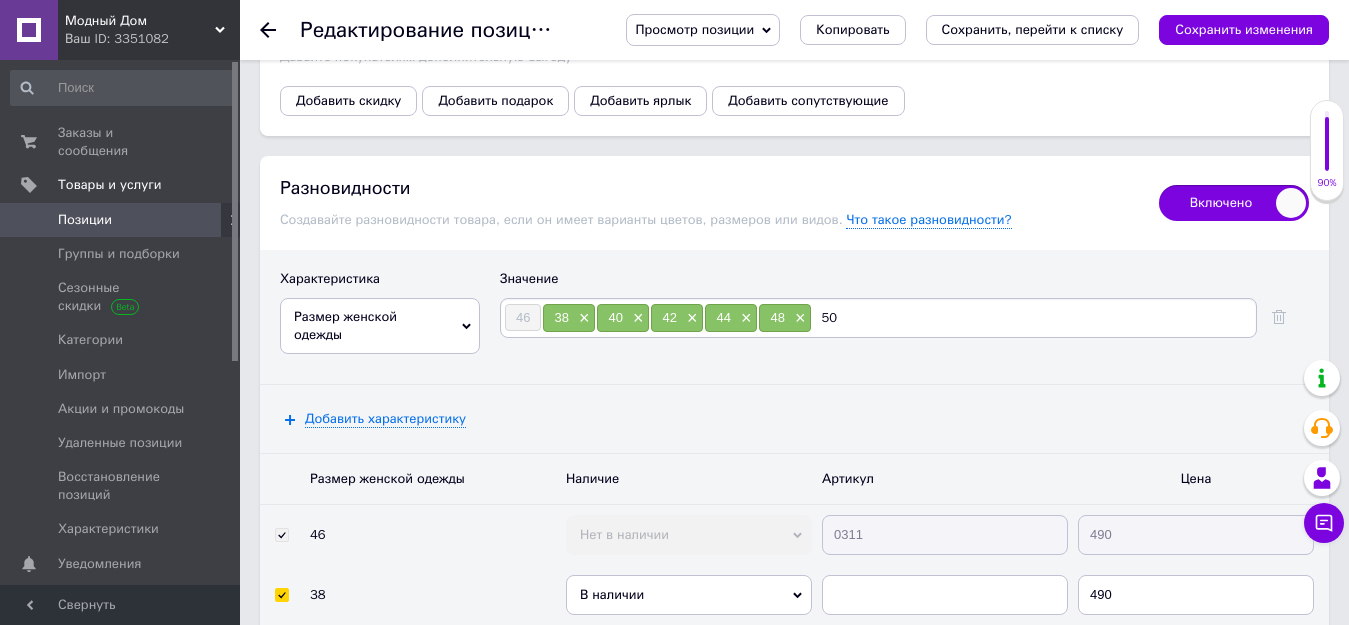 type 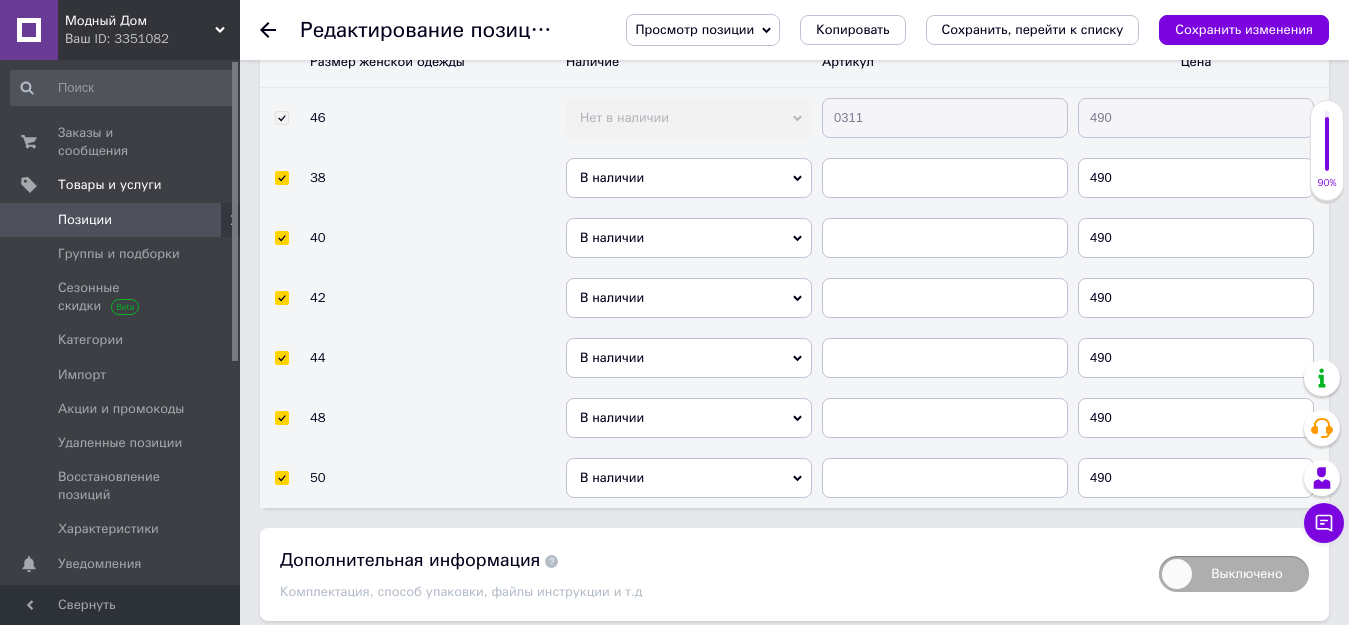 scroll, scrollTop: 4550, scrollLeft: 0, axis: vertical 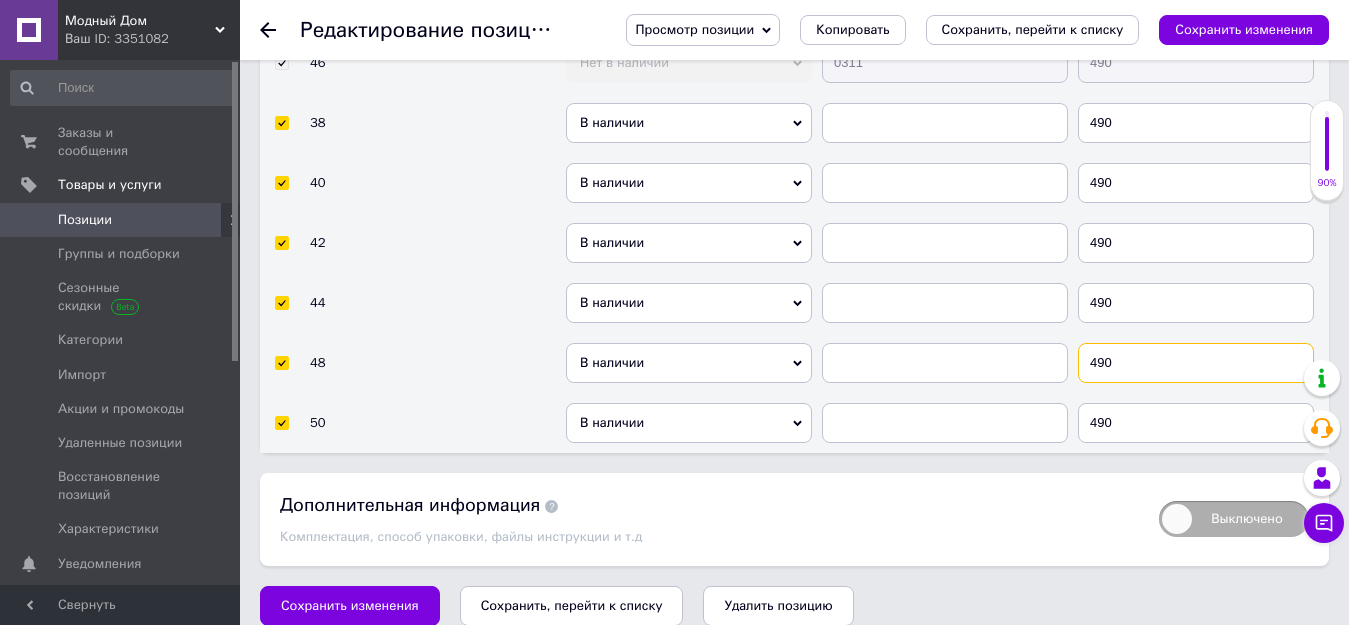 click on "490" at bounding box center (1196, 363) 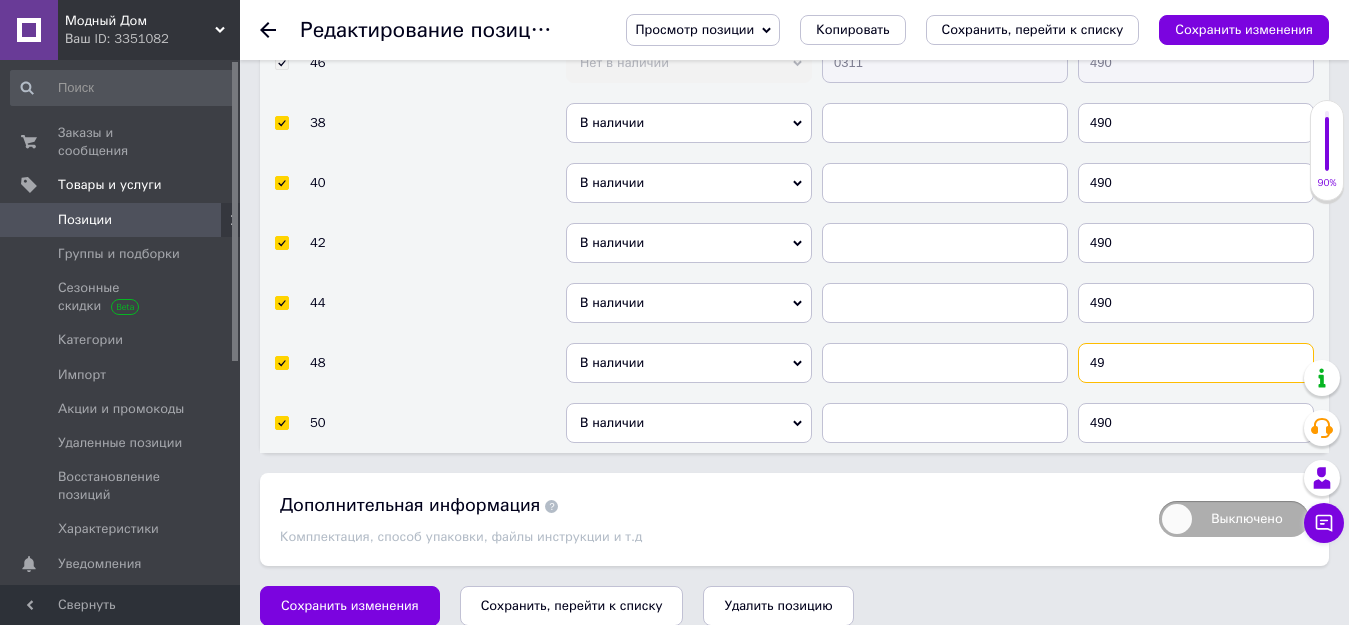 type on "4" 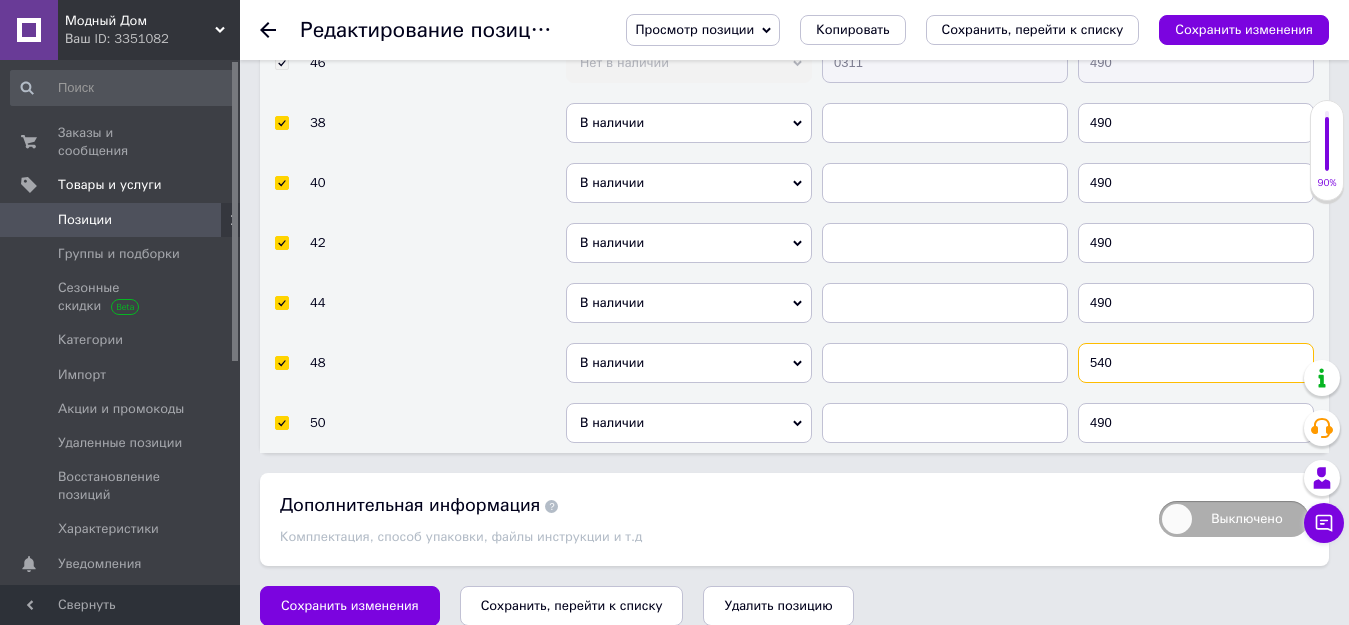 type on "540" 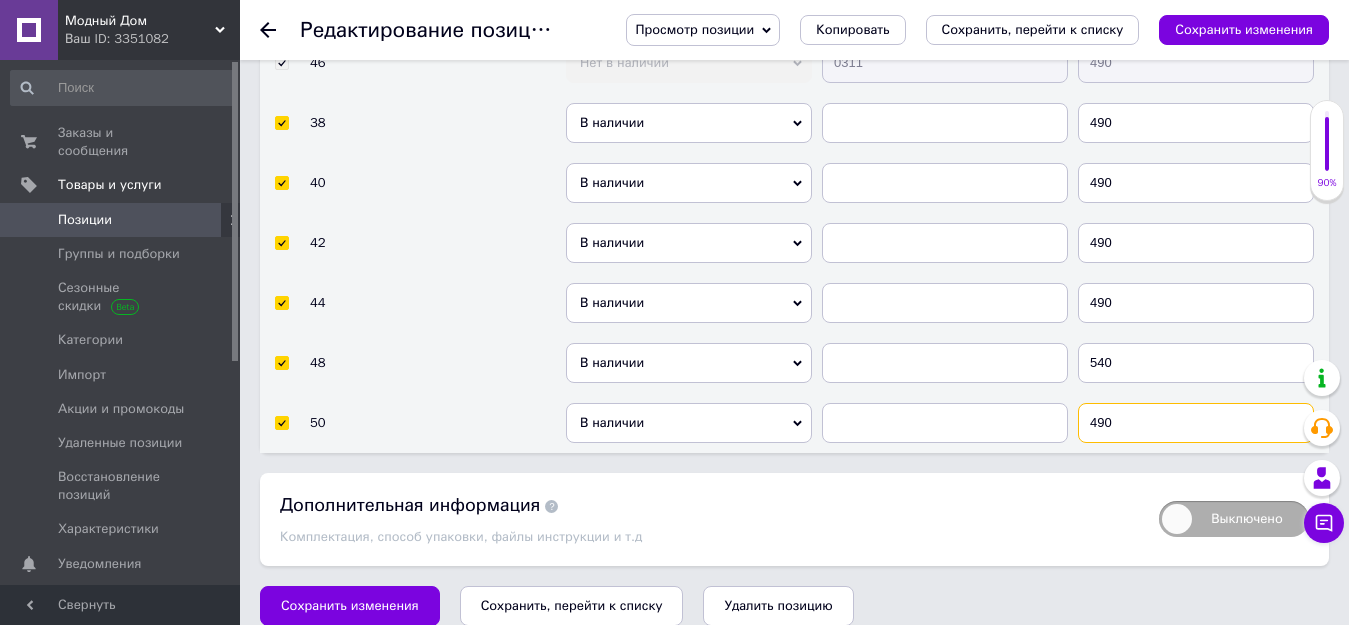 click on "490" at bounding box center (1196, 423) 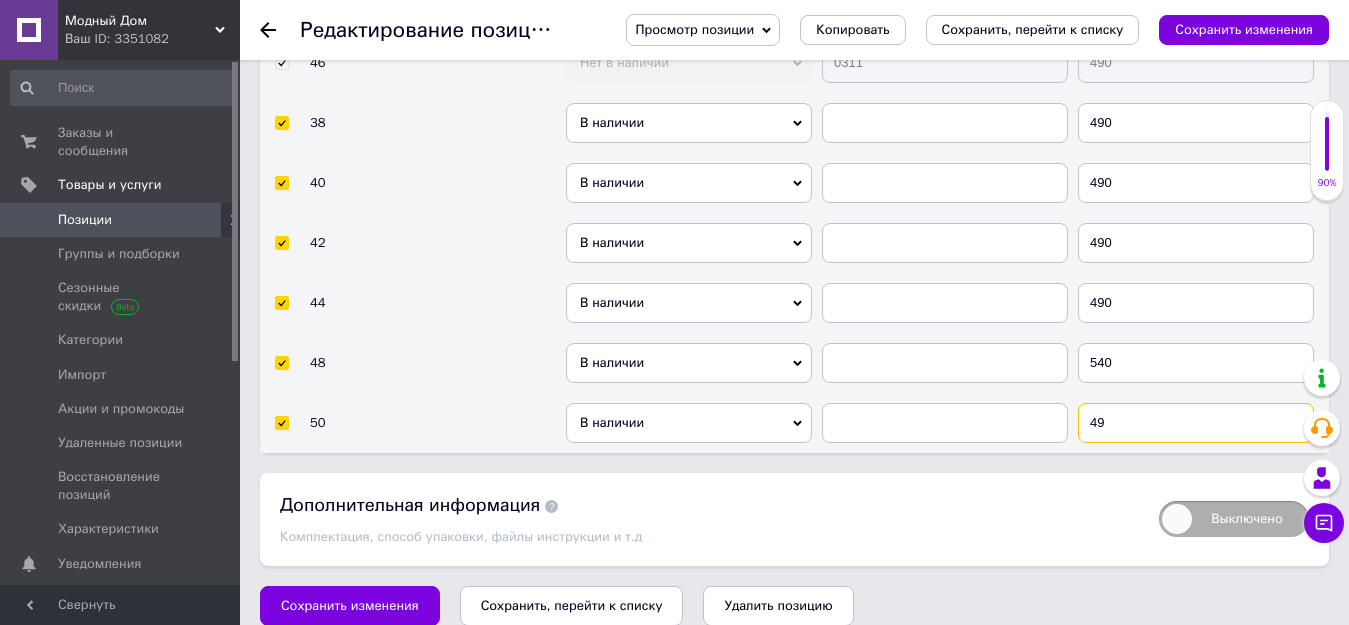 type on "4" 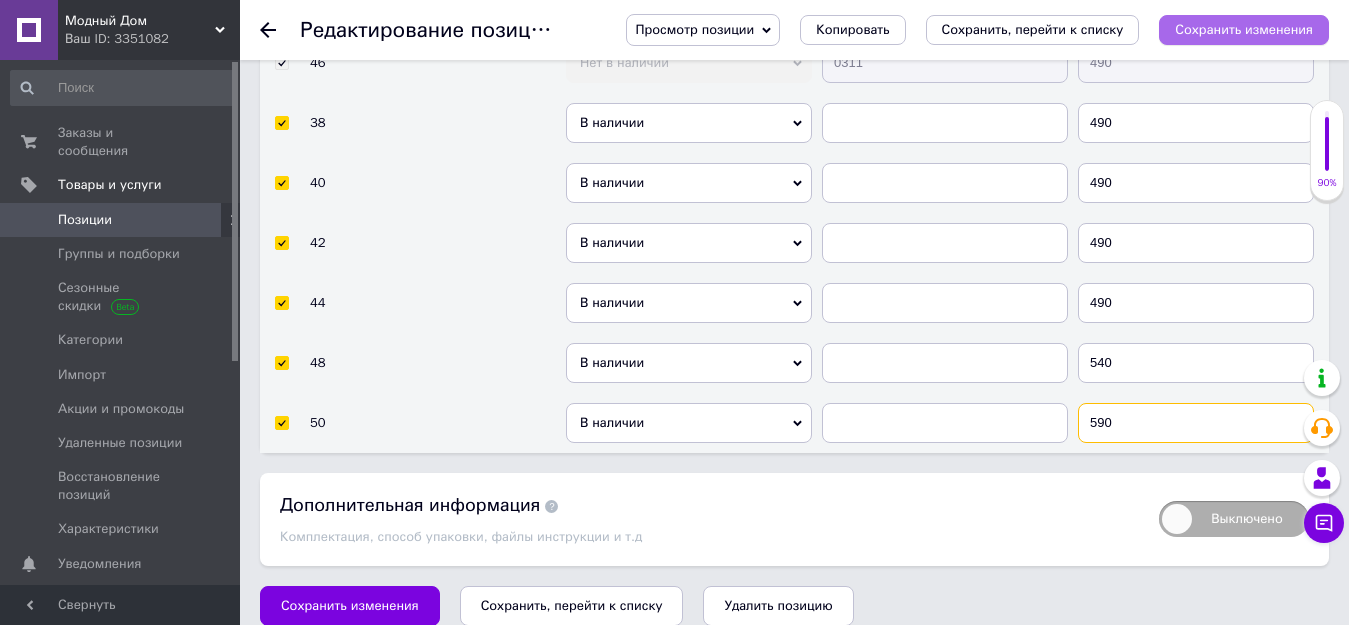 type on "590" 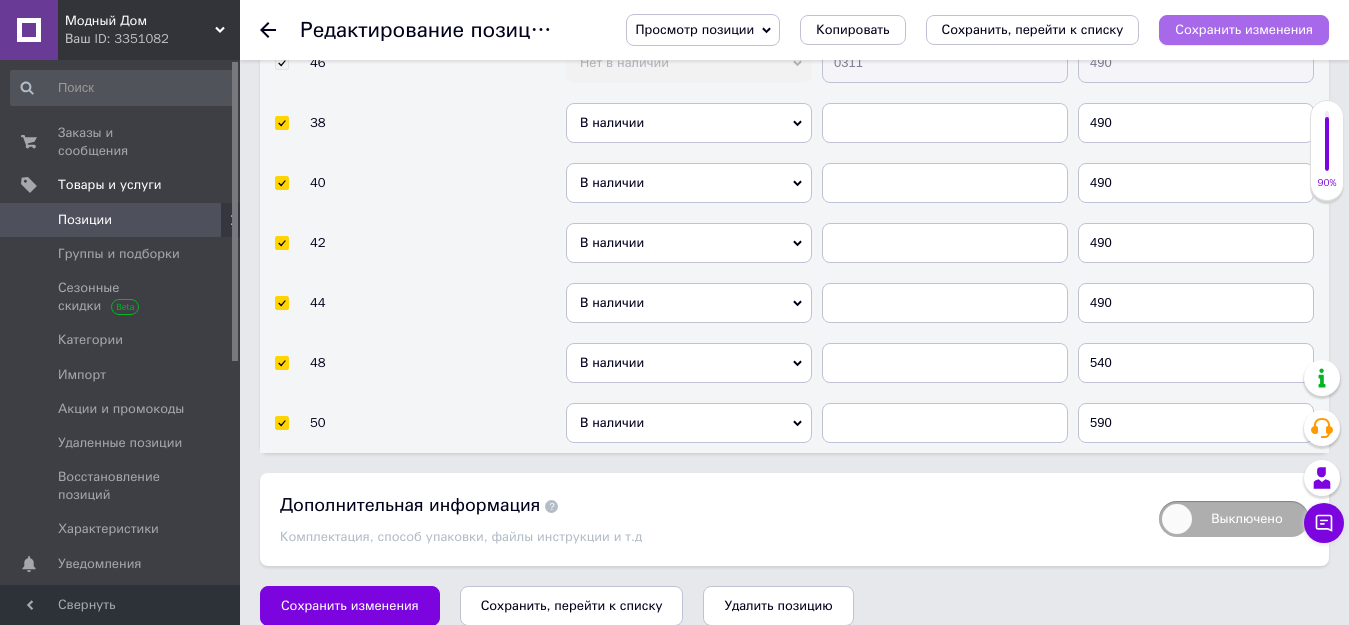 click on "Сохранить изменения" at bounding box center [1244, 29] 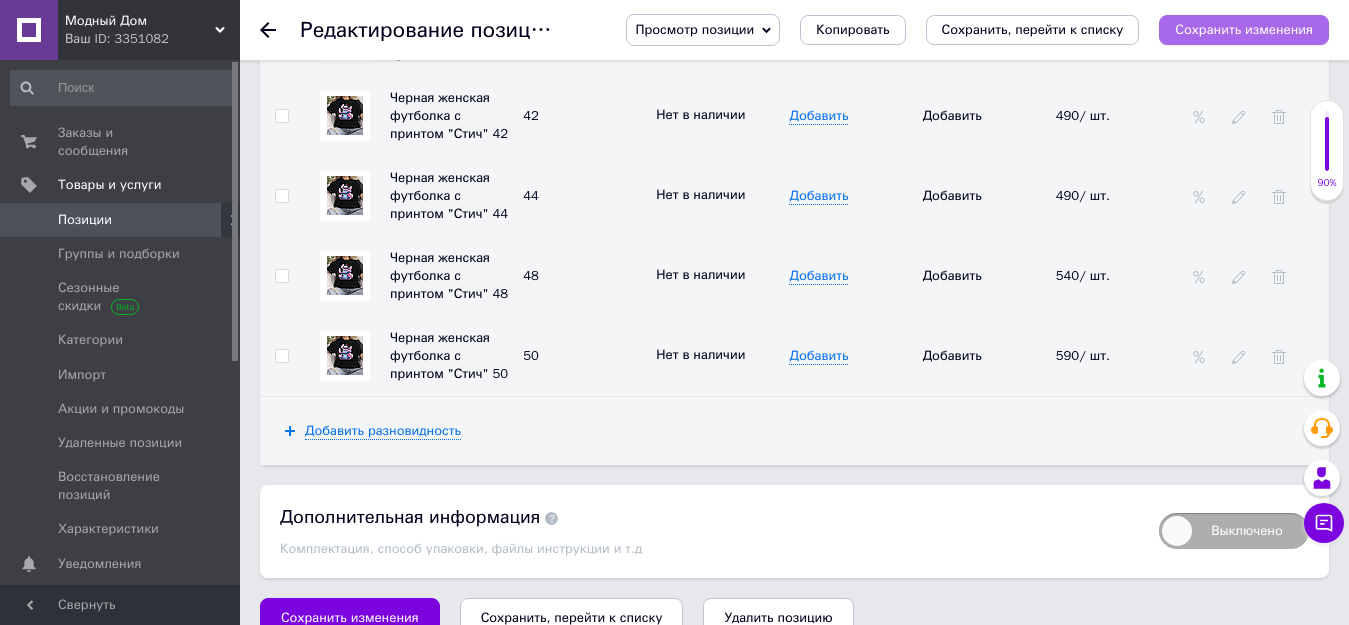 click on "Сохранить изменения" at bounding box center [1244, 29] 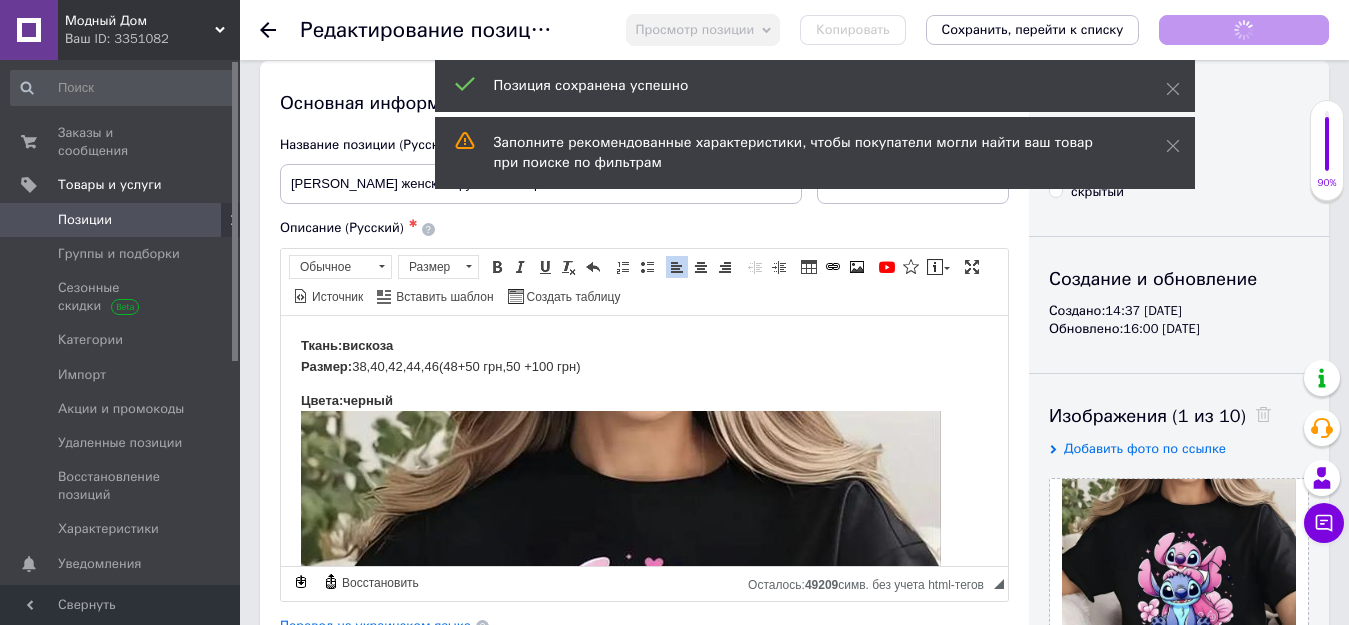 scroll, scrollTop: 0, scrollLeft: 0, axis: both 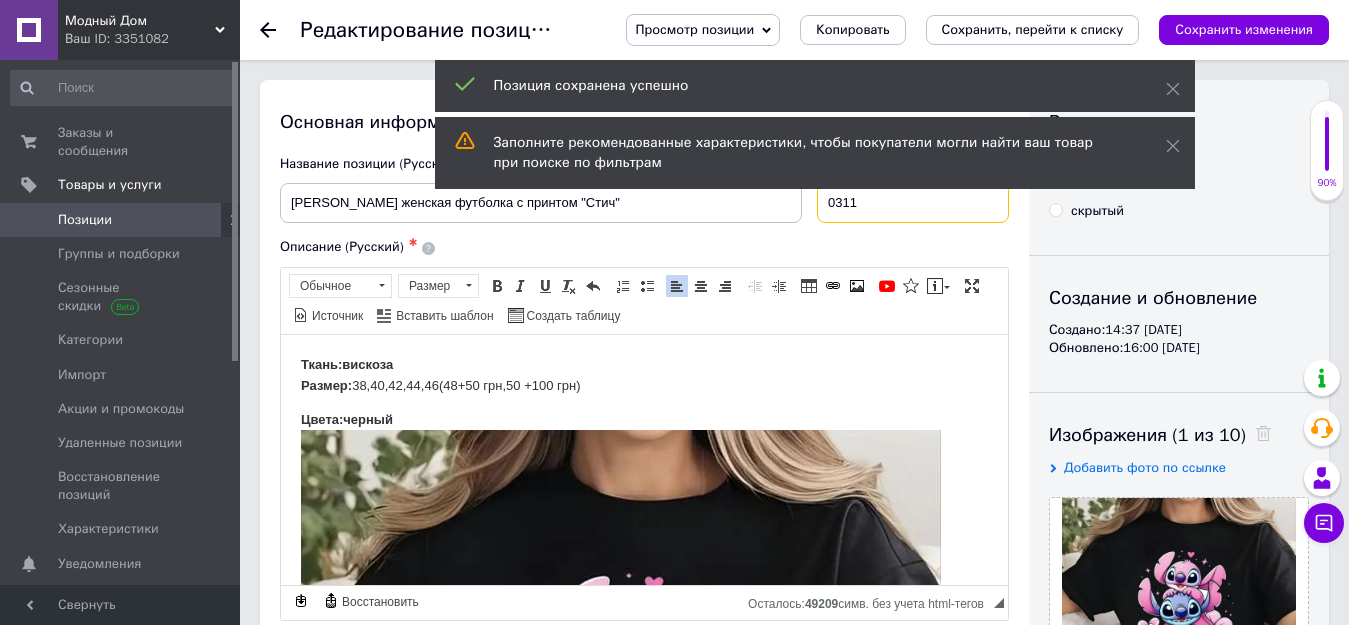 drag, startPoint x: 872, startPoint y: 222, endPoint x: 830, endPoint y: 204, distance: 45.694637 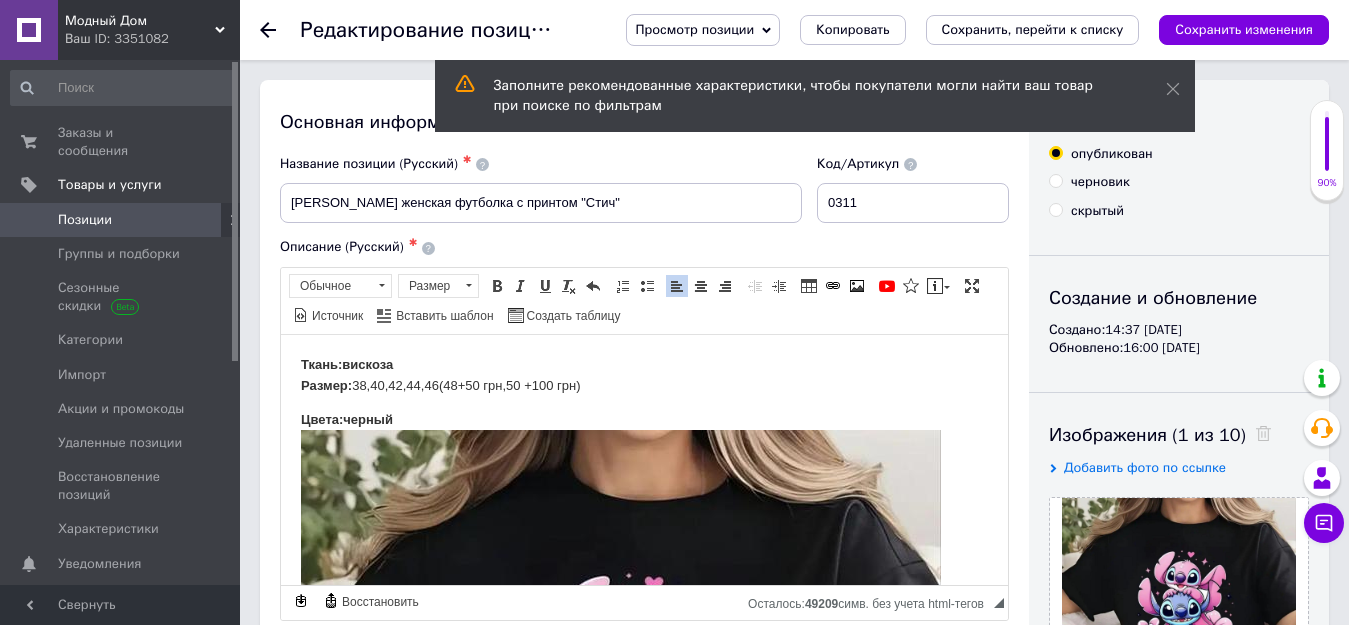 click on "Позиции" at bounding box center (121, 220) 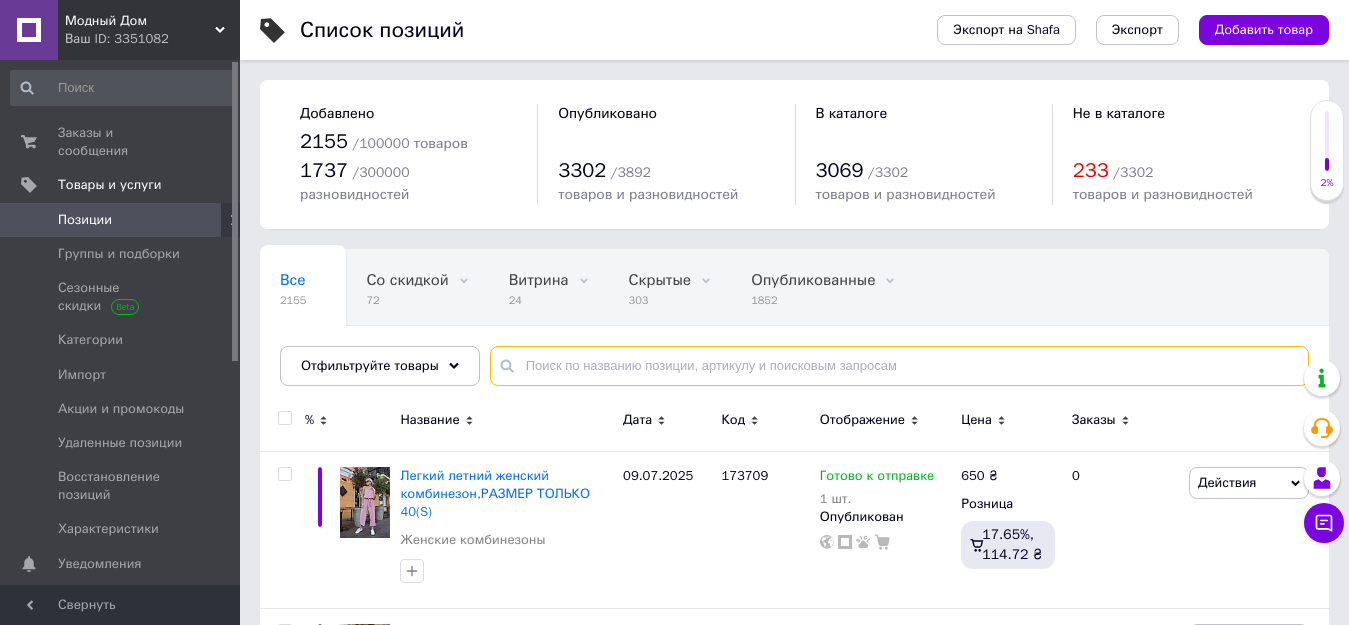 click at bounding box center [899, 366] 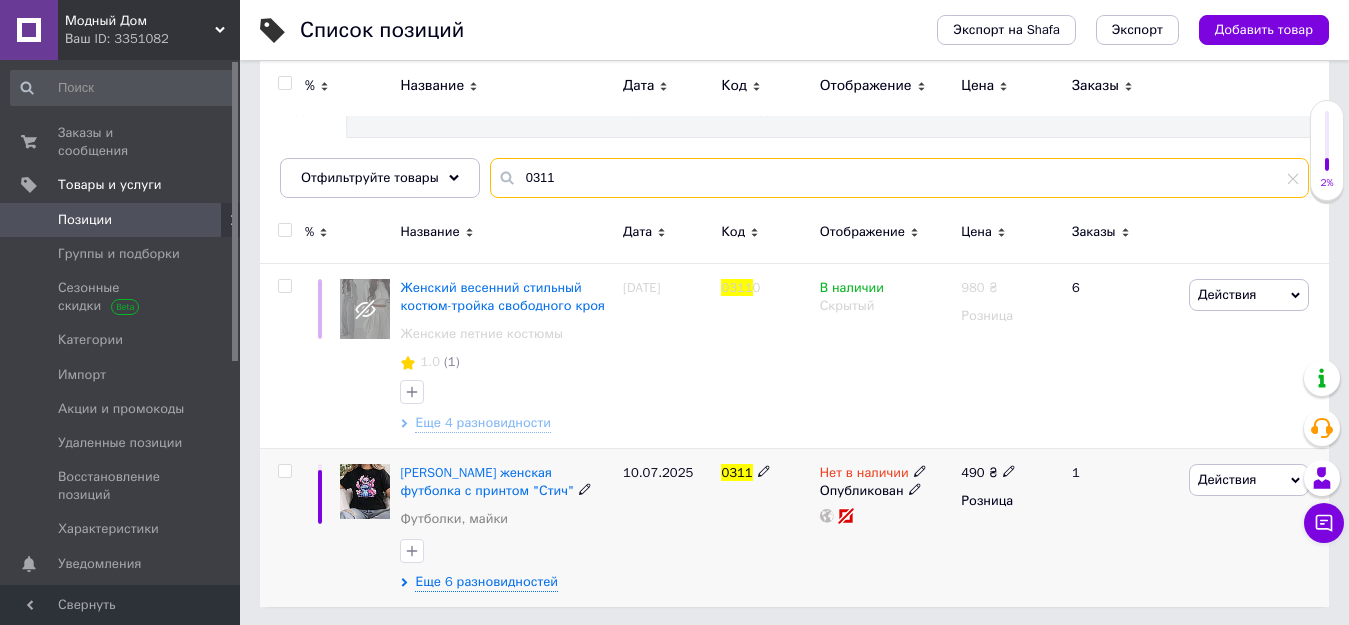 scroll, scrollTop: 170, scrollLeft: 0, axis: vertical 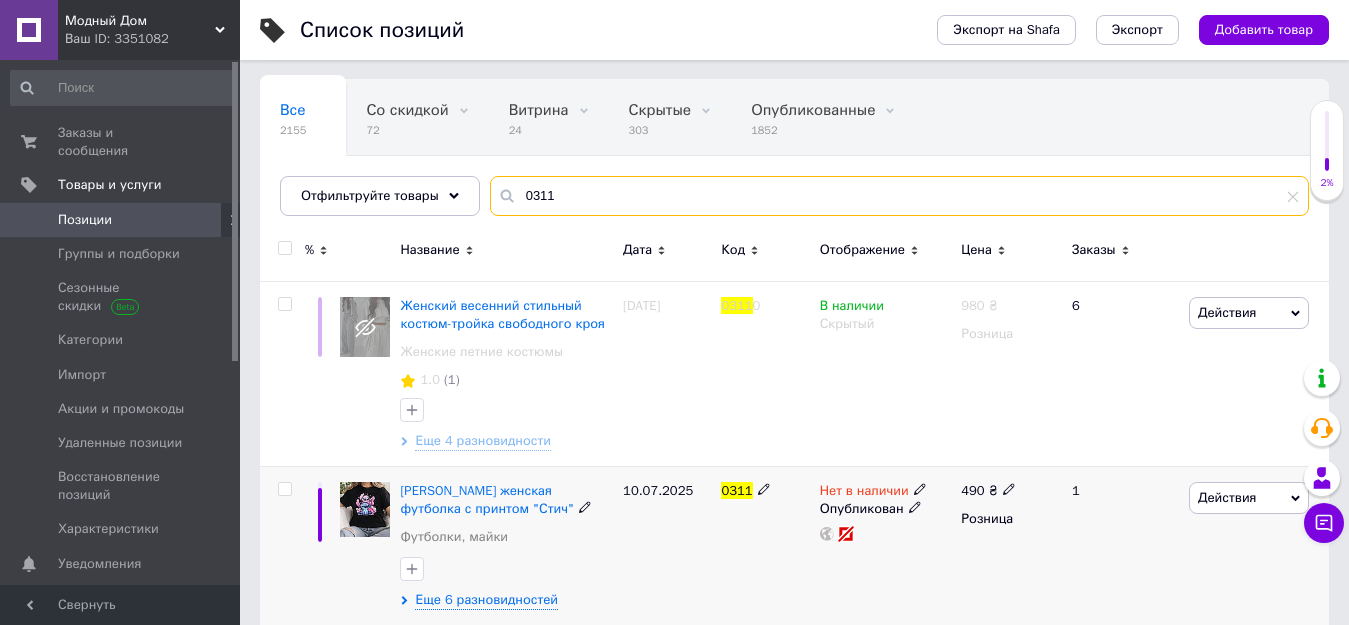 type on "0311" 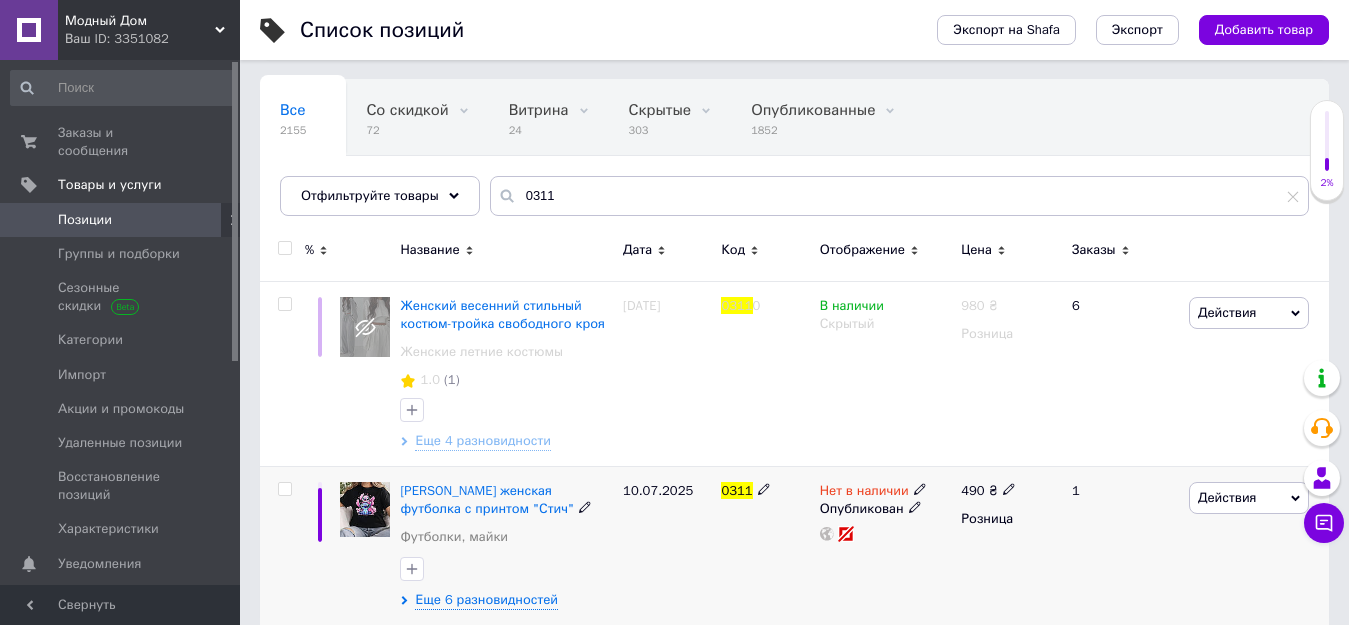 click 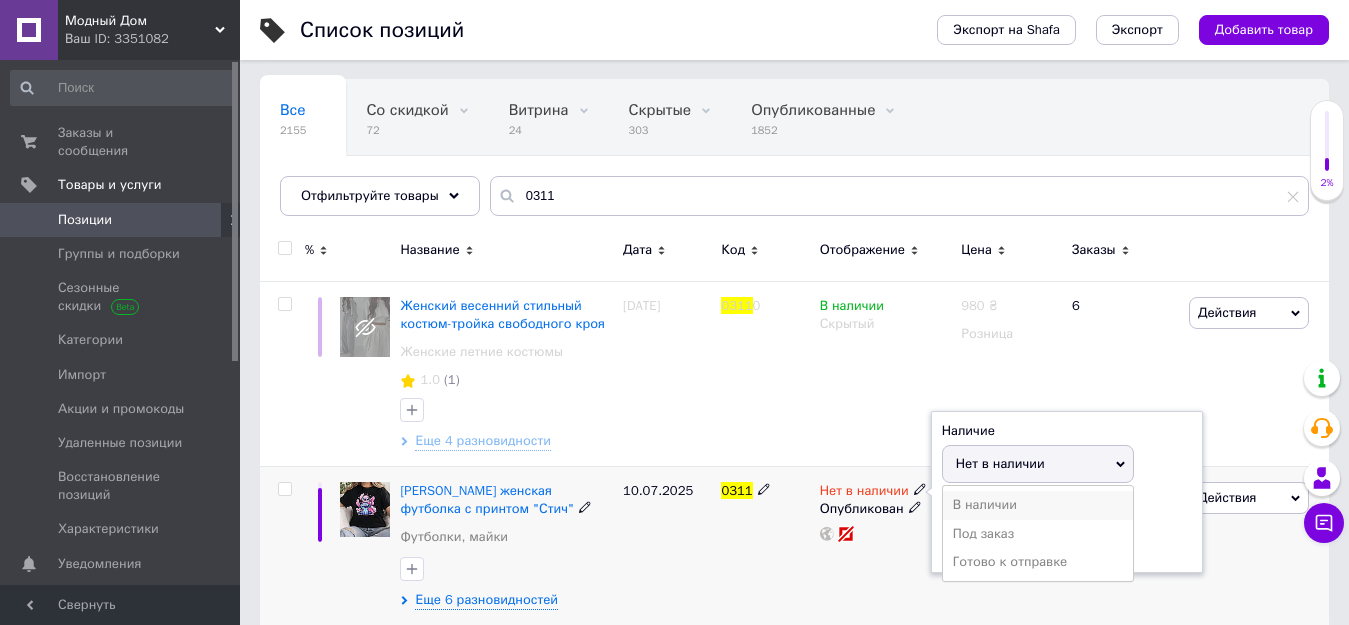 click on "В наличии" at bounding box center [1038, 505] 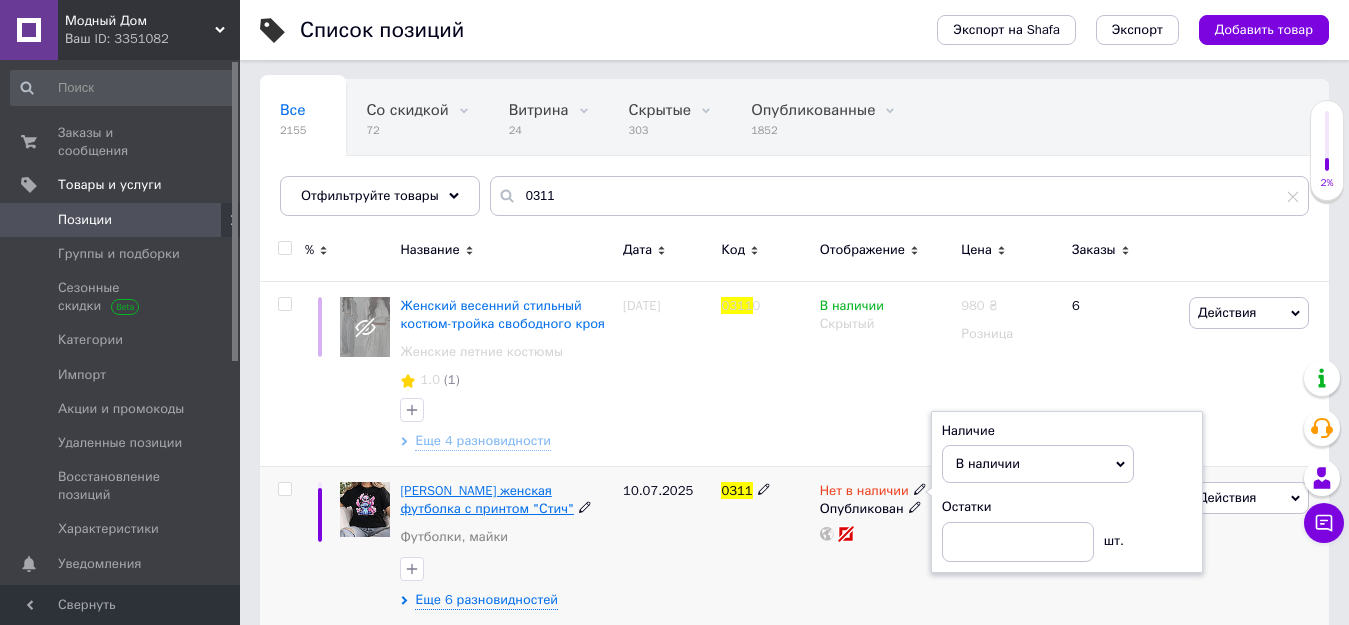 click on "[PERSON_NAME] женская футболка с принтом "Стич"" at bounding box center (486, 499) 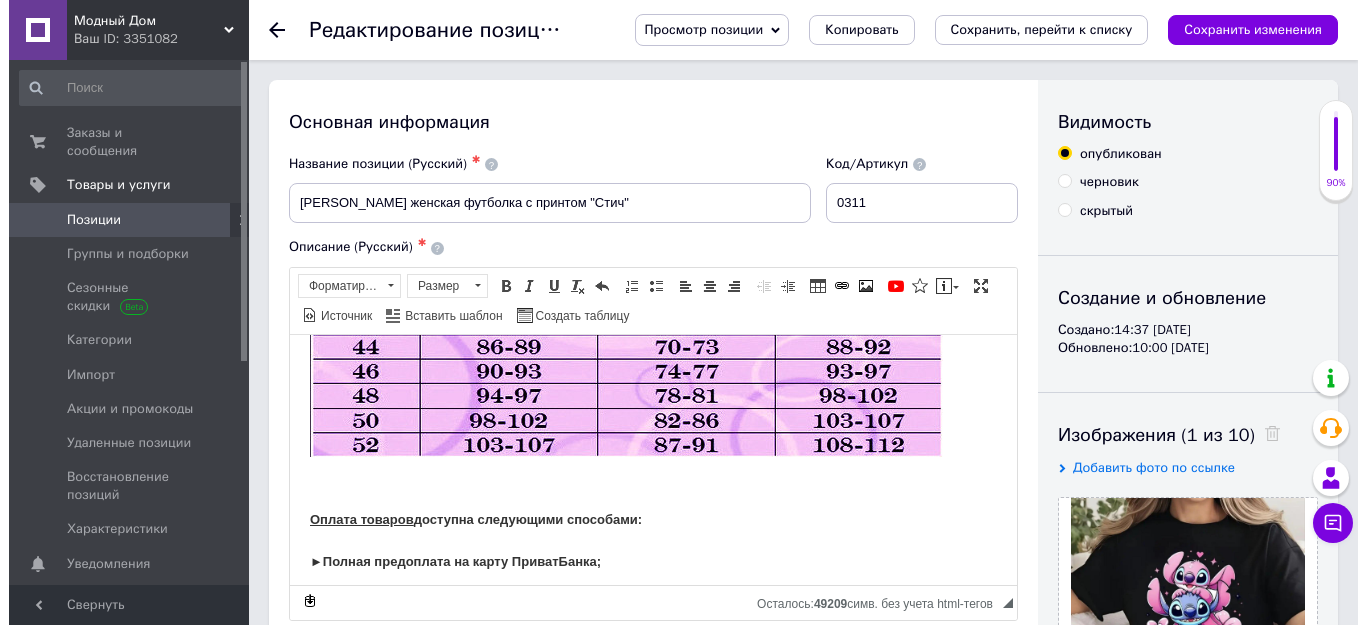 scroll, scrollTop: 1000, scrollLeft: 0, axis: vertical 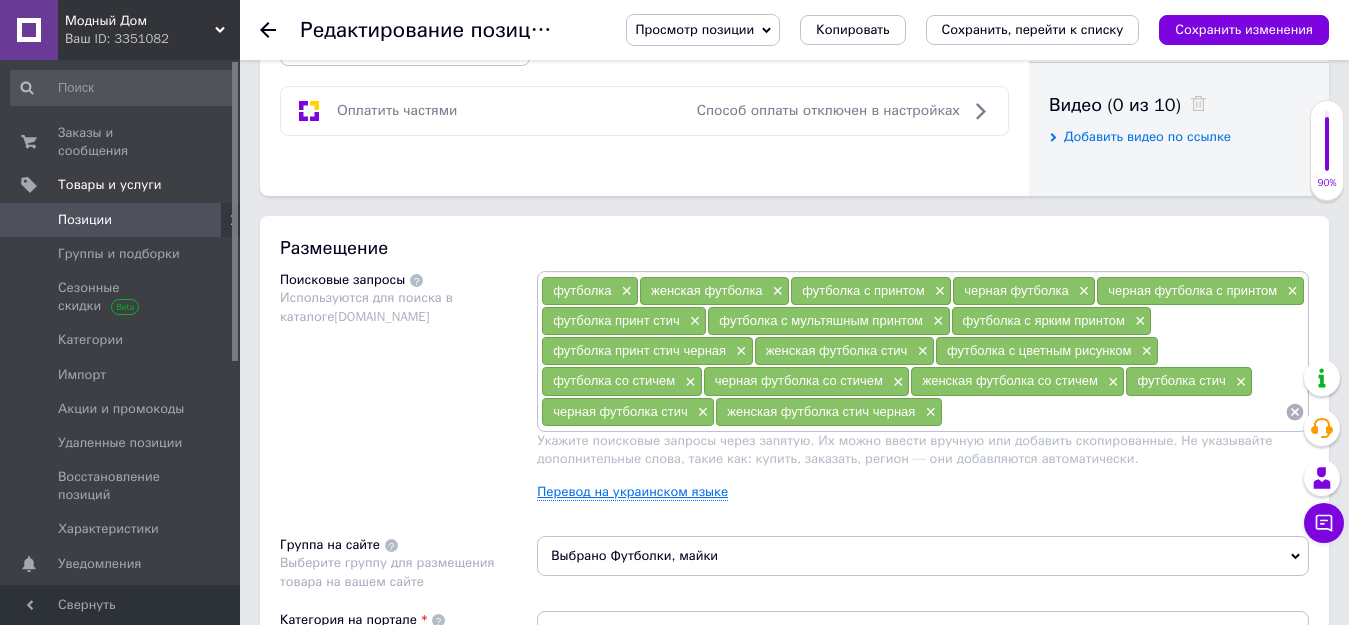 click on "Перевод на украинском языке" at bounding box center [632, 492] 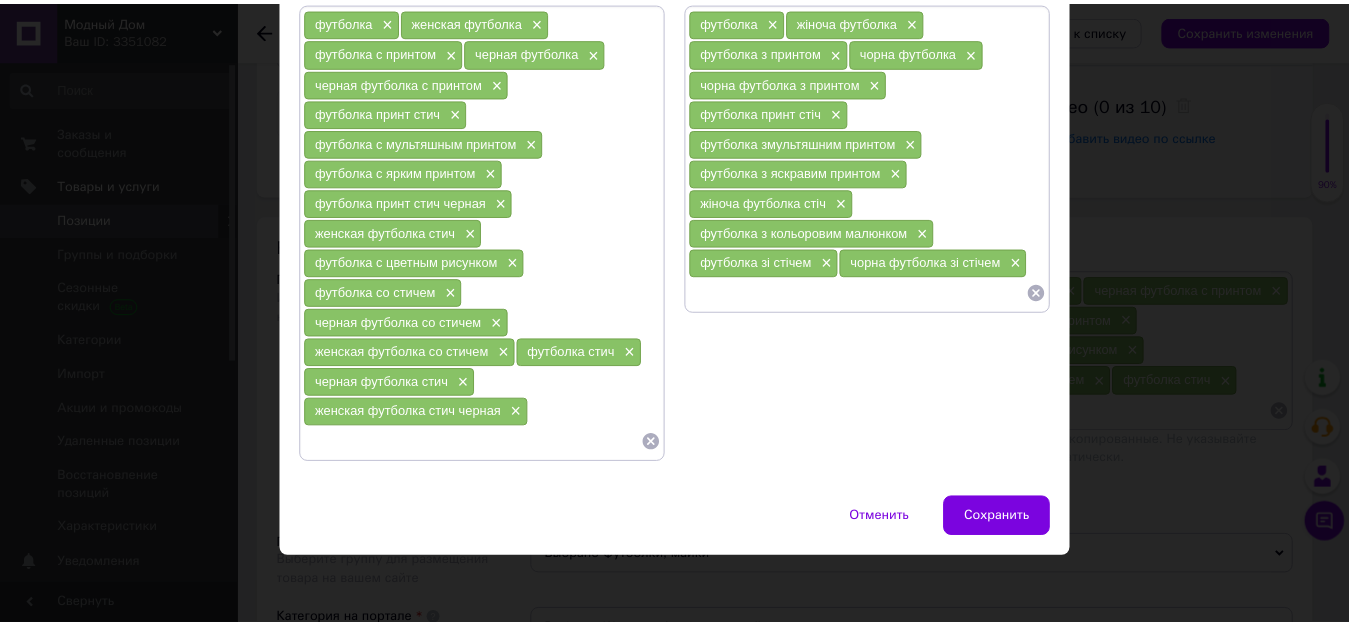 scroll, scrollTop: 193, scrollLeft: 0, axis: vertical 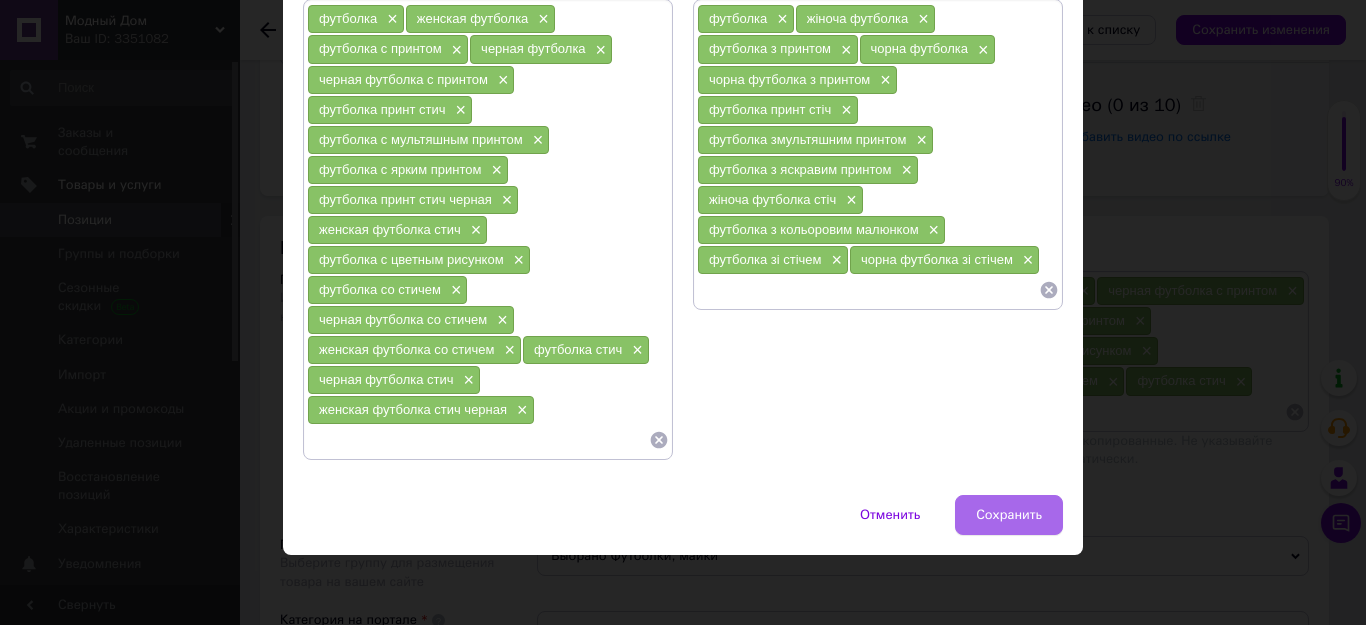 click on "Сохранить" at bounding box center (1009, 515) 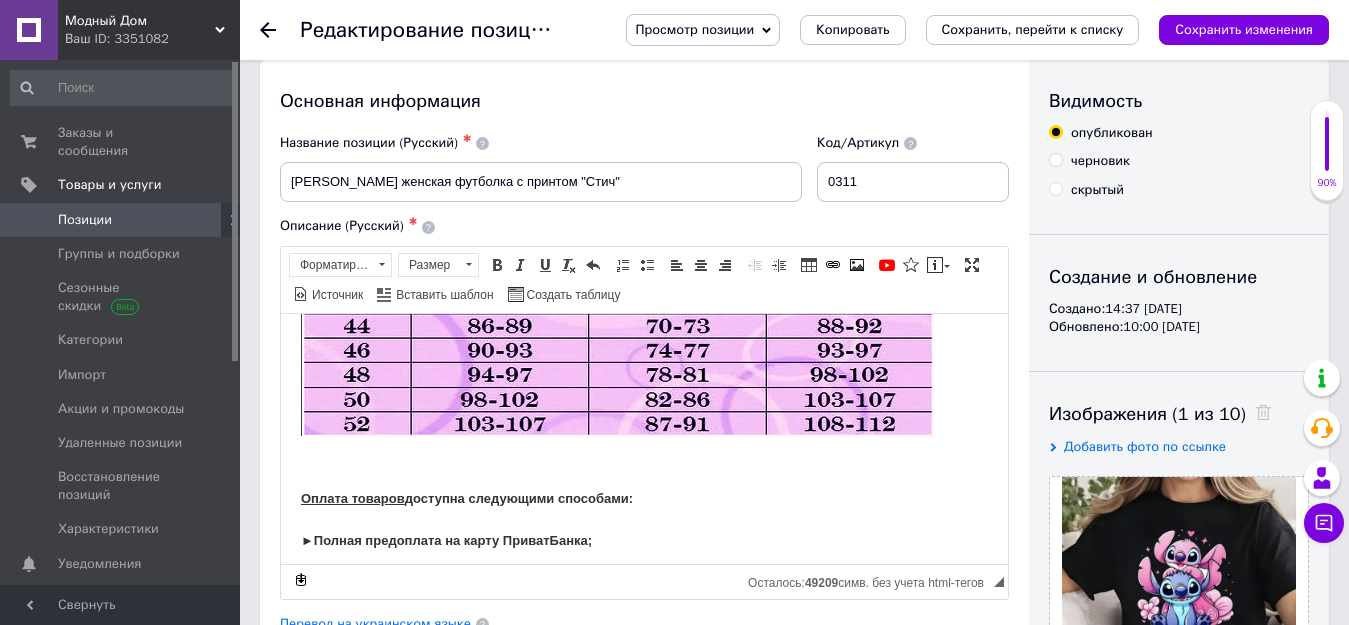 scroll, scrollTop: 0, scrollLeft: 0, axis: both 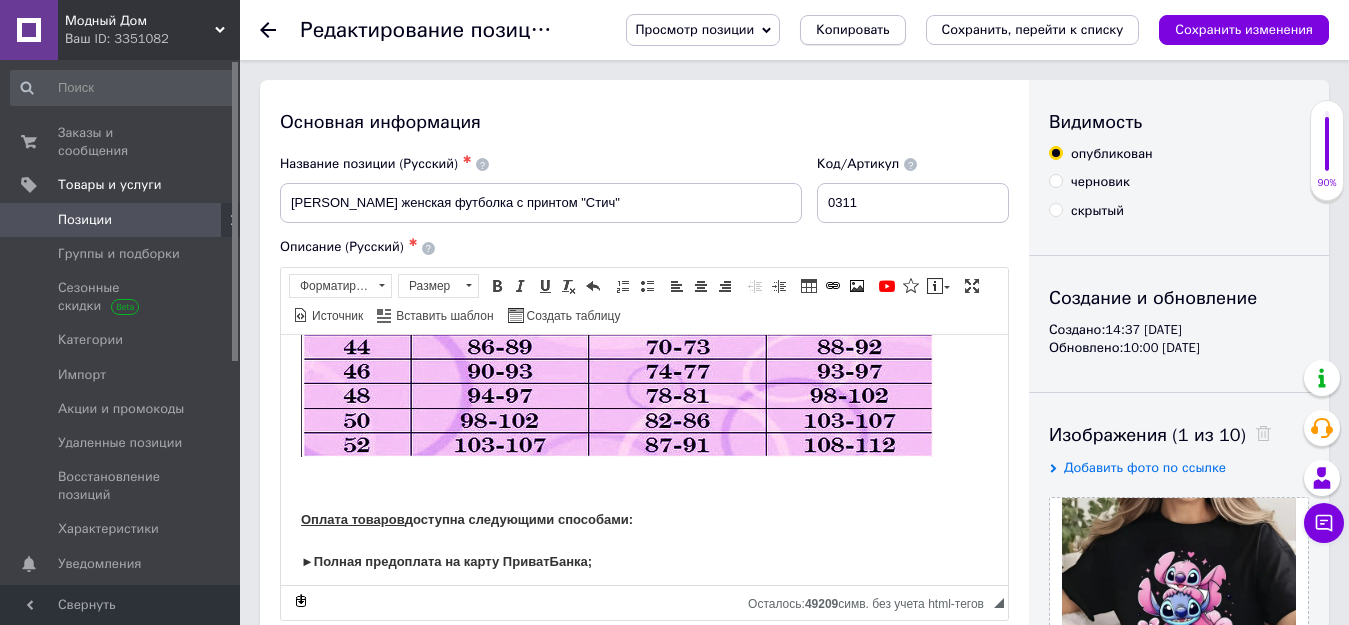 click on "Копировать" at bounding box center [852, 30] 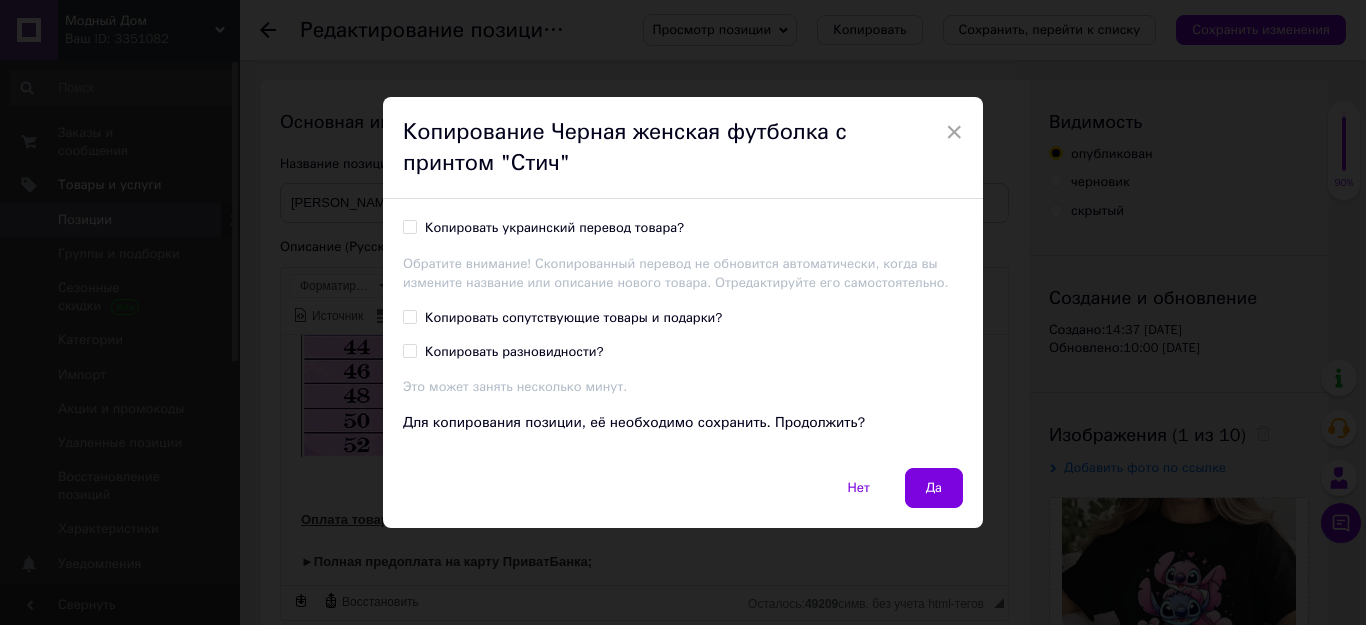 click on "Копировать украинский перевод товара?" at bounding box center [409, 226] 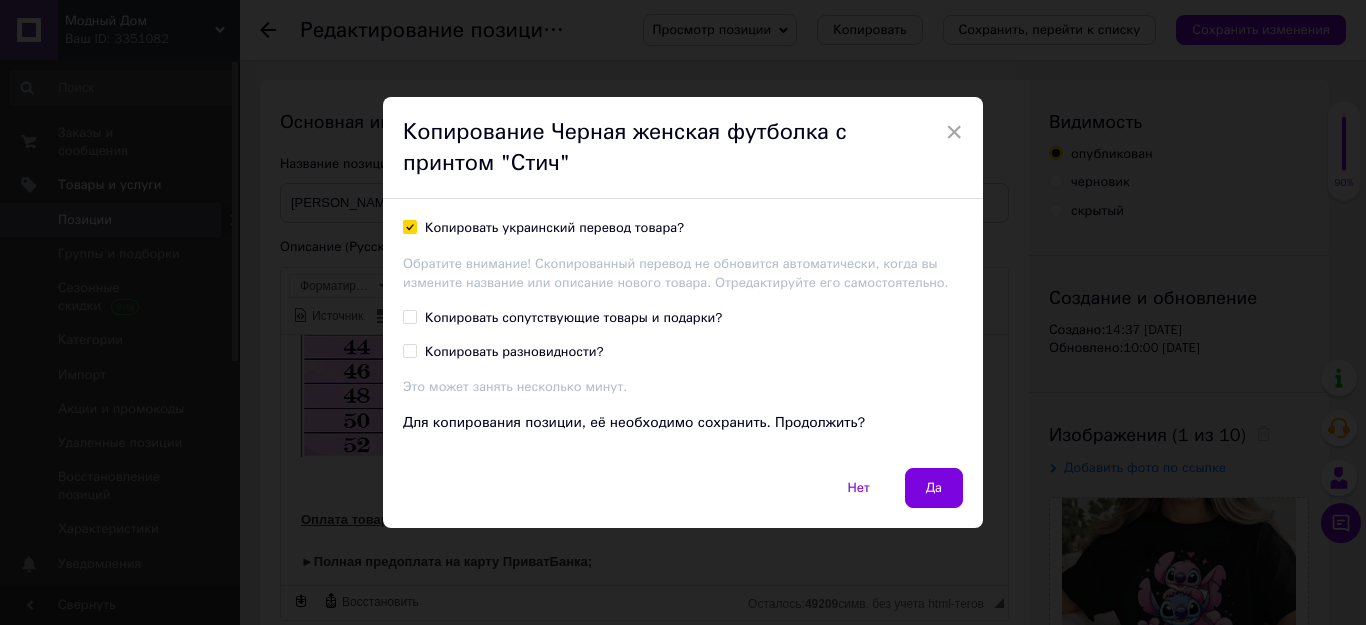 checkbox on "true" 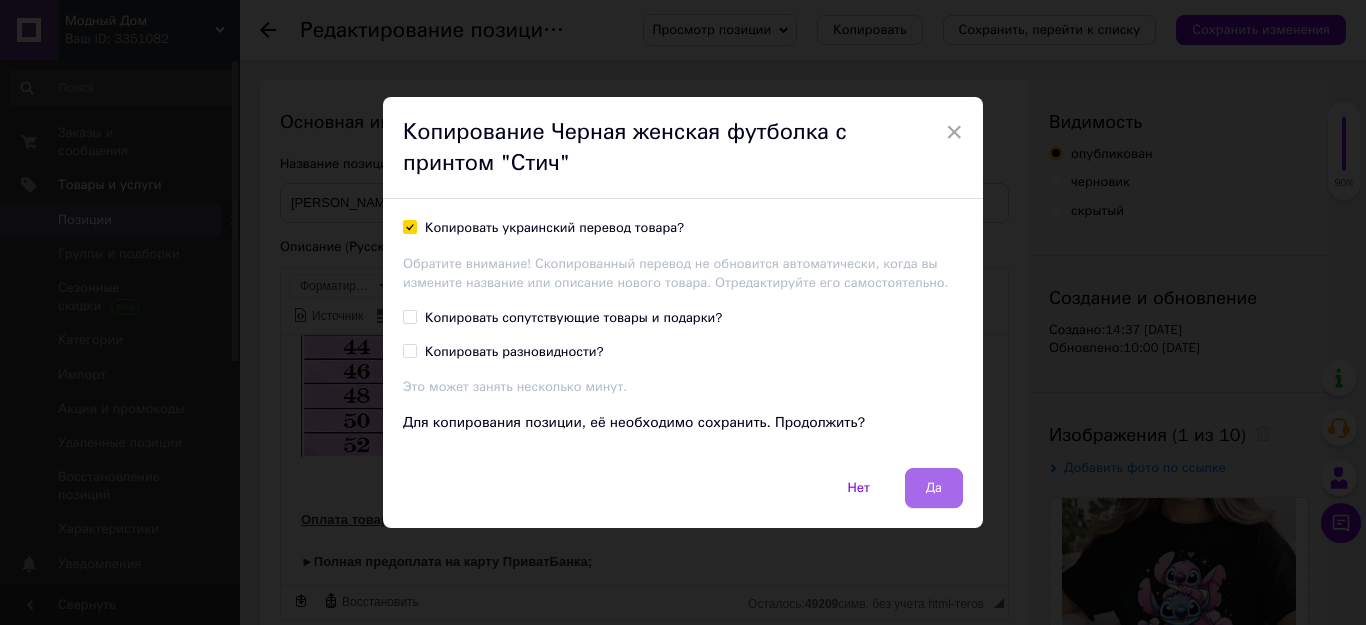 click on "Да" at bounding box center (934, 488) 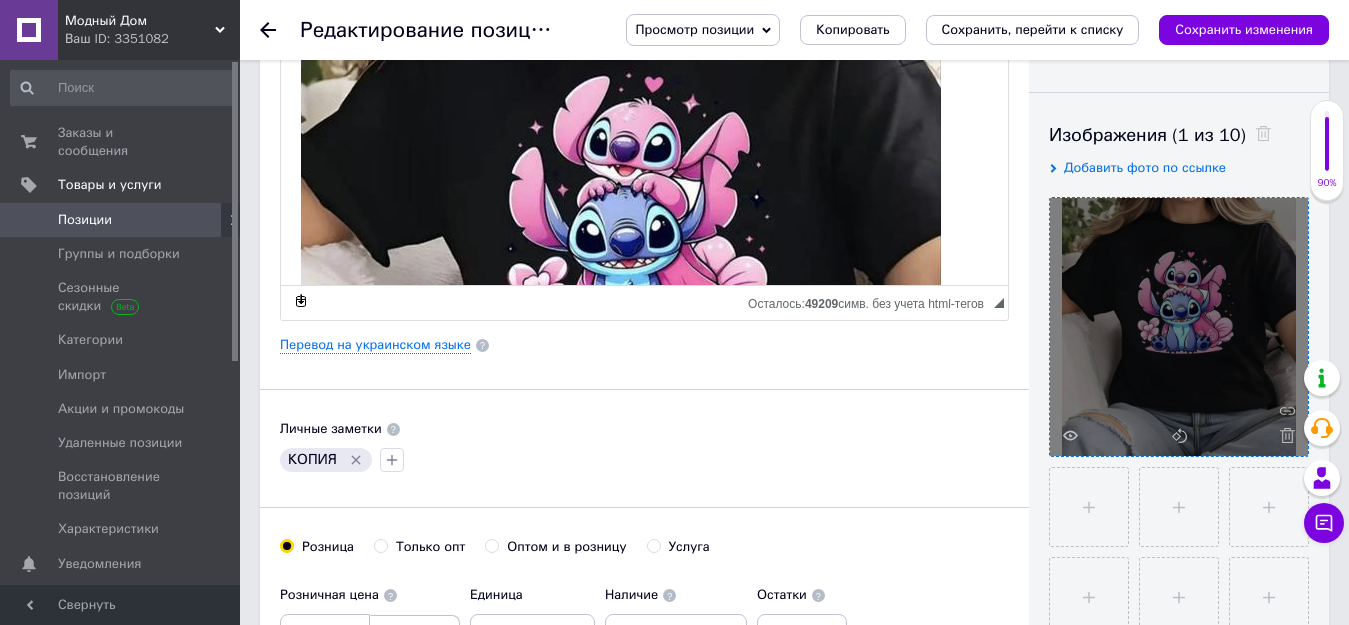 scroll, scrollTop: 0, scrollLeft: 0, axis: both 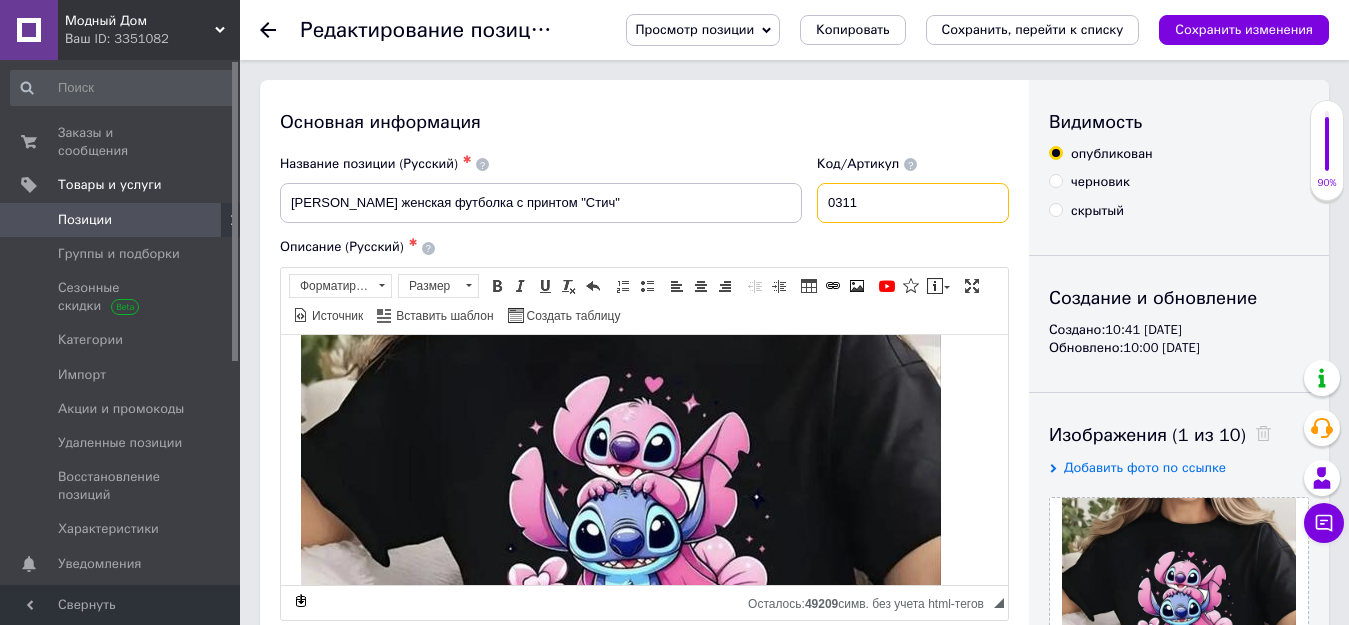 click on "0311" at bounding box center [913, 203] 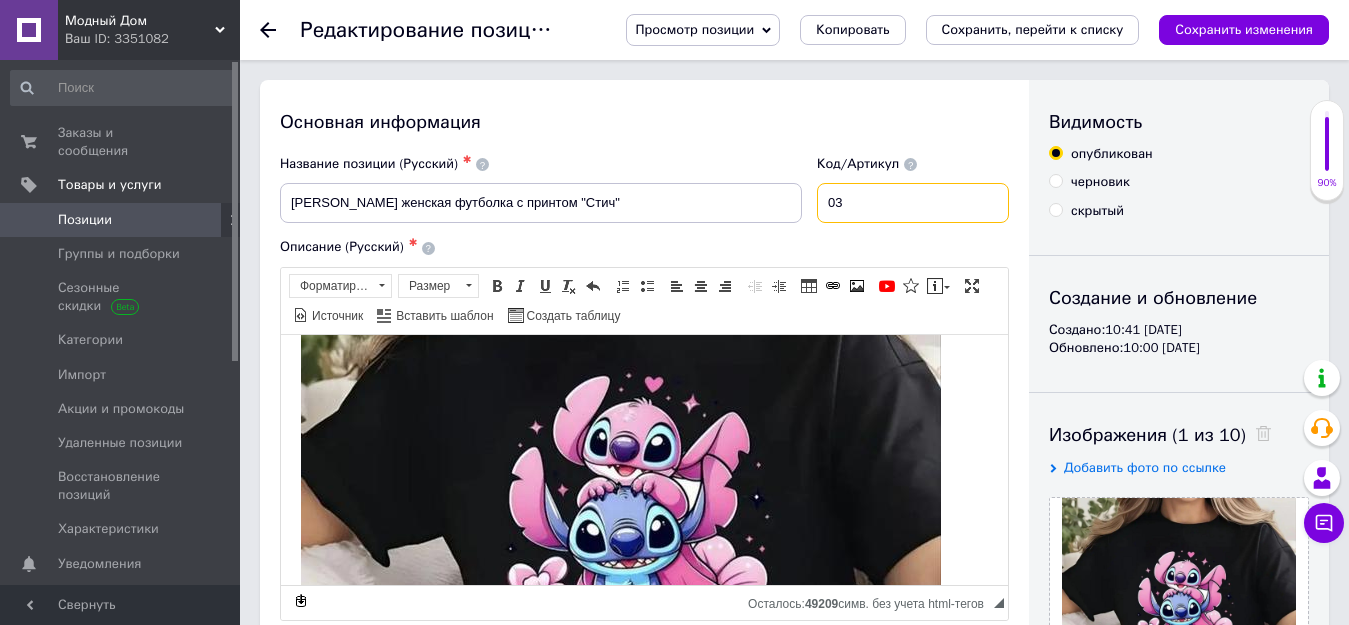 type on "0" 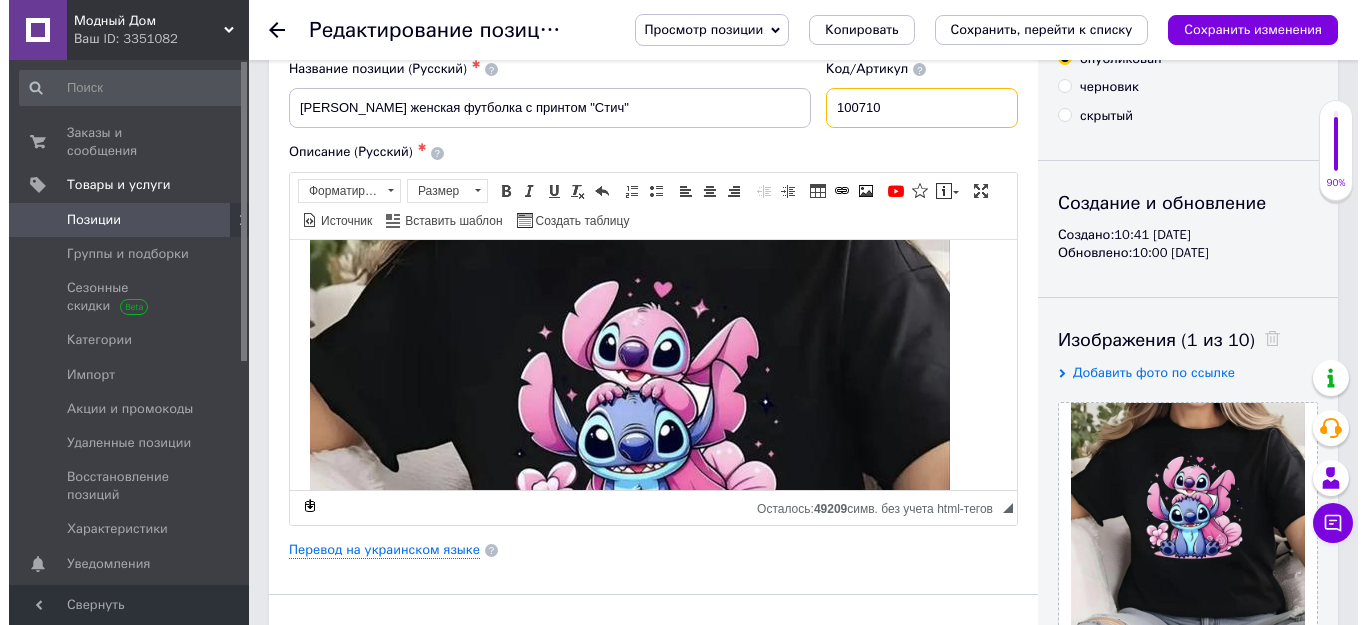scroll, scrollTop: 100, scrollLeft: 0, axis: vertical 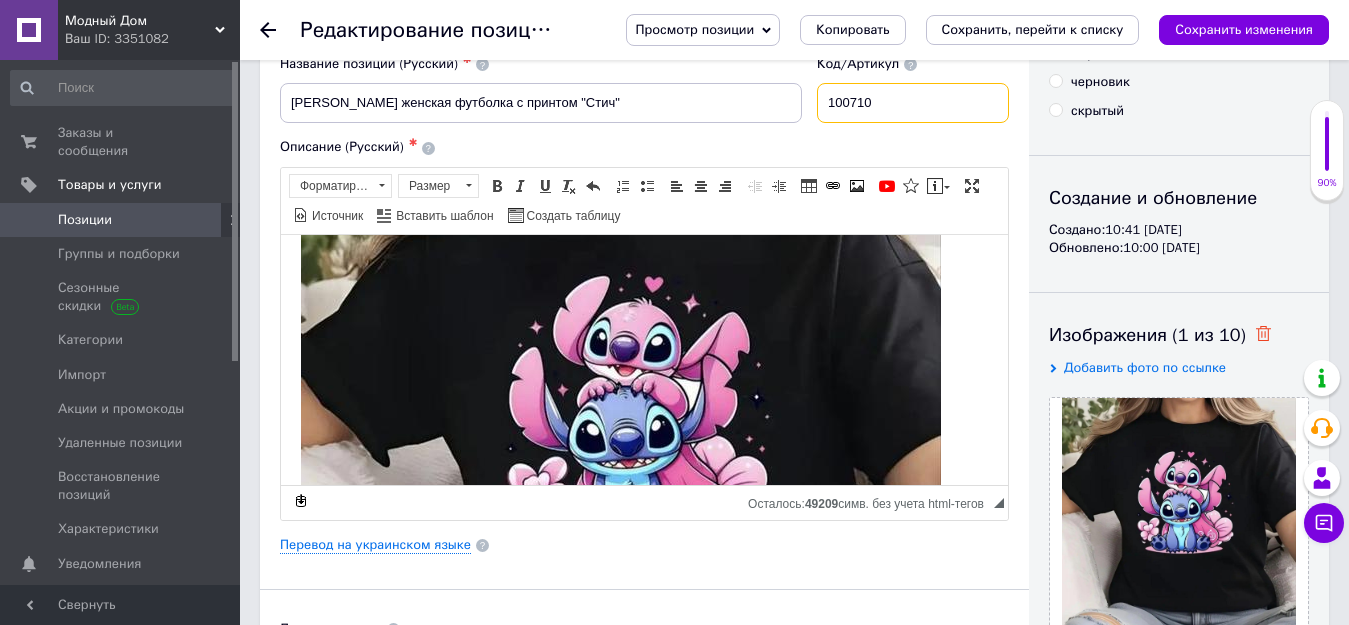 type on "100710" 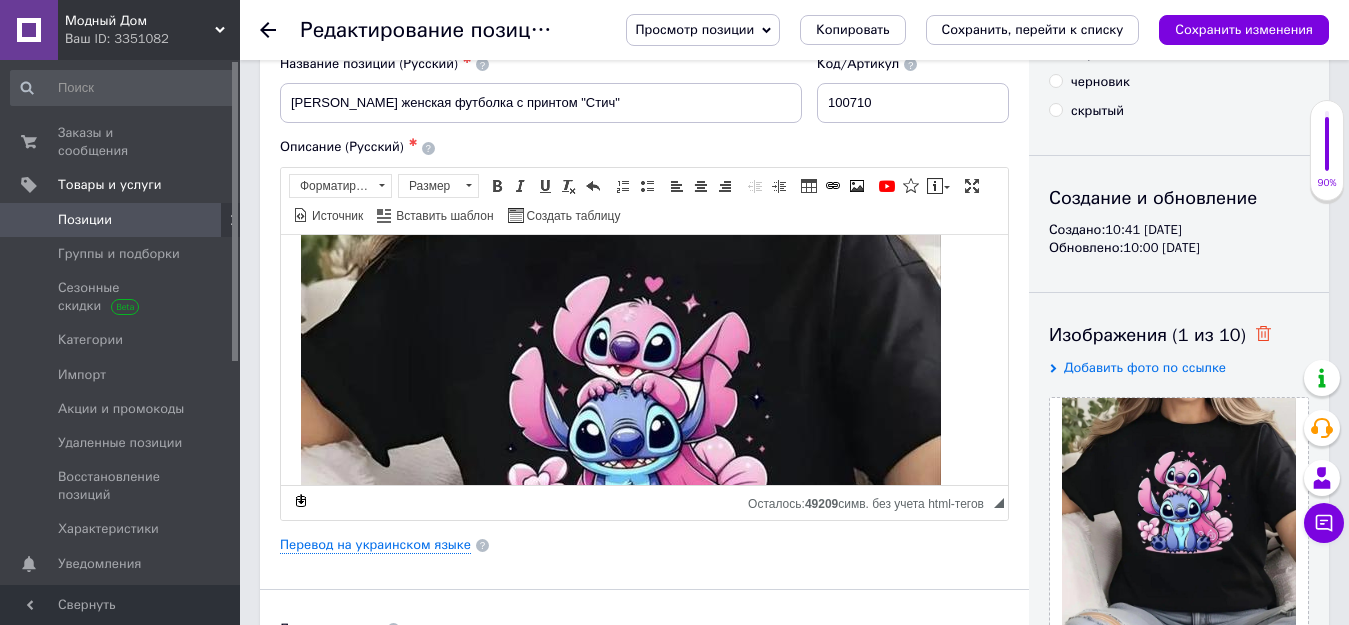 click 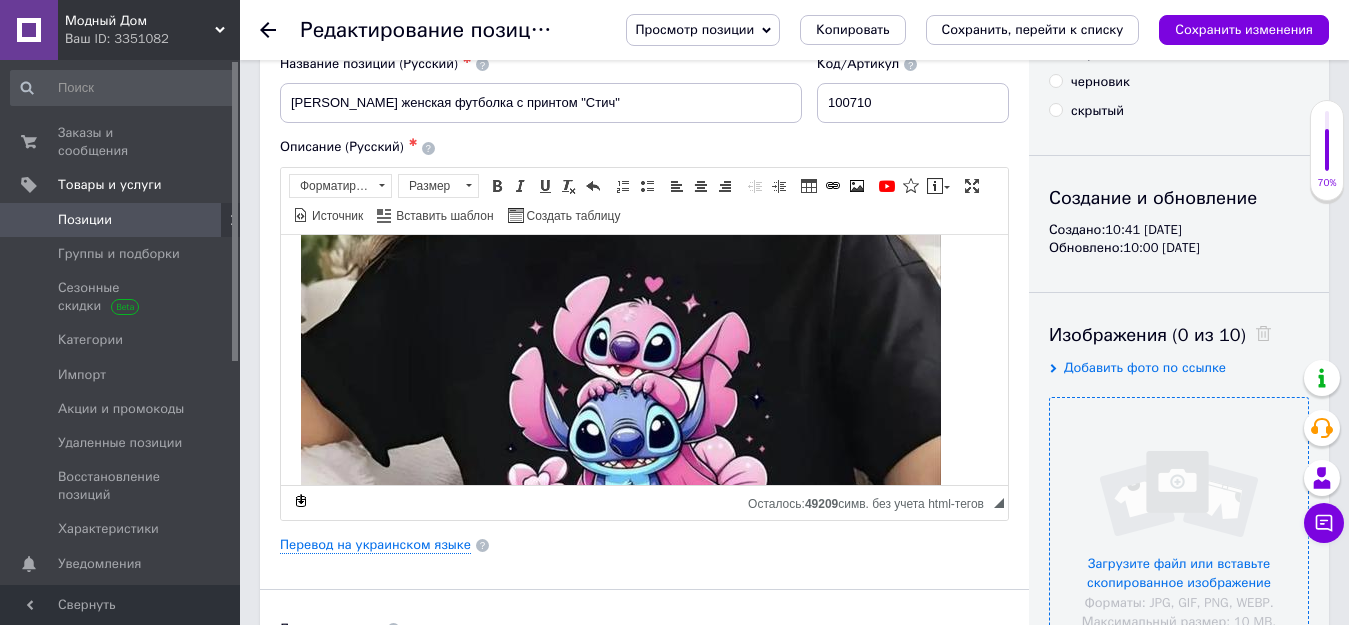 drag, startPoint x: 1108, startPoint y: 562, endPoint x: 1122, endPoint y: 558, distance: 14.56022 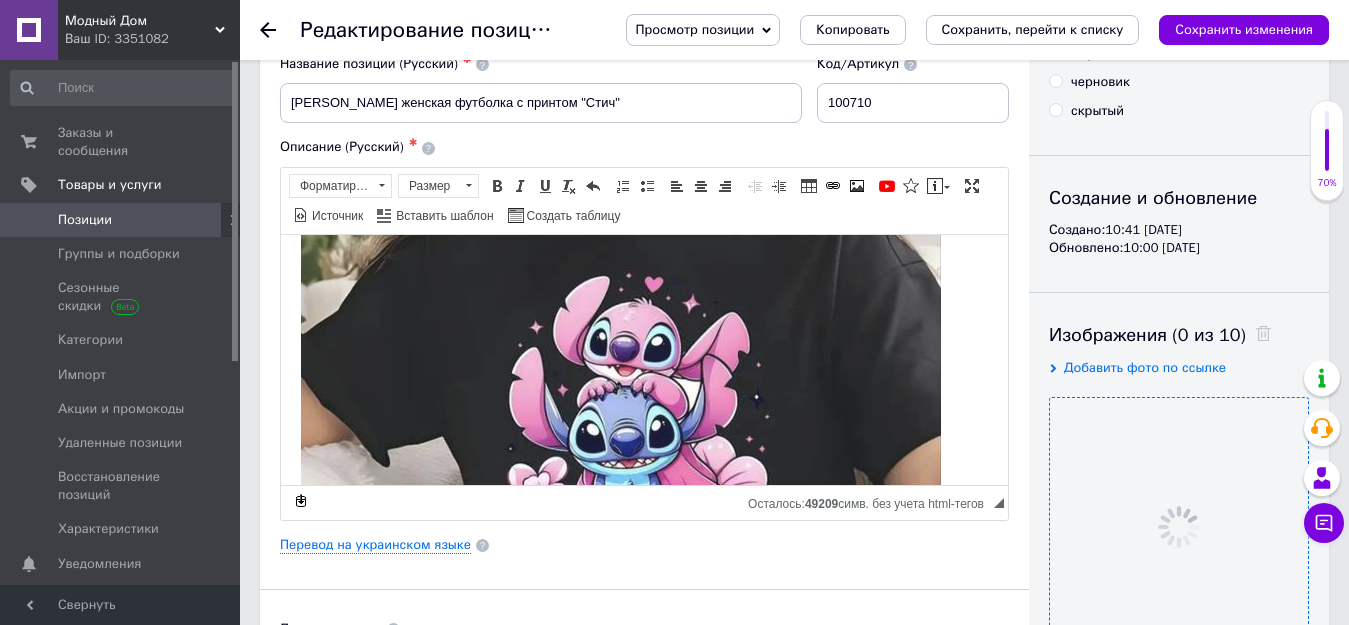 click at bounding box center [621, 481] 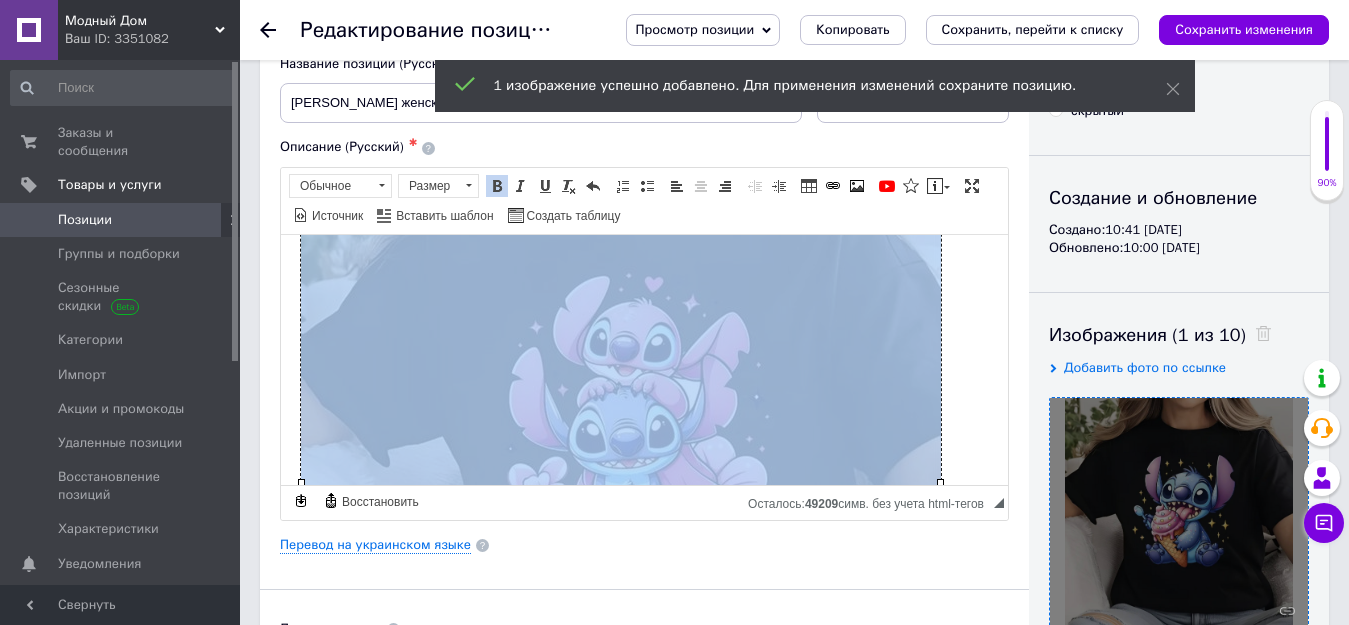 click at bounding box center (621, 481) 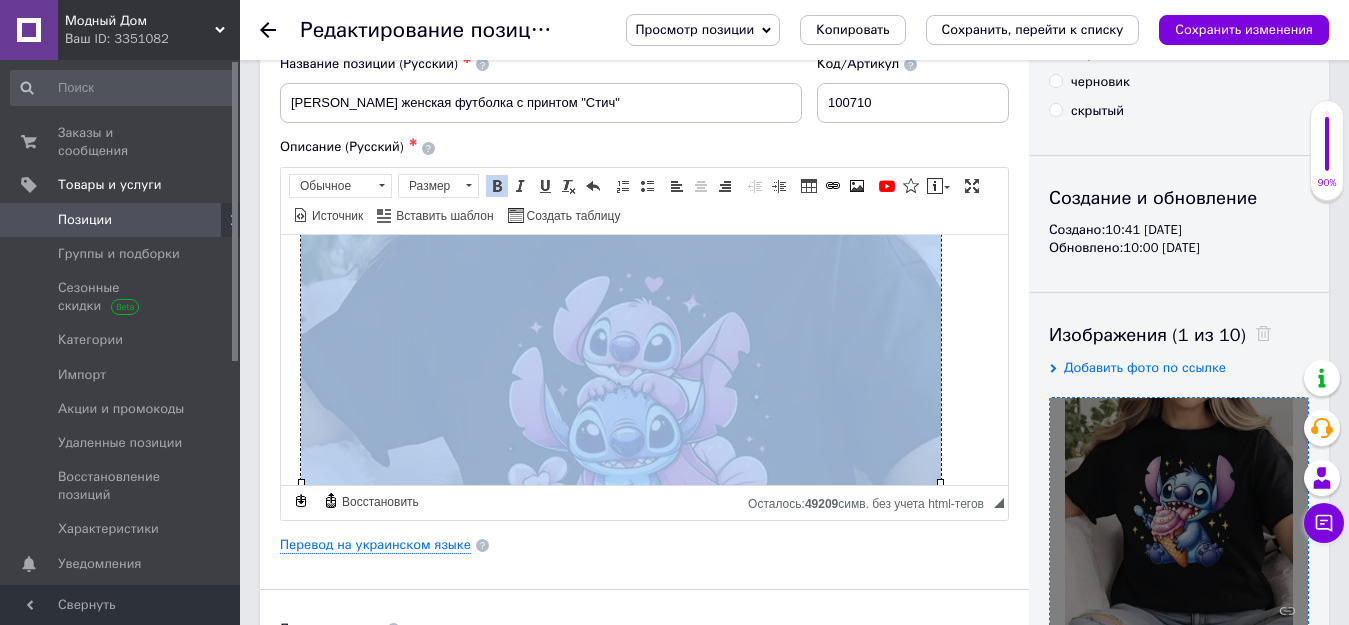 click at bounding box center [621, 481] 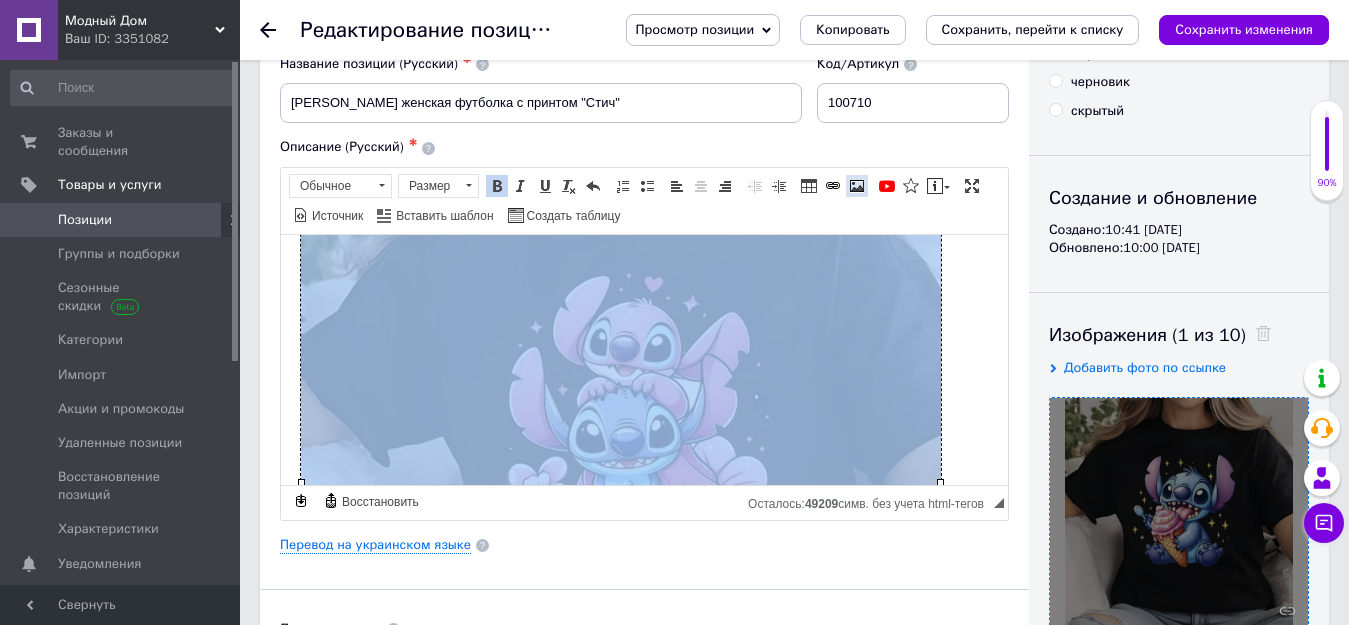 click at bounding box center [857, 186] 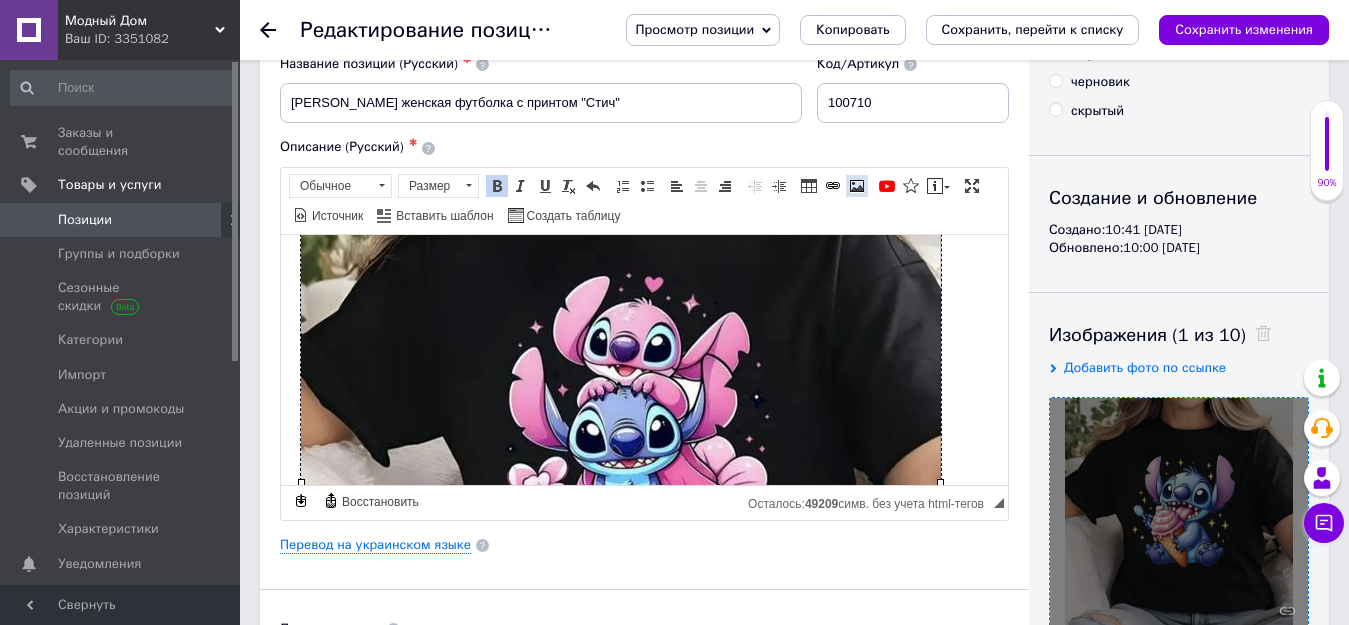 select 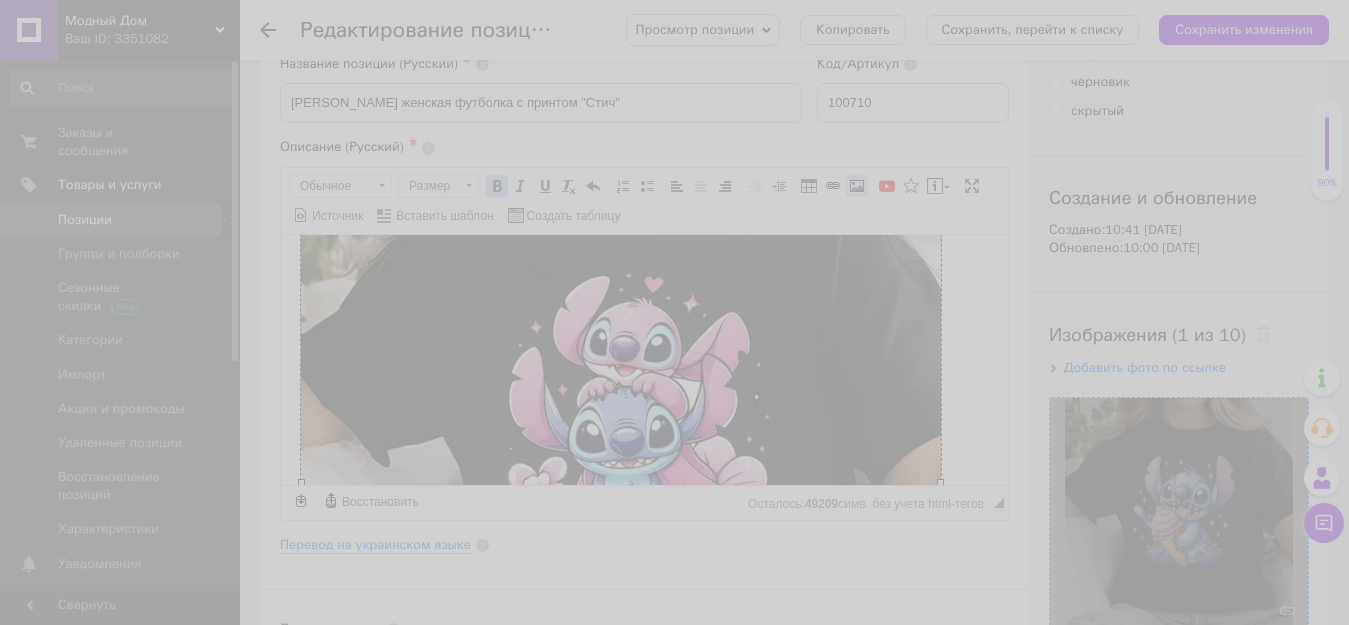 type on "https://images.prom.ua/6711644487_w640_h2048_1.jpg?fresh=1&PIMAGE_ID=6711644487" 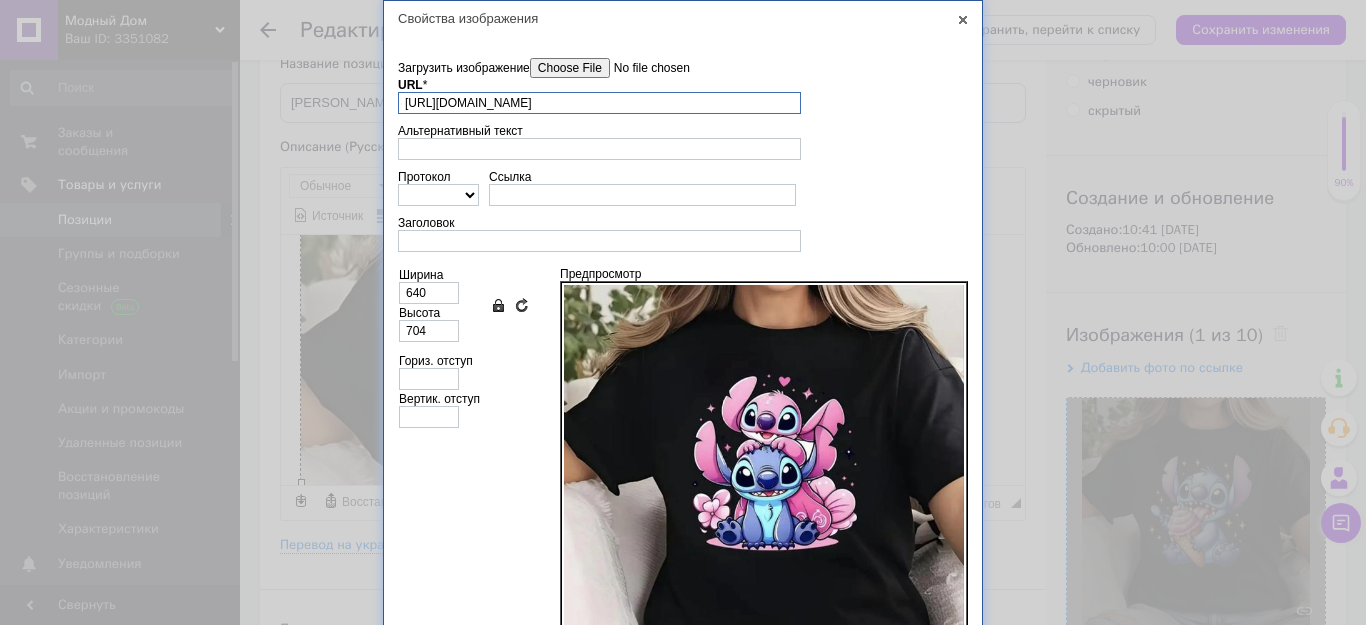 scroll, scrollTop: 0, scrollLeft: 104, axis: horizontal 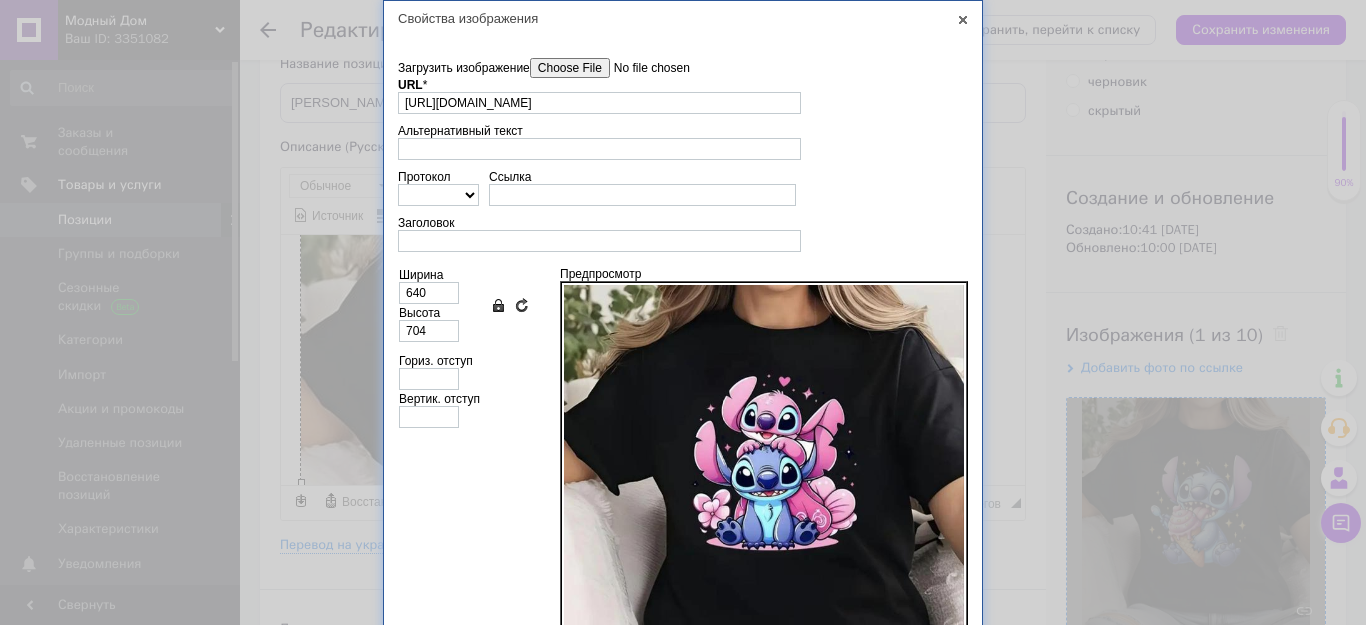 click on "Загрузить изображение" at bounding box center (643, 68) 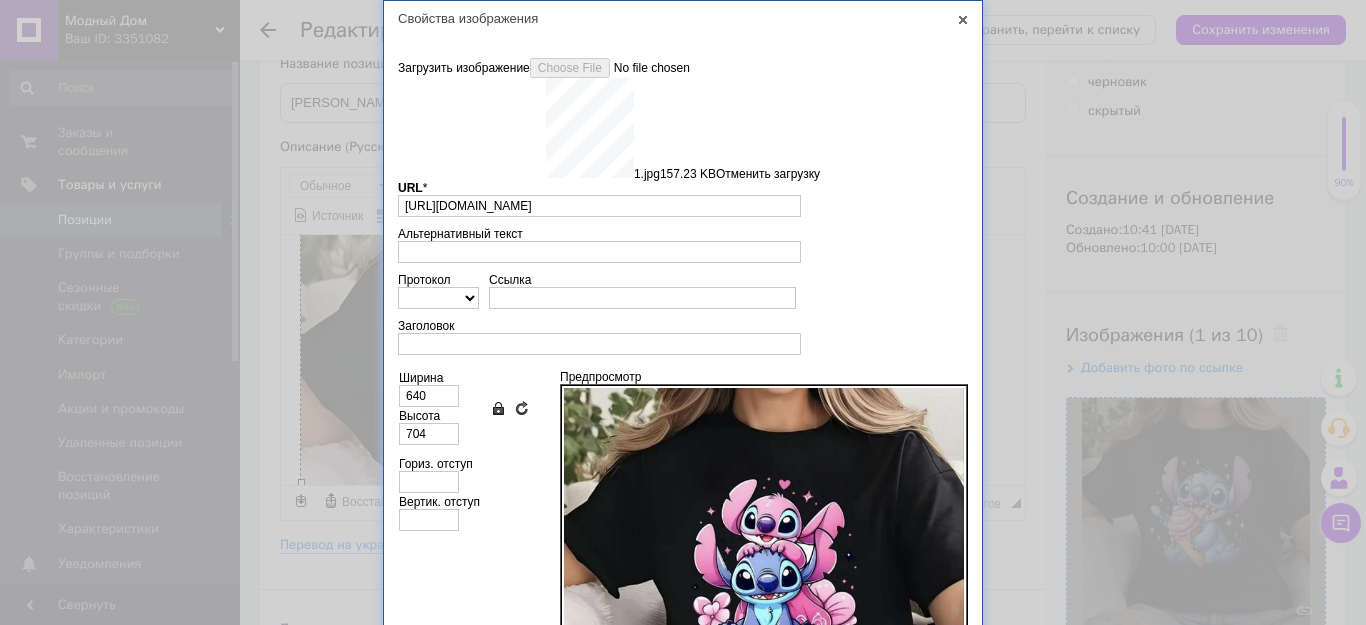 scroll, scrollTop: 180, scrollLeft: 0, axis: vertical 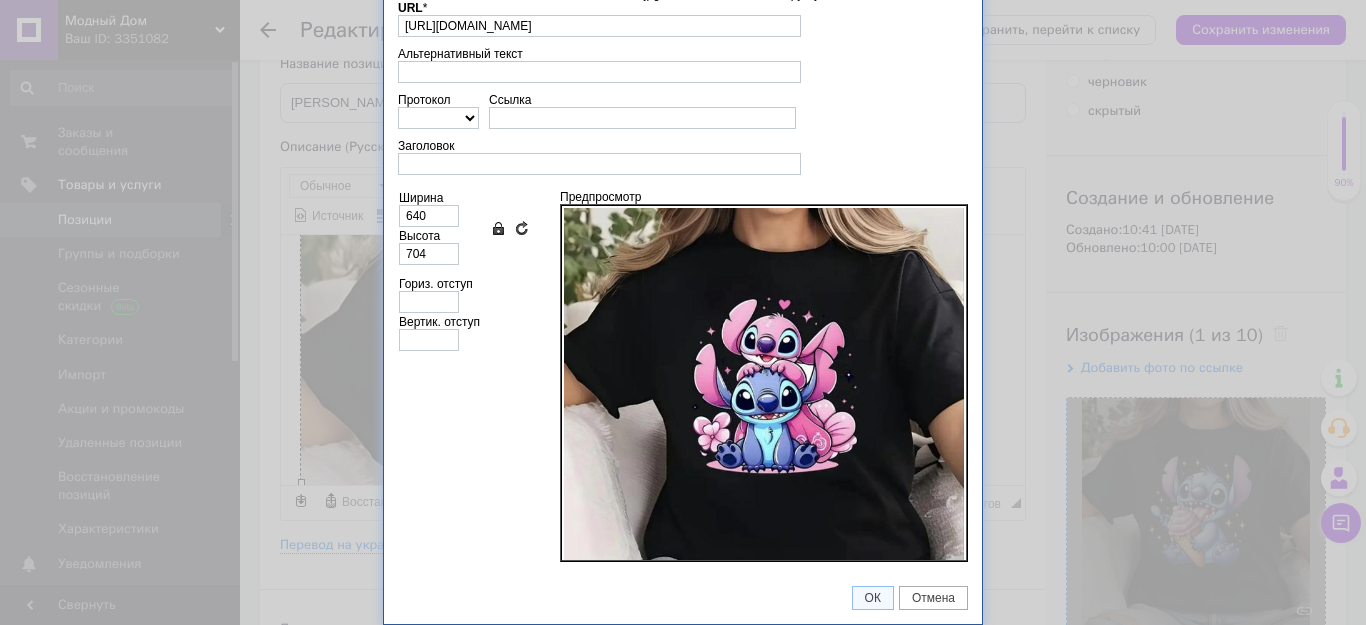 type on "https://images.prom.ua/6743484505_w640_h2048_1.jpg?fresh=1&PIMAGE_ID=6743484505" 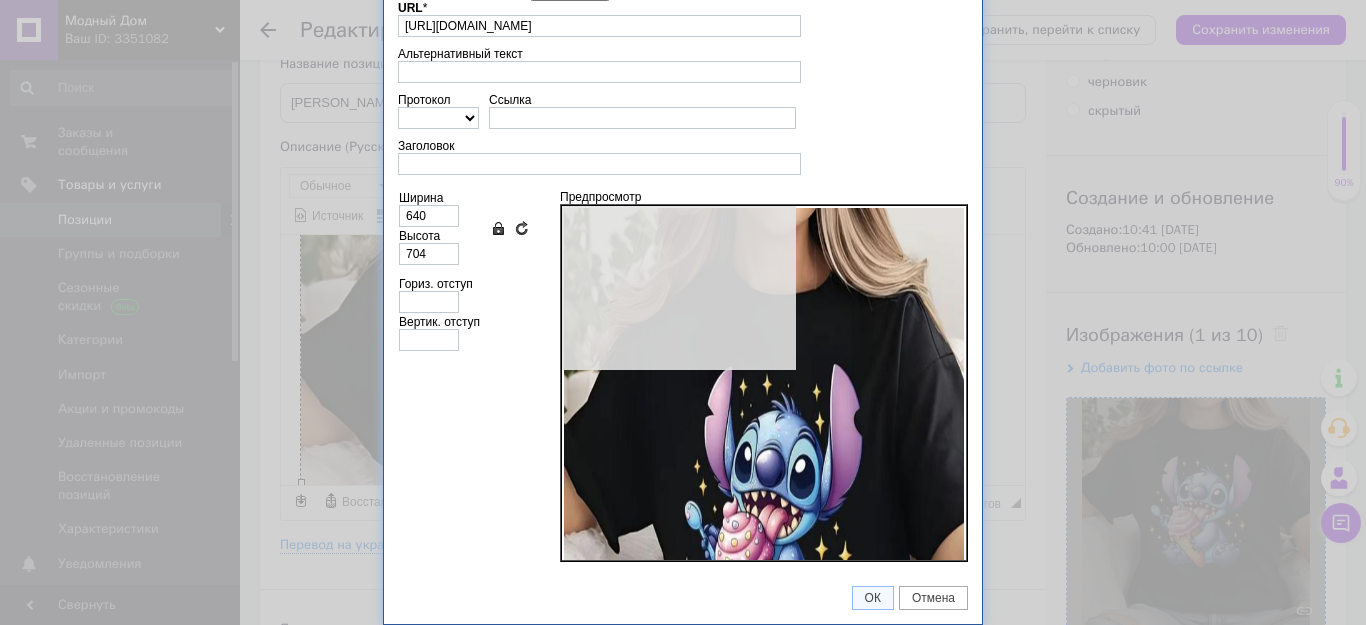 scroll, scrollTop: 77, scrollLeft: 0, axis: vertical 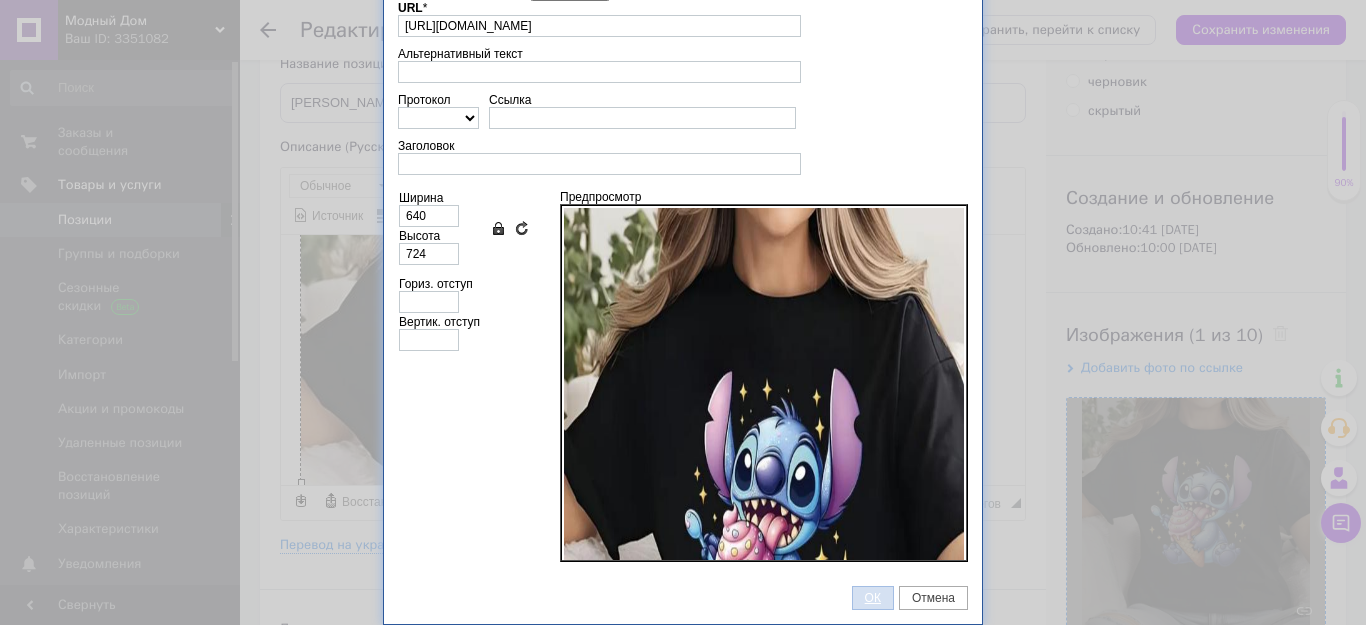 click on "ОК" at bounding box center [873, 598] 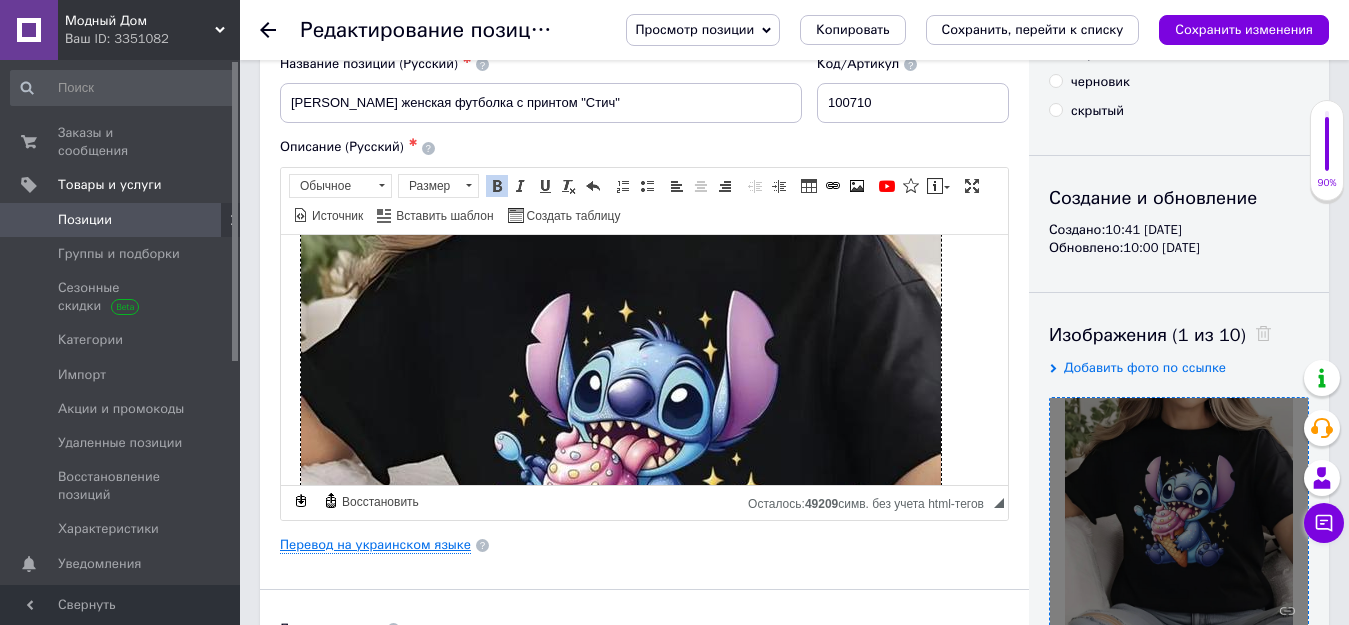 click on "Перевод на украинском языке" at bounding box center [375, 545] 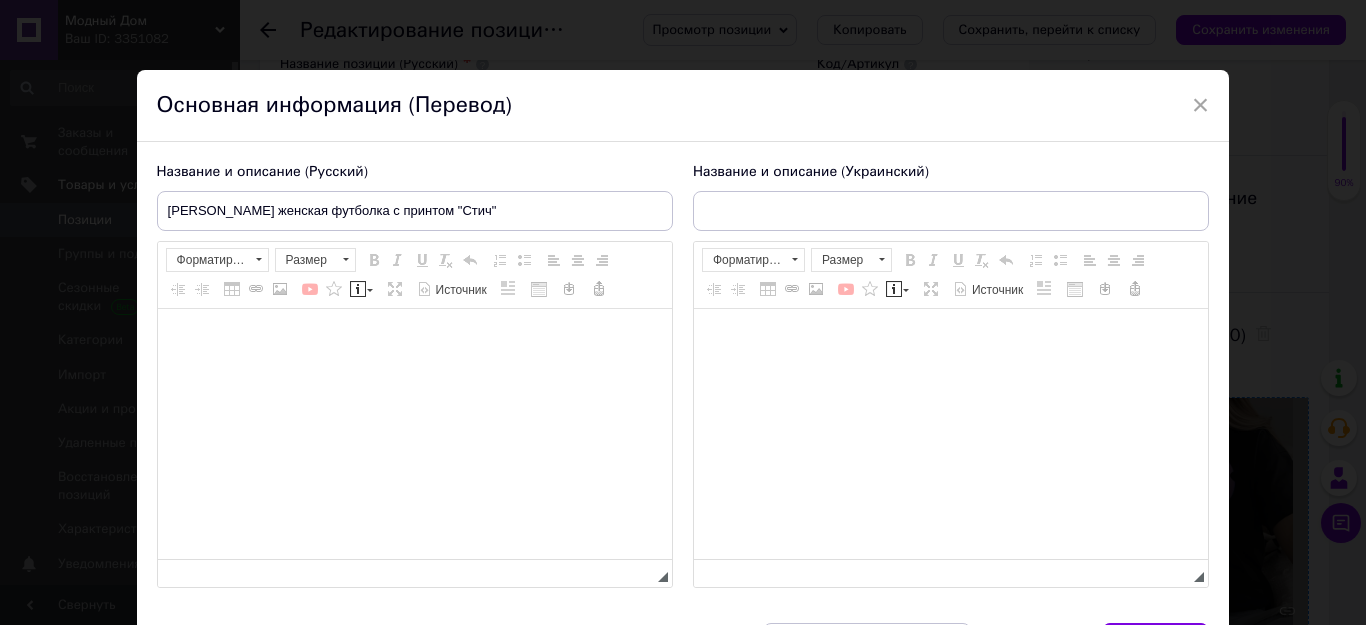 type on "Чорна жіноча футболка з принтом "Стіч"" 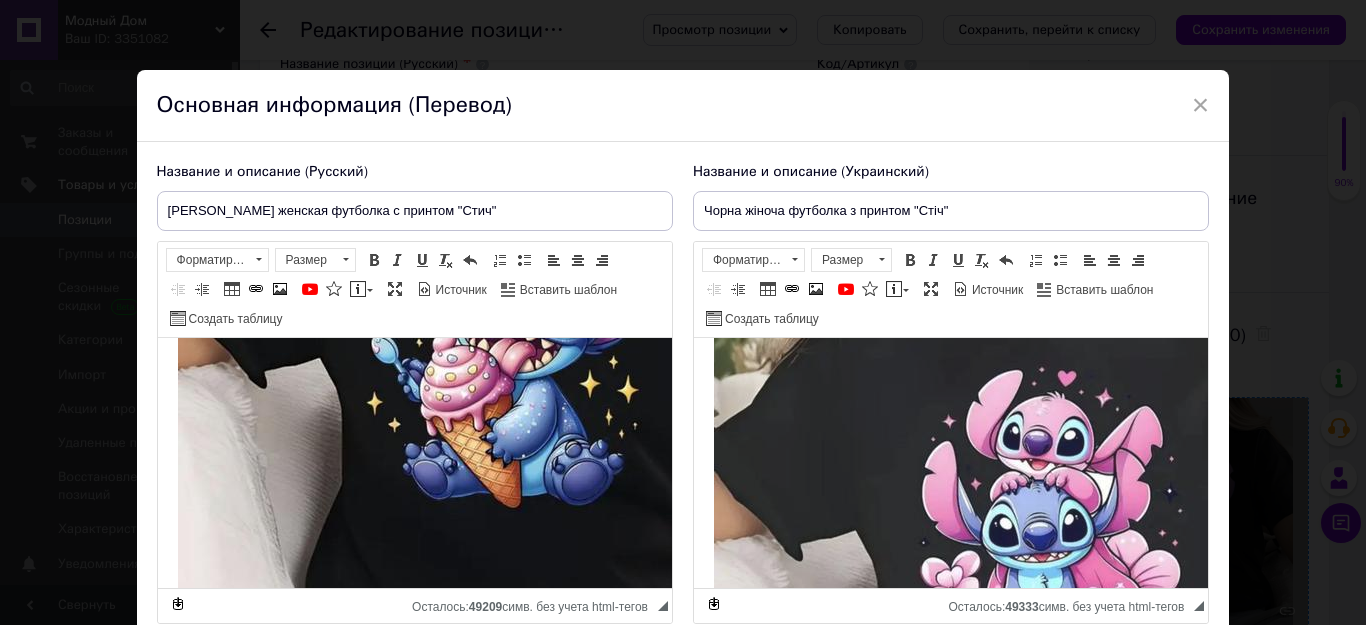 scroll, scrollTop: 400, scrollLeft: 0, axis: vertical 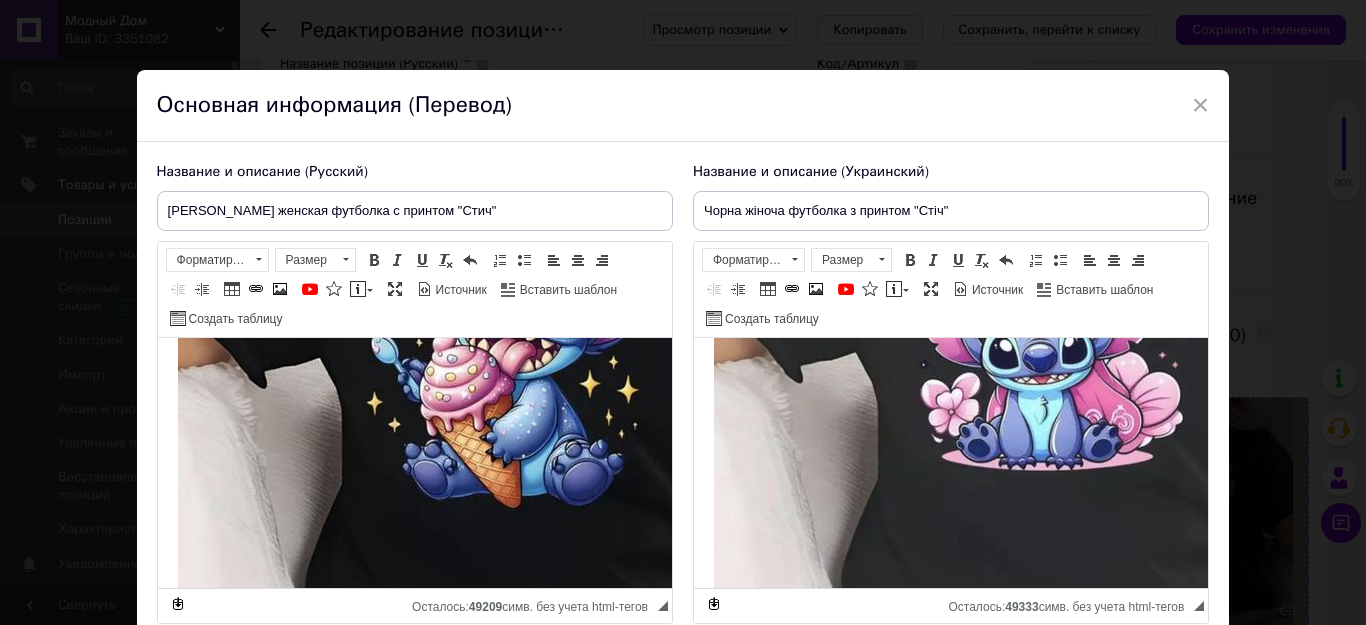 click at bounding box center [1033, 398] 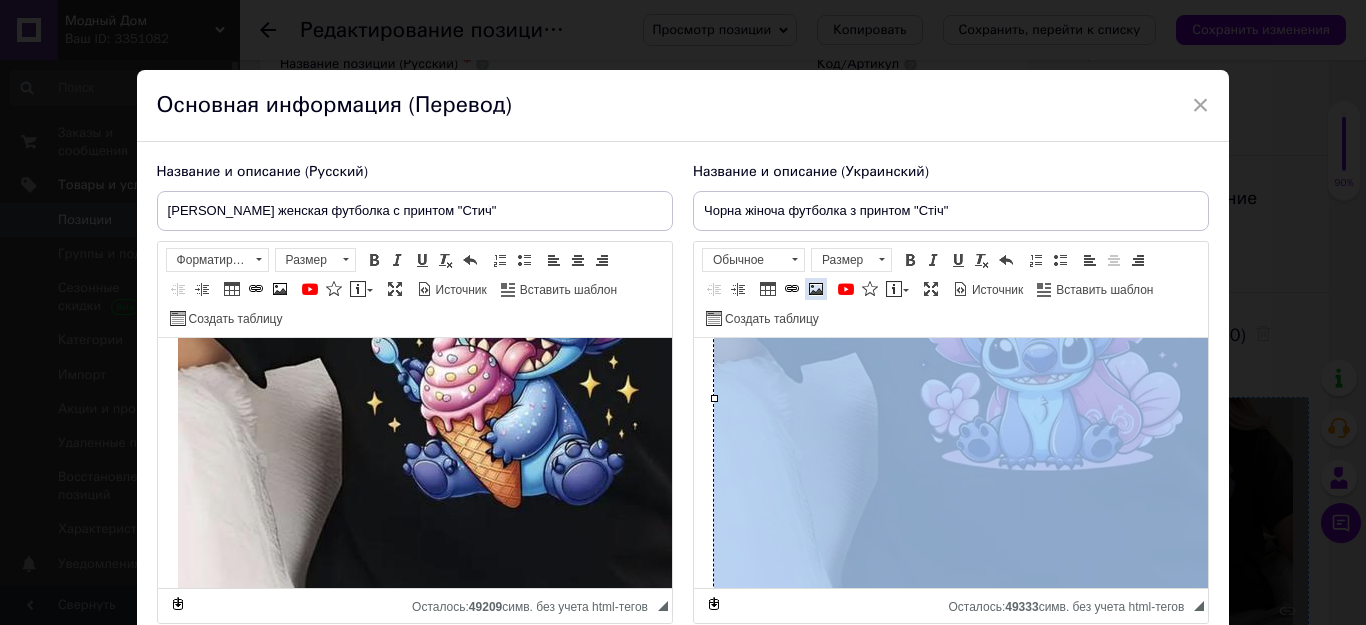 click at bounding box center (816, 289) 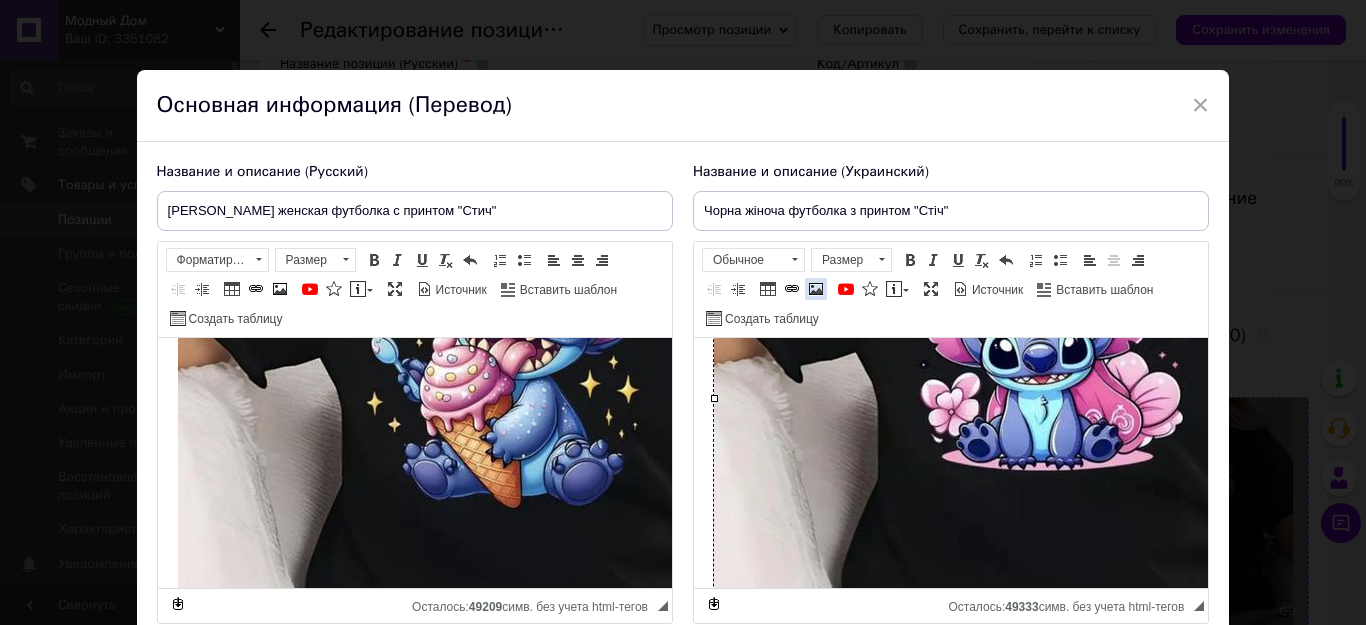 select 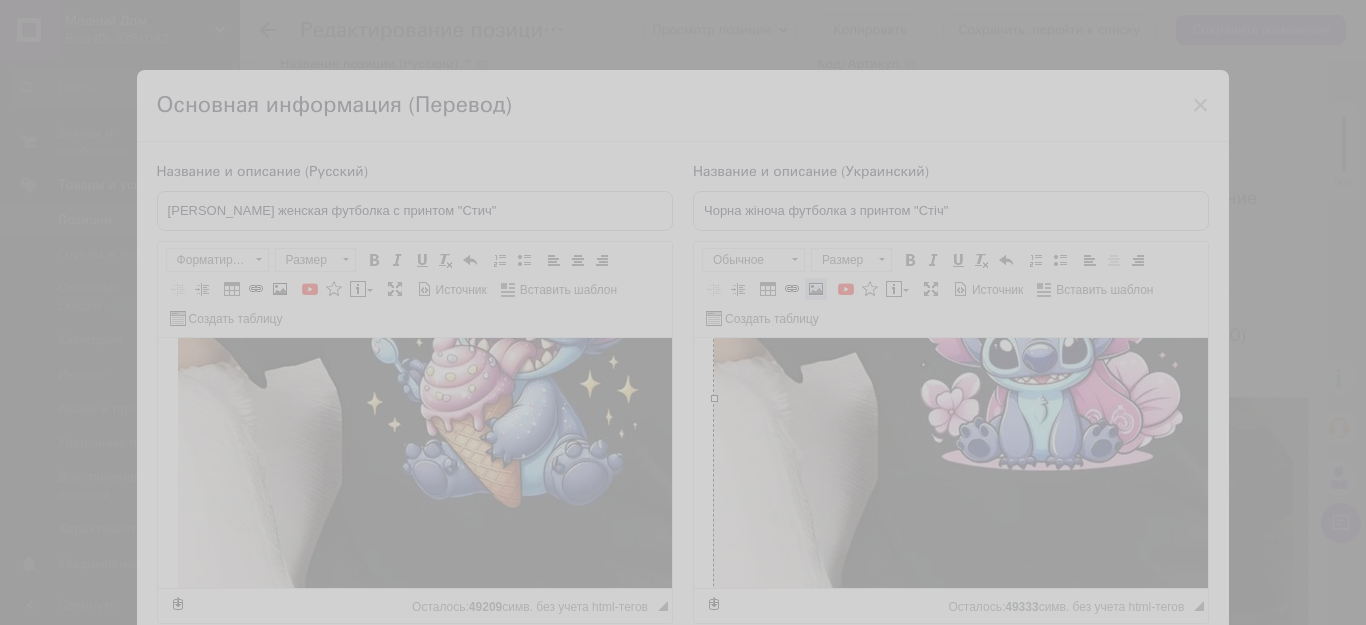 type on "https://images.prom.ua/6711644487_w640_h2048_1.jpg?fresh=1&PIMAGE_ID=6711644487" 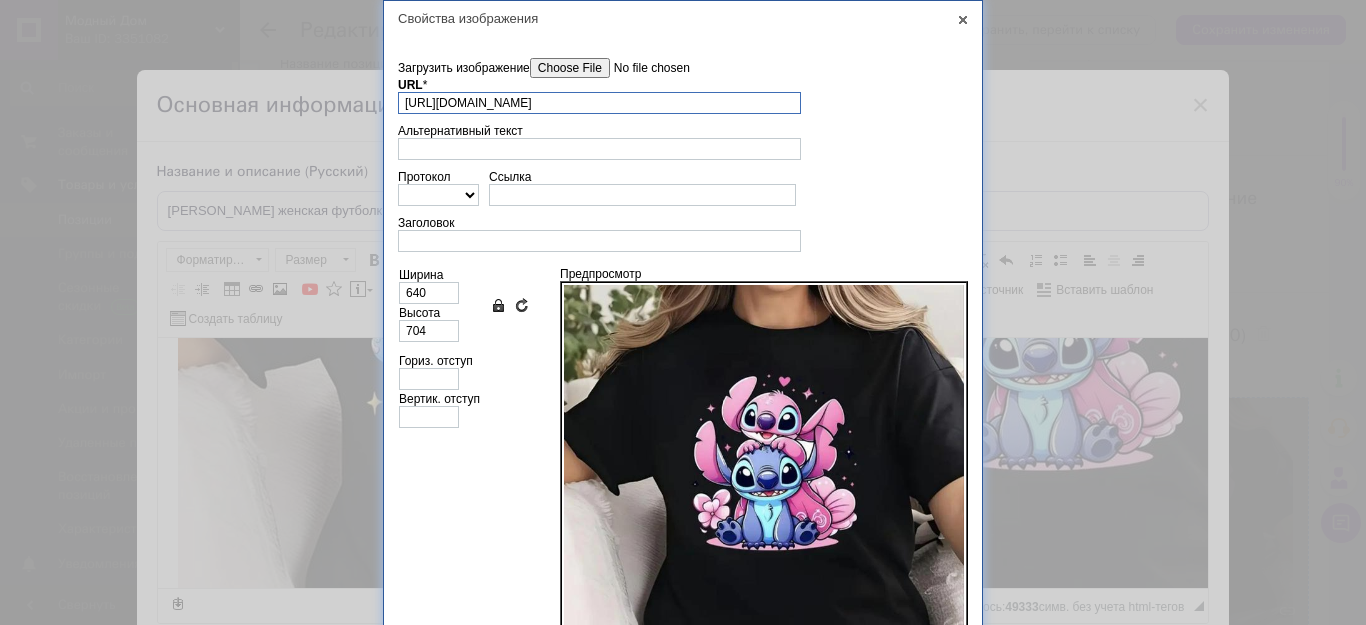 scroll, scrollTop: 0, scrollLeft: 104, axis: horizontal 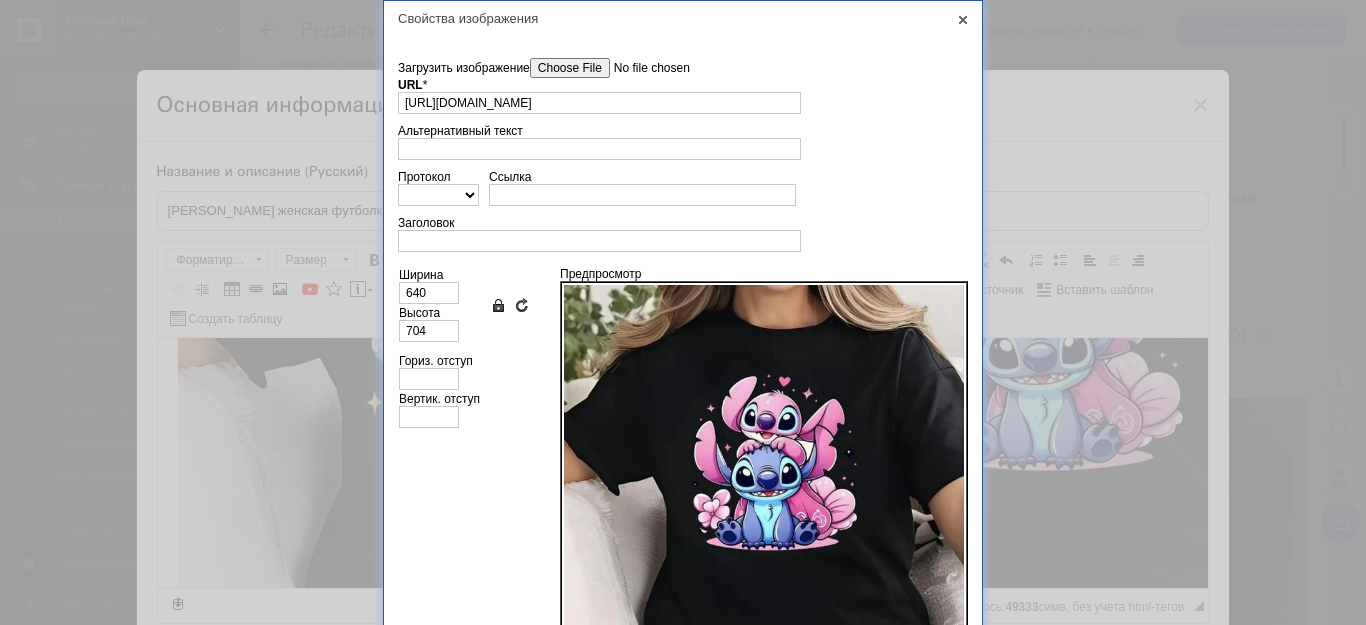 click on "Загрузить изображение" at bounding box center (643, 68) 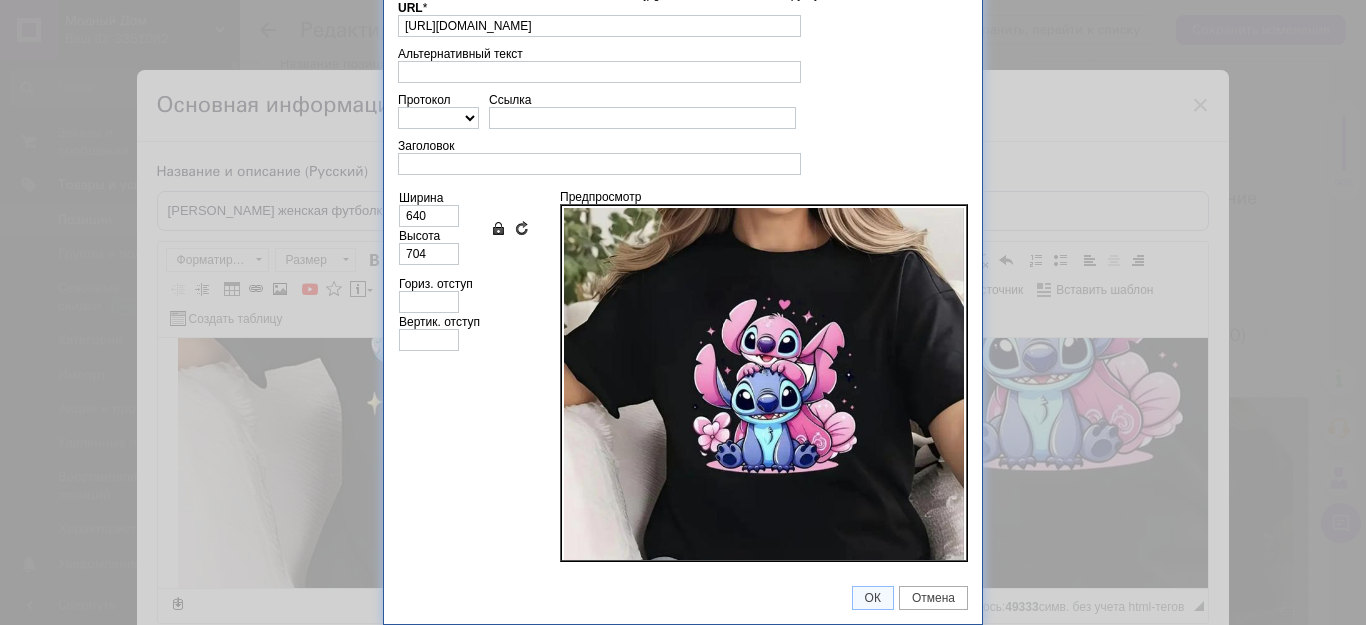 type on "https://images.prom.ua/6743484505_w640_h2048_1.jpg?fresh=1&PIMAGE_ID=6743484505" 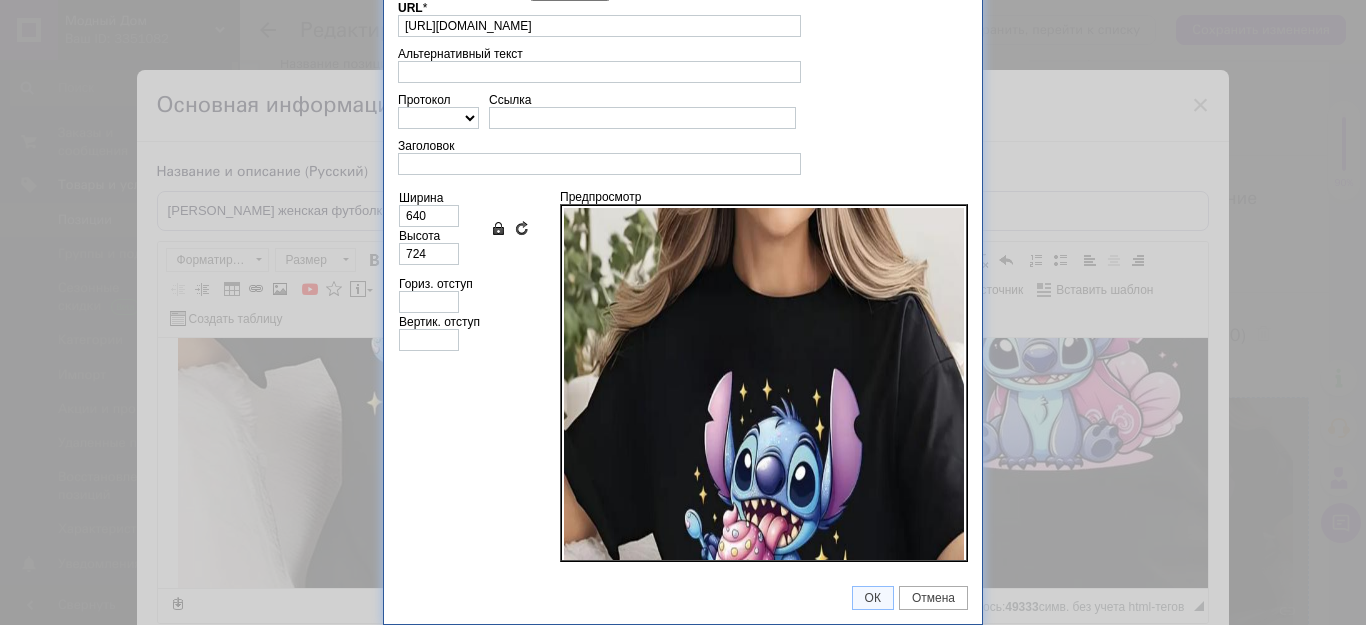 scroll, scrollTop: 77, scrollLeft: 0, axis: vertical 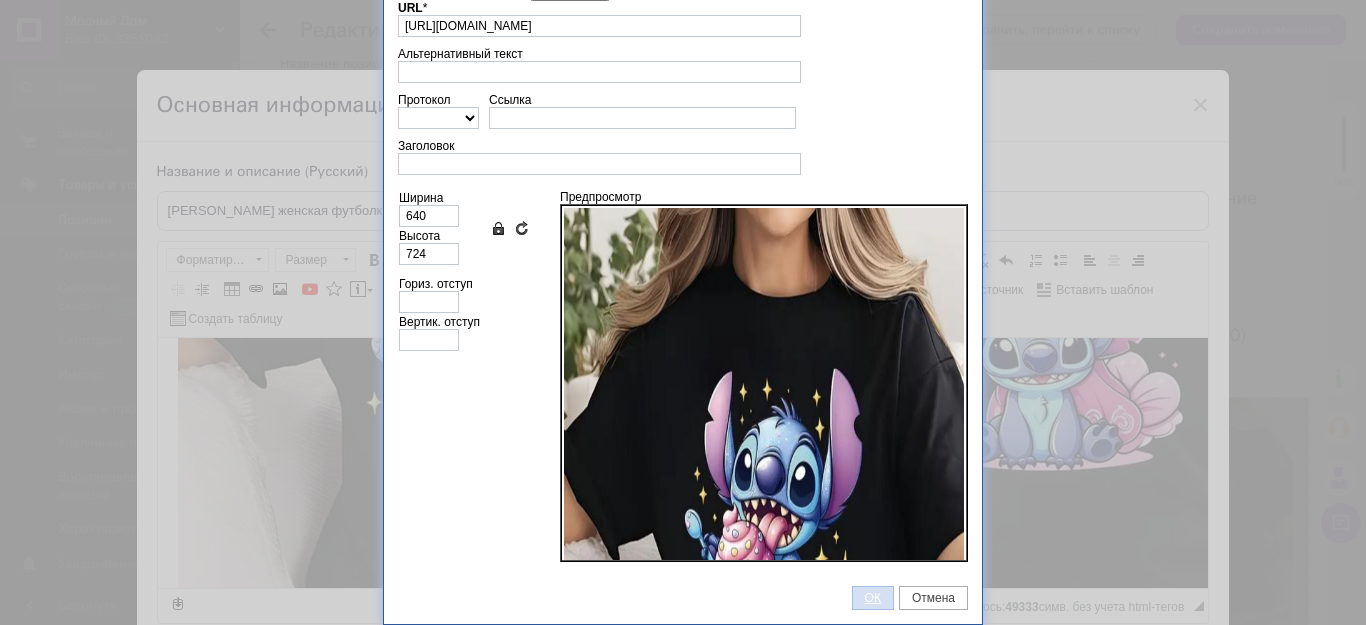 drag, startPoint x: 882, startPoint y: 595, endPoint x: 215, endPoint y: 228, distance: 761.30023 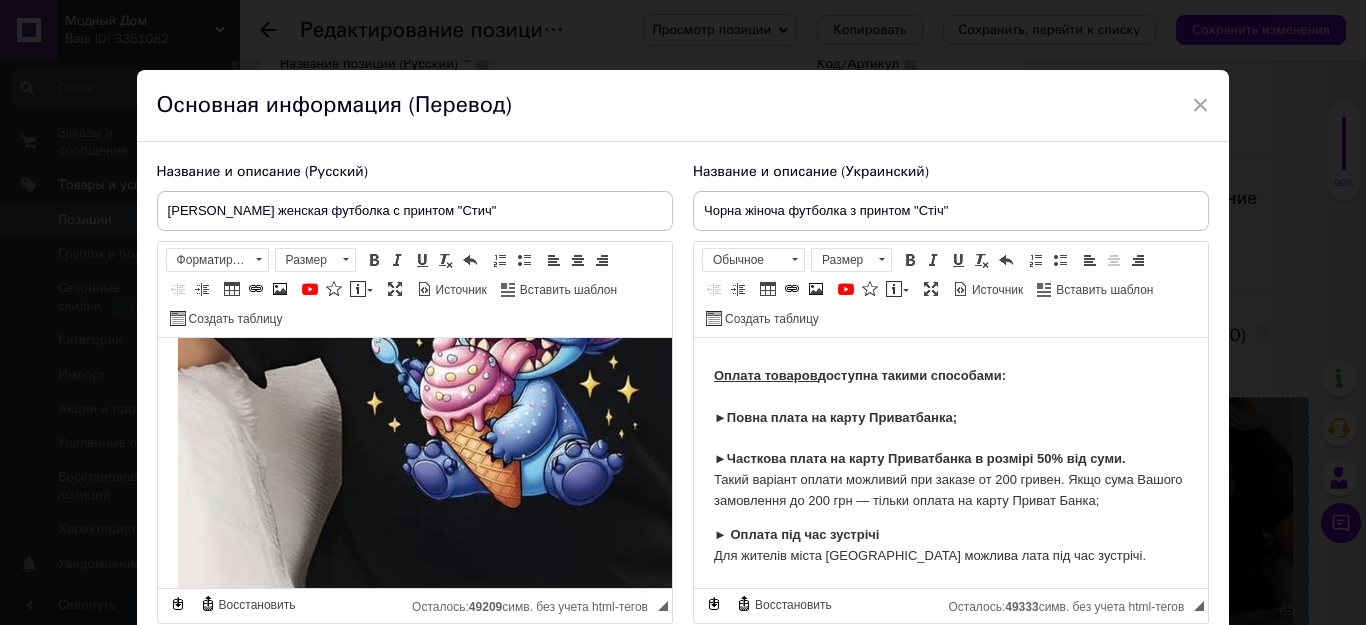 scroll, scrollTop: 1520, scrollLeft: 0, axis: vertical 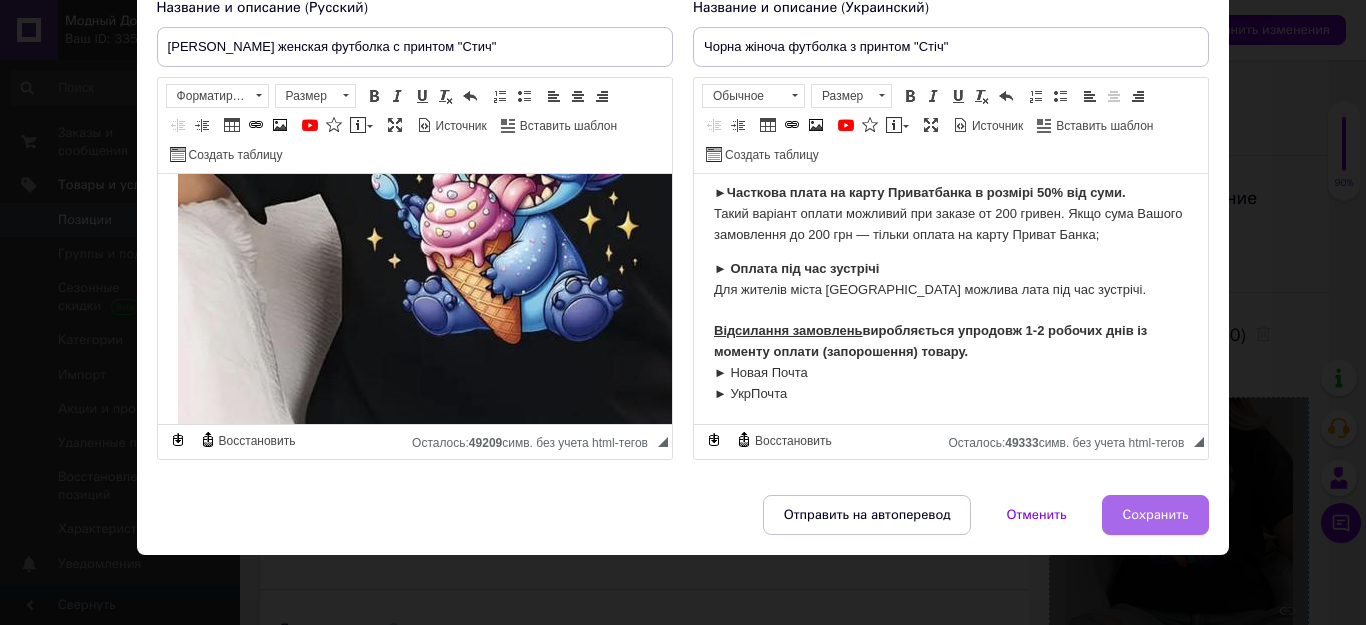 click on "Сохранить" at bounding box center (1156, 515) 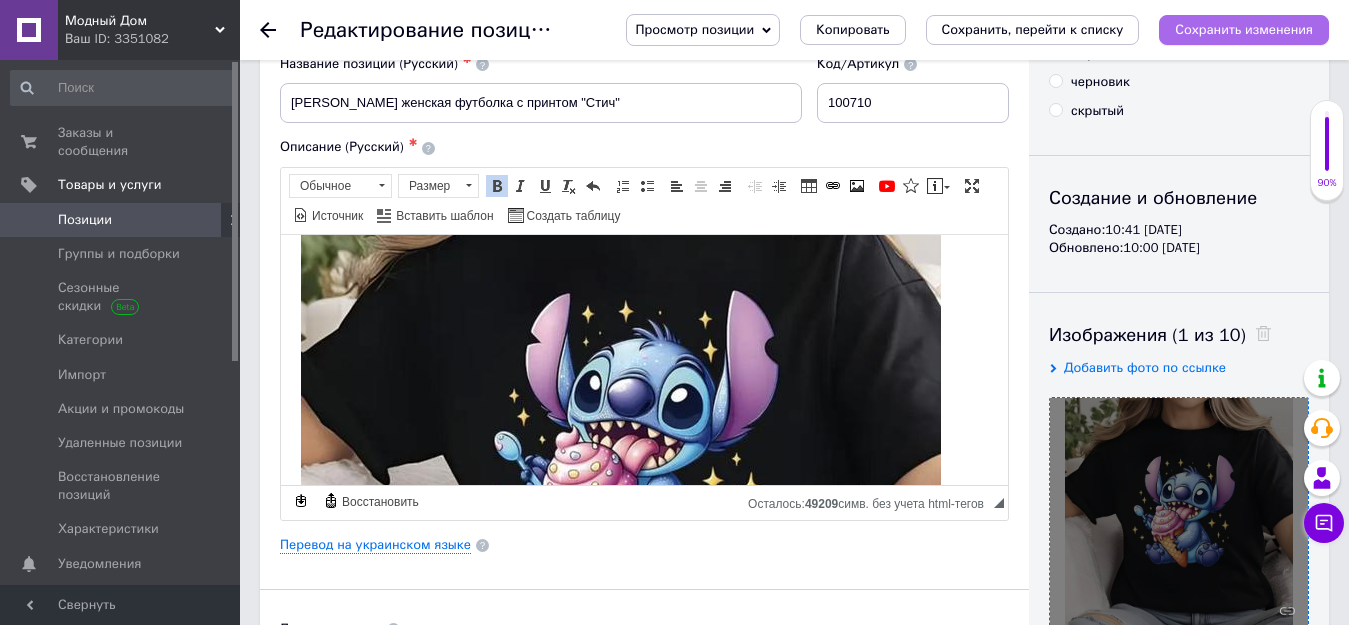 click on "Сохранить изменения" at bounding box center (1244, 29) 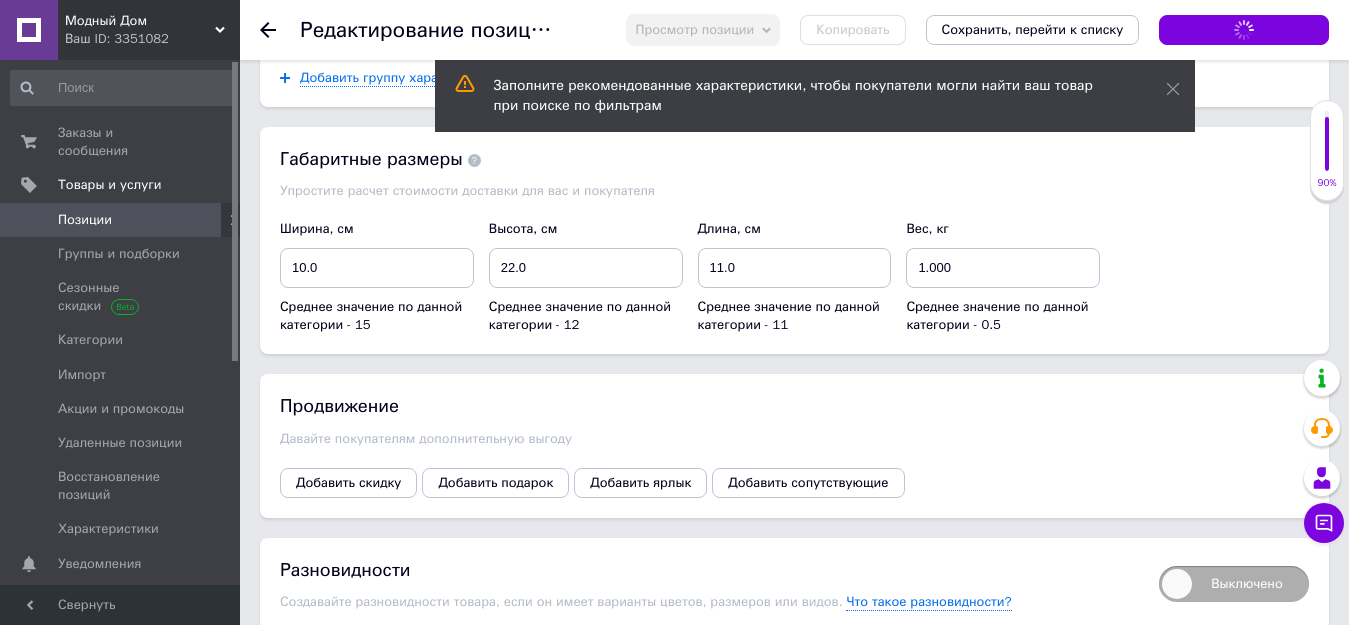 scroll, scrollTop: 2563, scrollLeft: 0, axis: vertical 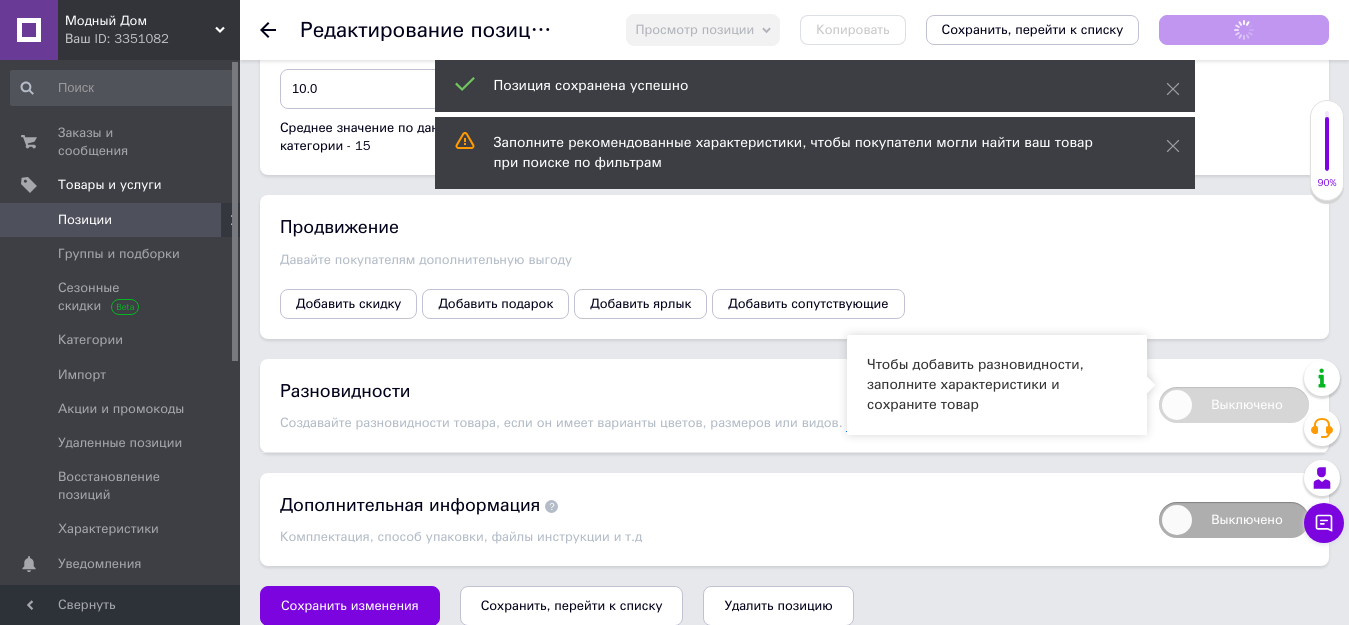 click on "Выключено" at bounding box center [1234, 405] 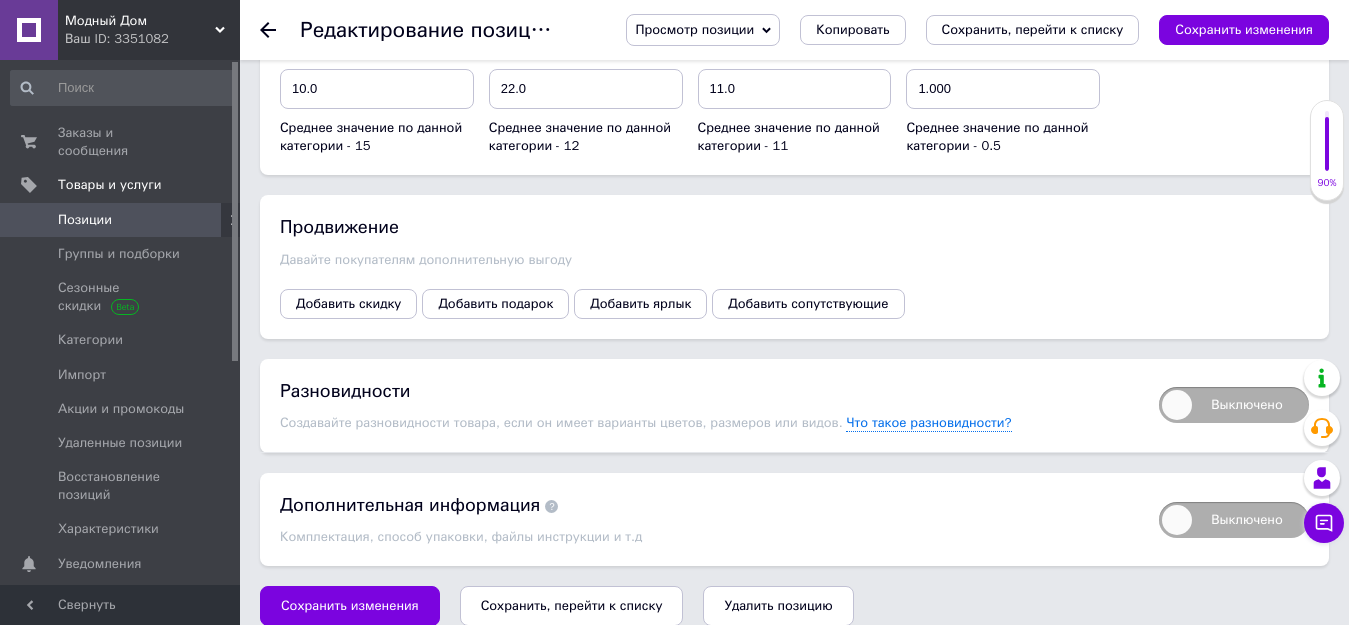click on "Выключено" at bounding box center [1234, 405] 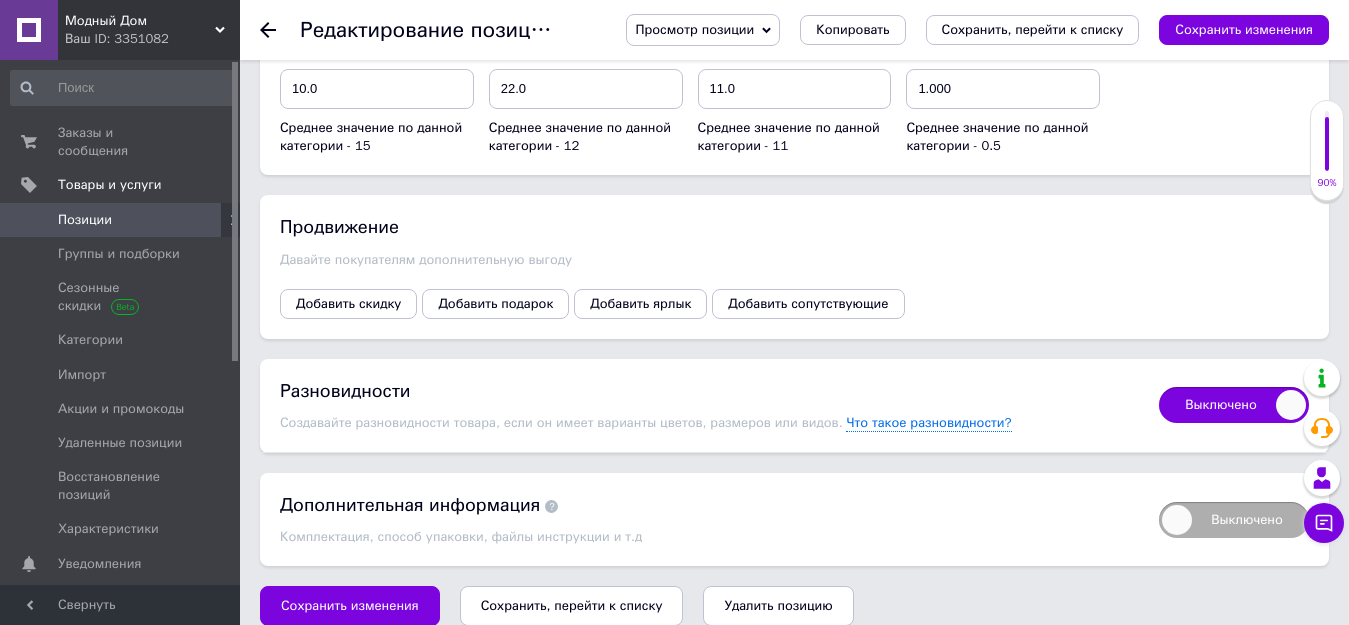 checkbox on "true" 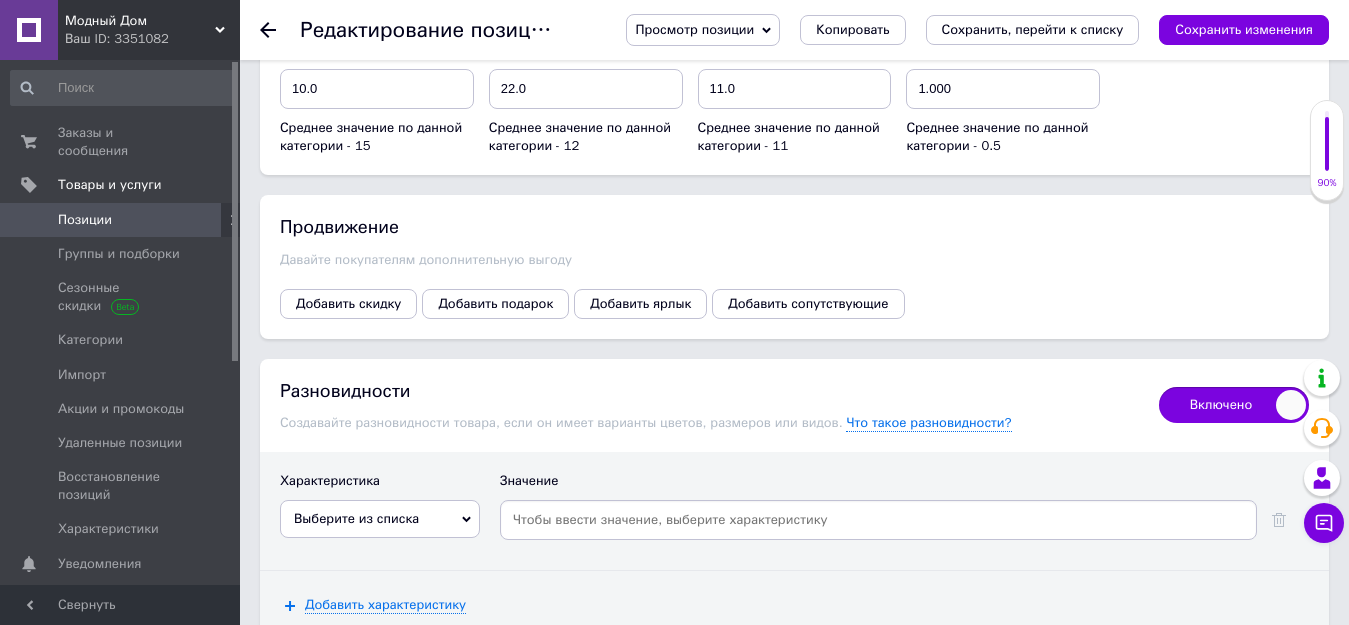 click on "Выберите из списка" at bounding box center [380, 519] 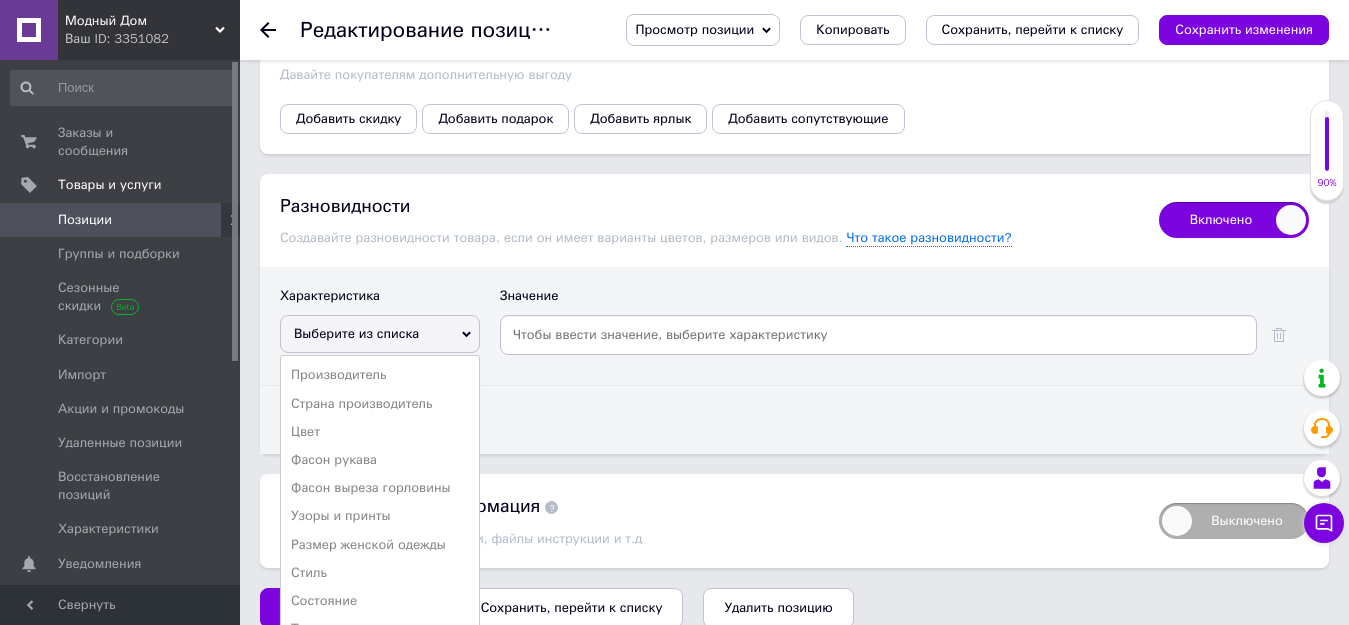 scroll, scrollTop: 2763, scrollLeft: 0, axis: vertical 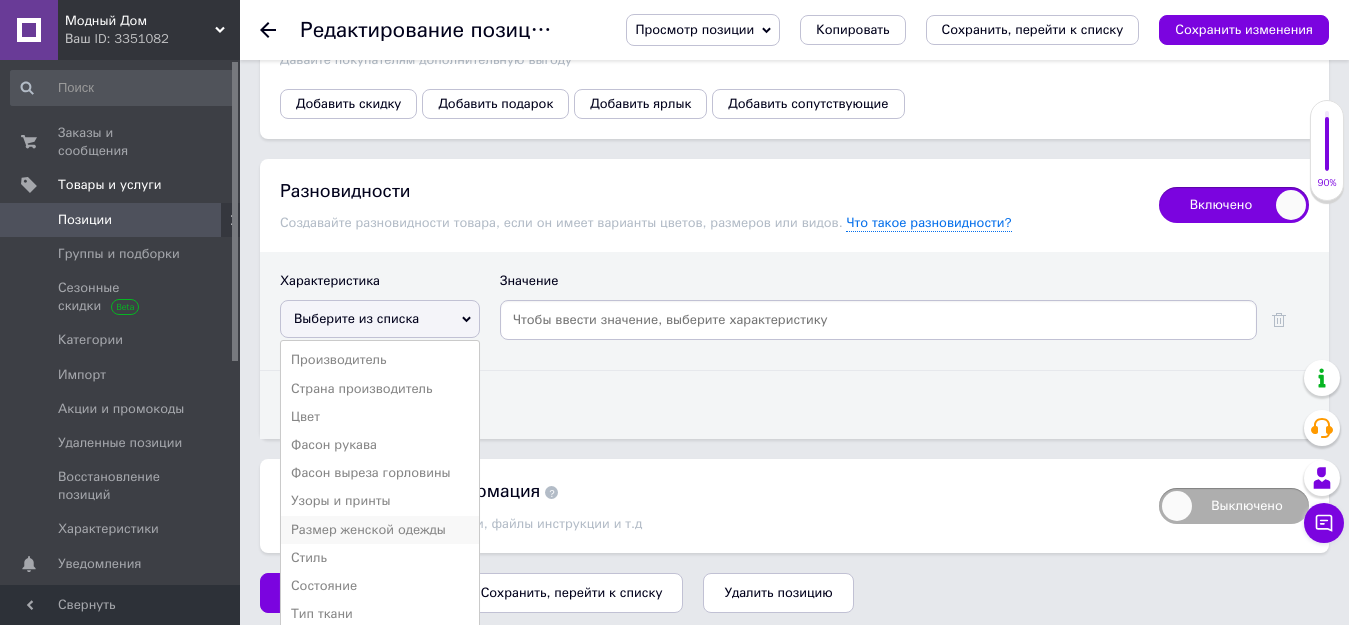 click on "Размер женской одежды" at bounding box center [380, 530] 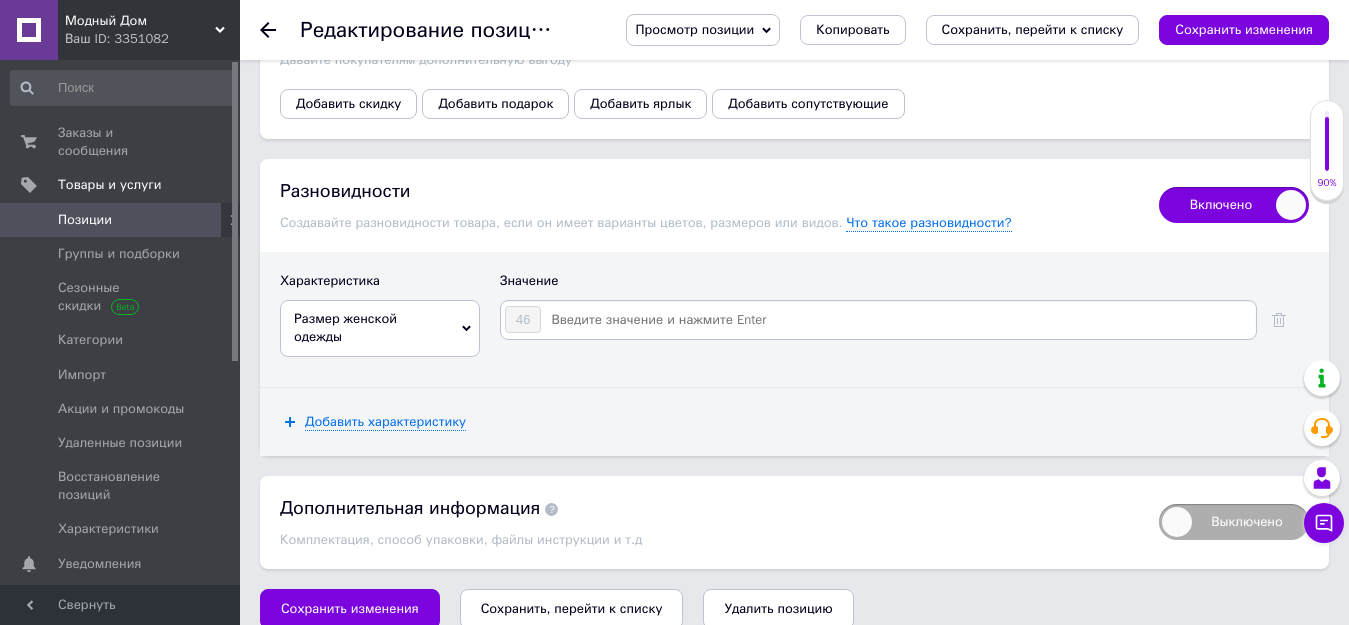 click at bounding box center (897, 320) 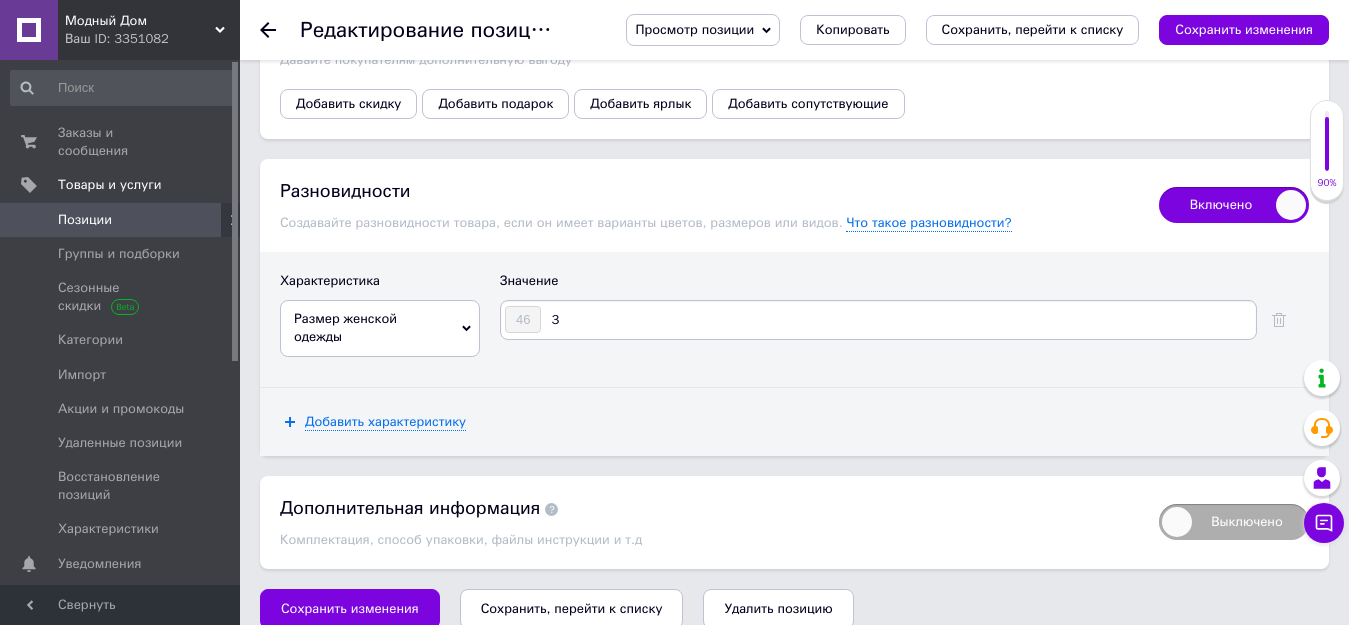 type on "38" 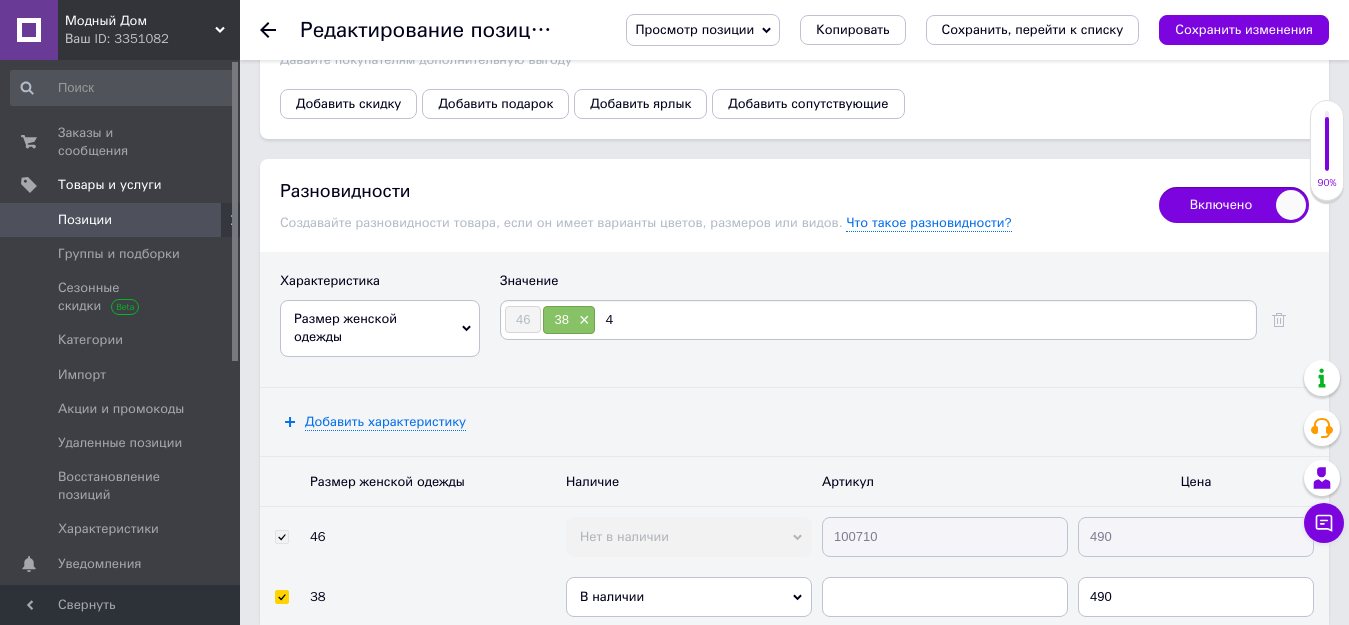 type on "40" 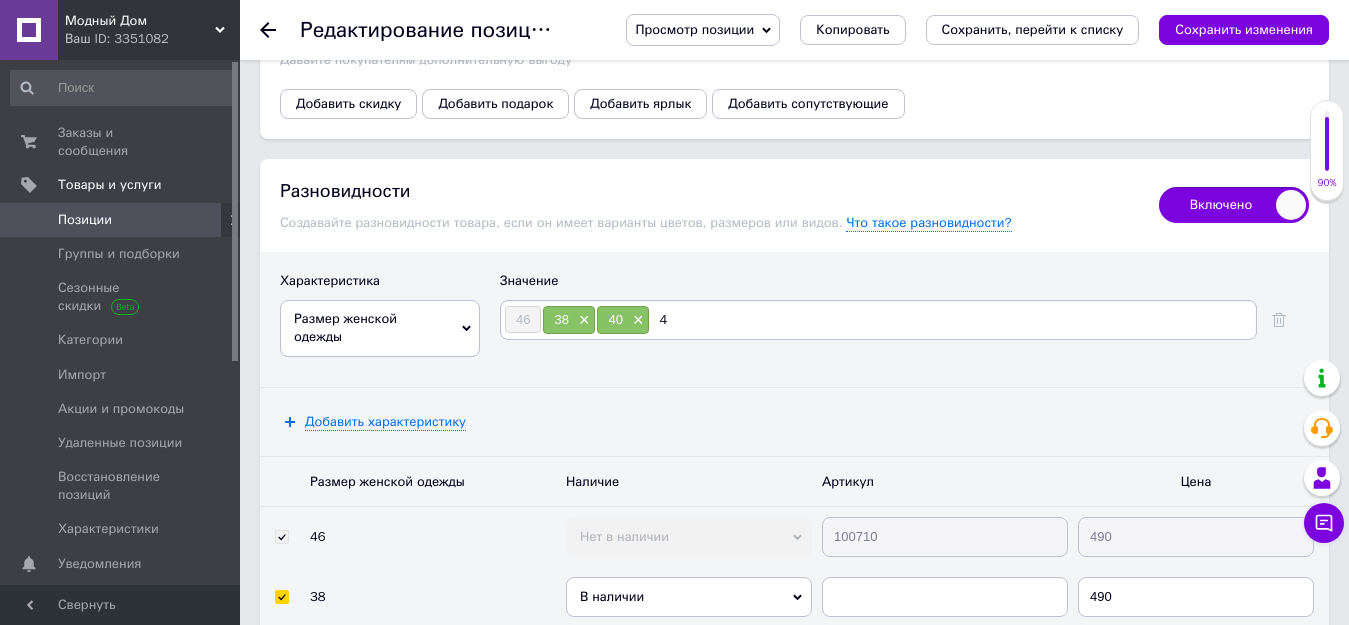 type on "42" 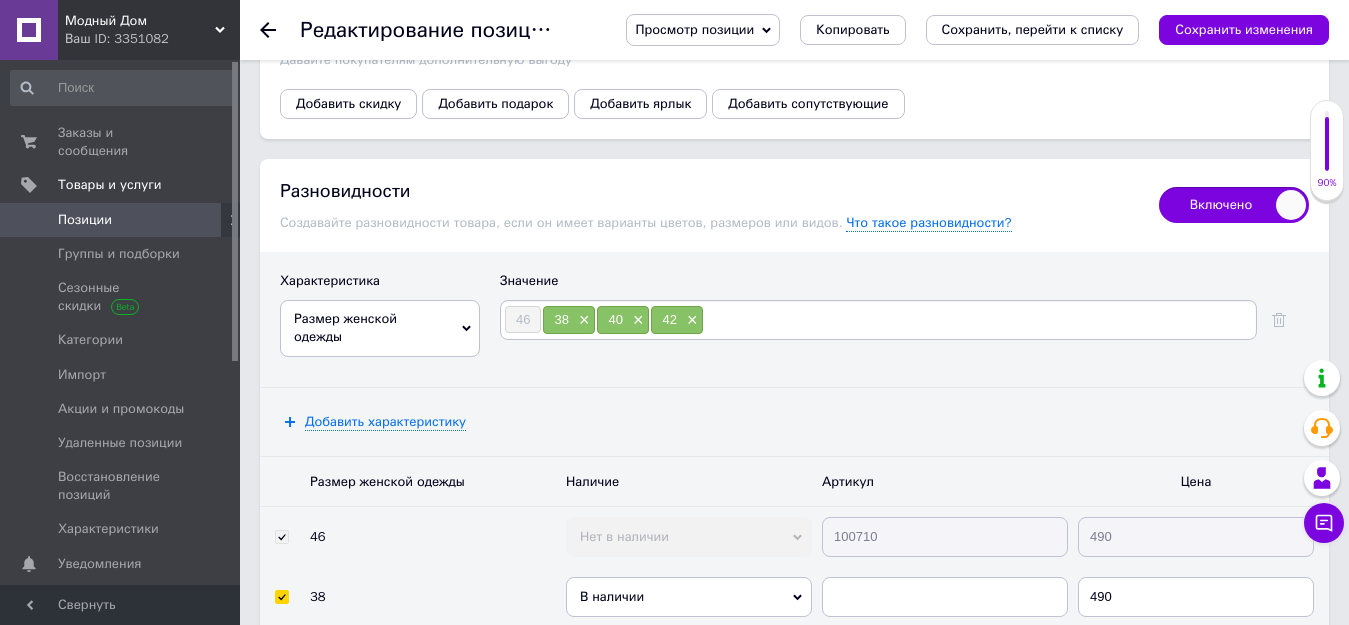 type on "4" 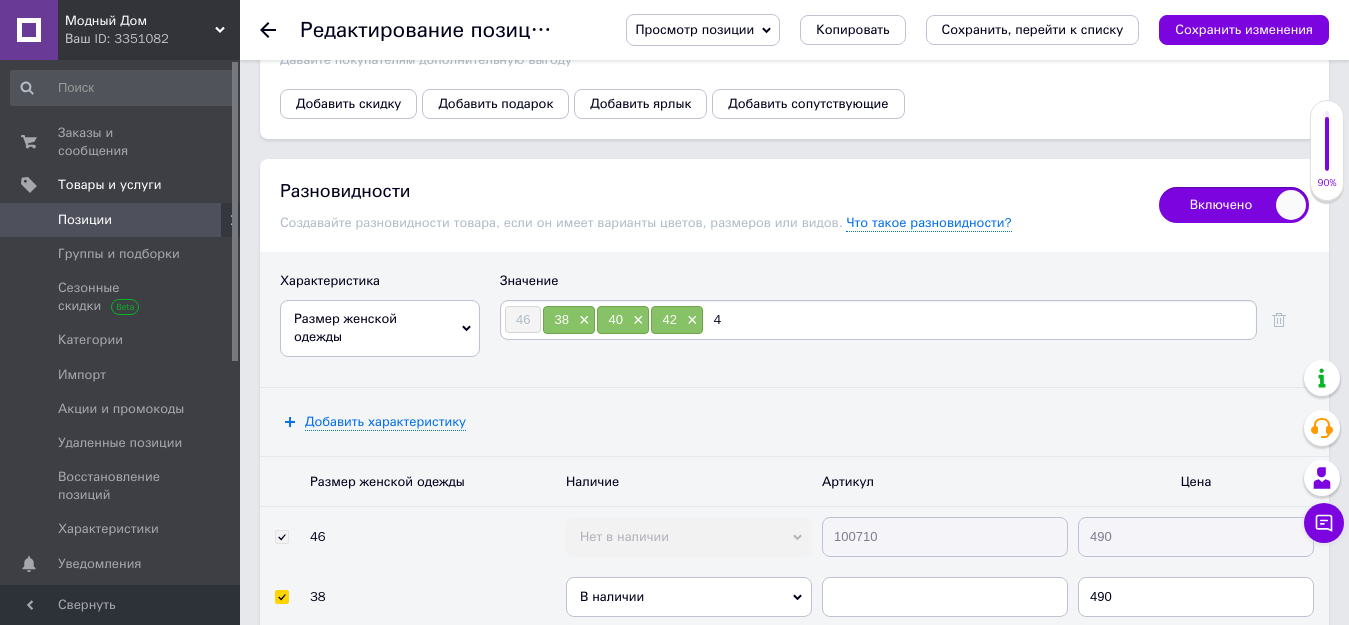 type on "44" 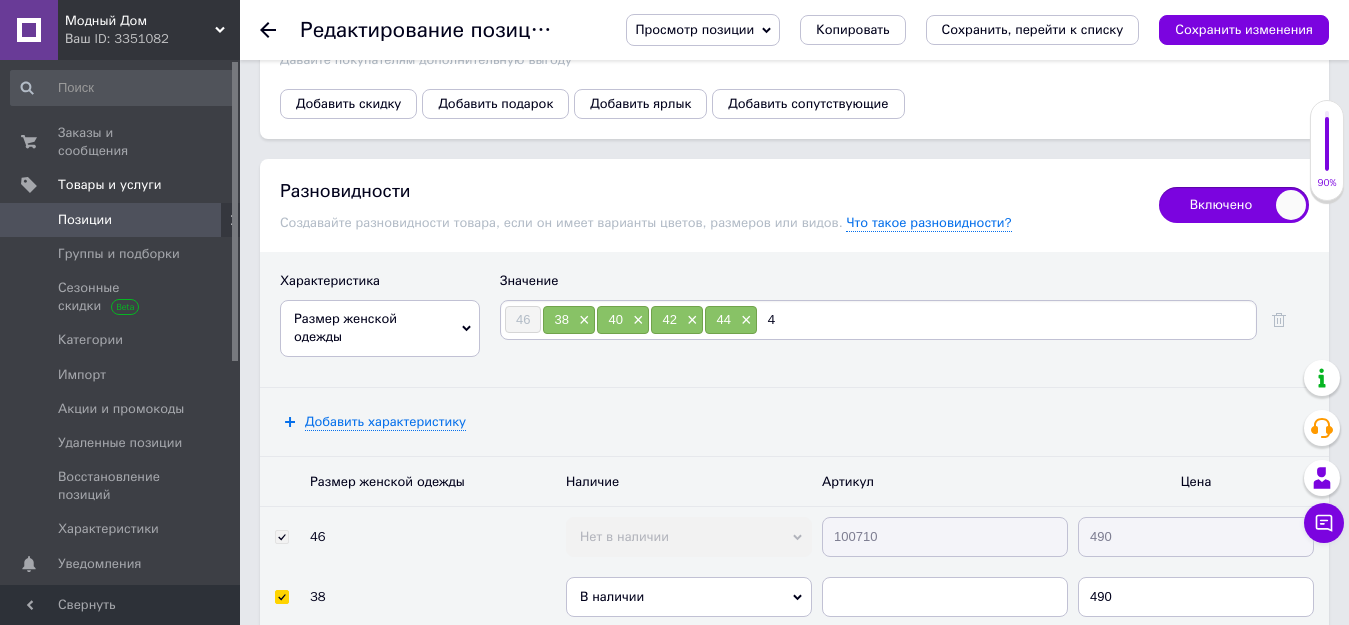 type on "48" 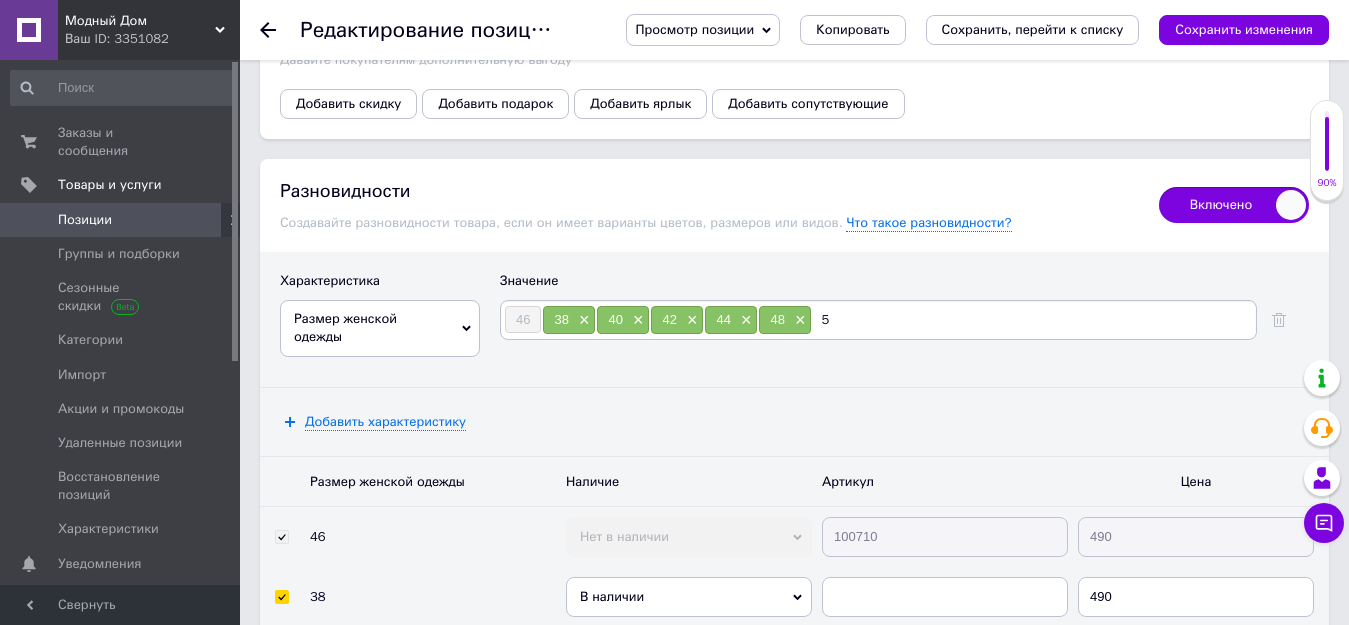 type on "50" 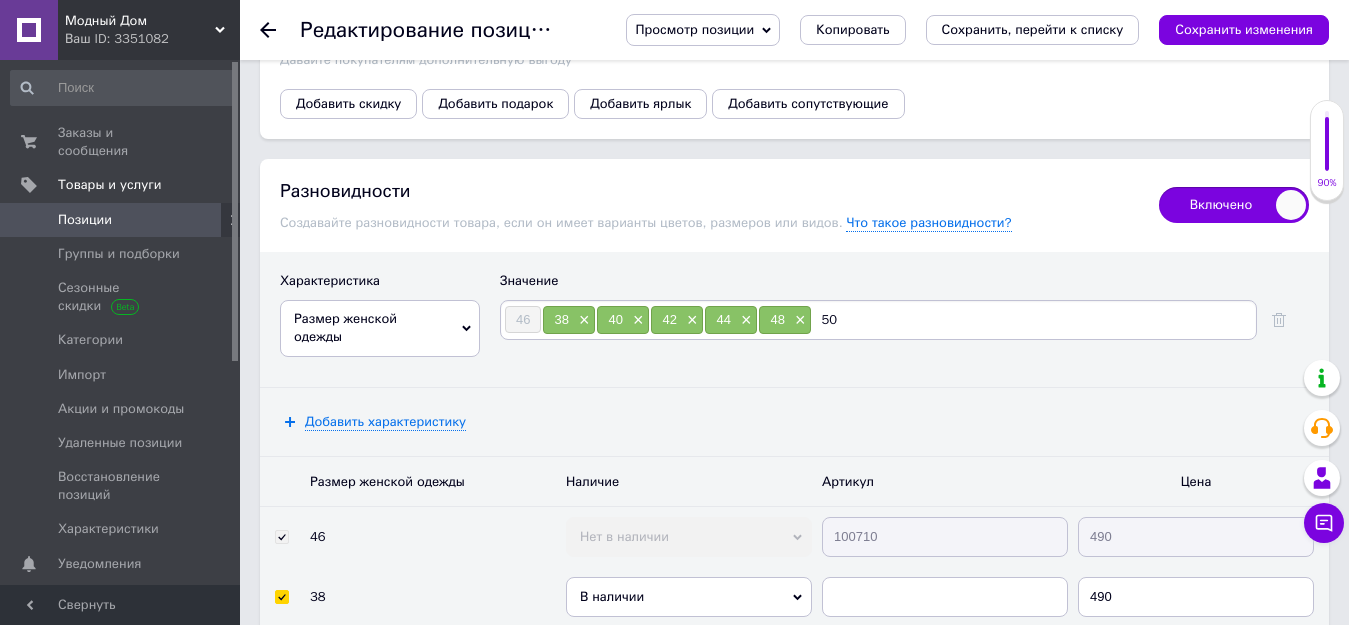 type 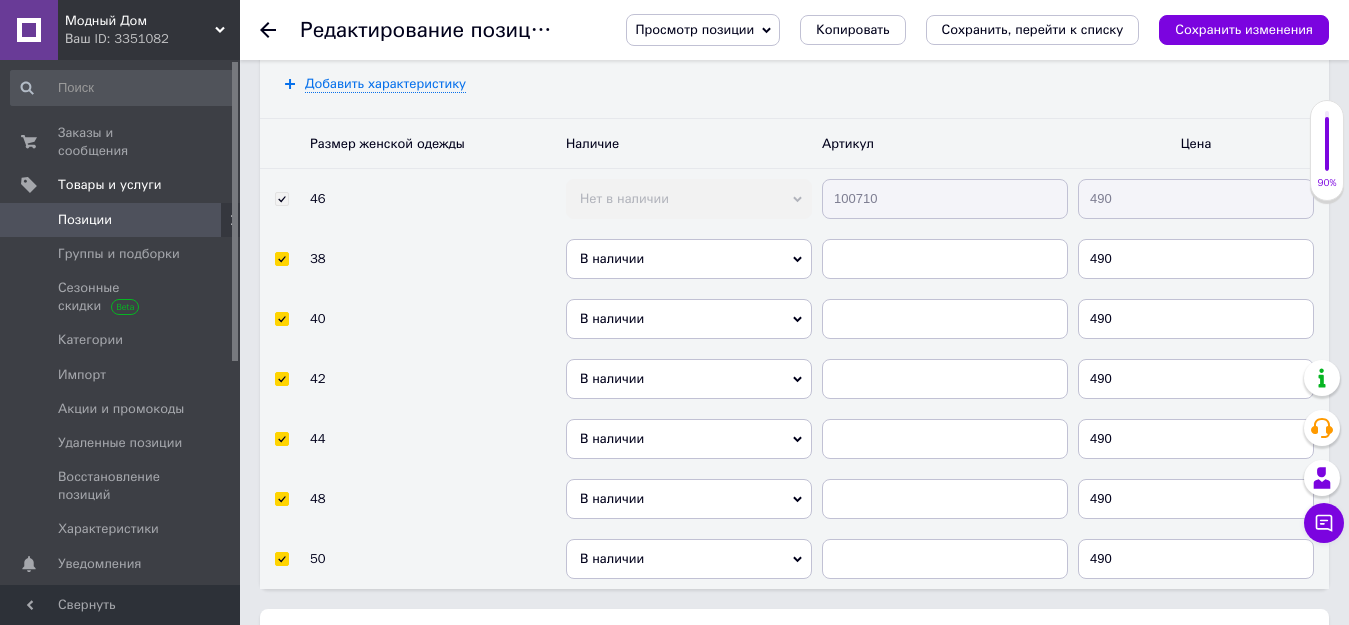 scroll, scrollTop: 3237, scrollLeft: 0, axis: vertical 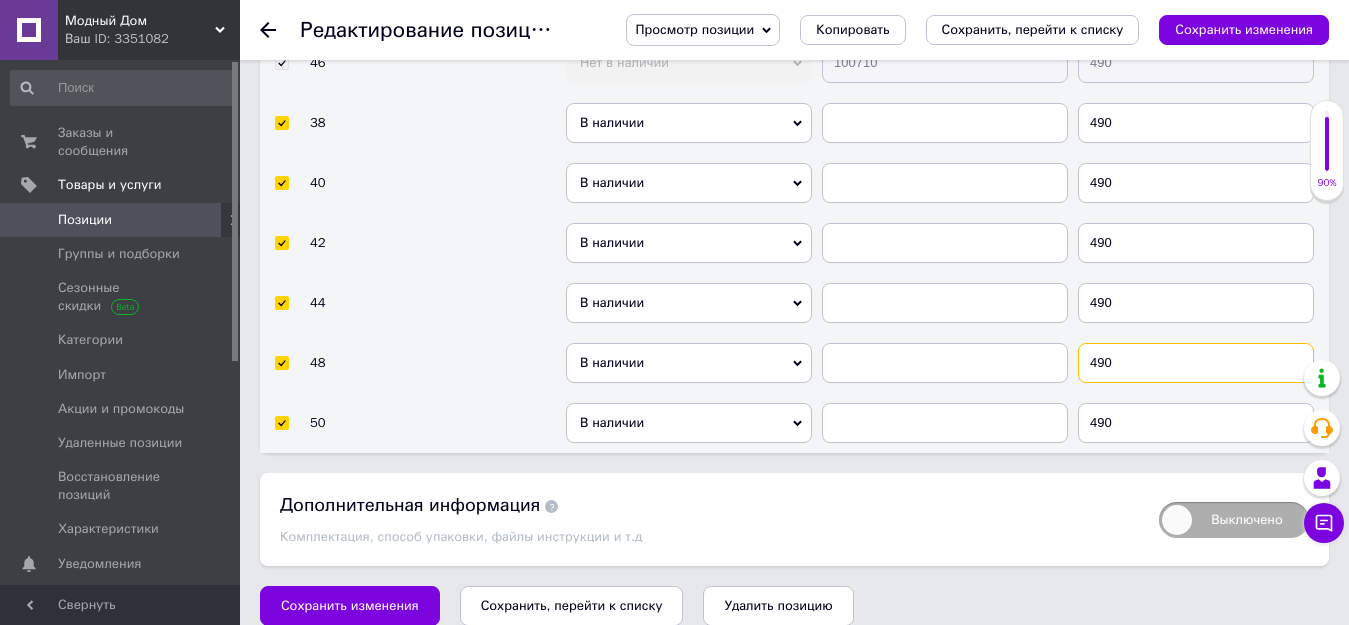 click on "490" at bounding box center [1196, 363] 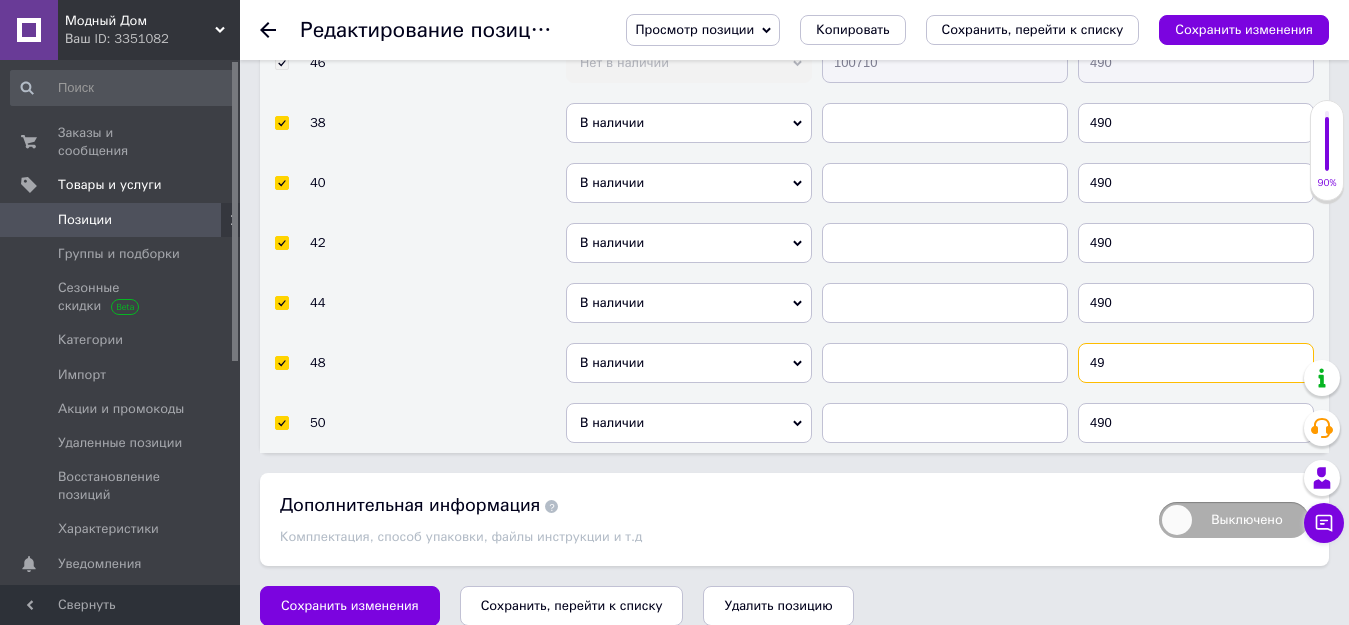 type on "4" 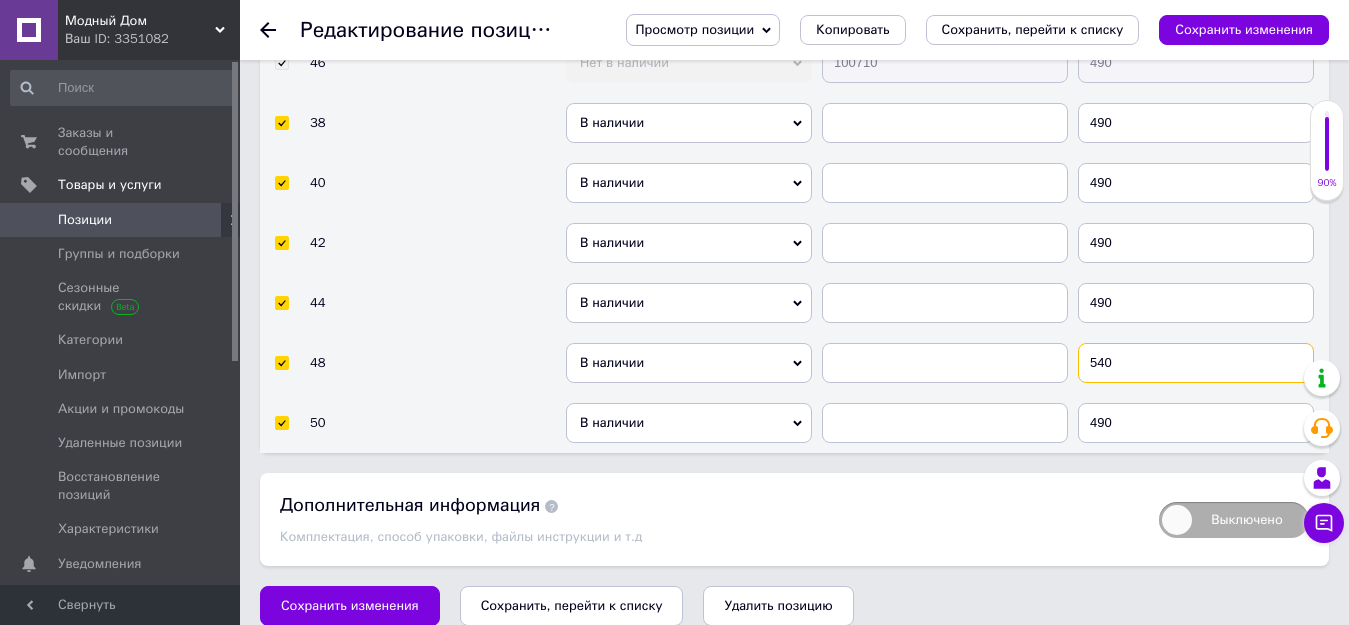 type on "540" 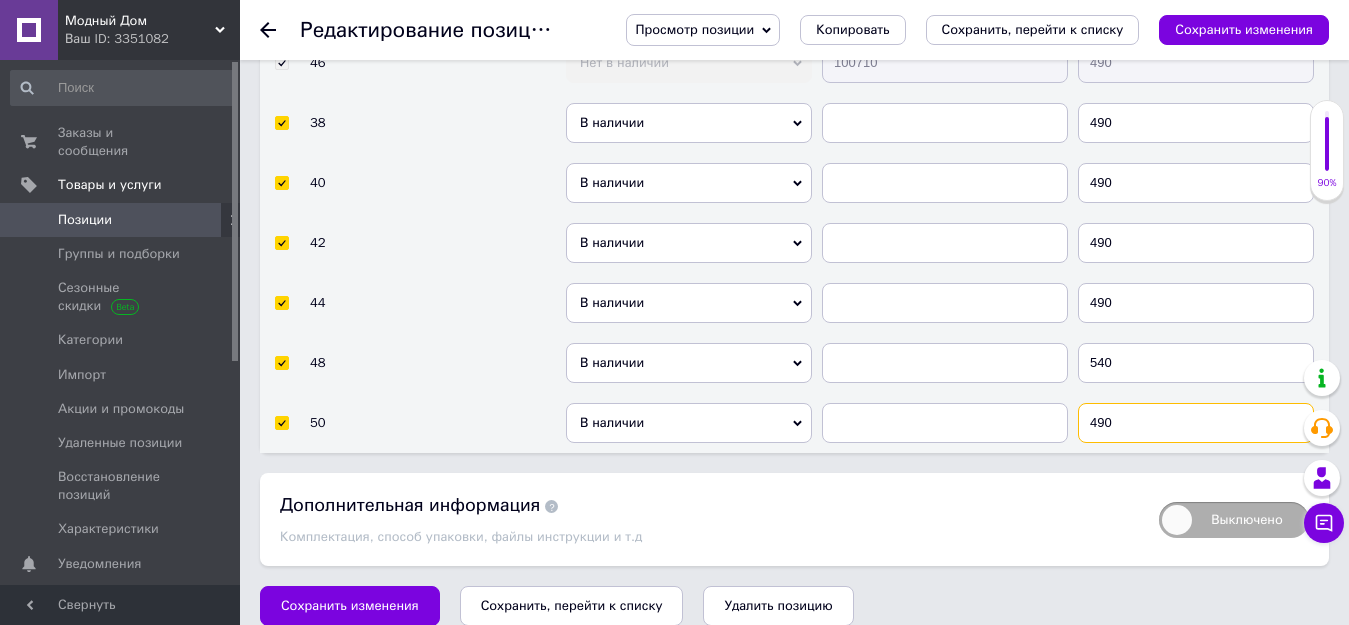 click on "490" at bounding box center [1196, 423] 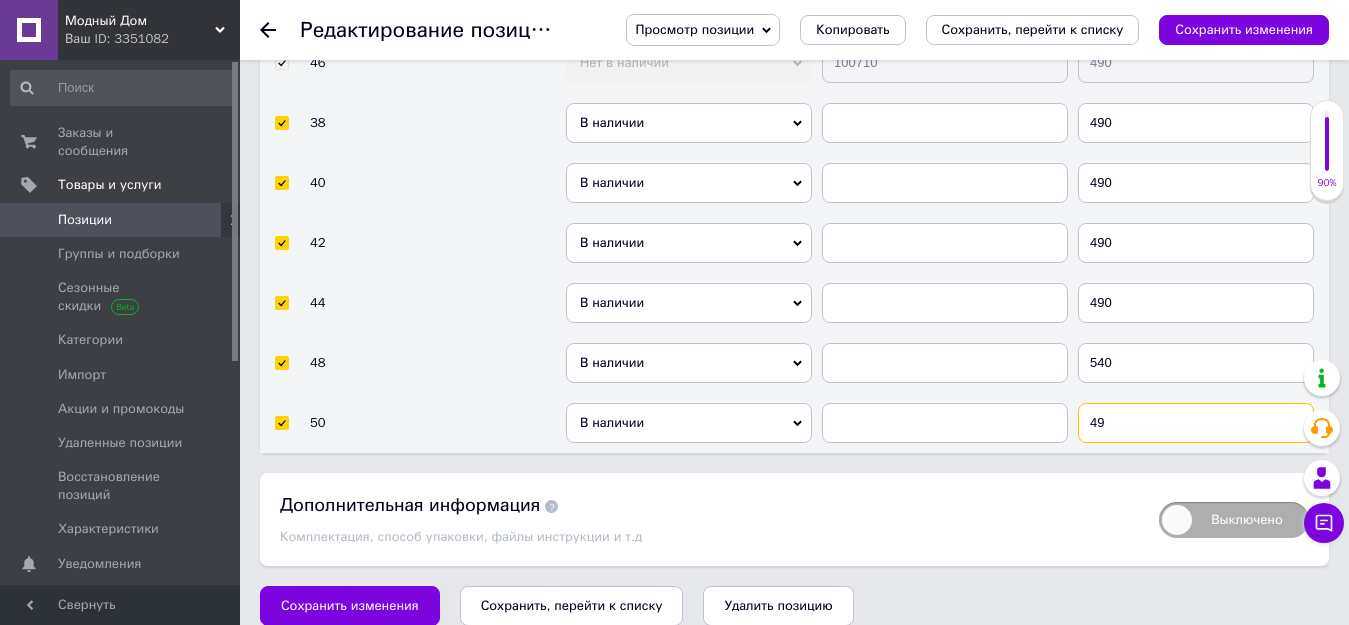 type on "4" 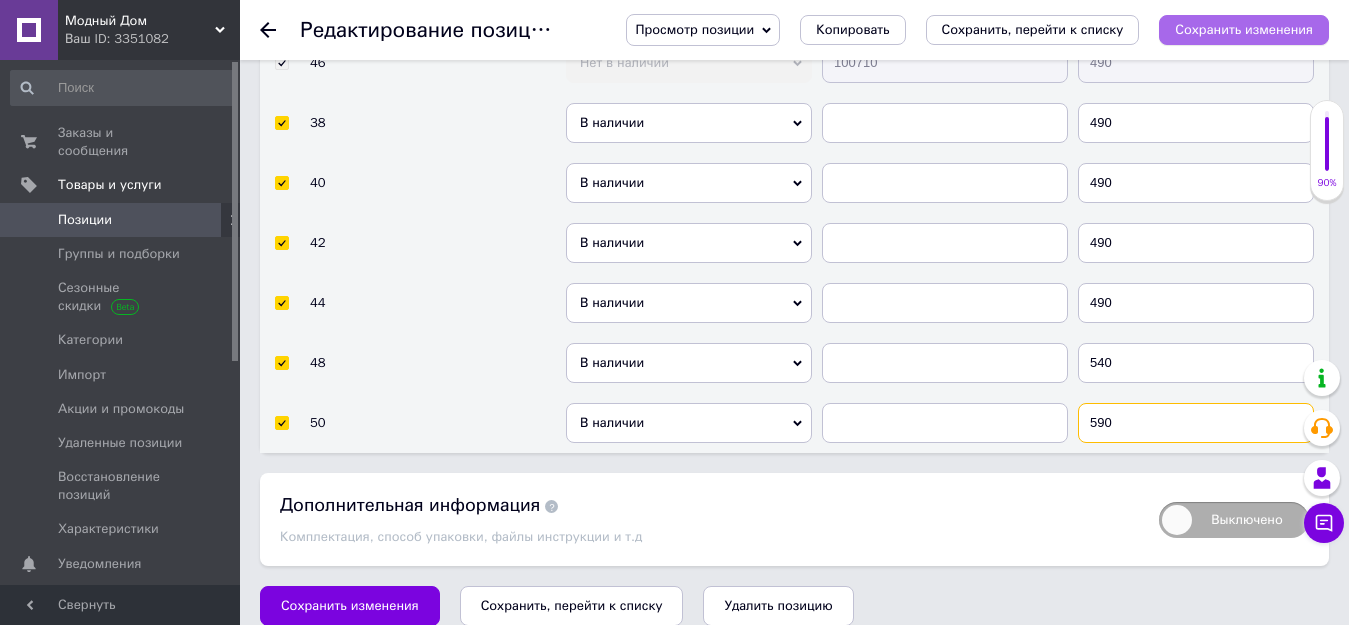 type on "590" 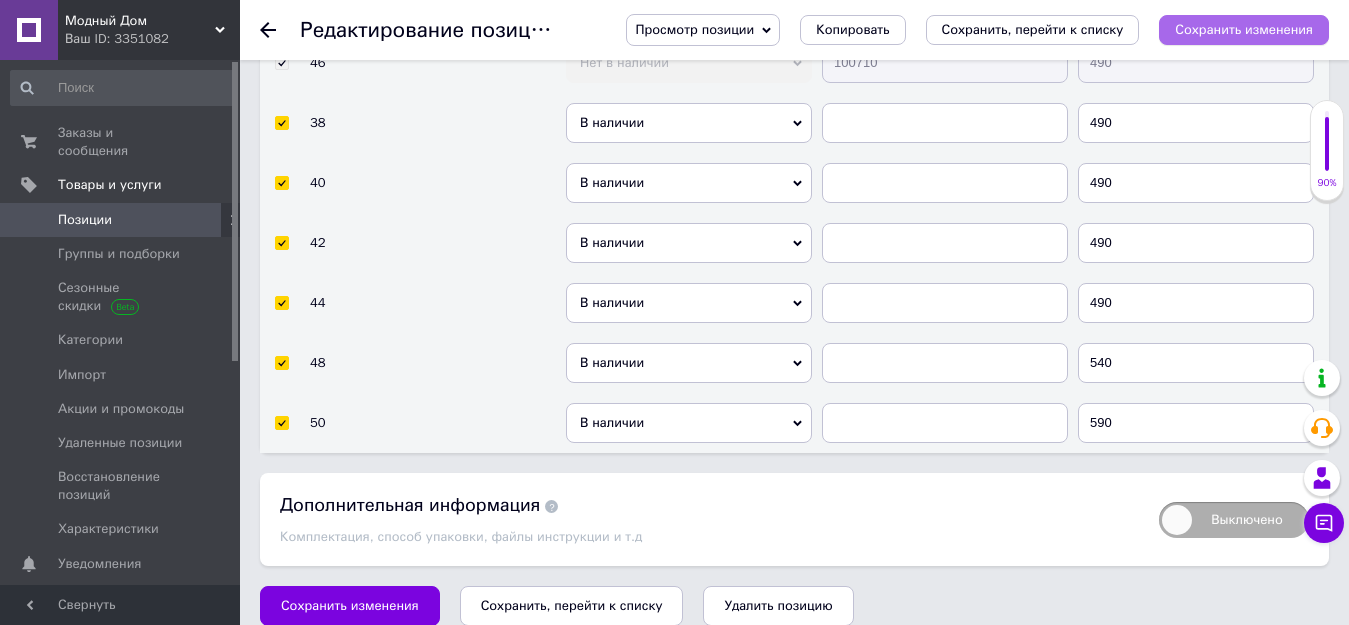 click on "Сохранить изменения" at bounding box center [1244, 29] 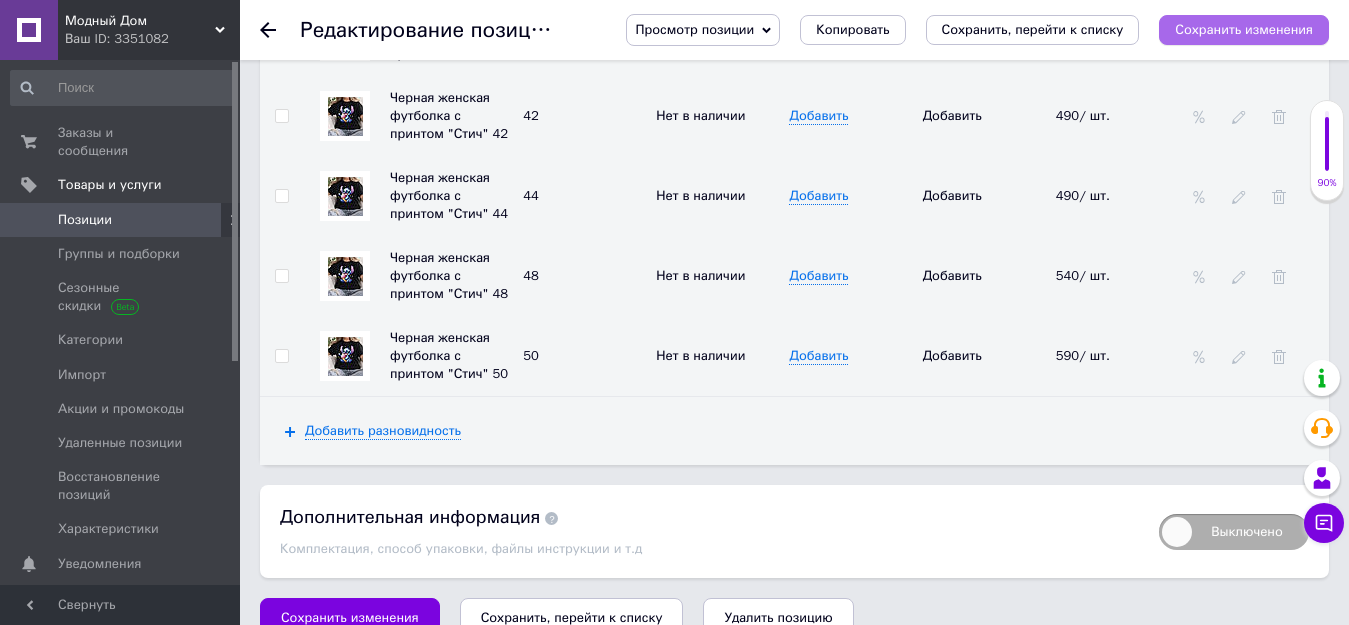 click on "Сохранить изменения" at bounding box center [1244, 29] 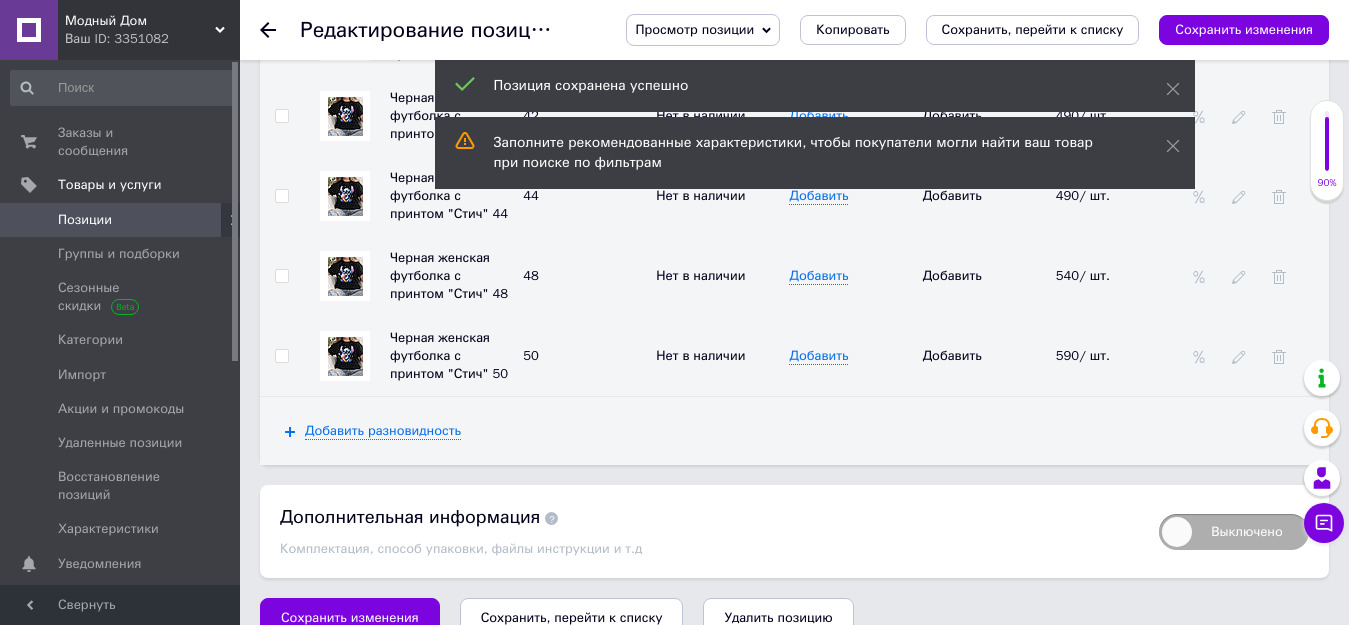click on "Позиции" at bounding box center [121, 220] 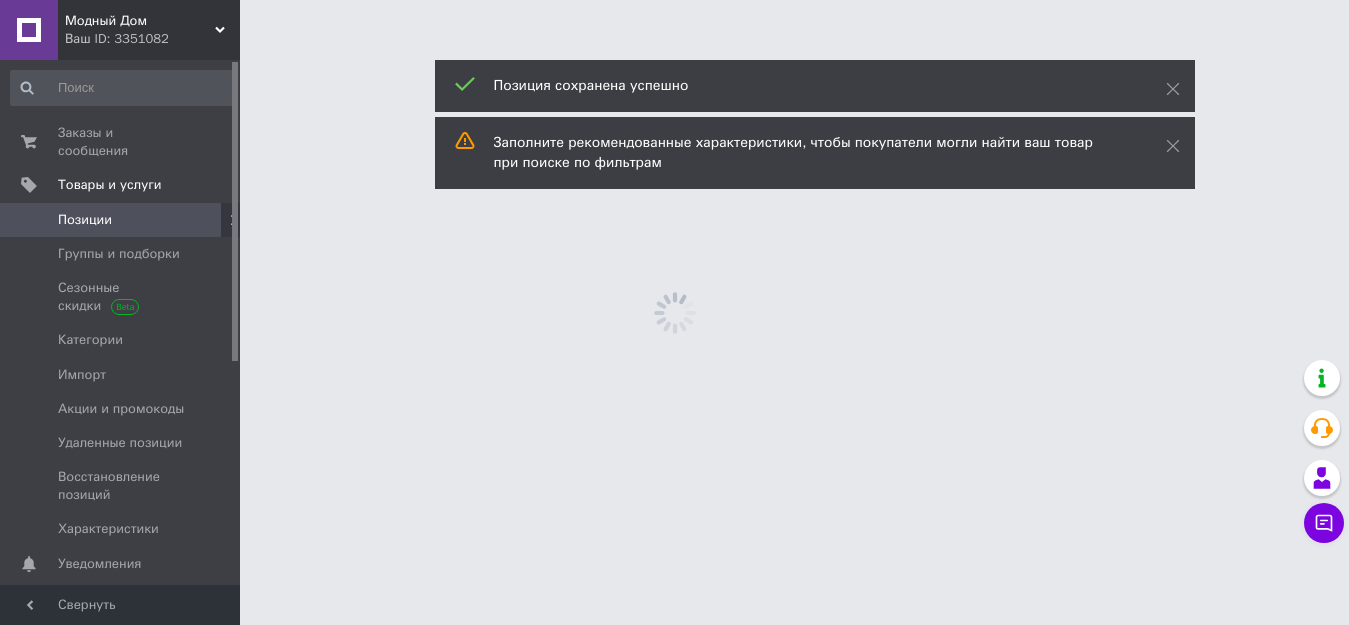scroll, scrollTop: 0, scrollLeft: 0, axis: both 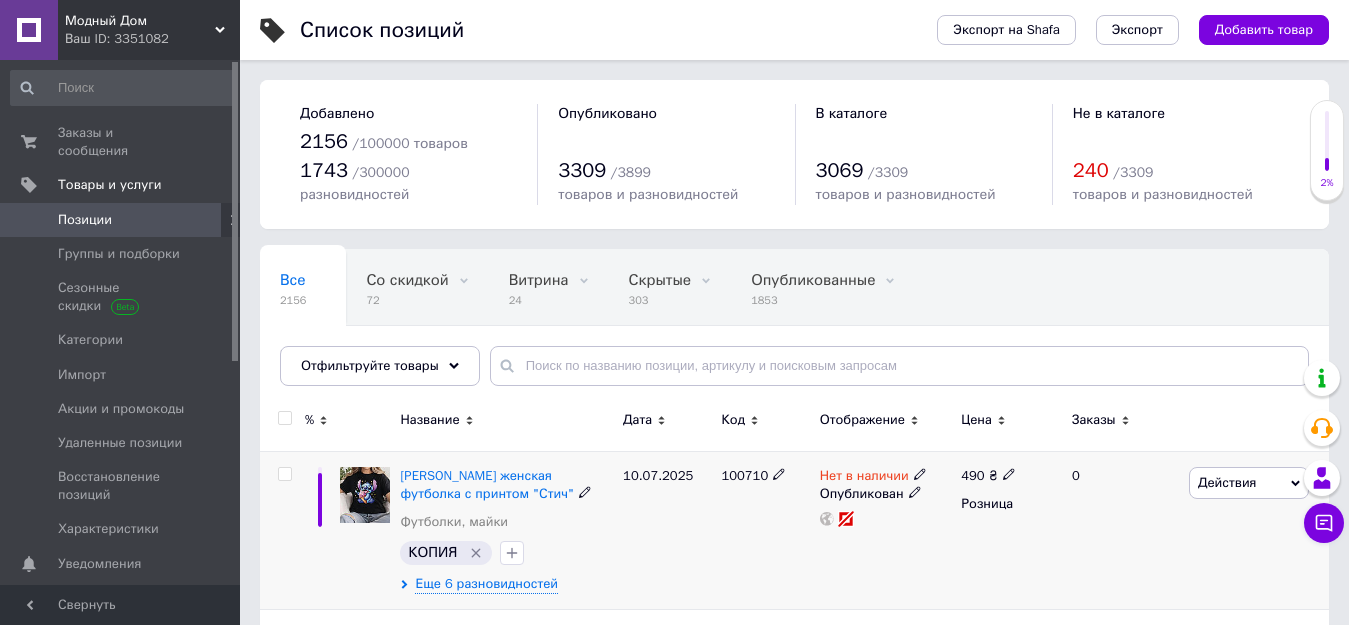 click 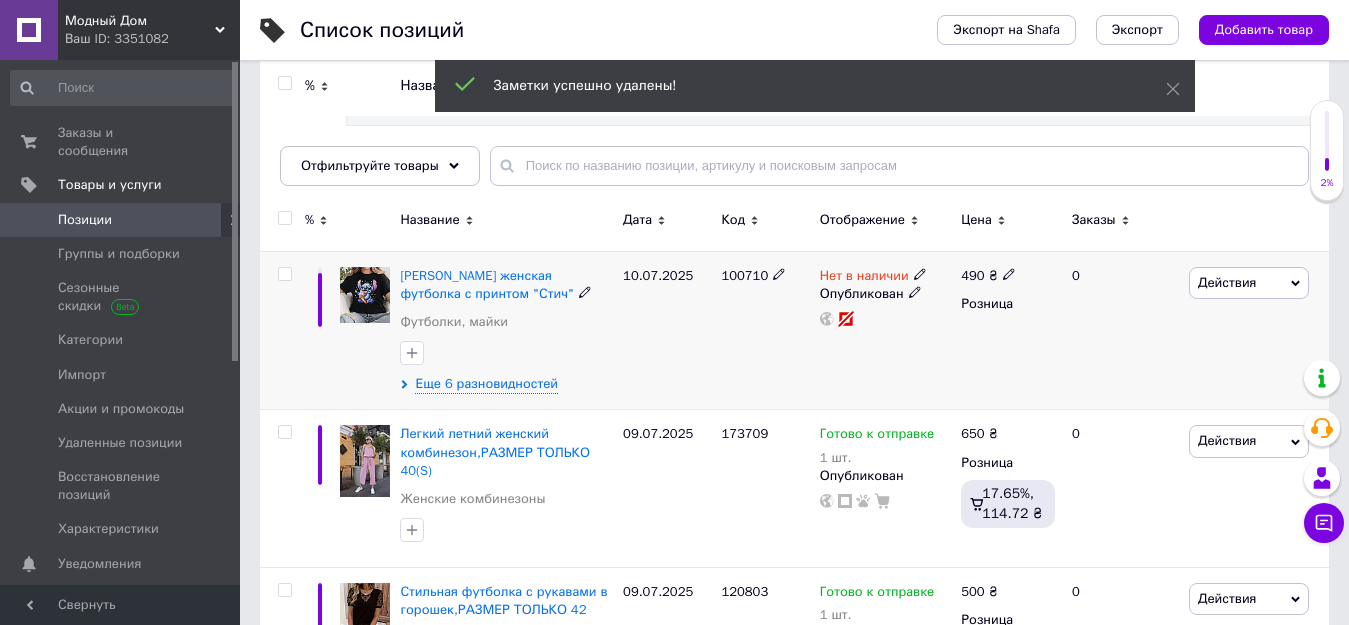click 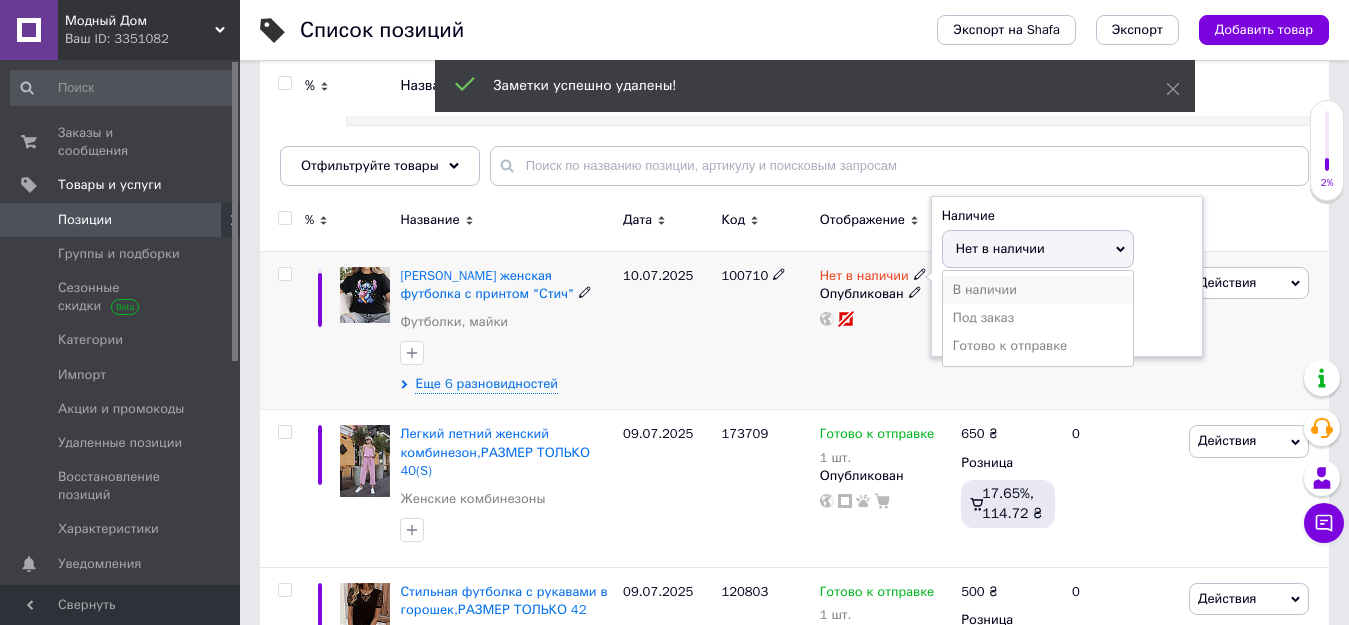 click on "В наличии" at bounding box center [1038, 290] 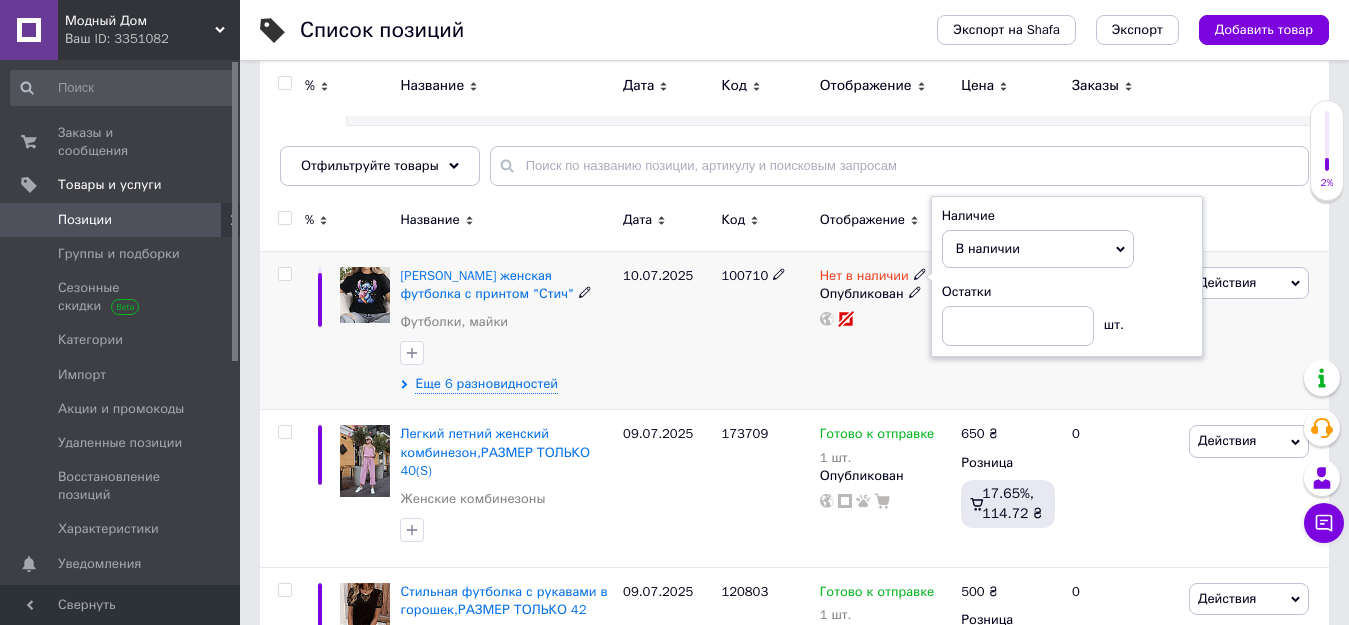 click on "100710" at bounding box center (765, 330) 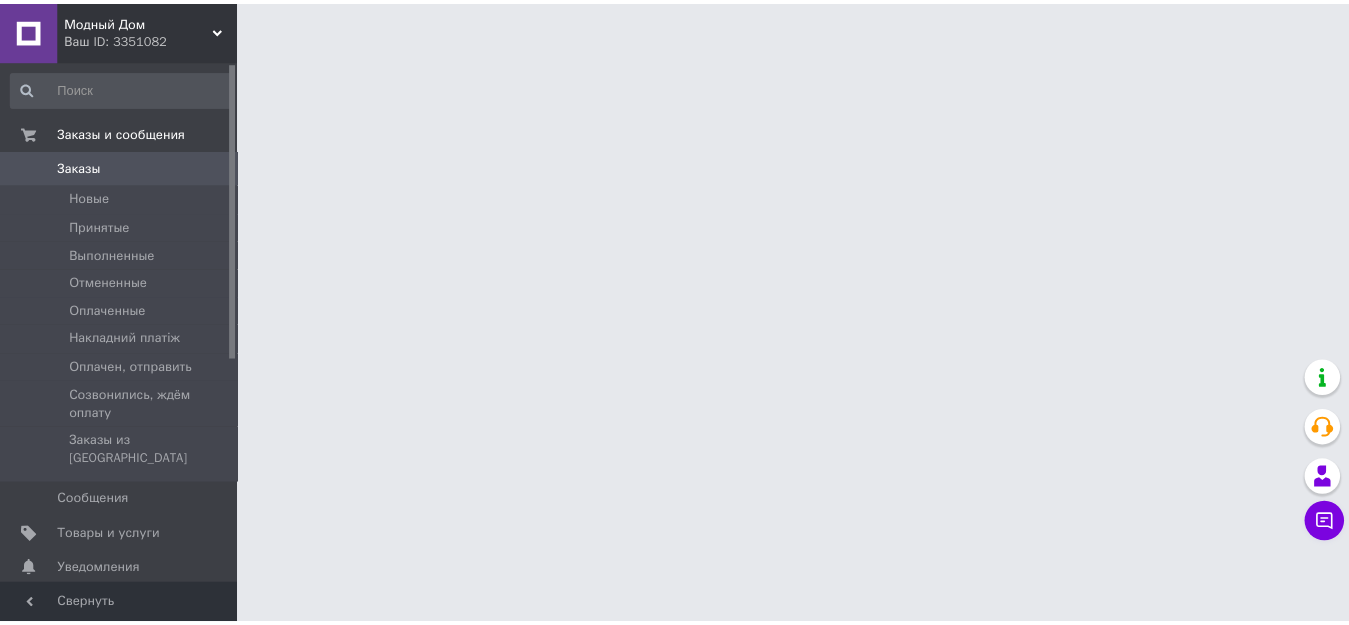 scroll, scrollTop: 0, scrollLeft: 0, axis: both 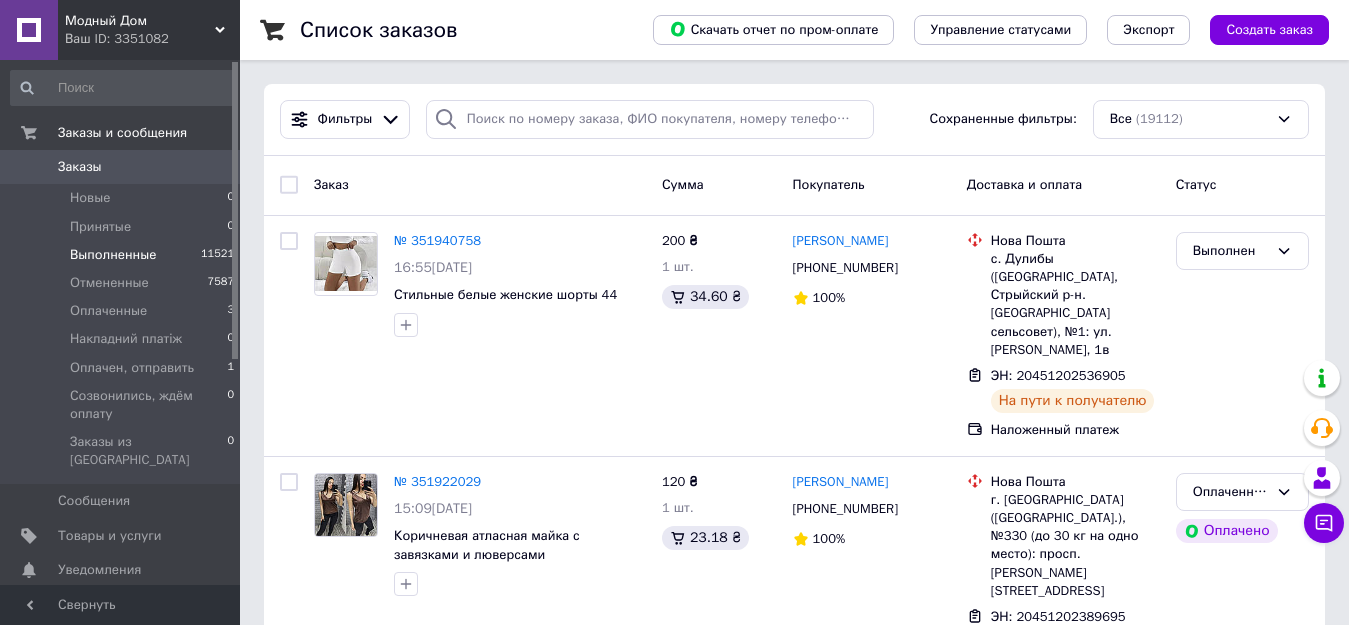 click on "Выполненные" at bounding box center [113, 255] 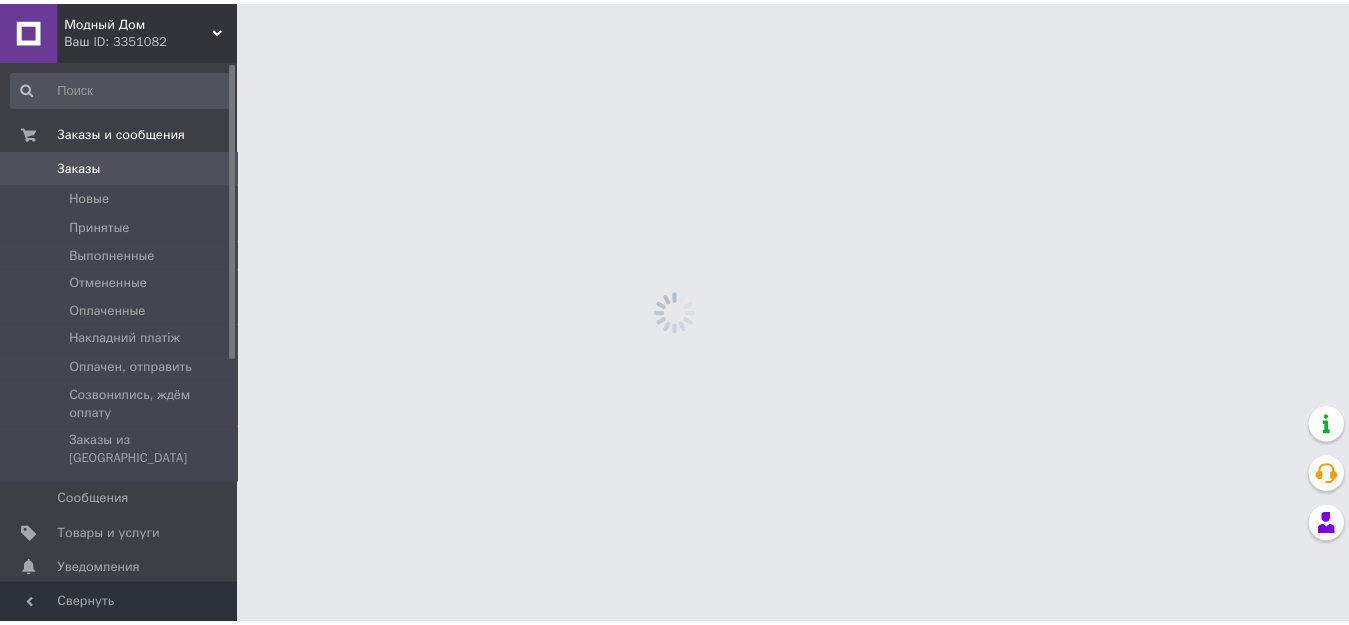 scroll, scrollTop: 0, scrollLeft: 0, axis: both 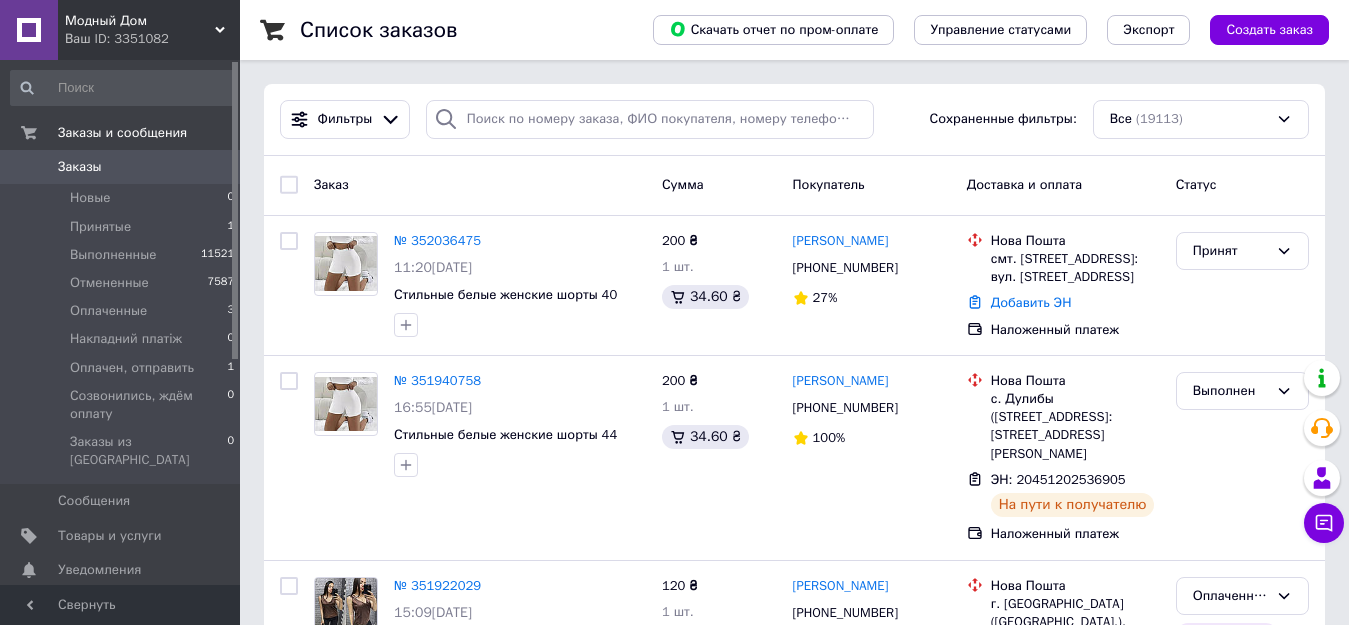 drag, startPoint x: 456, startPoint y: 237, endPoint x: 48, endPoint y: 17, distance: 463.53424 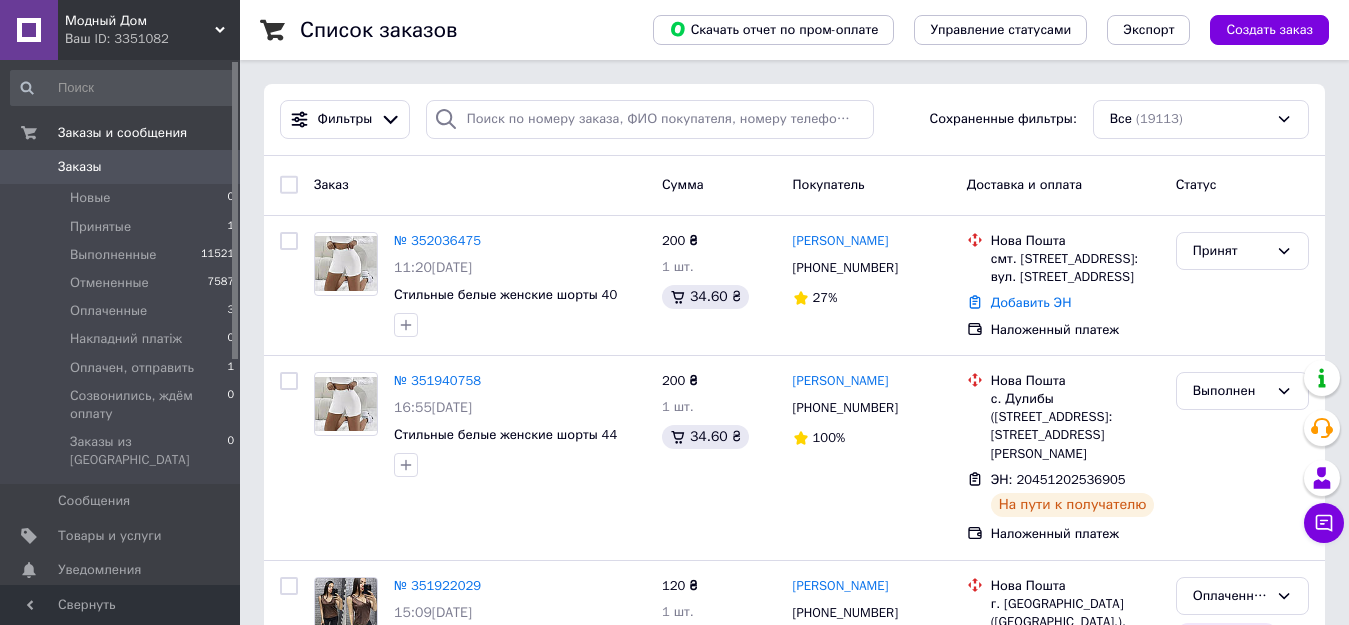 click on "№ 352036475" at bounding box center [437, 240] 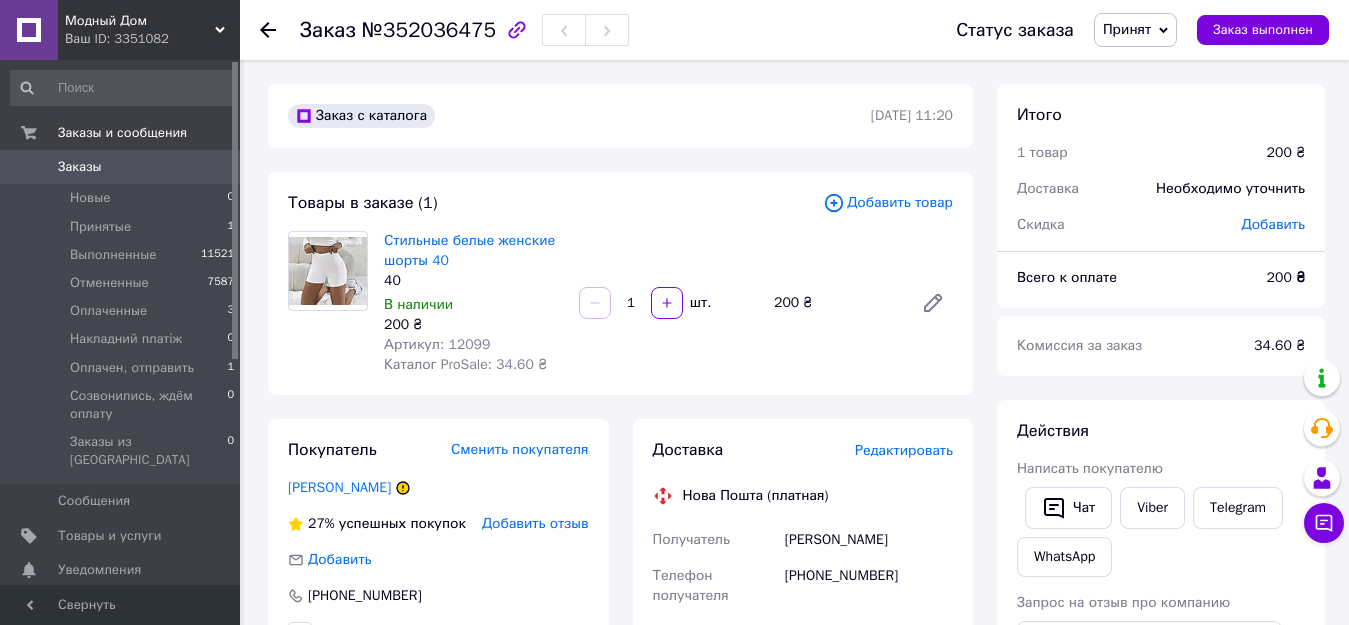 scroll, scrollTop: 200, scrollLeft: 0, axis: vertical 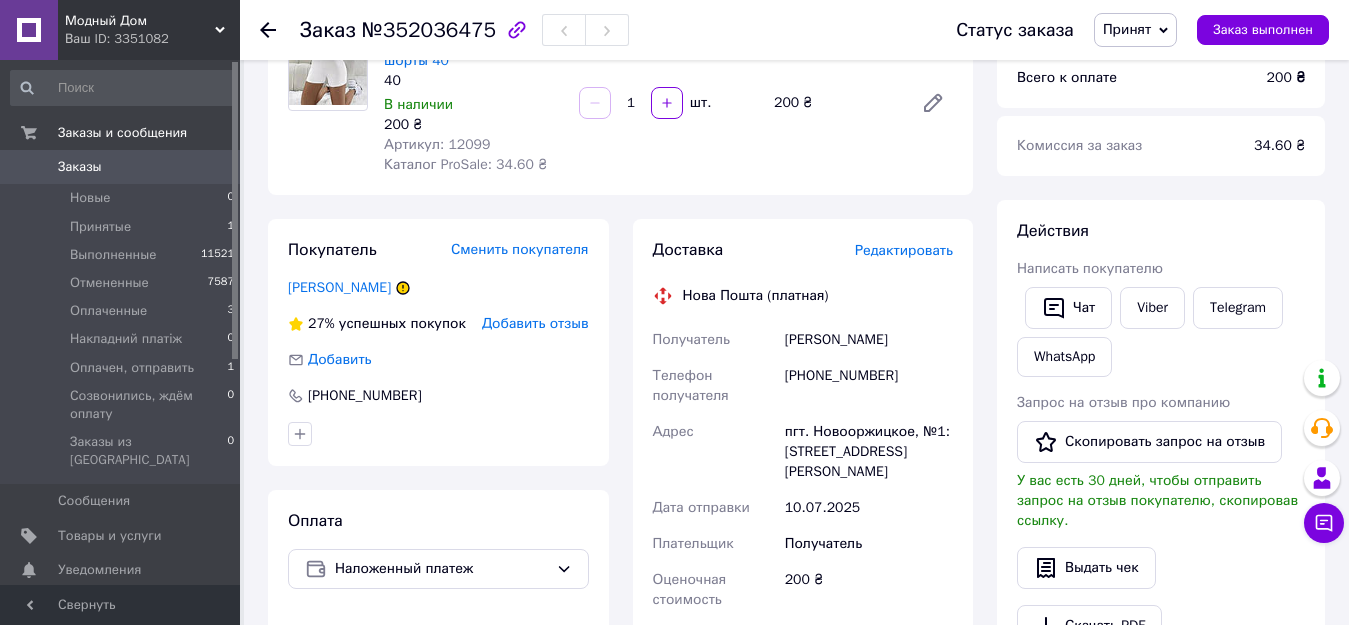 click 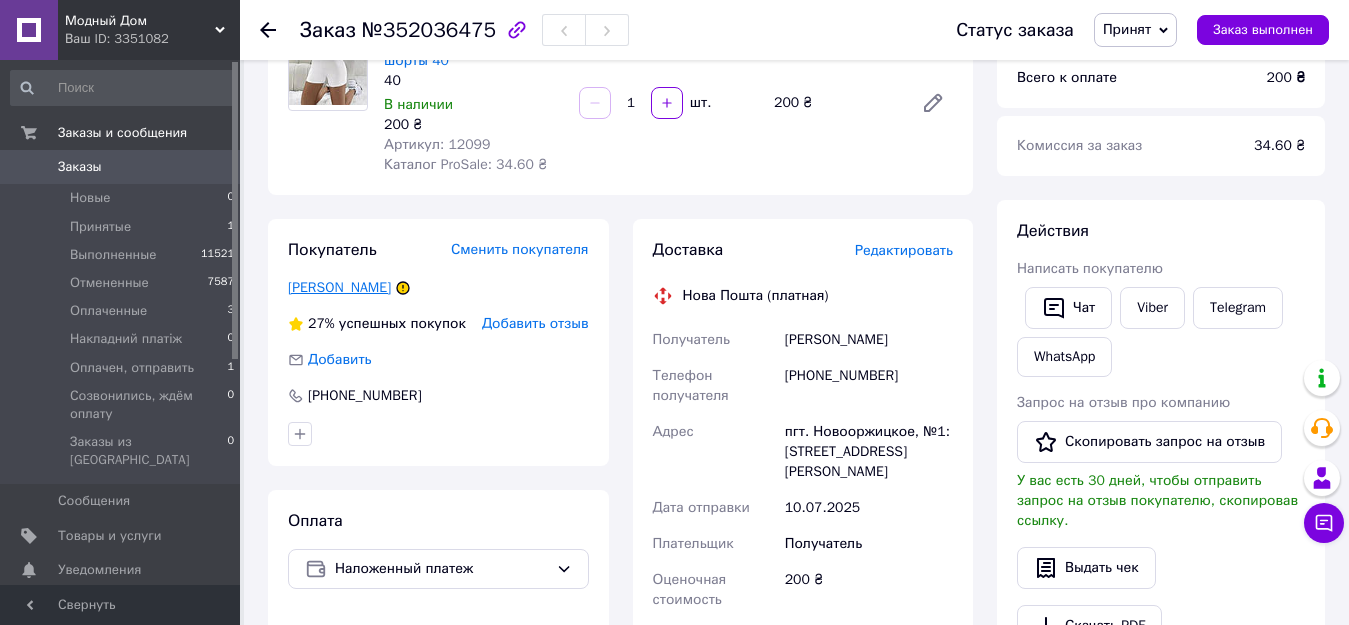 click on "Брильова Анна" at bounding box center [339, 287] 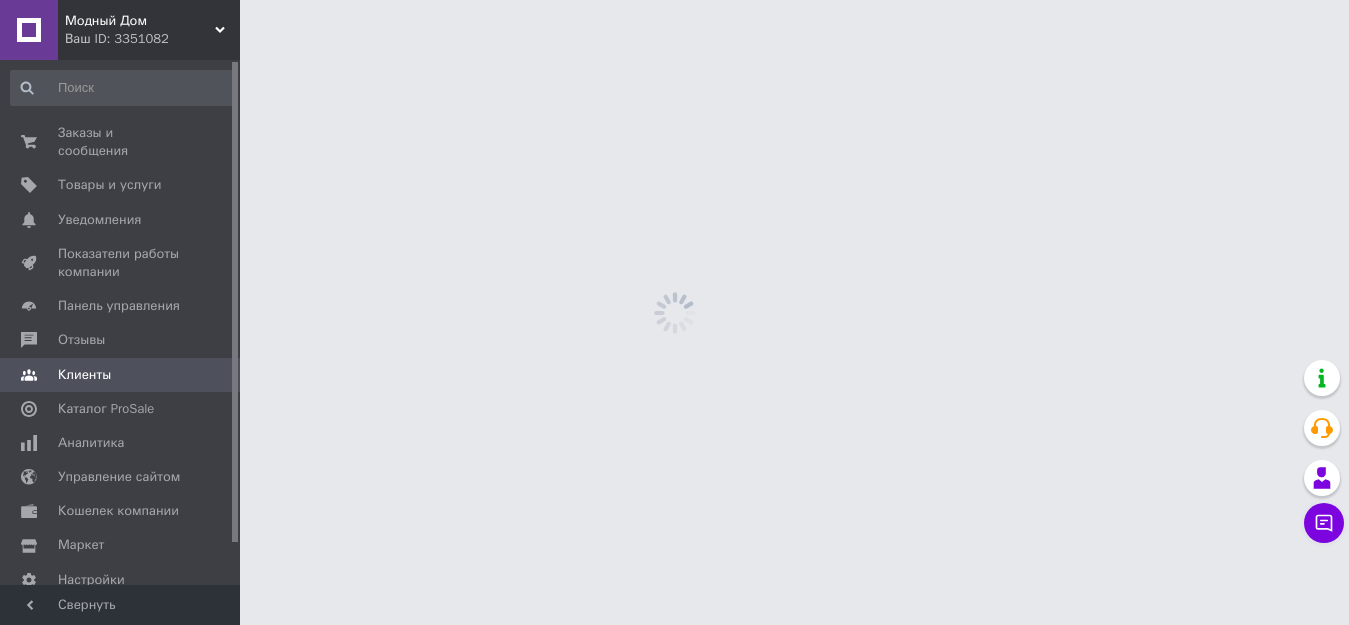 scroll, scrollTop: 0, scrollLeft: 0, axis: both 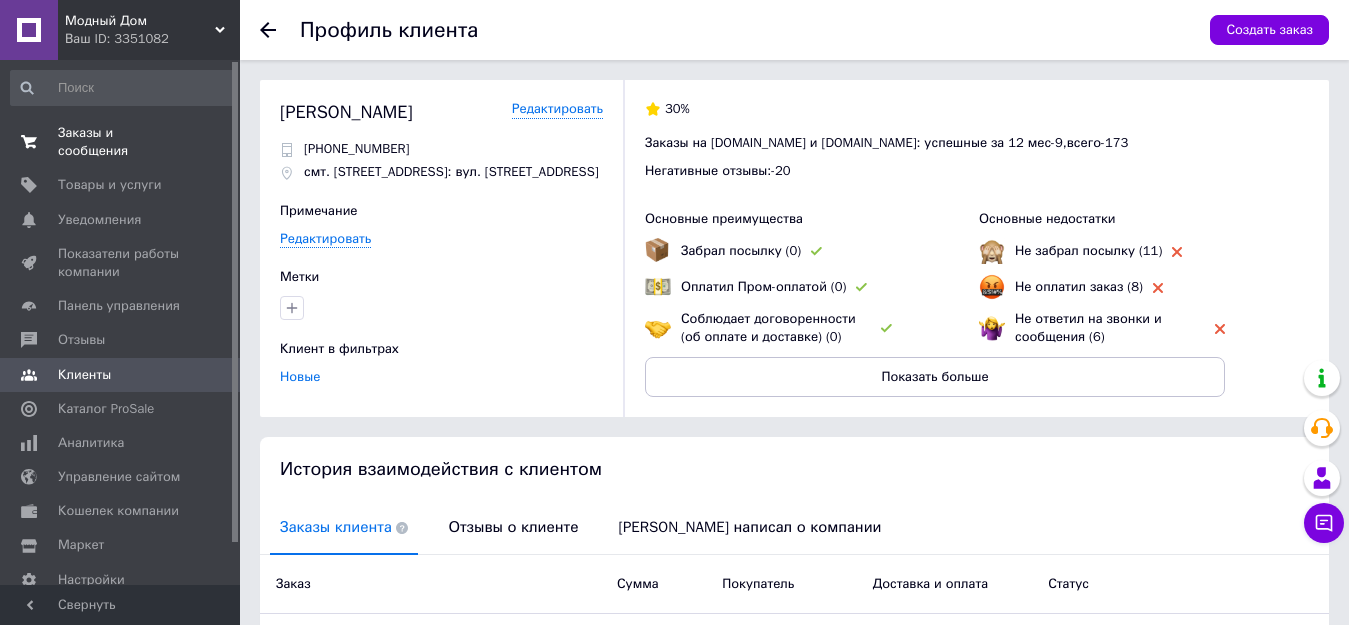 click on "Заказы и сообщения" at bounding box center (121, 142) 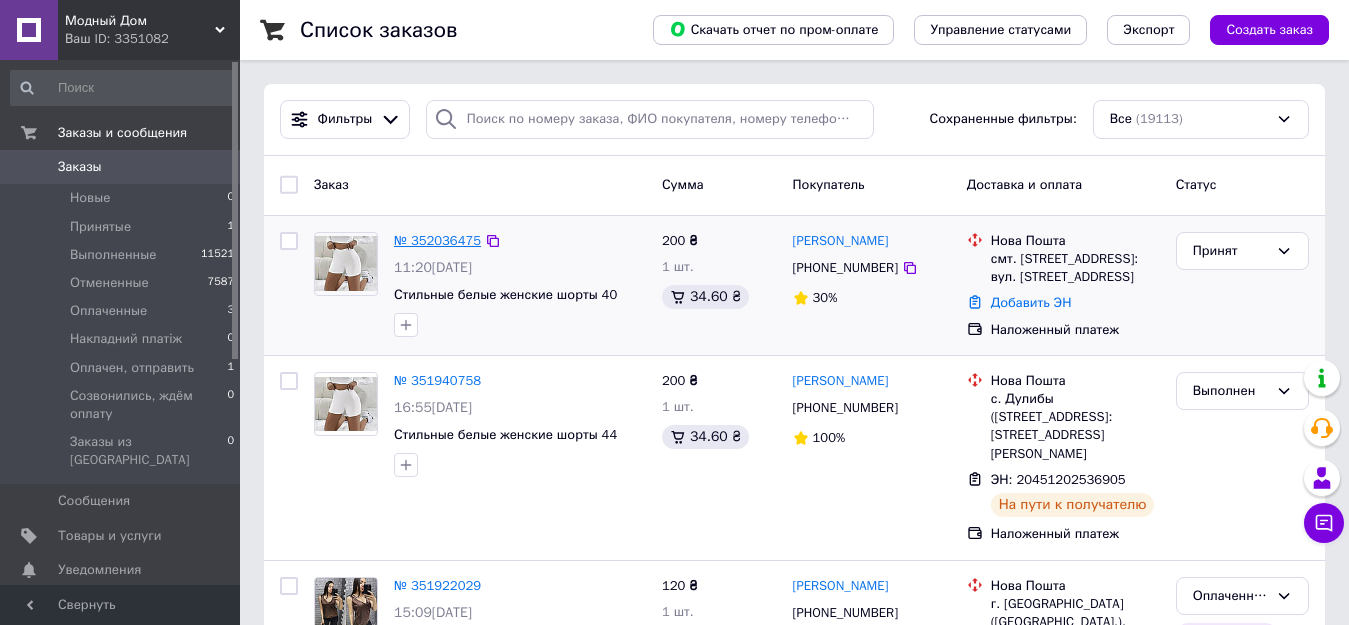 click on "№ 352036475" at bounding box center [437, 240] 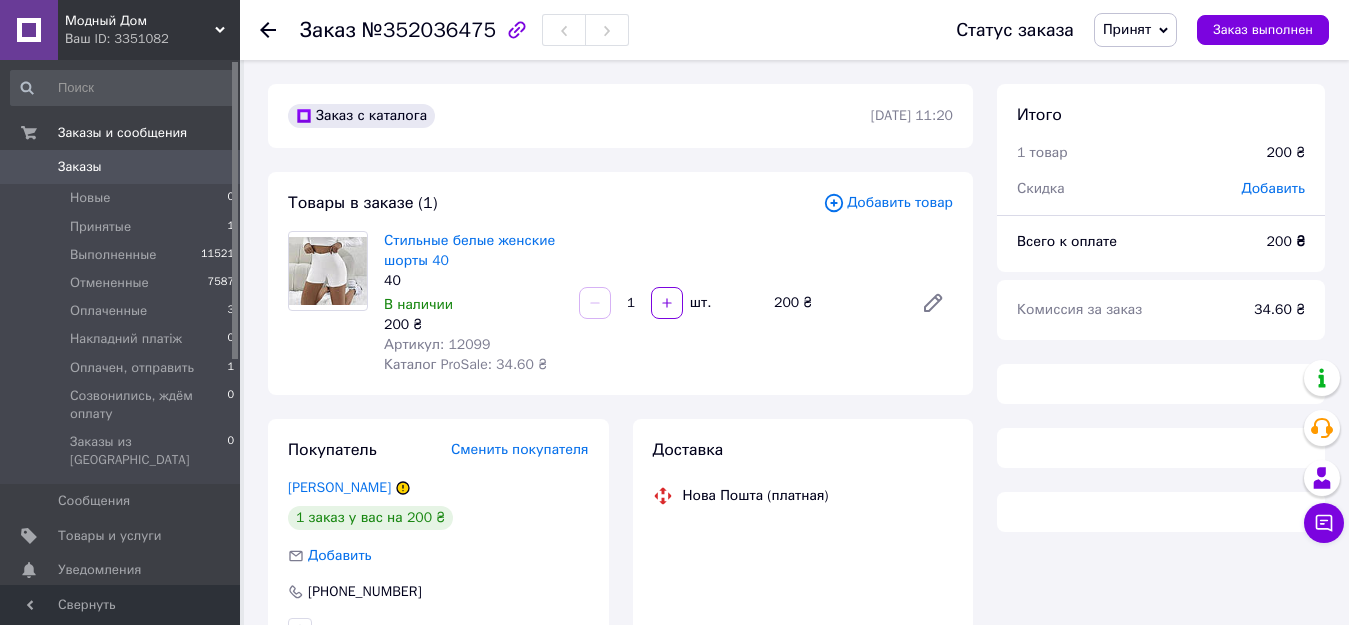 click on "Стильные белые женские шорты 40" at bounding box center [469, 250] 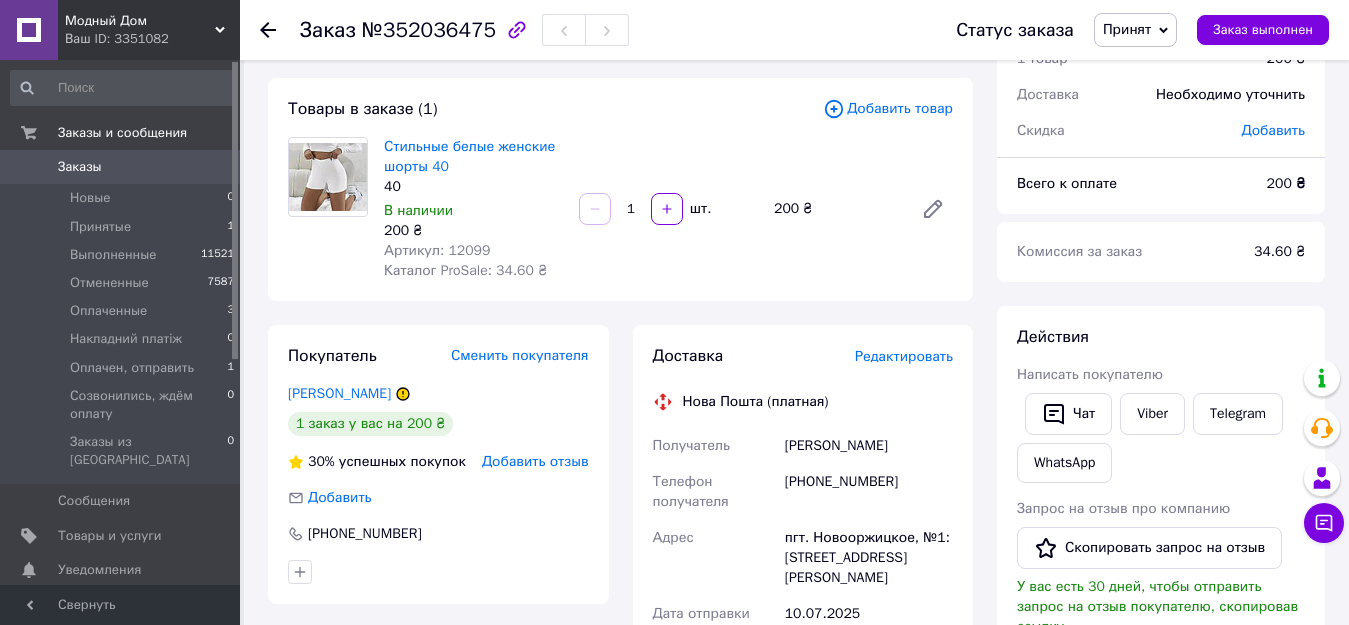 scroll, scrollTop: 300, scrollLeft: 0, axis: vertical 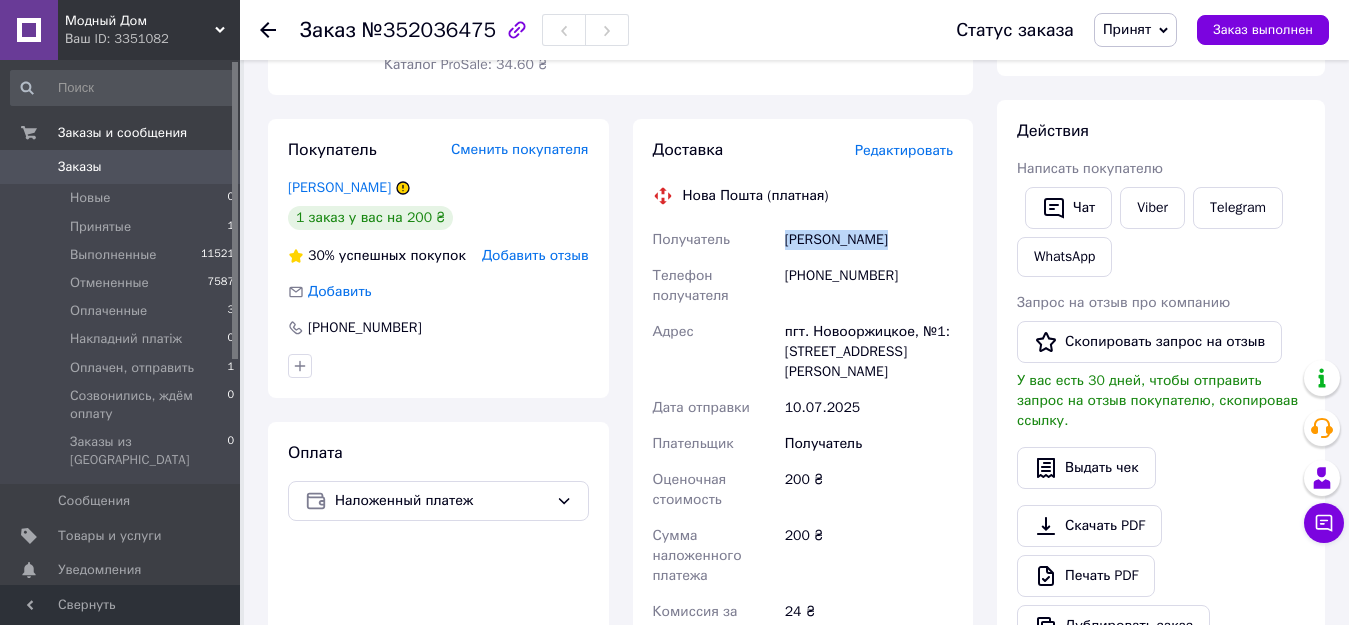 drag, startPoint x: 778, startPoint y: 245, endPoint x: 847, endPoint y: 235, distance: 69.72087 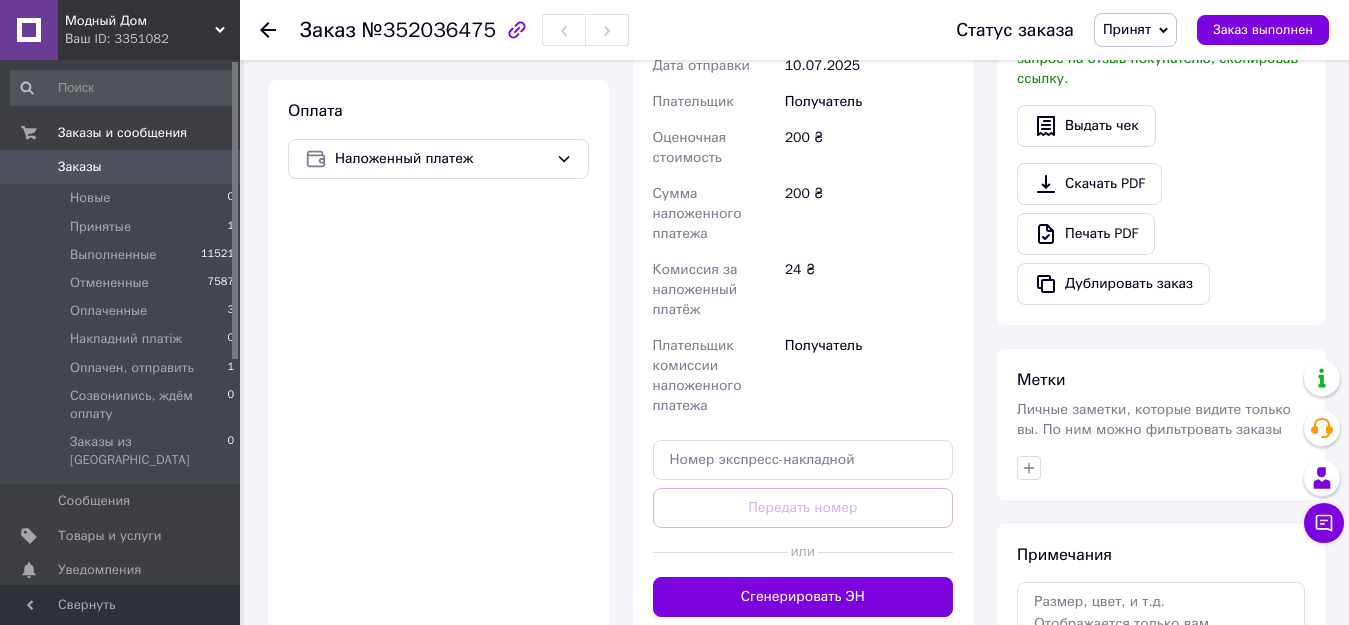 scroll, scrollTop: 800, scrollLeft: 0, axis: vertical 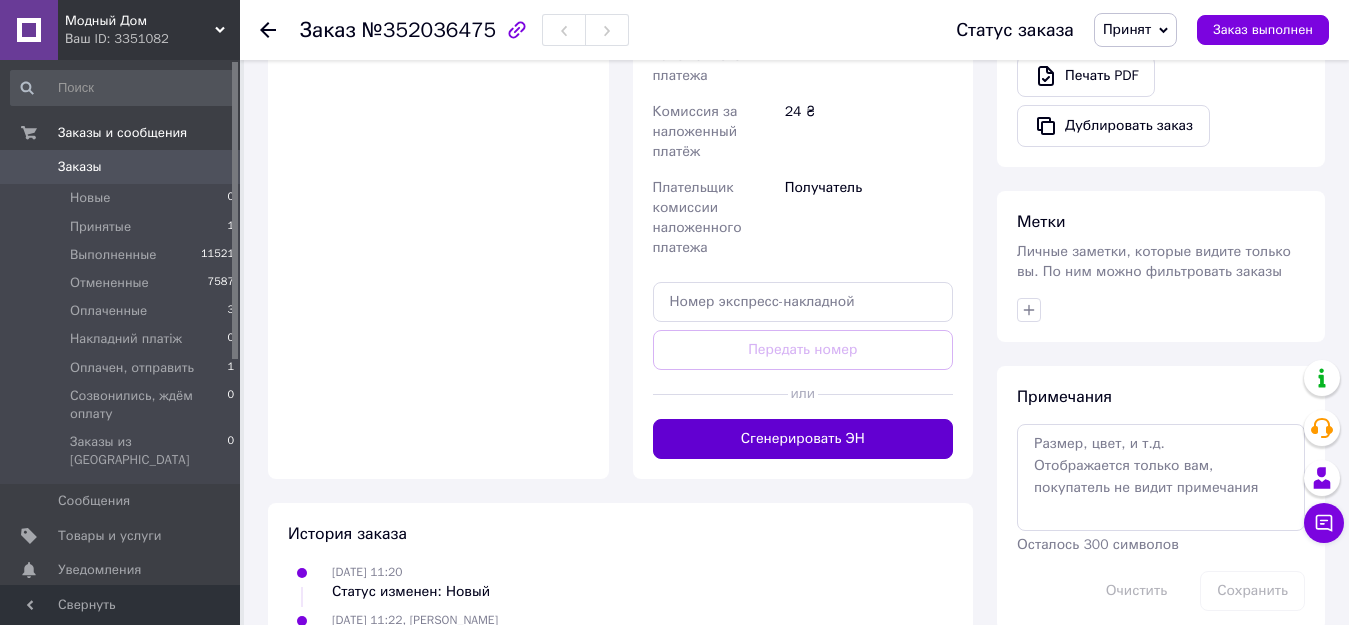 click on "Сгенерировать ЭН" at bounding box center (803, 439) 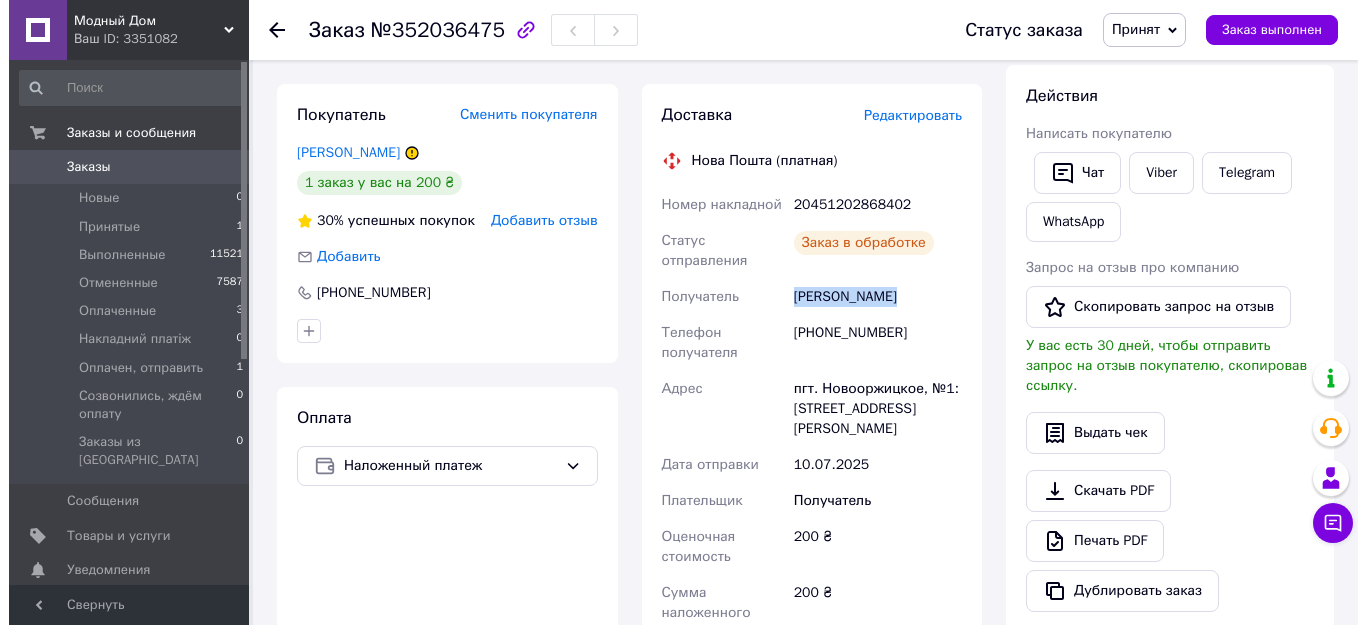 scroll, scrollTop: 300, scrollLeft: 0, axis: vertical 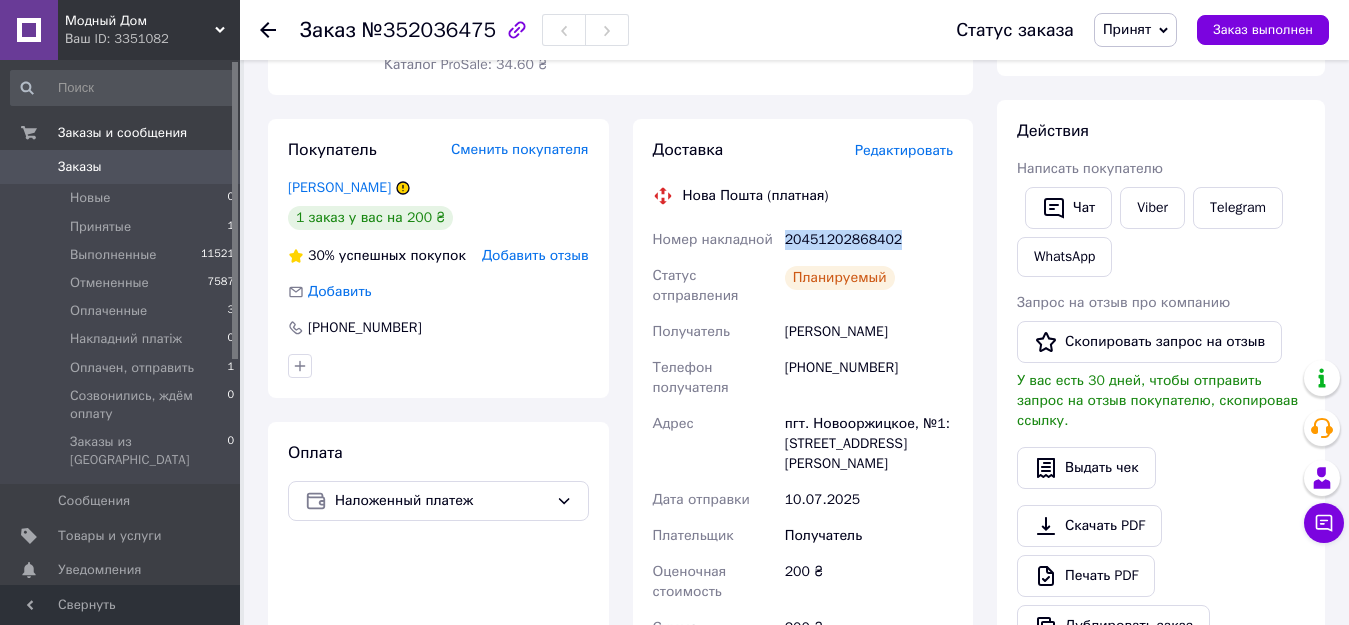 drag, startPoint x: 811, startPoint y: 240, endPoint x: 896, endPoint y: 242, distance: 85.02353 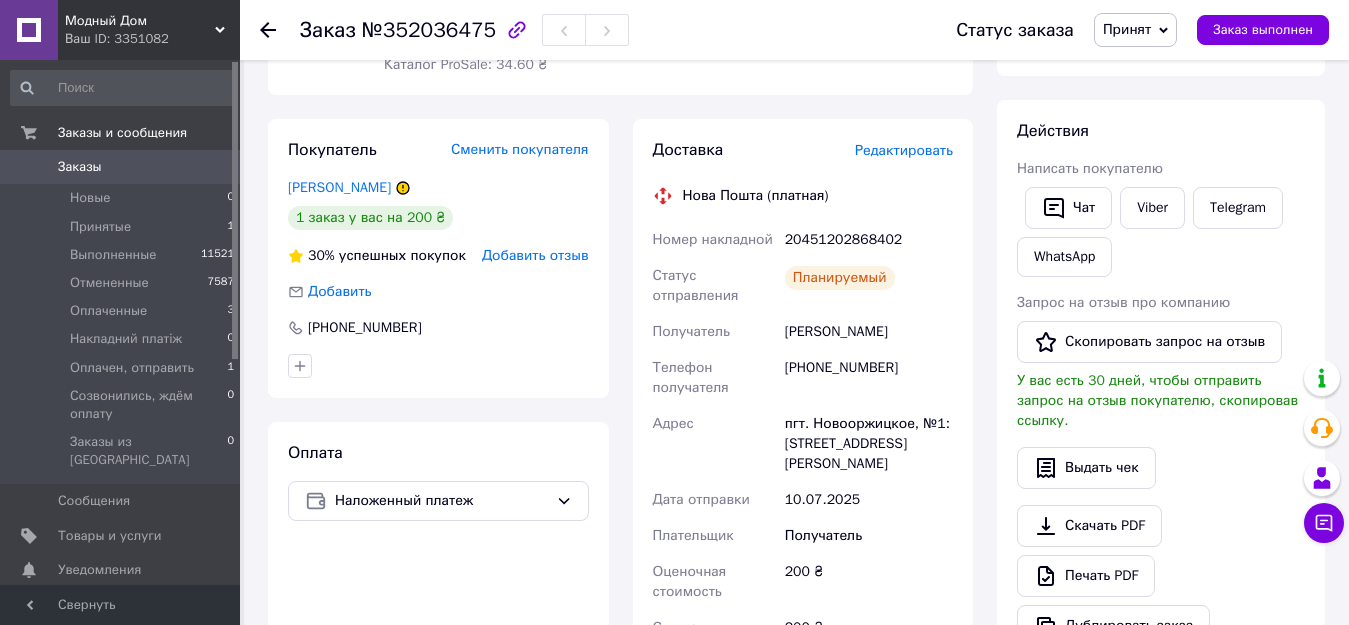 click on "Добавить отзыв" at bounding box center (535, 255) 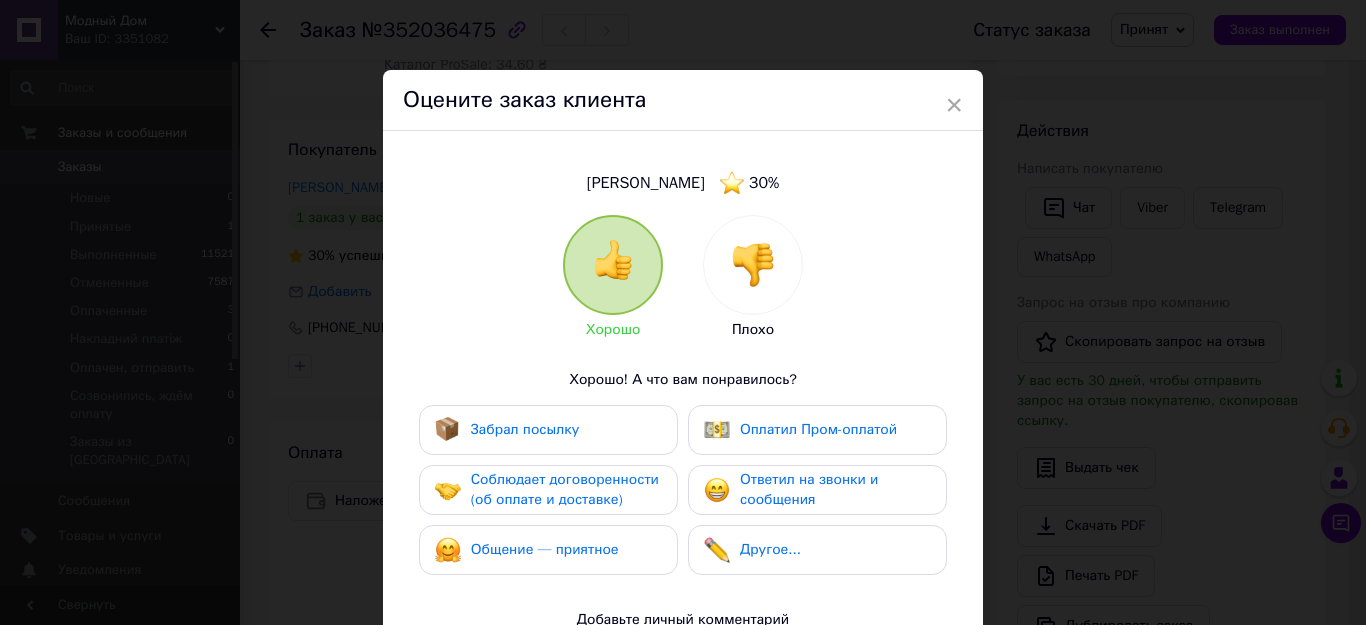 click at bounding box center (753, 265) 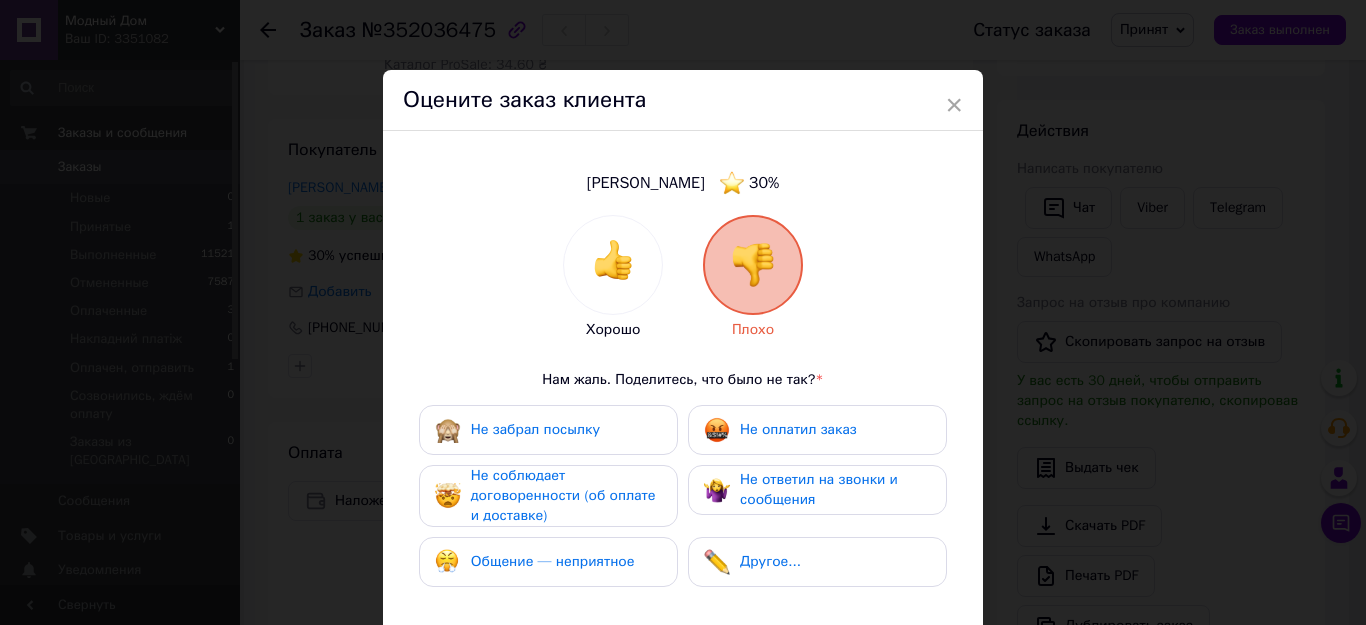 scroll, scrollTop: 100, scrollLeft: 0, axis: vertical 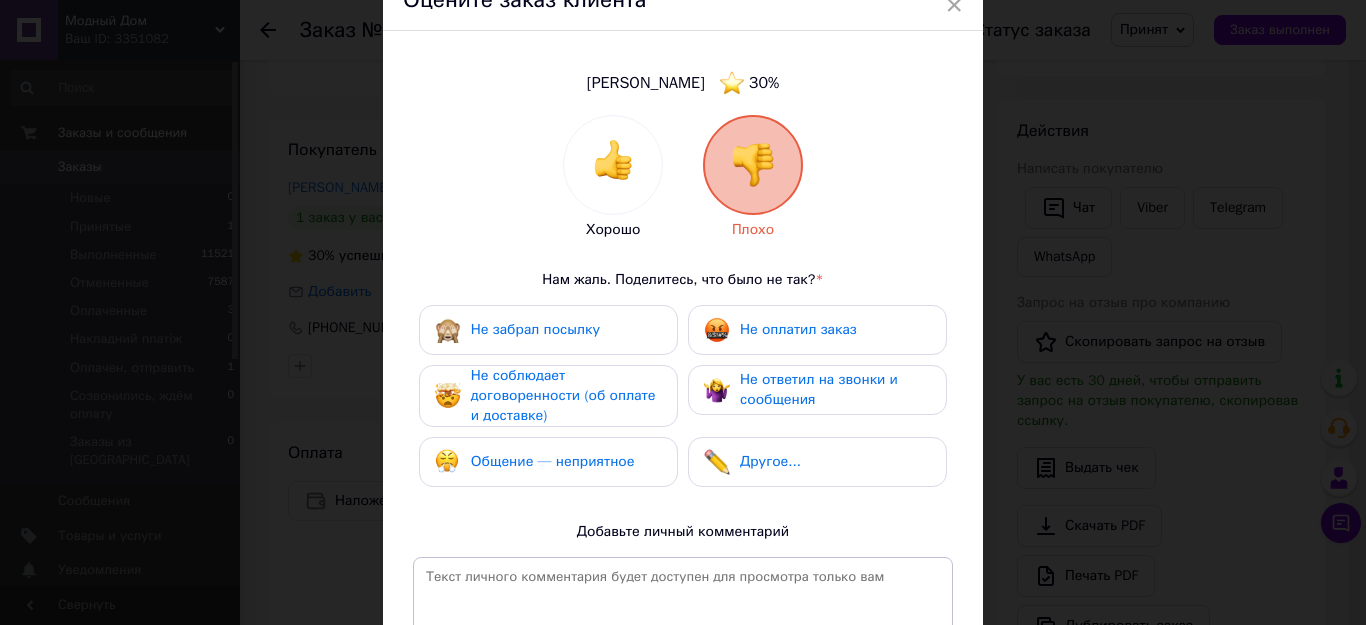 click on "Не оплатил заказ" at bounding box center (798, 329) 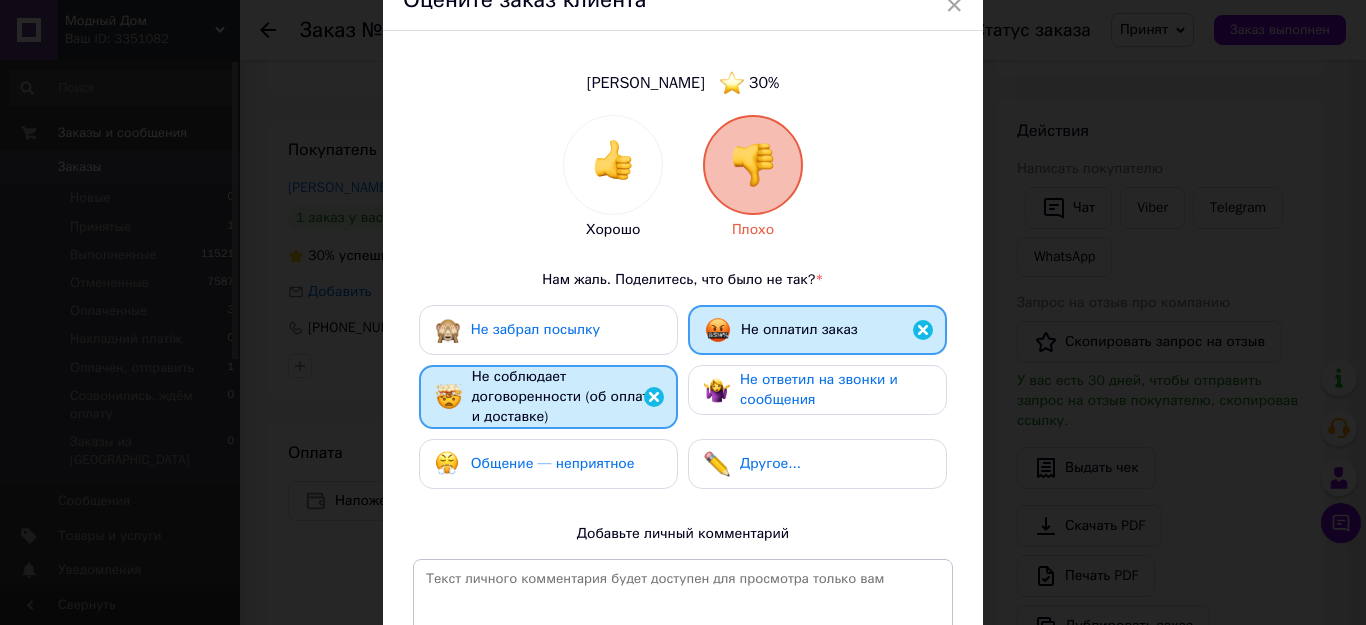 click on "Не ответил на звонки и сообщения" at bounding box center (835, 390) 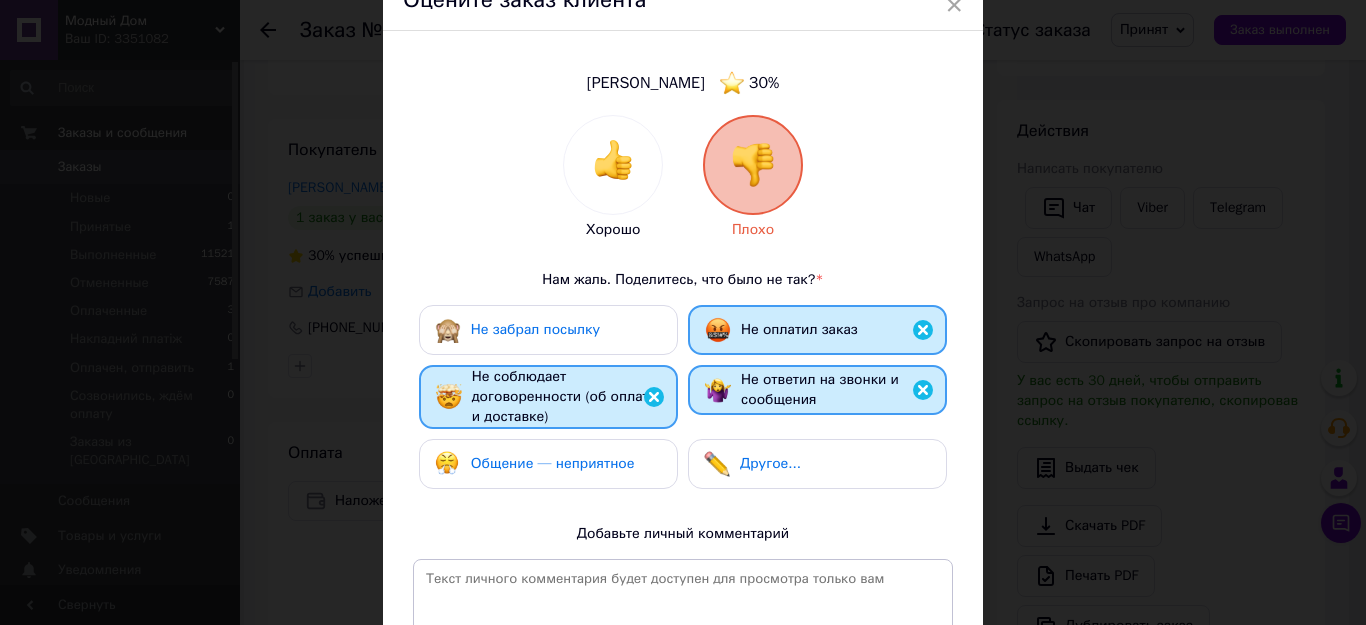 click on "Общение — неприятное" at bounding box center (535, 464) 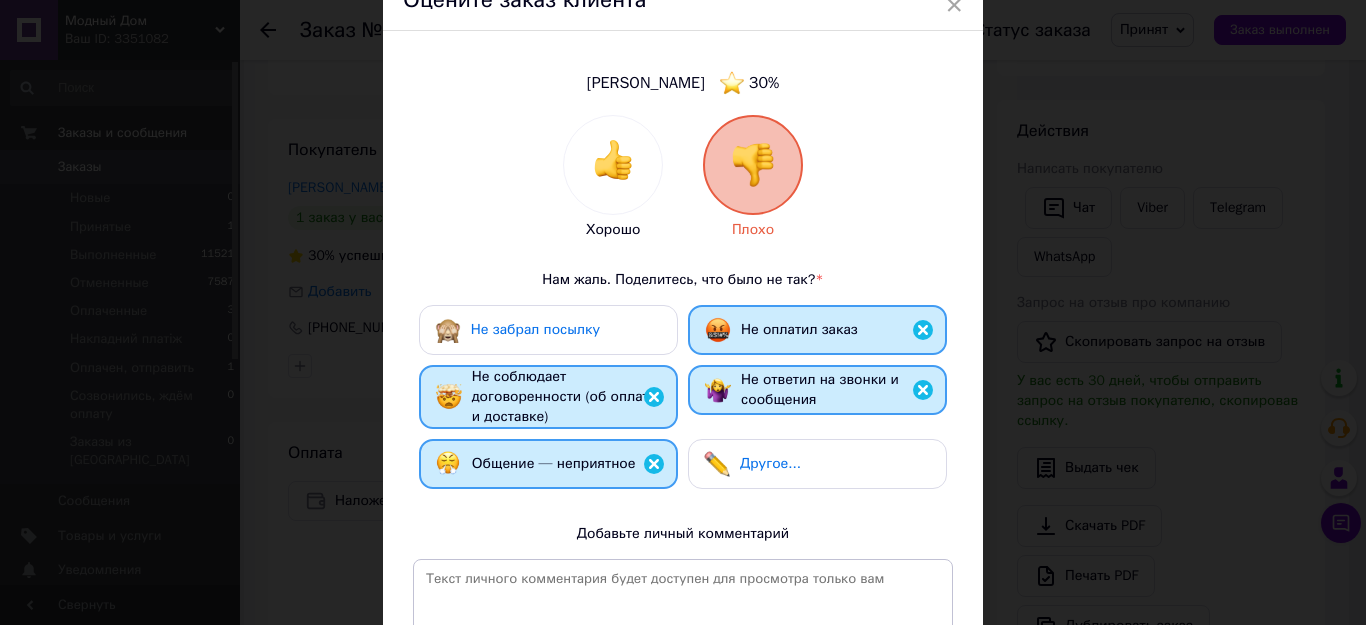 click on "Другое..." at bounding box center (817, 464) 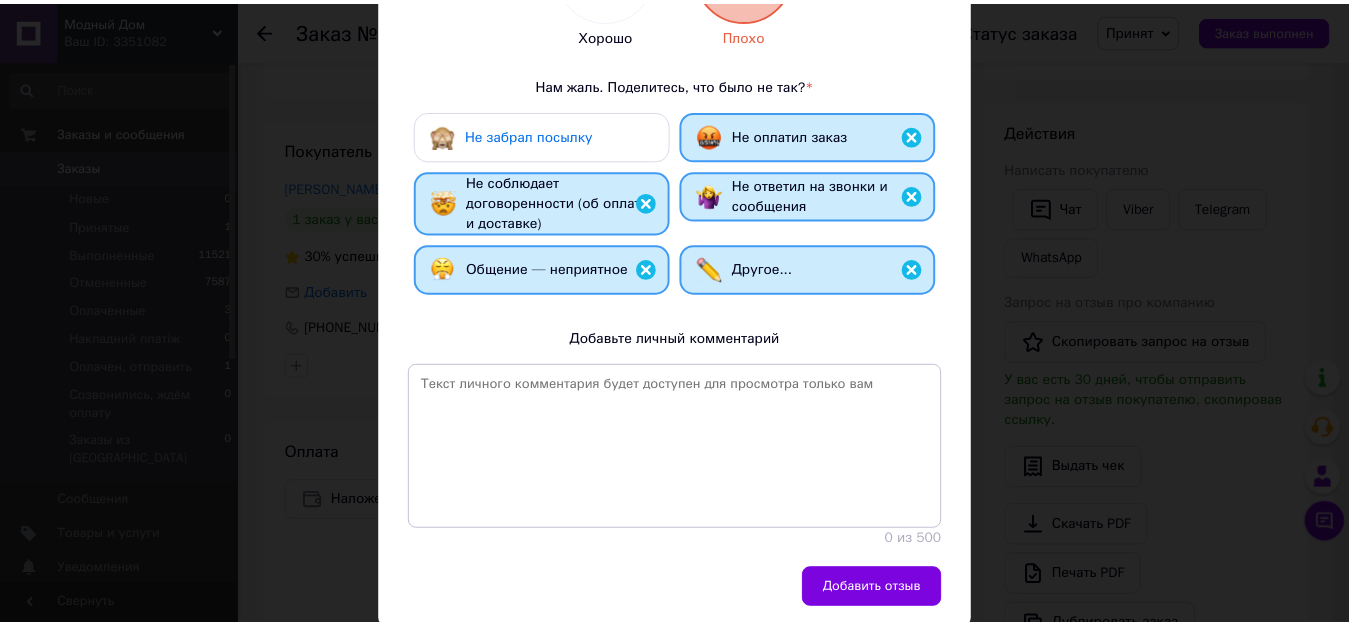scroll, scrollTop: 300, scrollLeft: 0, axis: vertical 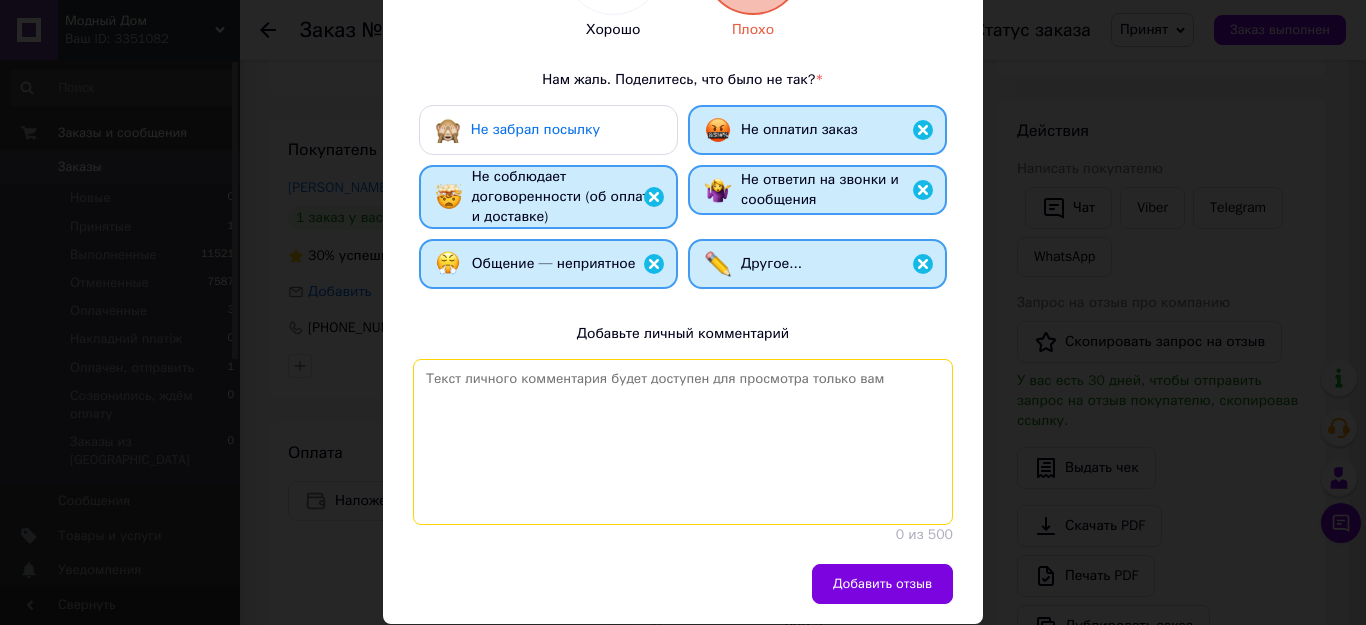 click at bounding box center [683, 442] 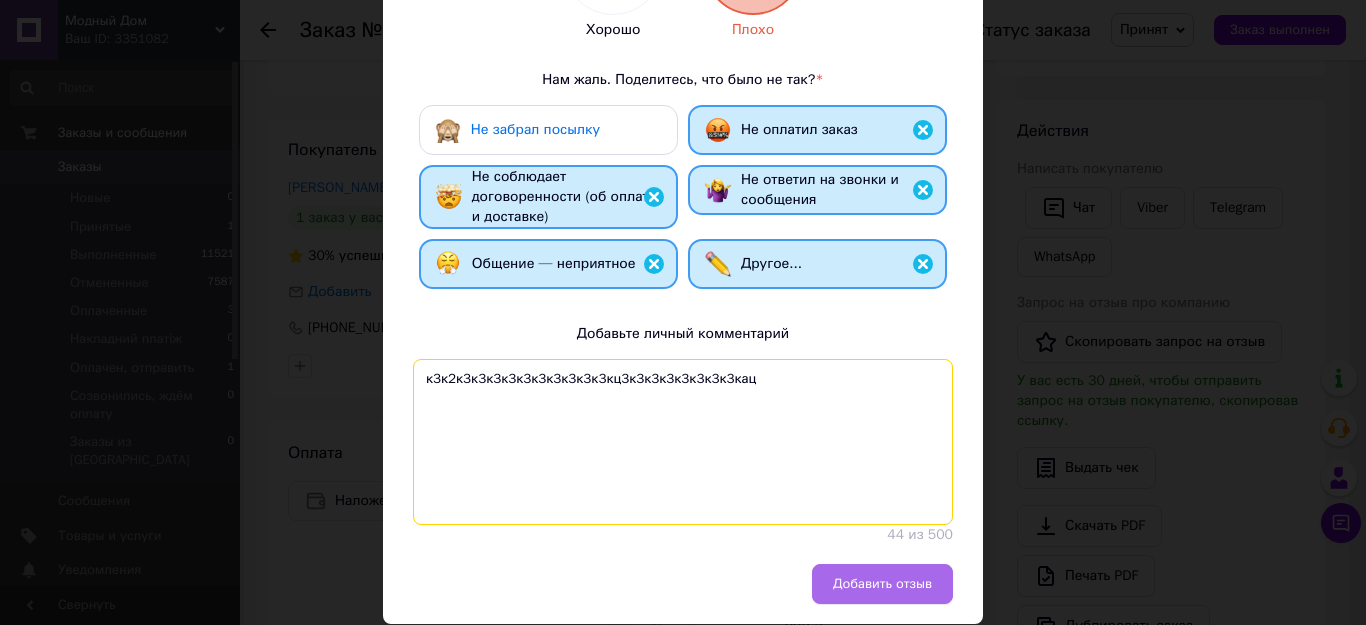 type on "к3к2к3к3к3к3к3к3к3к3к3к3кц3к3к3к3к3к3к3к3кац" 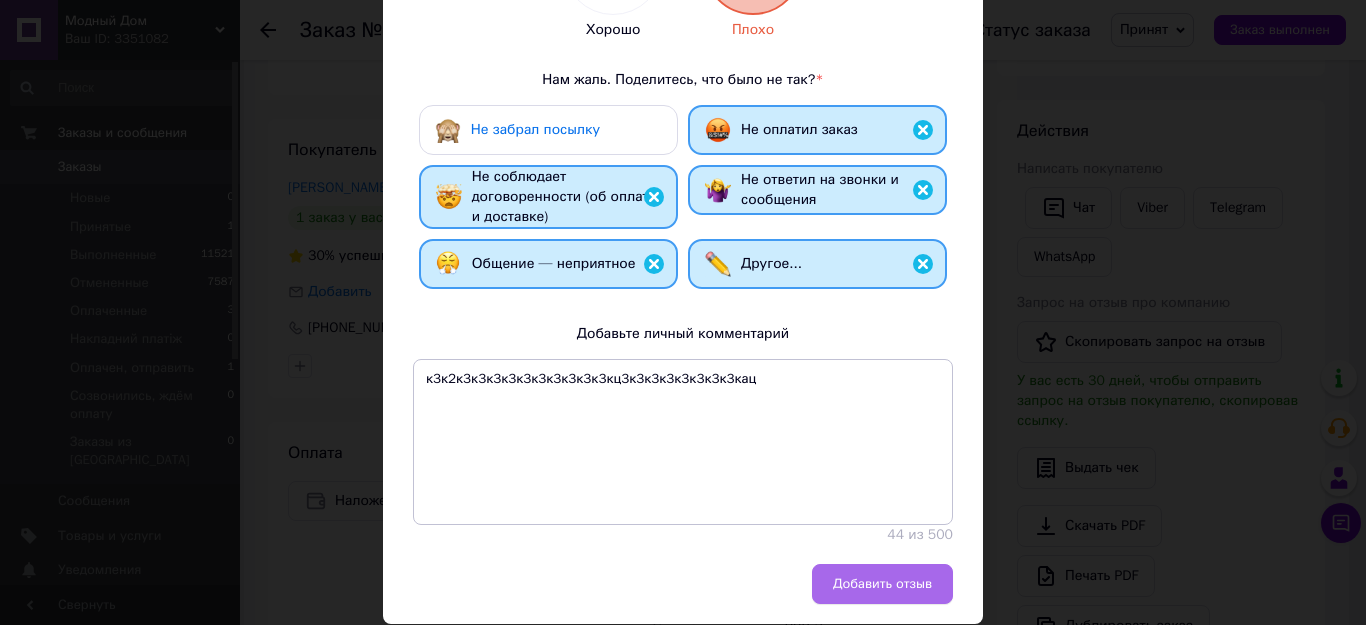 click on "Добавить отзыв" at bounding box center (882, 584) 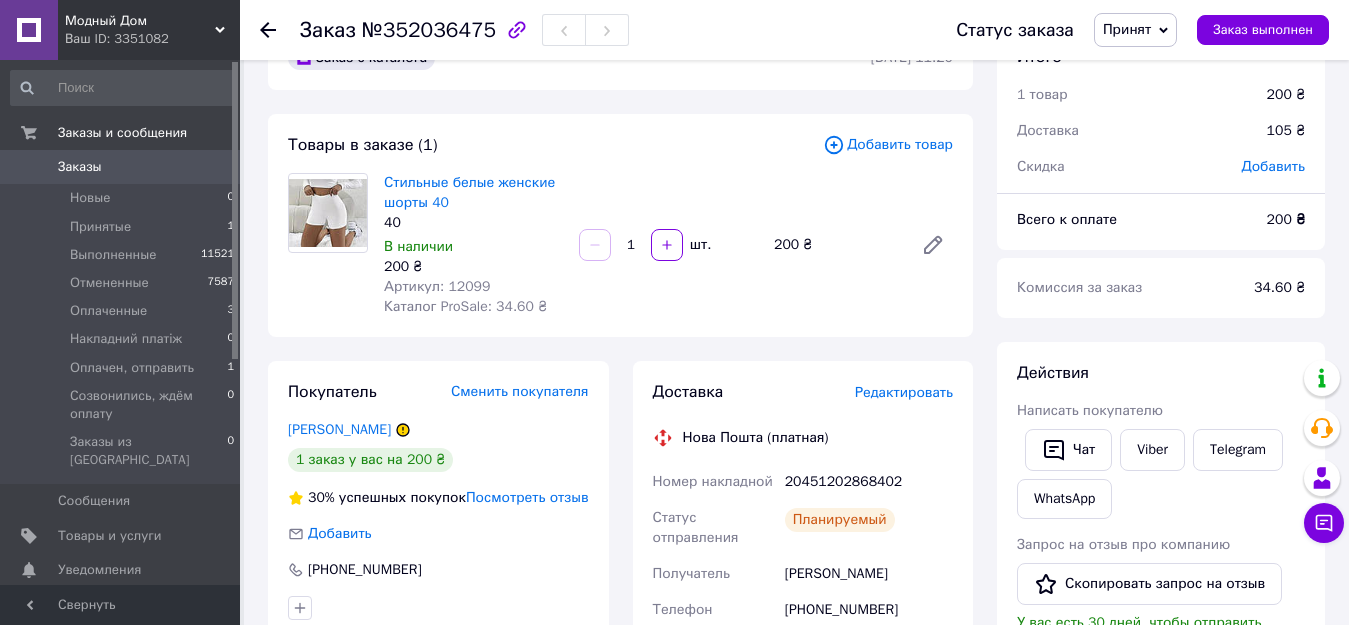 scroll, scrollTop: 100, scrollLeft: 0, axis: vertical 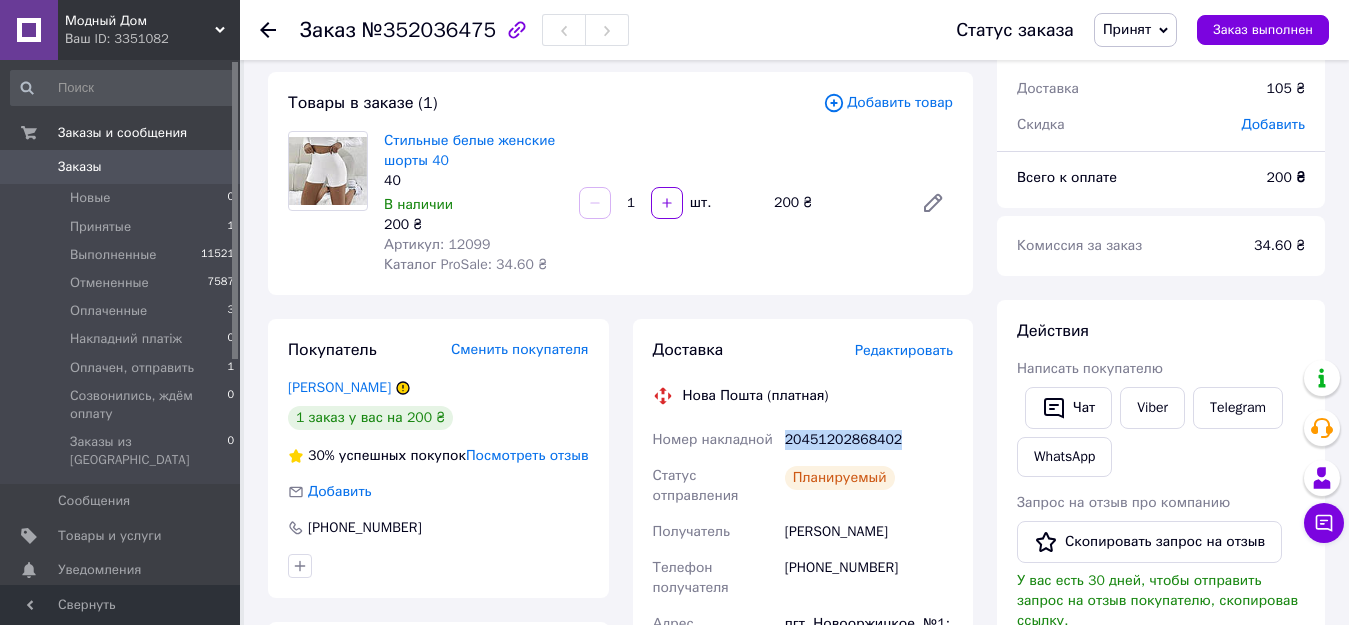 drag, startPoint x: 776, startPoint y: 440, endPoint x: 913, endPoint y: 447, distance: 137.17871 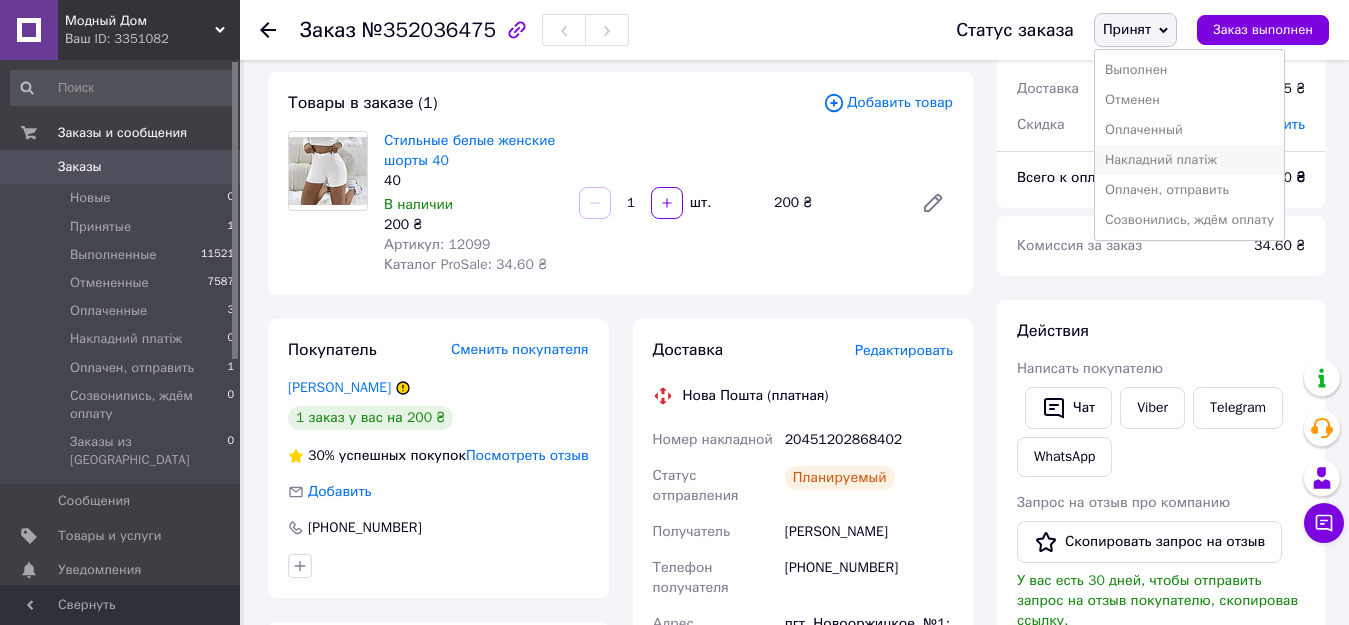 click on "Накладний платіж" at bounding box center (1189, 160) 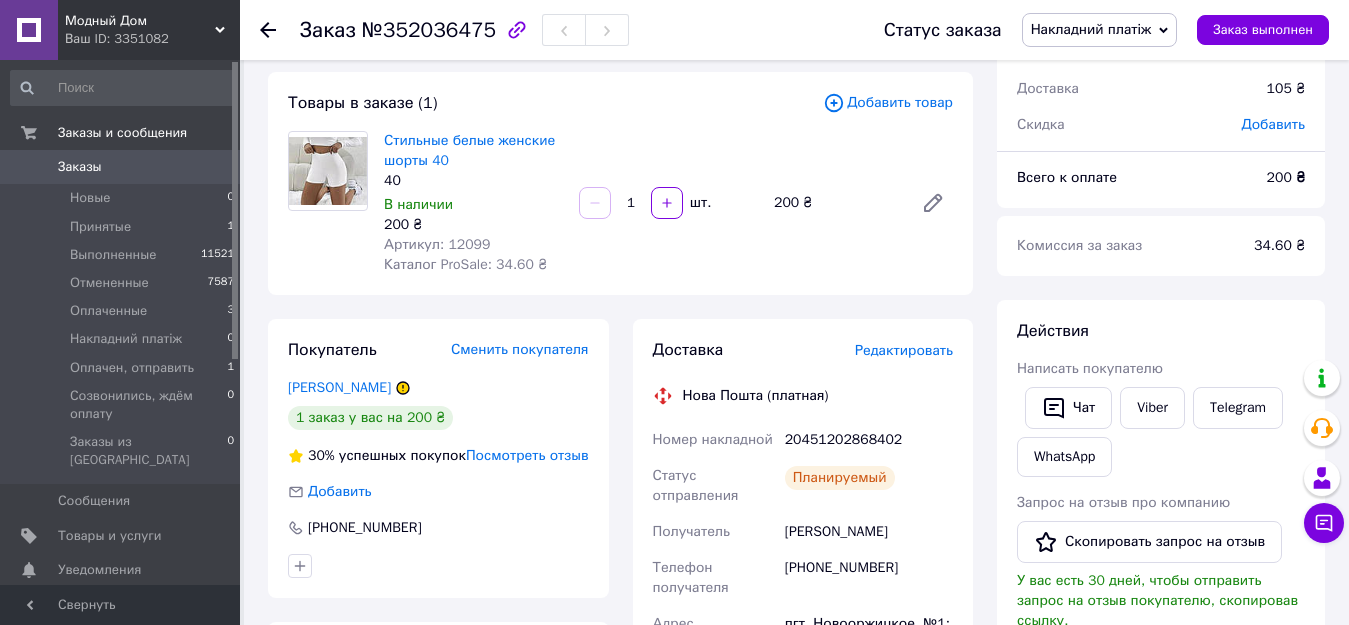 drag, startPoint x: 81, startPoint y: 166, endPoint x: 87, endPoint y: 11, distance: 155.11609 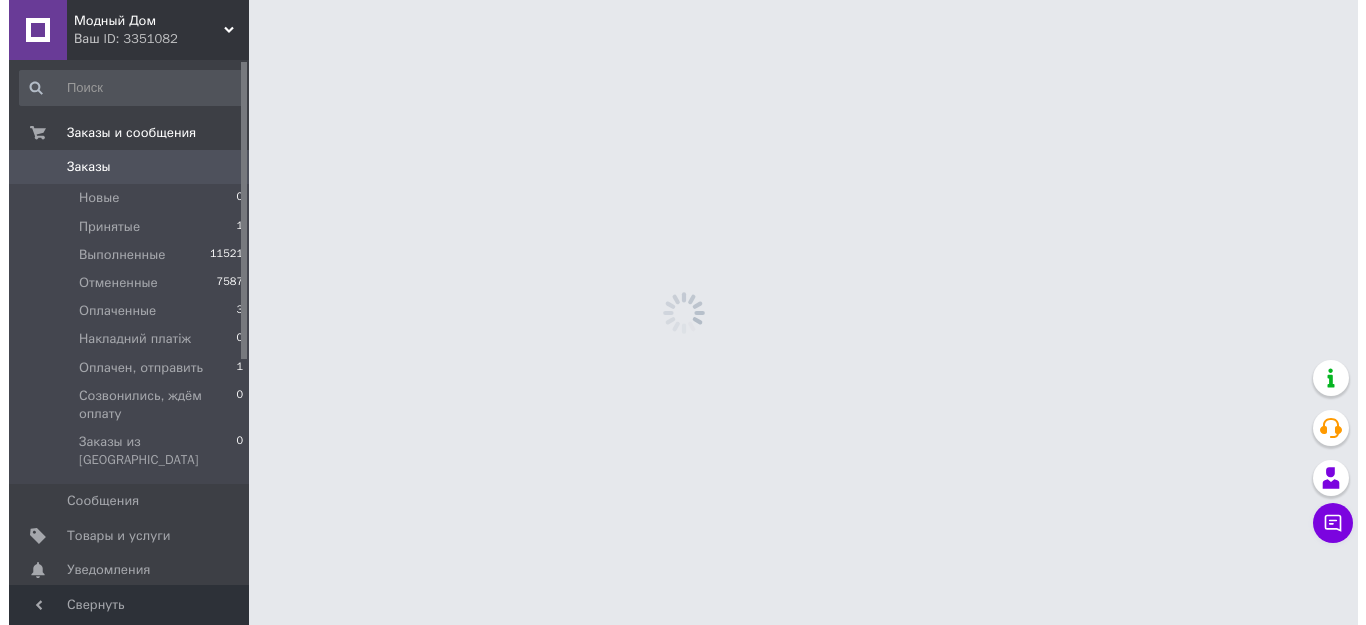 scroll, scrollTop: 0, scrollLeft: 0, axis: both 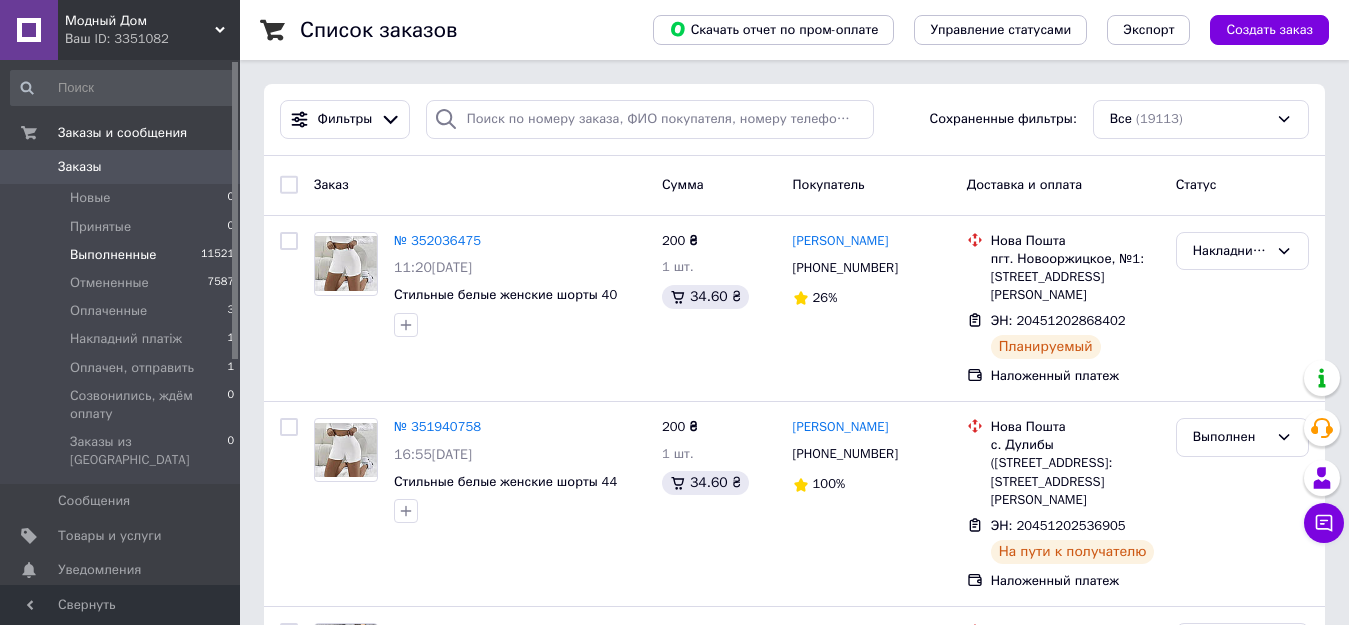 drag, startPoint x: 126, startPoint y: 227, endPoint x: 129, endPoint y: 257, distance: 30.149628 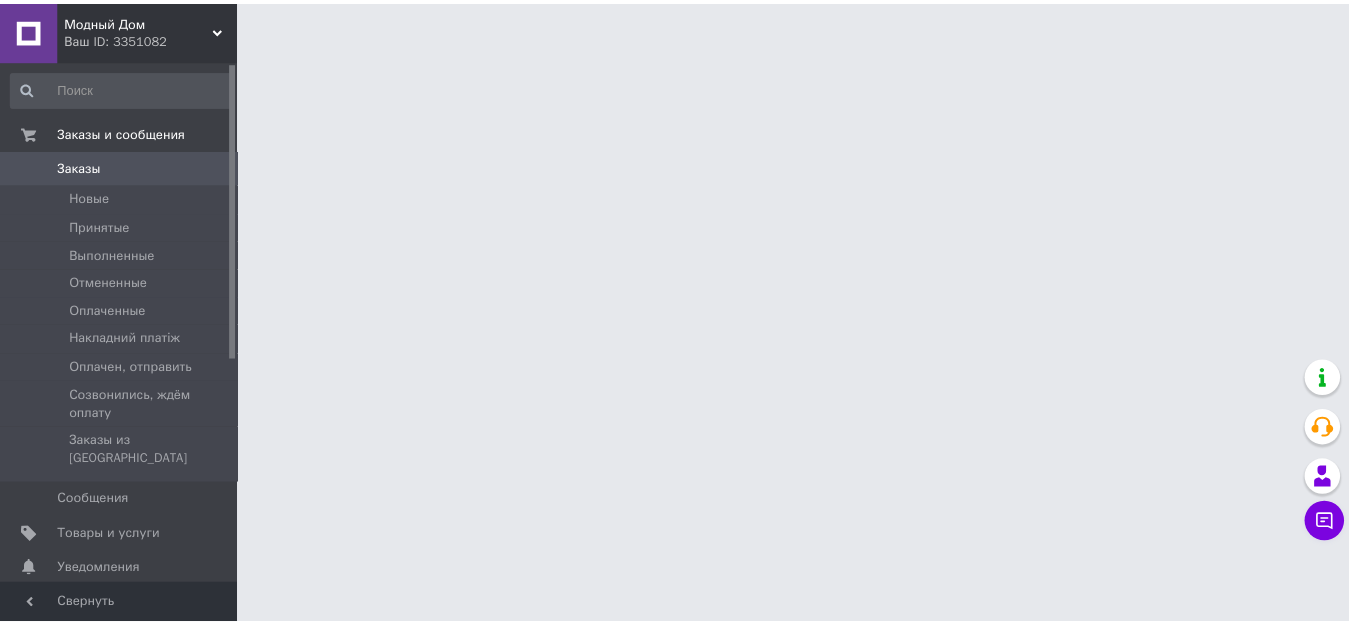 scroll, scrollTop: 0, scrollLeft: 0, axis: both 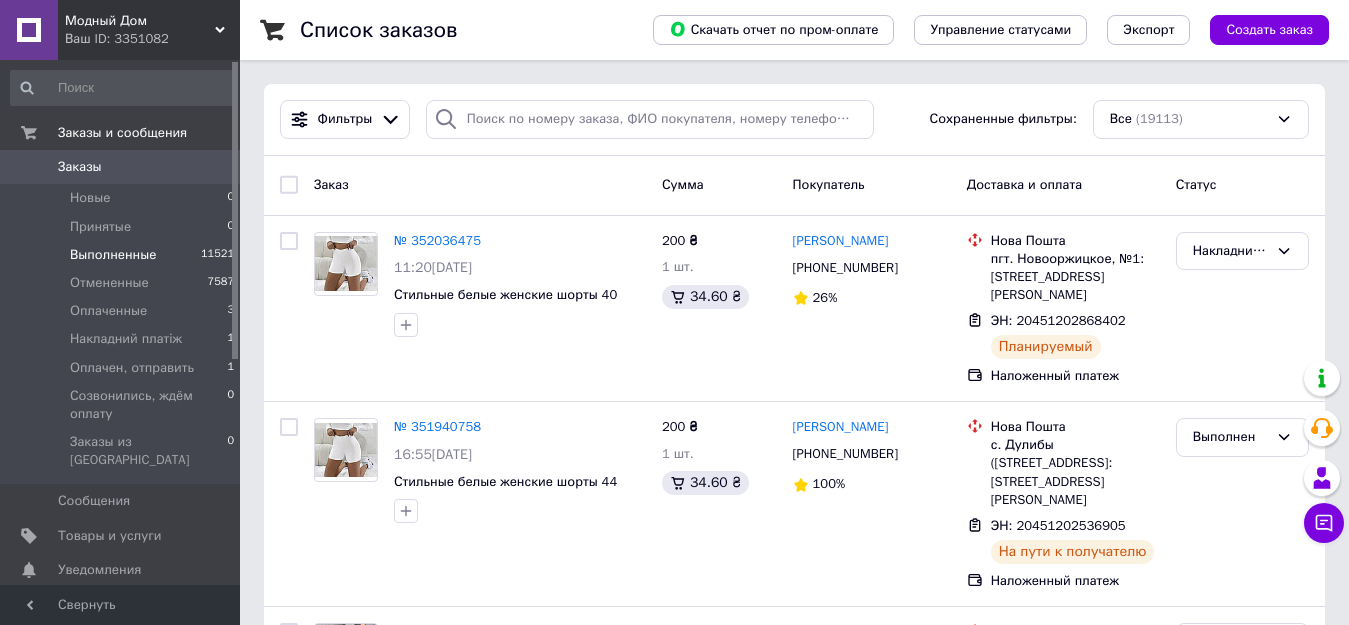 click on "Выполненные" at bounding box center [113, 255] 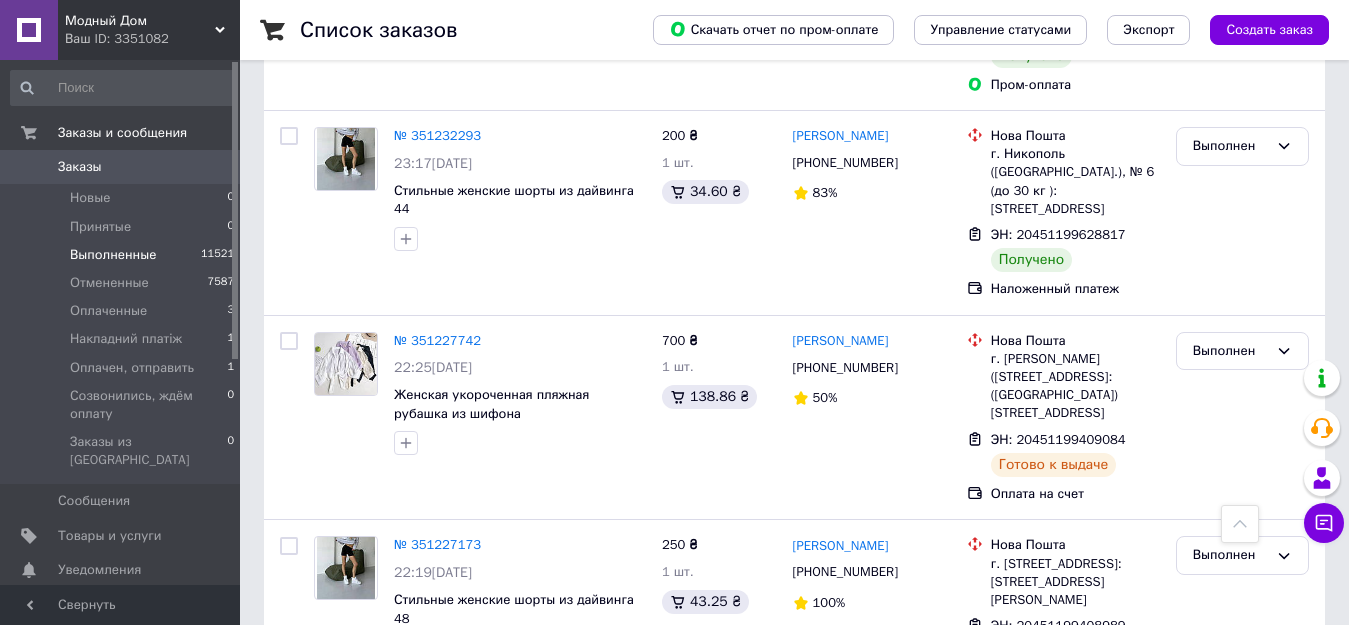 scroll, scrollTop: 4600, scrollLeft: 0, axis: vertical 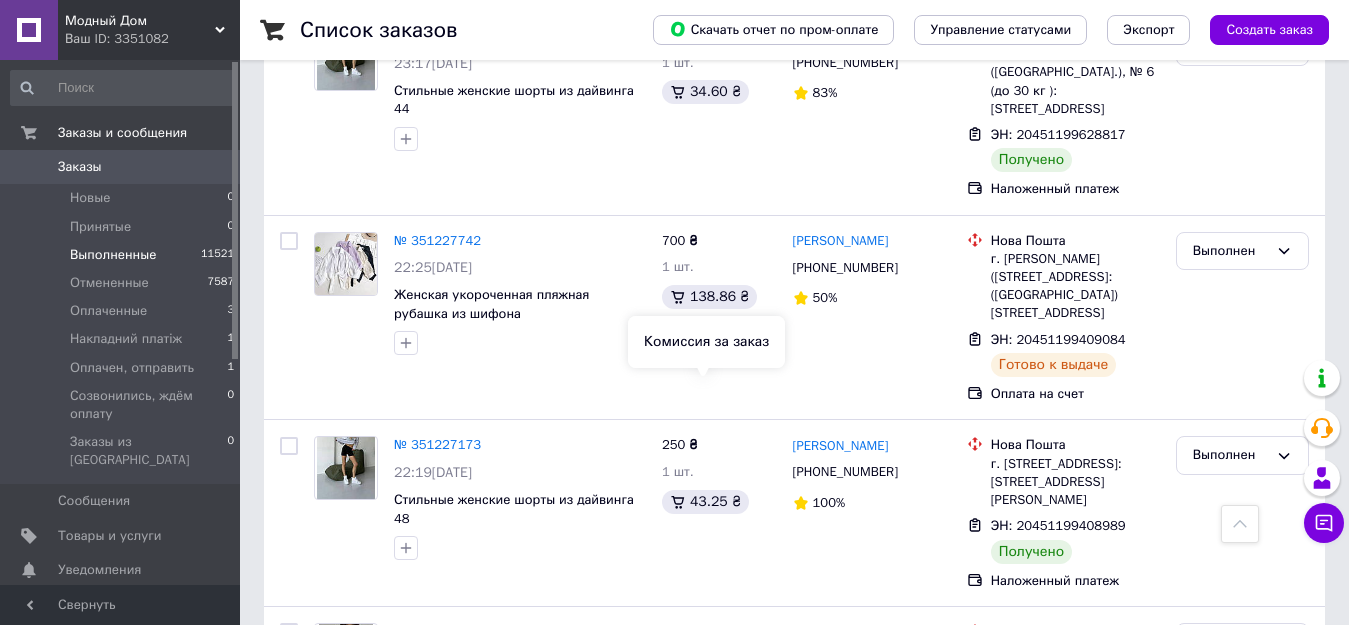click on "Заказы" at bounding box center (121, 167) 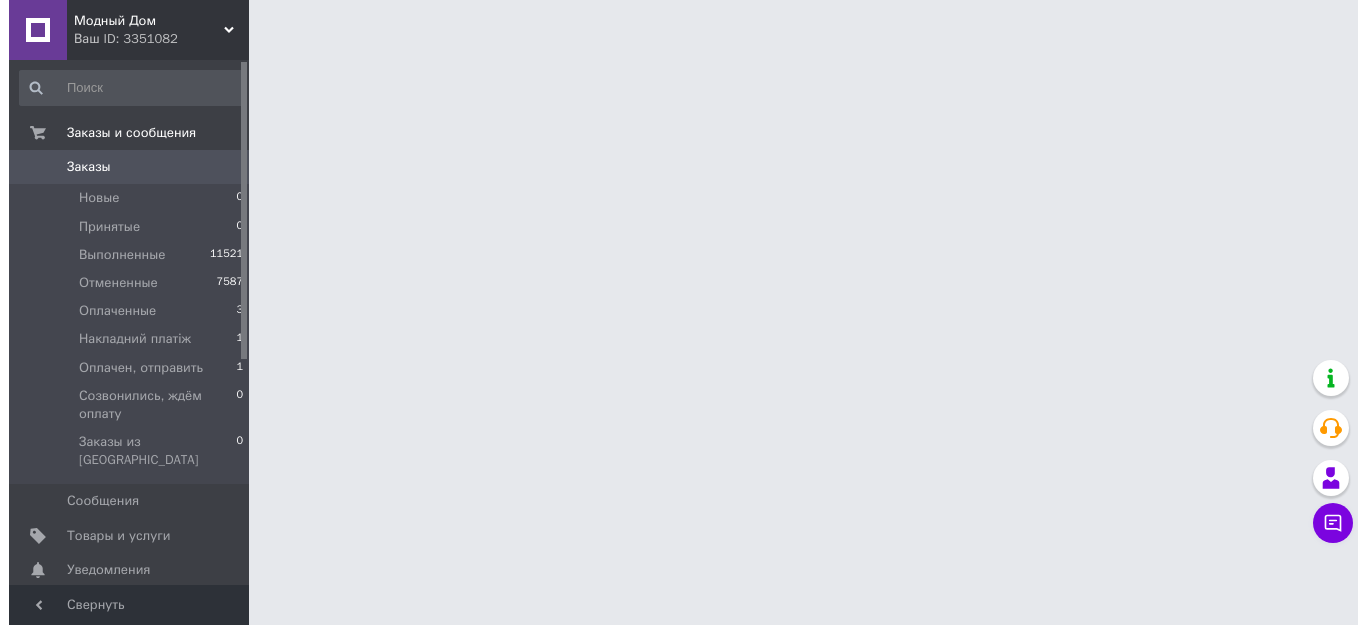 scroll, scrollTop: 0, scrollLeft: 0, axis: both 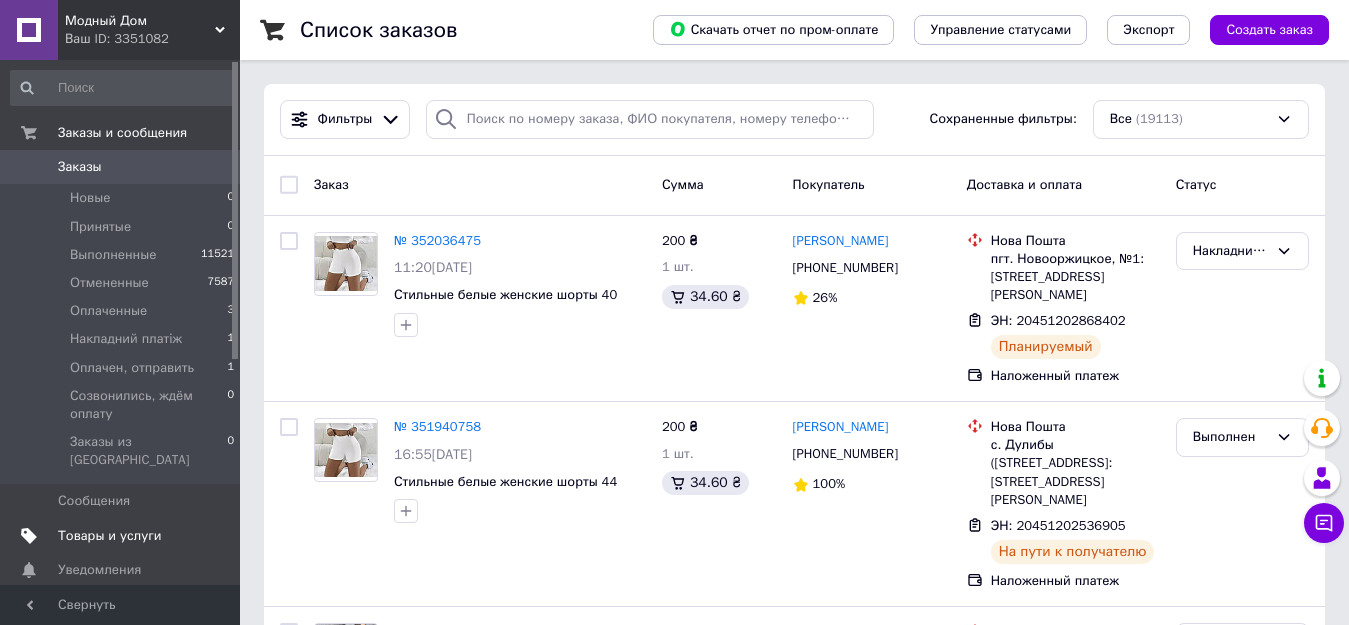 click on "Товары и услуги" at bounding box center [110, 536] 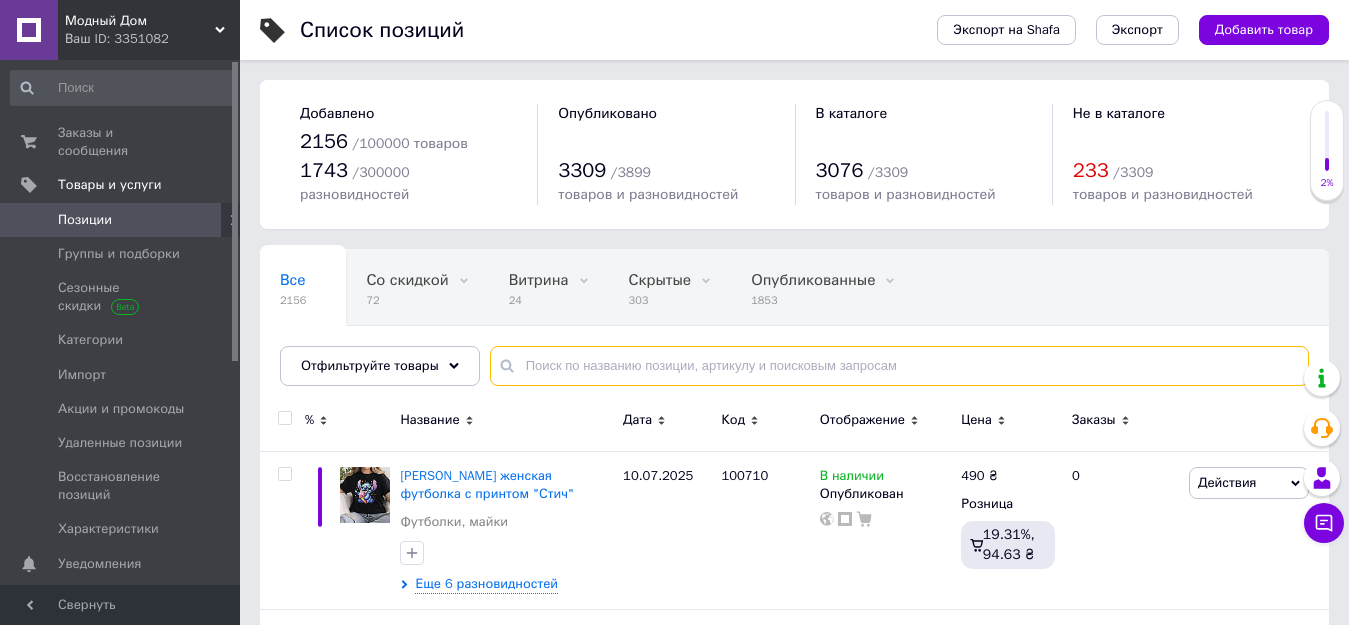 click at bounding box center [899, 366] 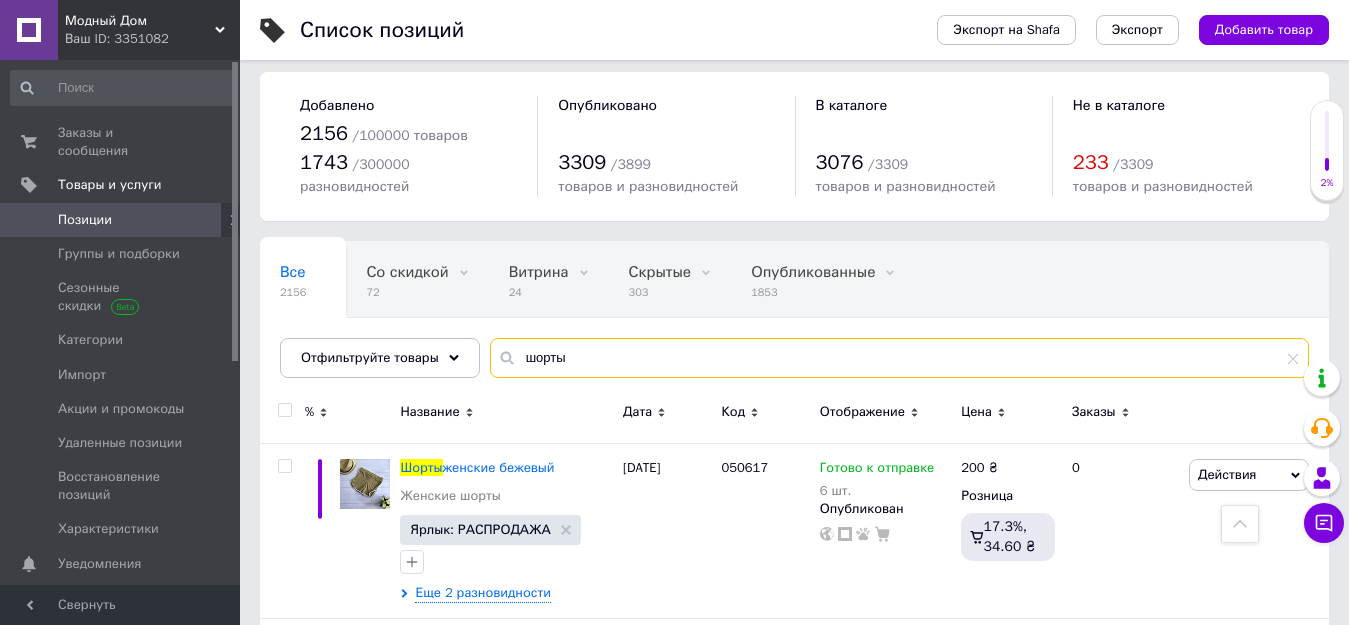 scroll, scrollTop: 0, scrollLeft: 0, axis: both 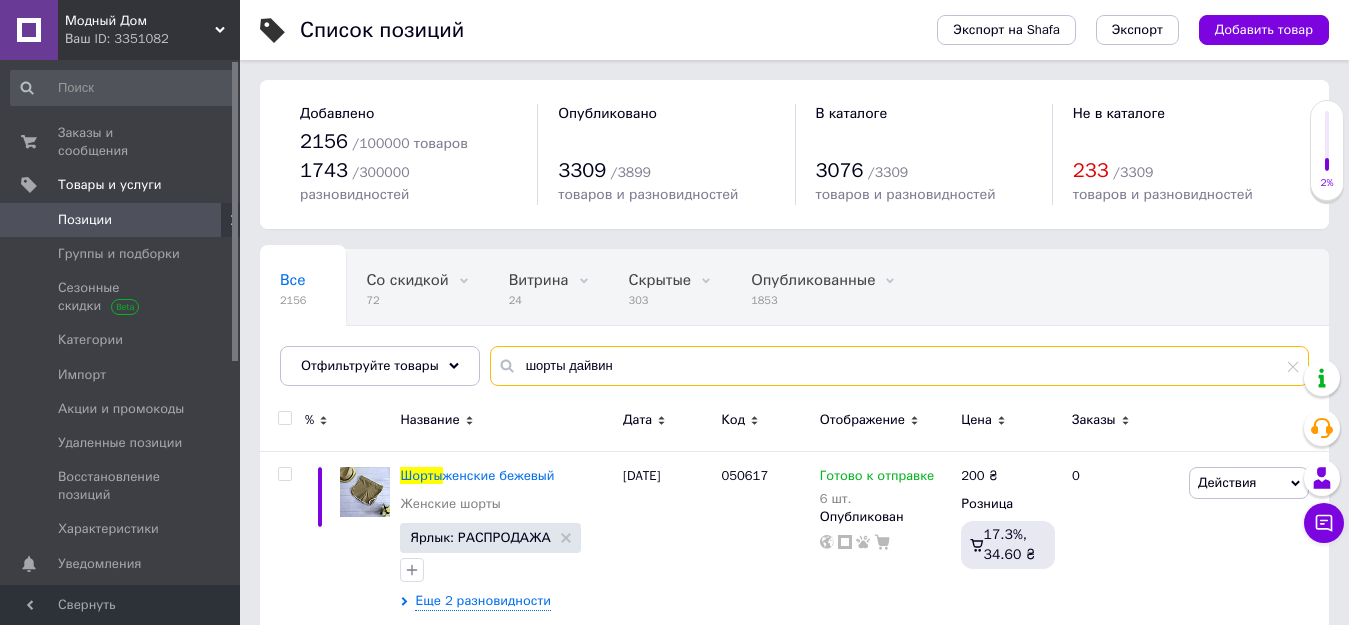 type on "шорты дайвинг" 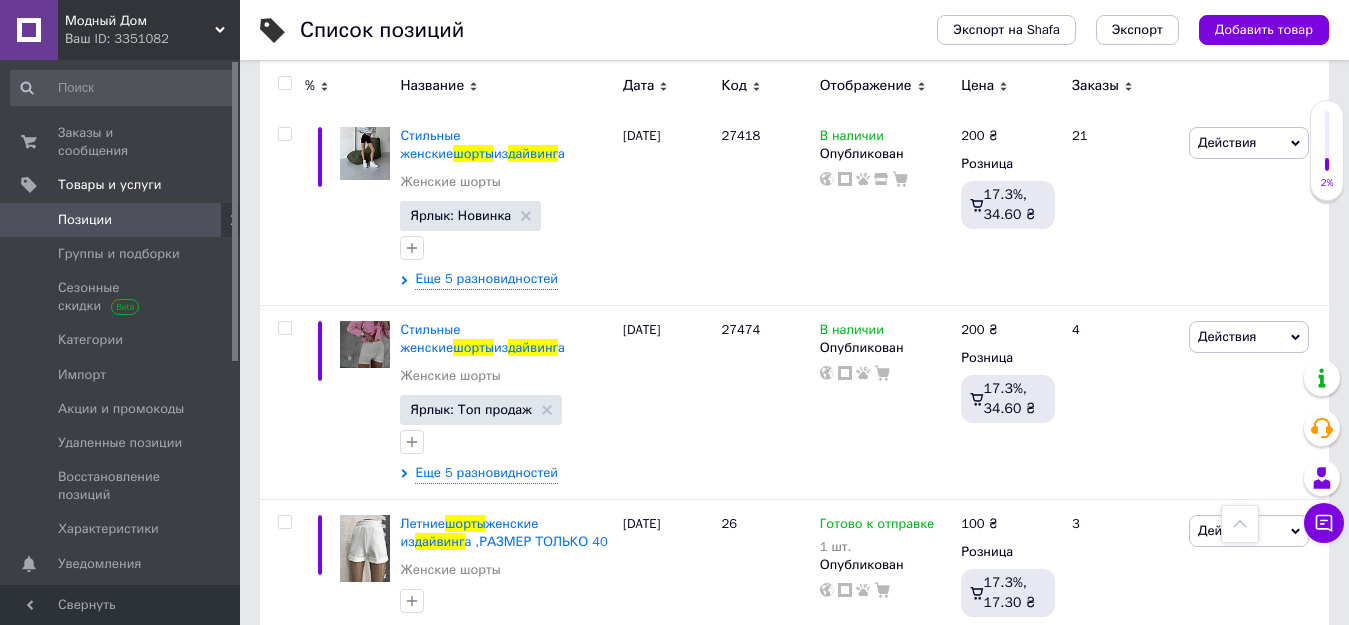 scroll, scrollTop: 100, scrollLeft: 0, axis: vertical 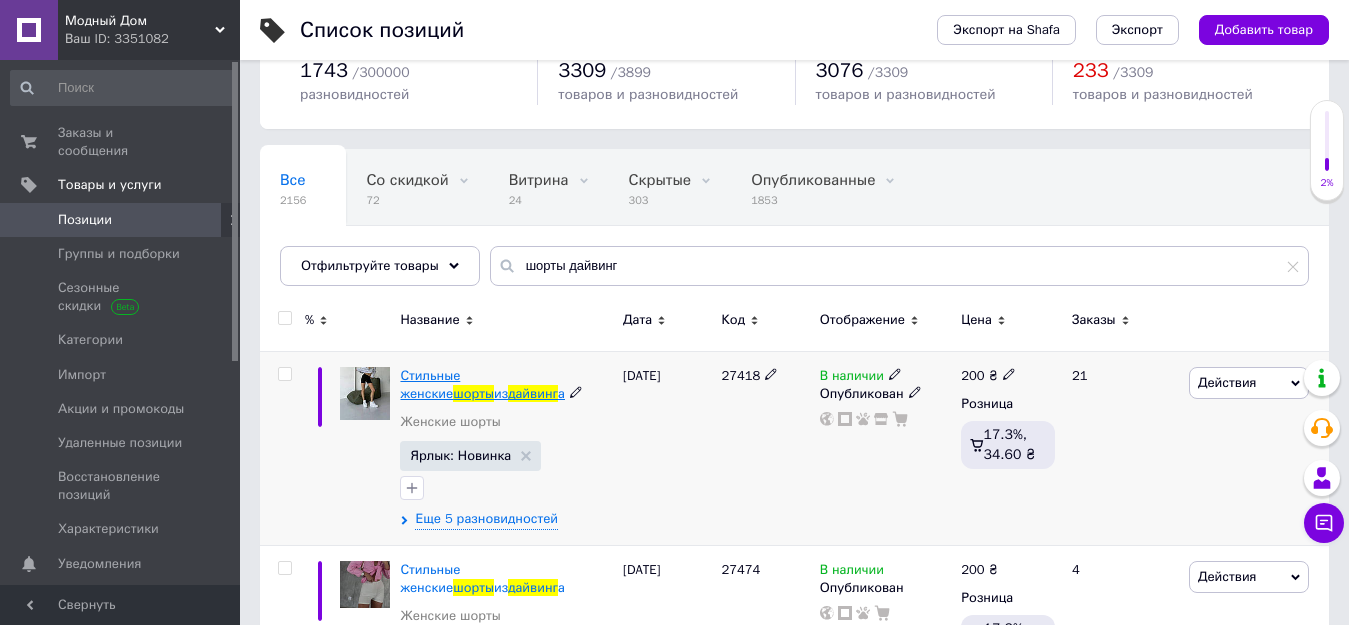 click on "Стильные женские" at bounding box center [430, 384] 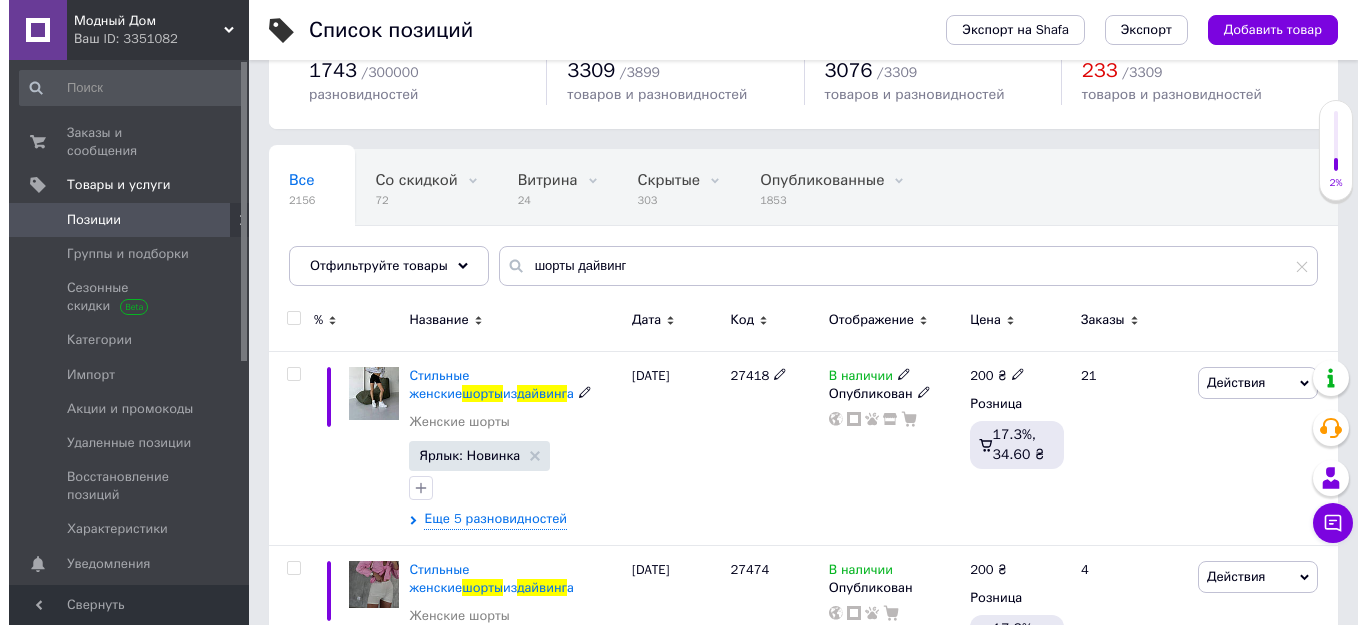 scroll, scrollTop: 0, scrollLeft: 0, axis: both 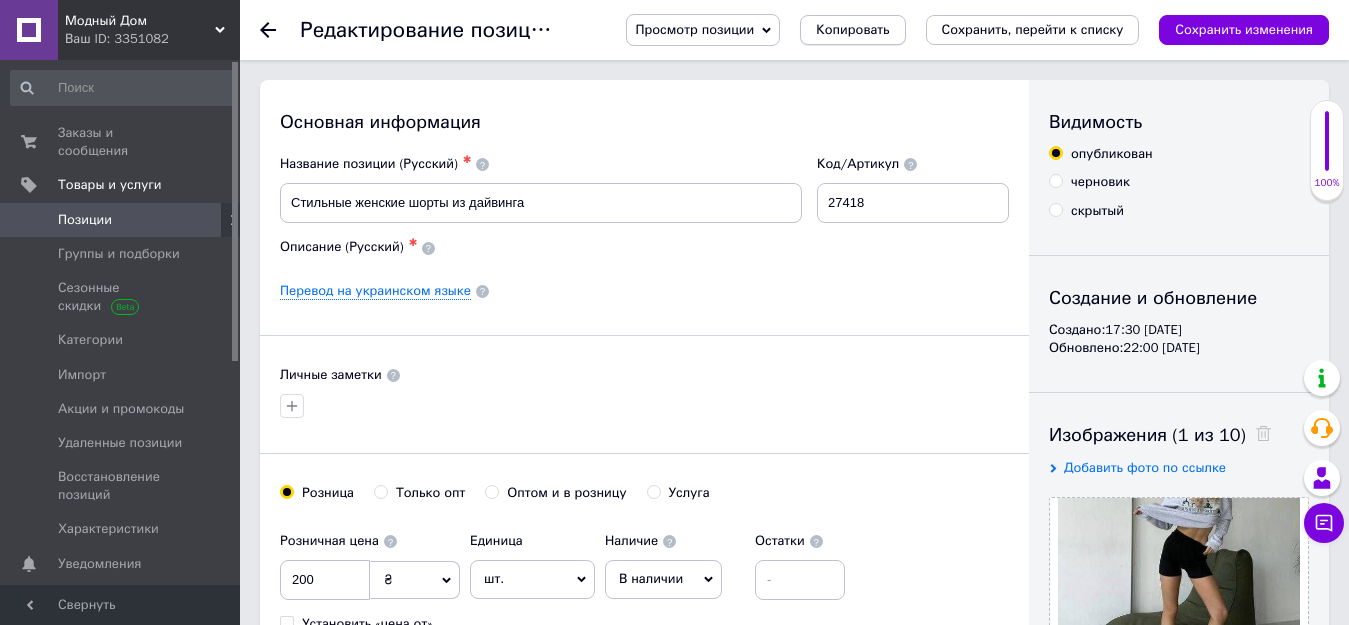 click on "Копировать" at bounding box center [852, 30] 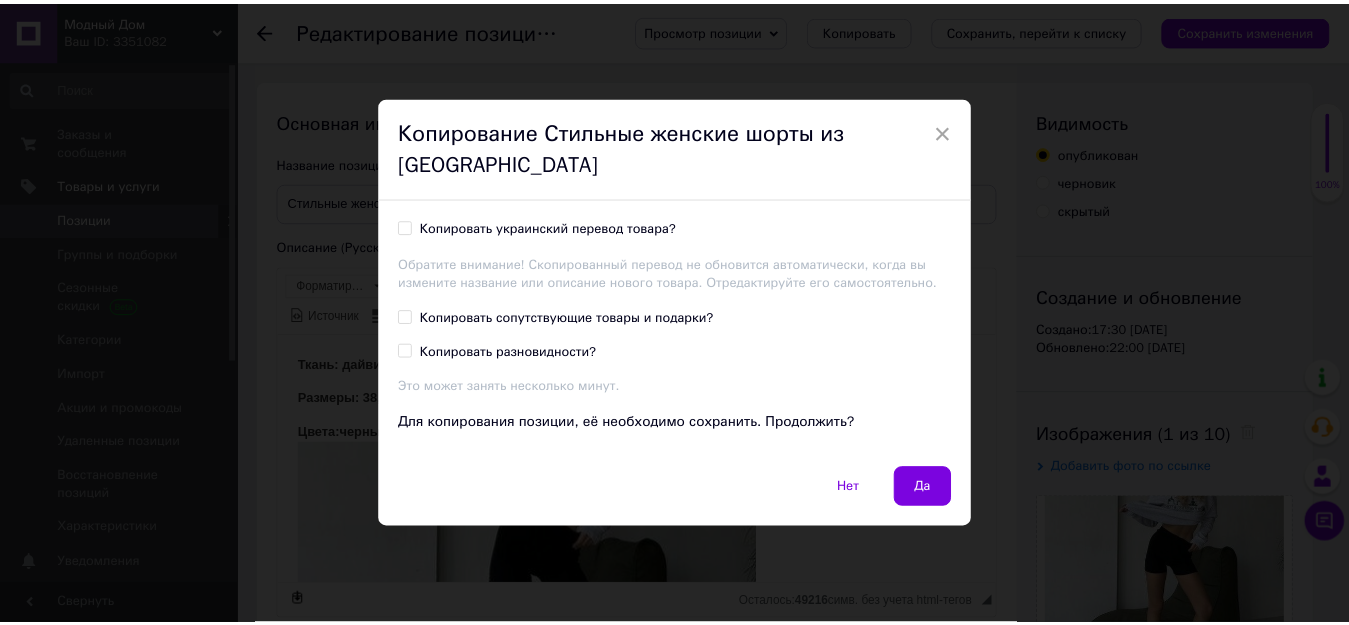 scroll, scrollTop: 0, scrollLeft: 0, axis: both 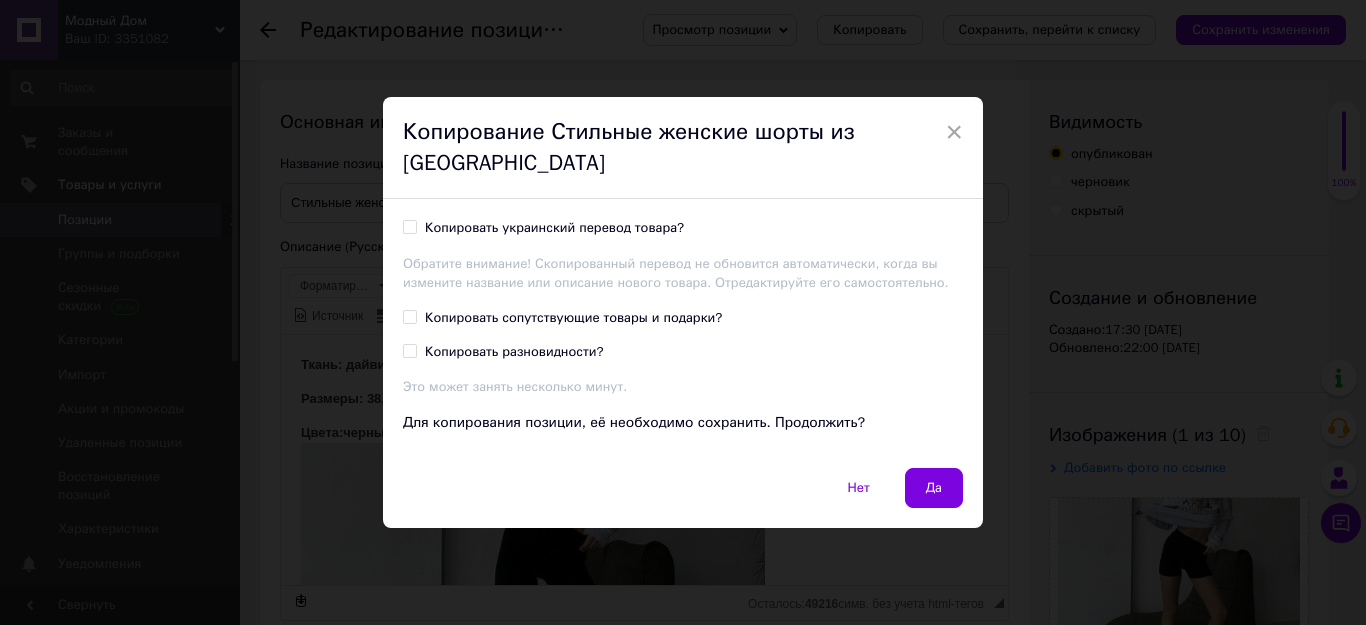 click on "Копировать украинский перевод товара?" at bounding box center [409, 226] 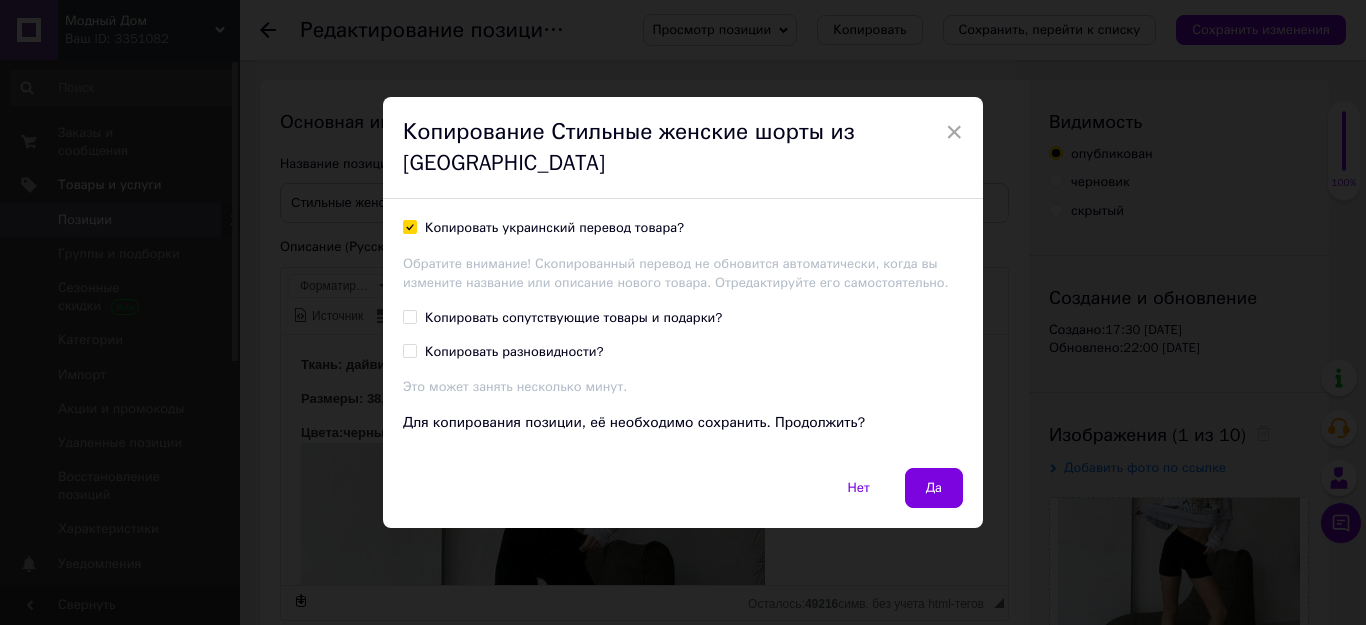 checkbox on "true" 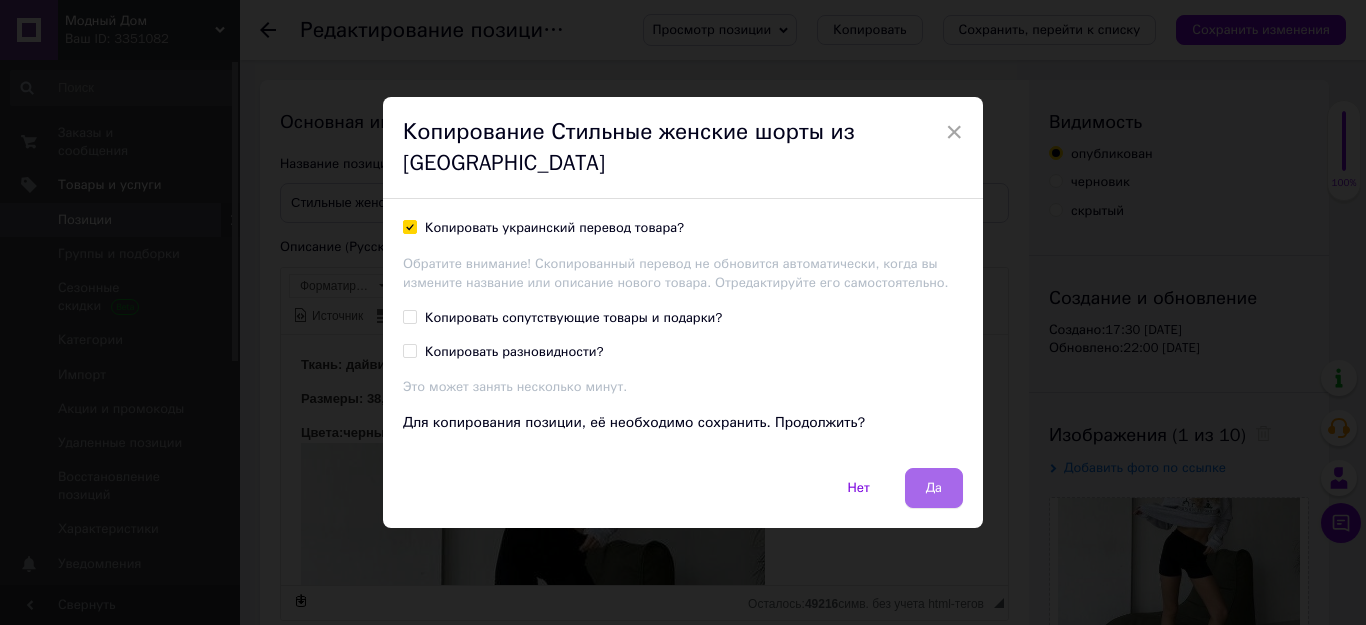 click on "Да" at bounding box center [934, 488] 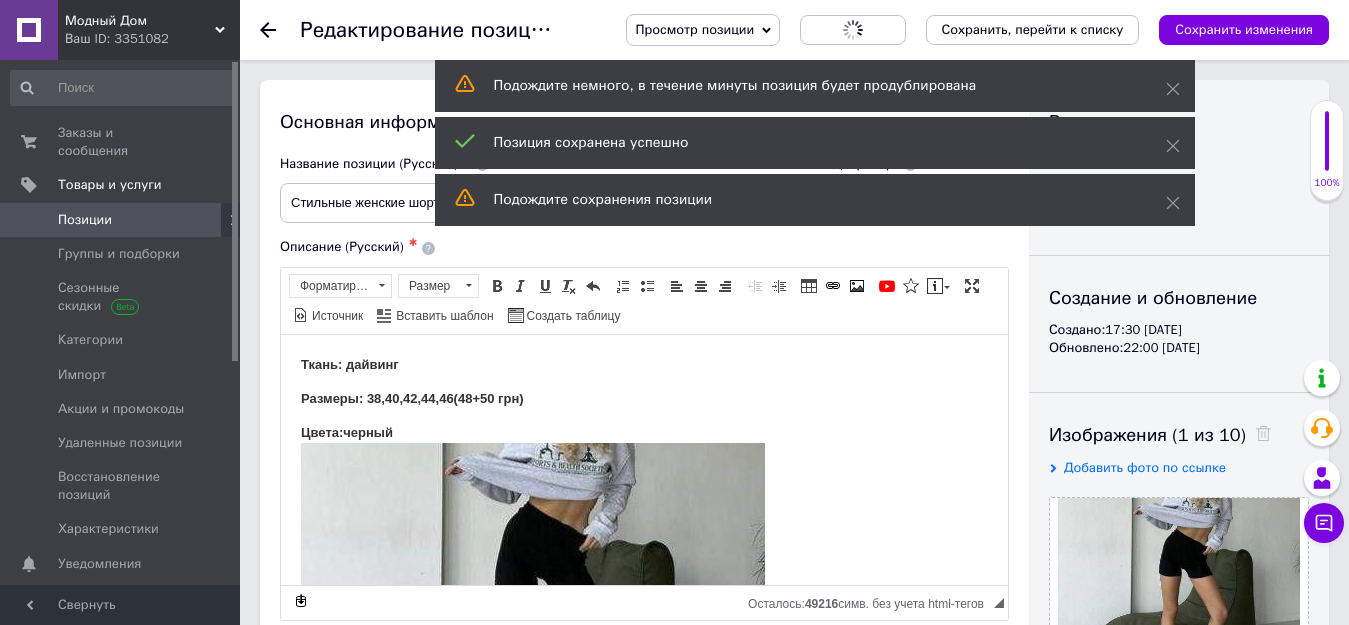 scroll, scrollTop: 400, scrollLeft: 0, axis: vertical 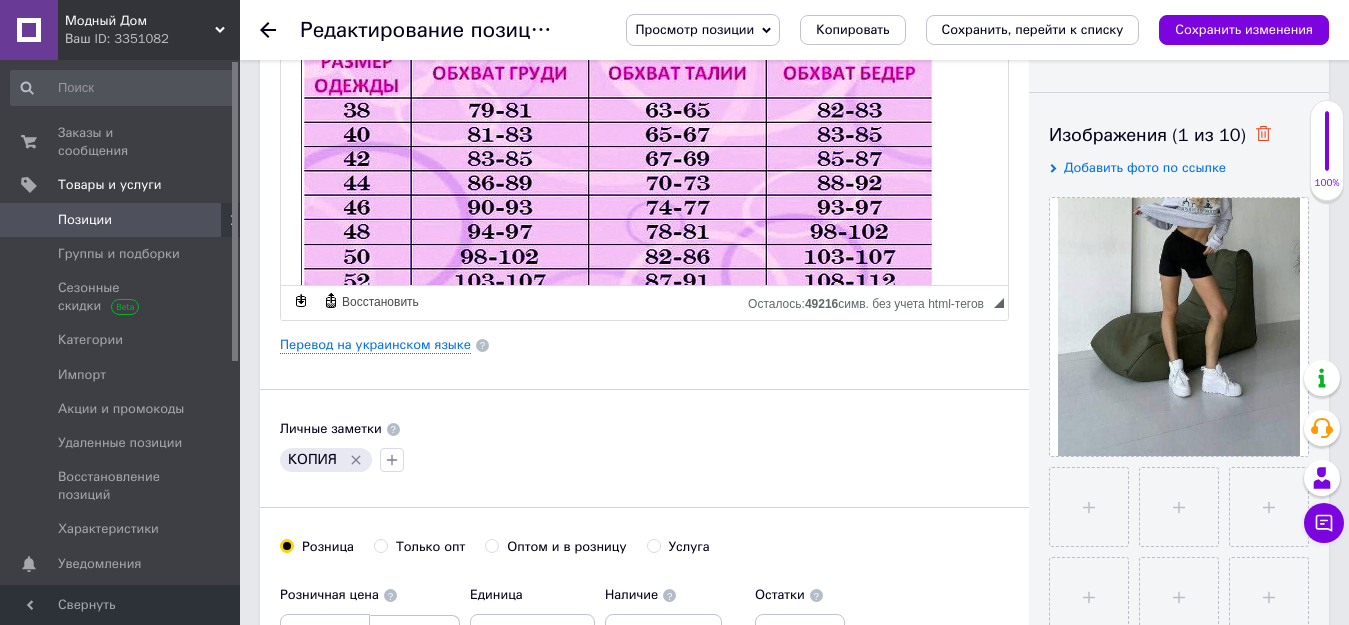 click 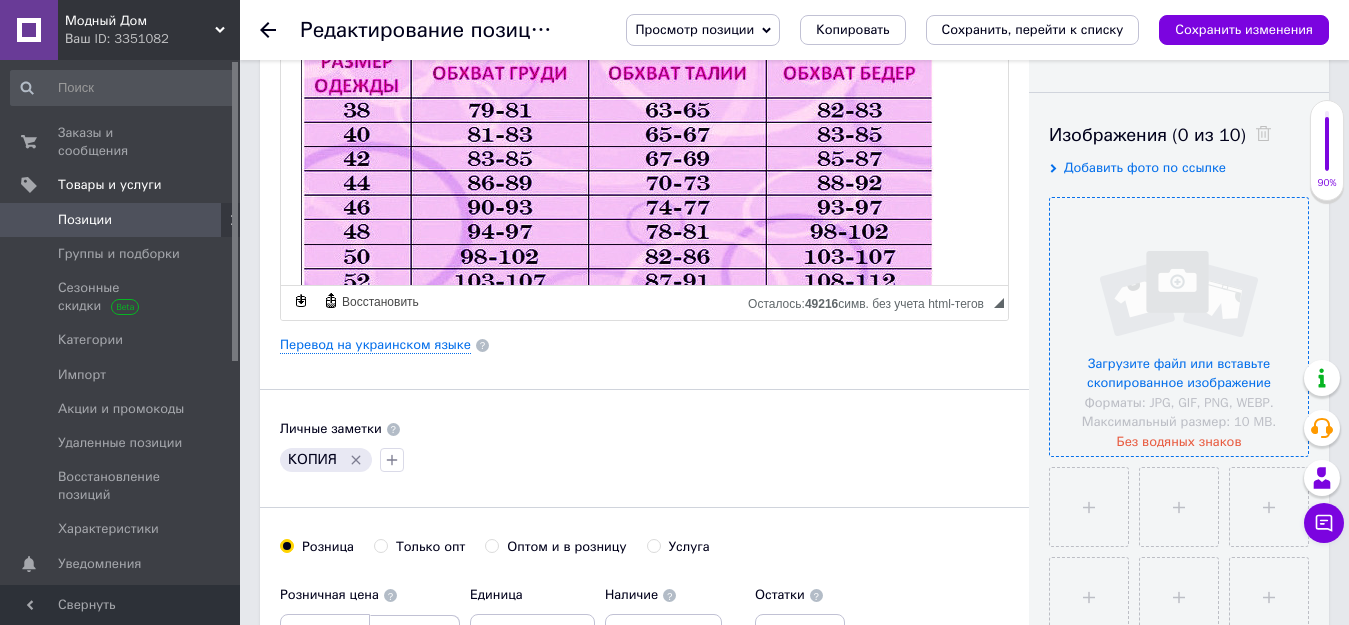 click at bounding box center (1179, 327) 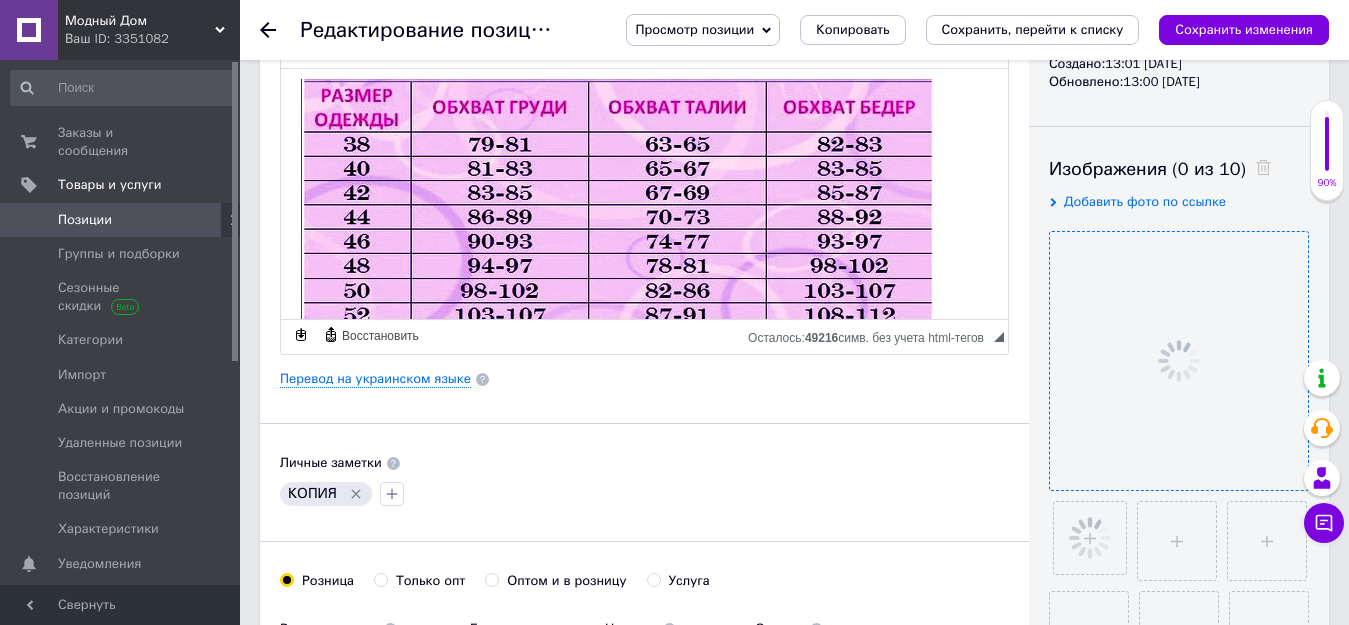 scroll, scrollTop: 0, scrollLeft: 0, axis: both 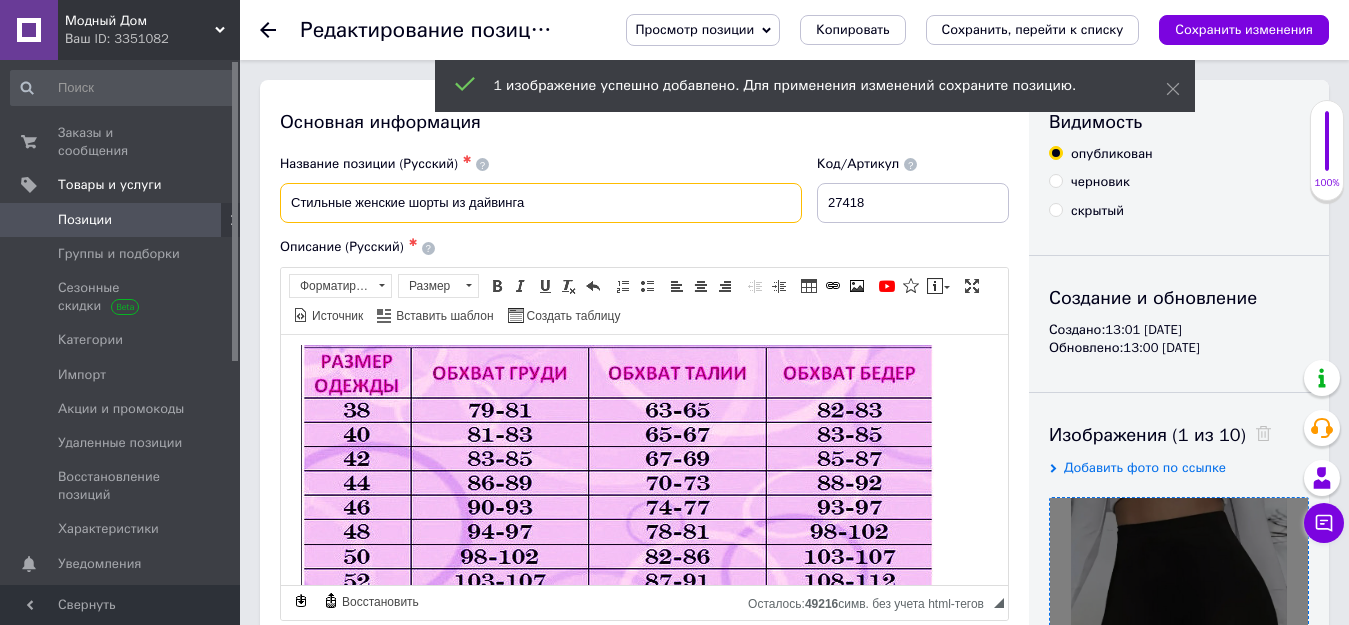 drag, startPoint x: 453, startPoint y: 205, endPoint x: 571, endPoint y: 203, distance: 118.016945 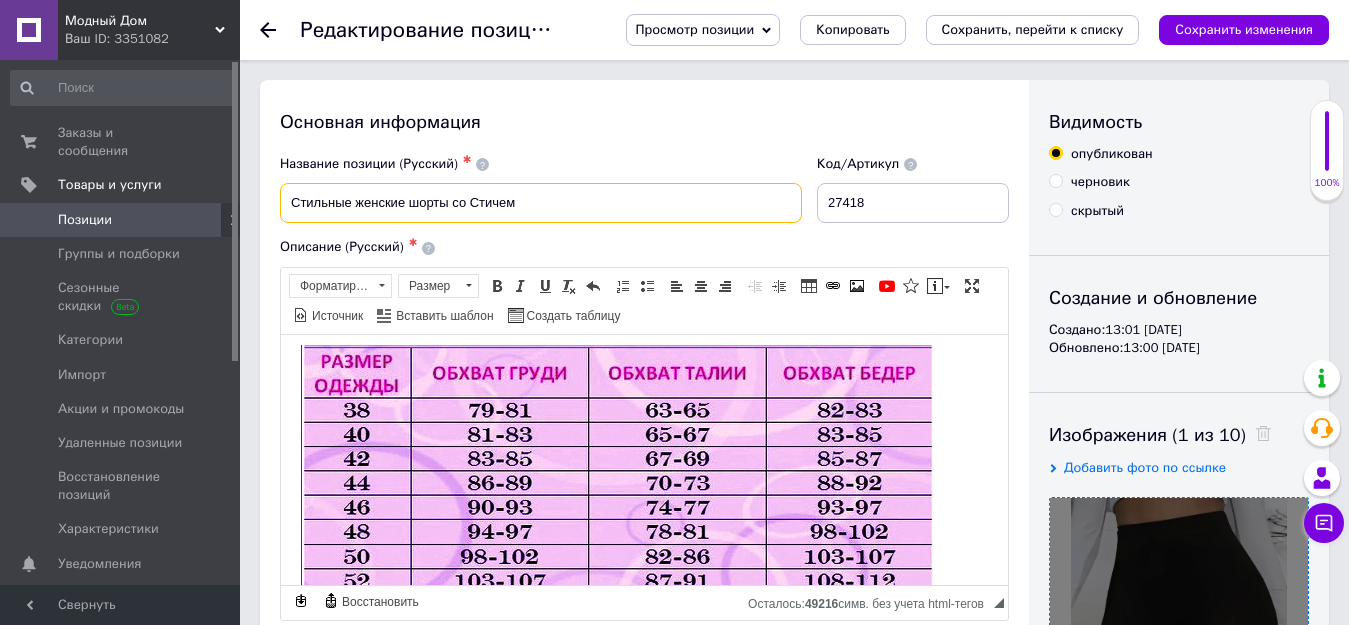 type on "Стильные женские шорты со Стичем" 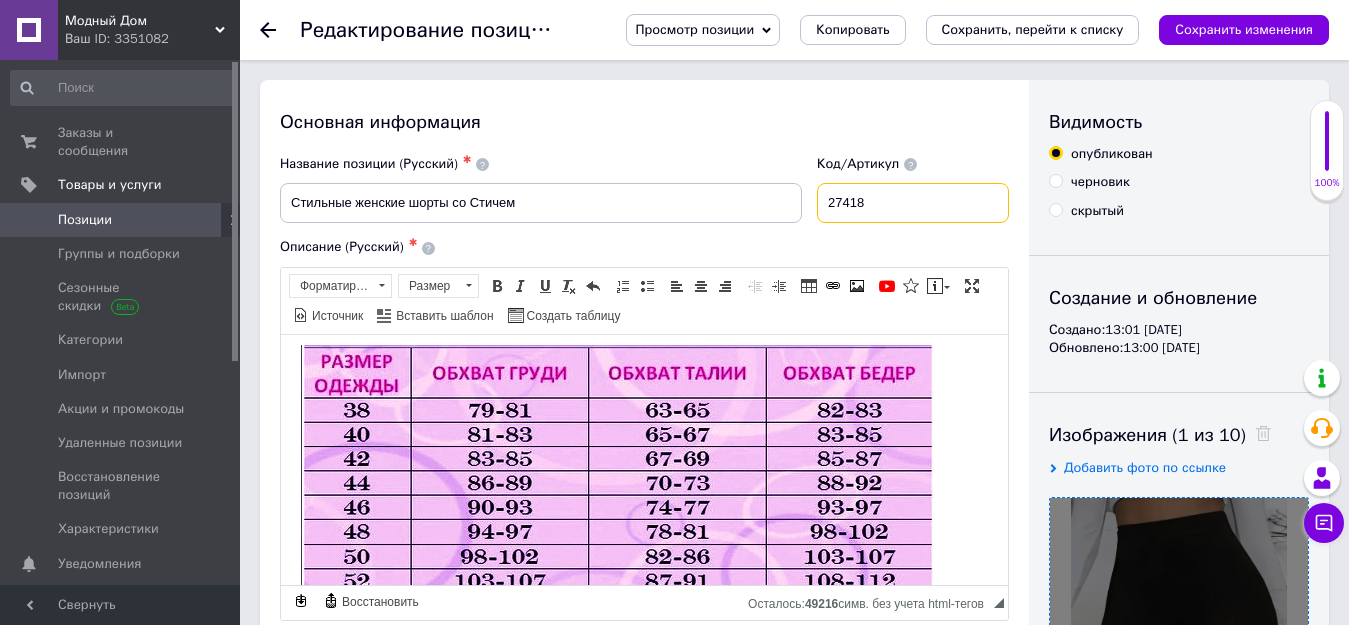 click on "27418" at bounding box center (913, 203) 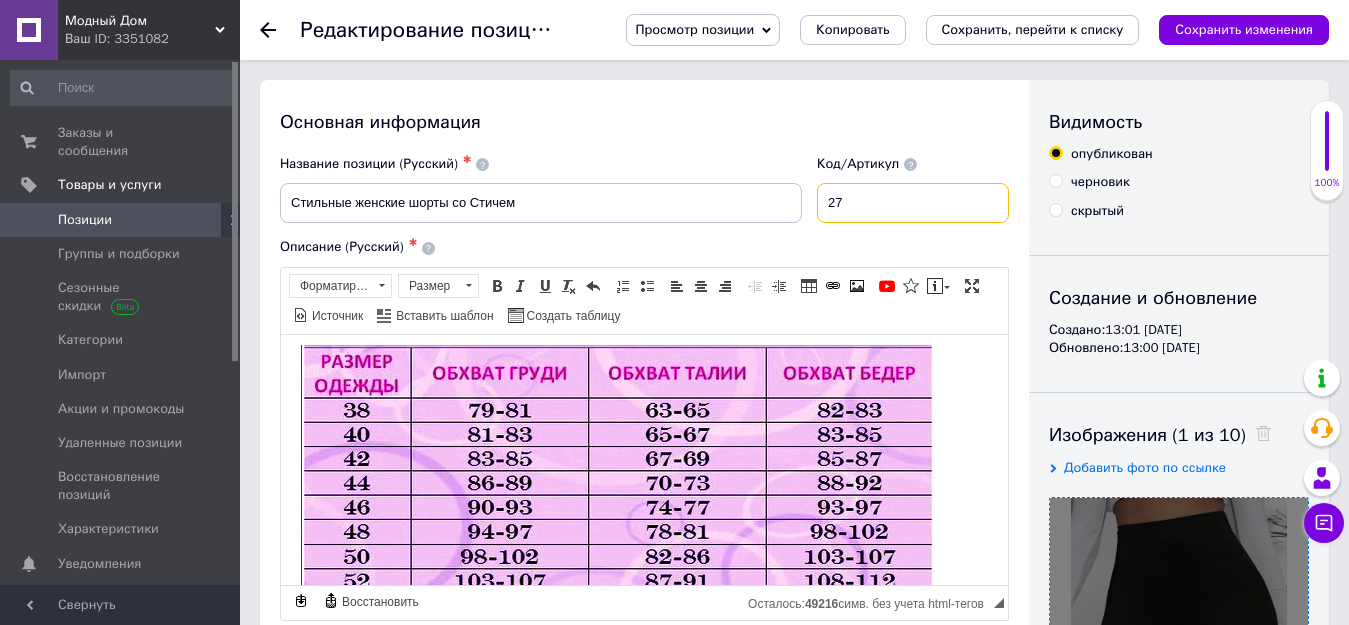 type on "2" 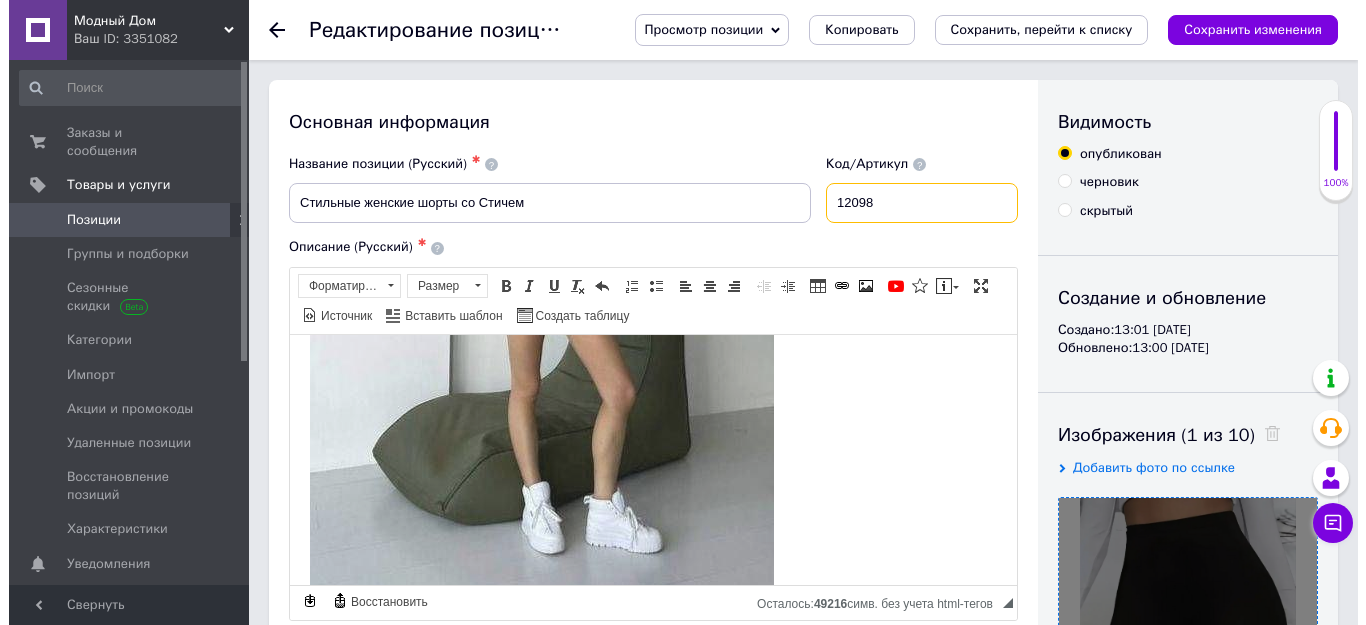 scroll, scrollTop: 300, scrollLeft: 0, axis: vertical 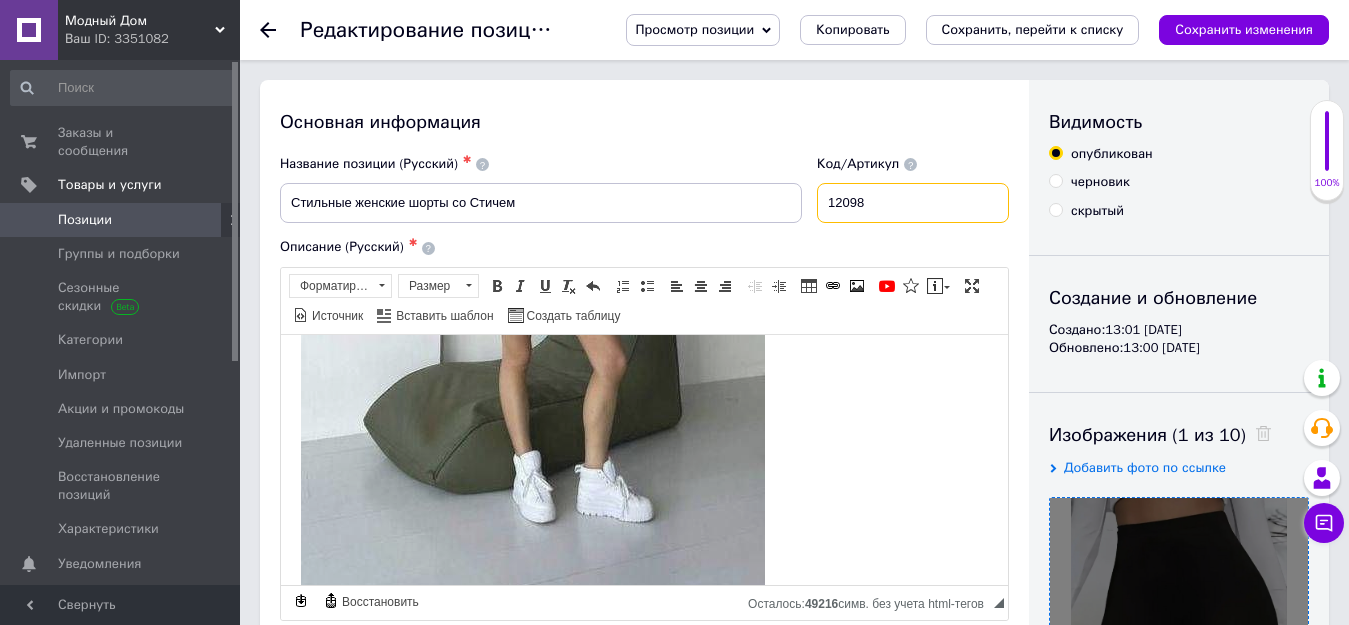 type on "12098" 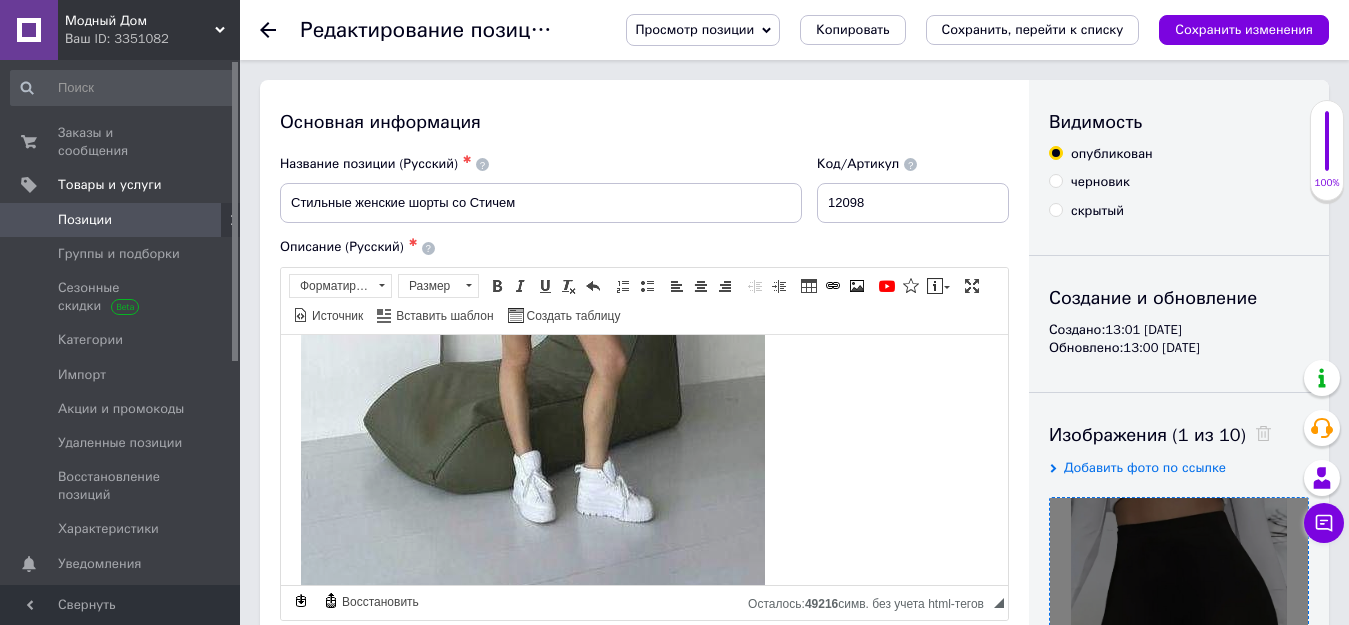 click at bounding box center (533, 388) 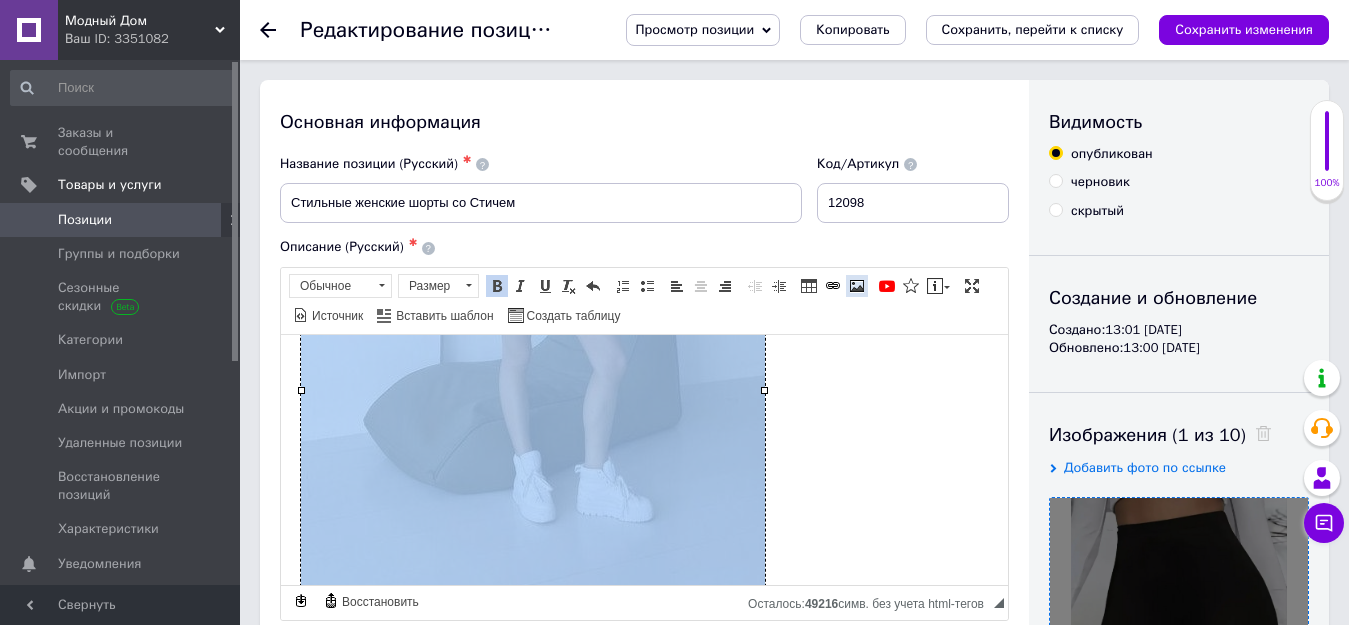click at bounding box center [857, 286] 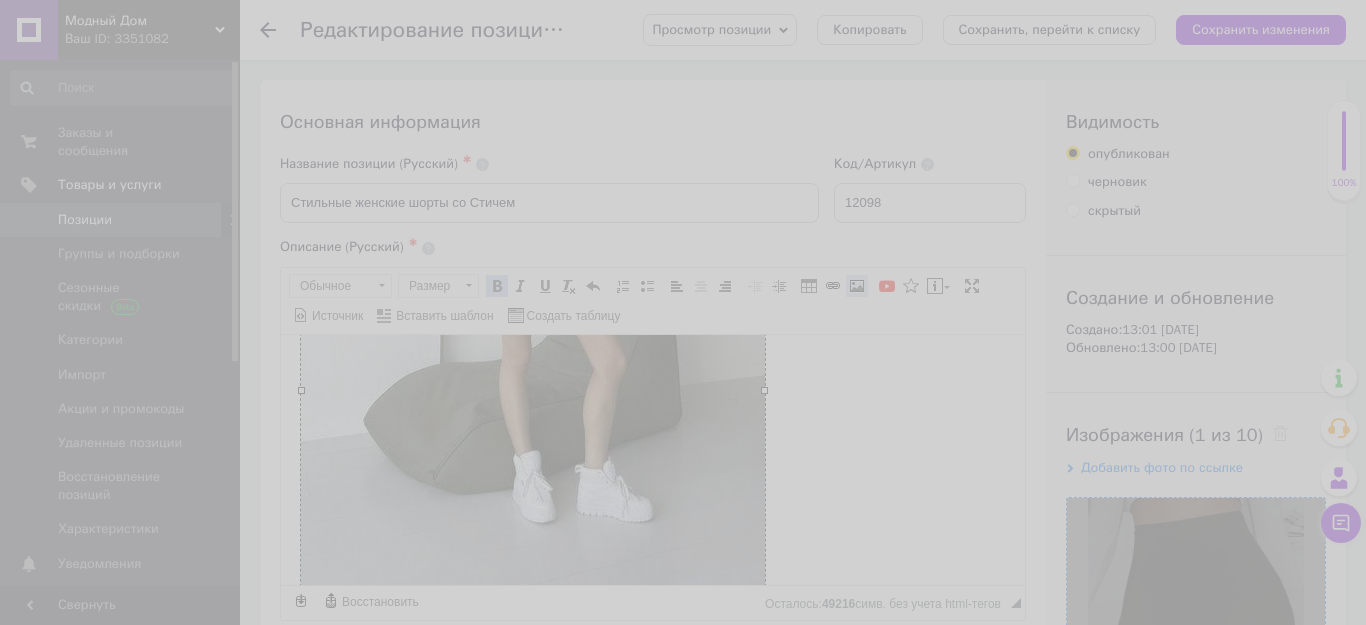 select 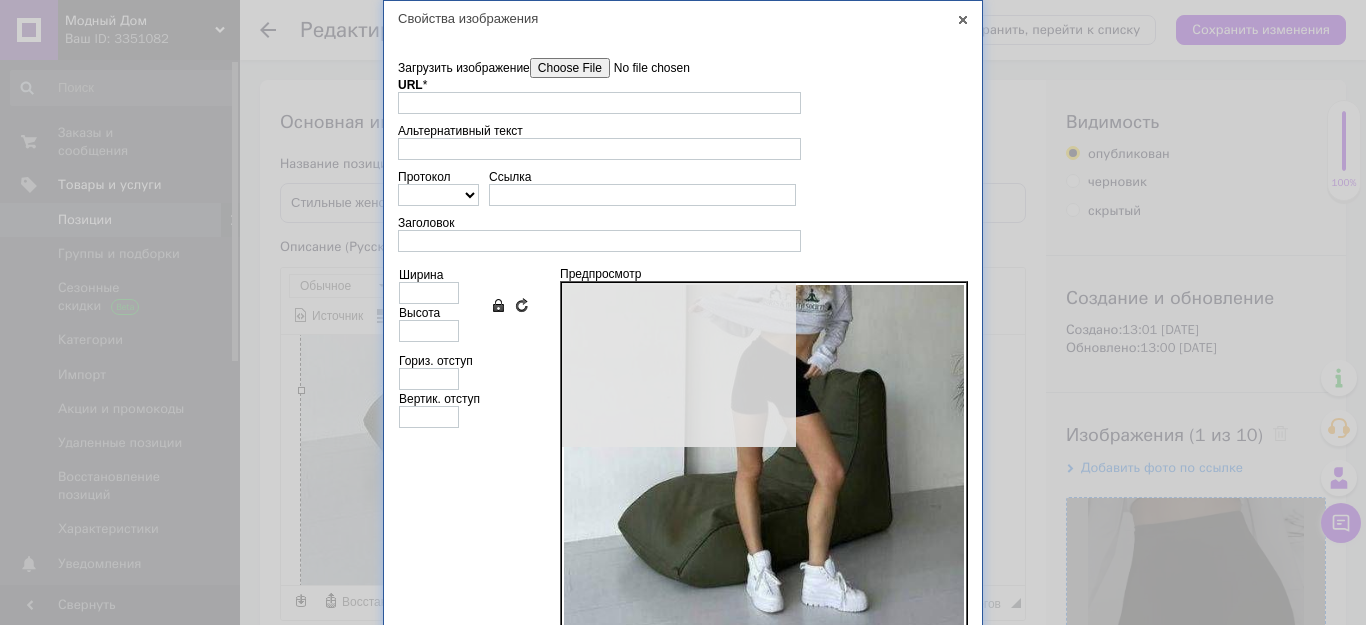 type on "https://images.prom.ua/6643514591_w640_h2048_1.jpg?fresh=1&PIMAGE_ID=6643514591" 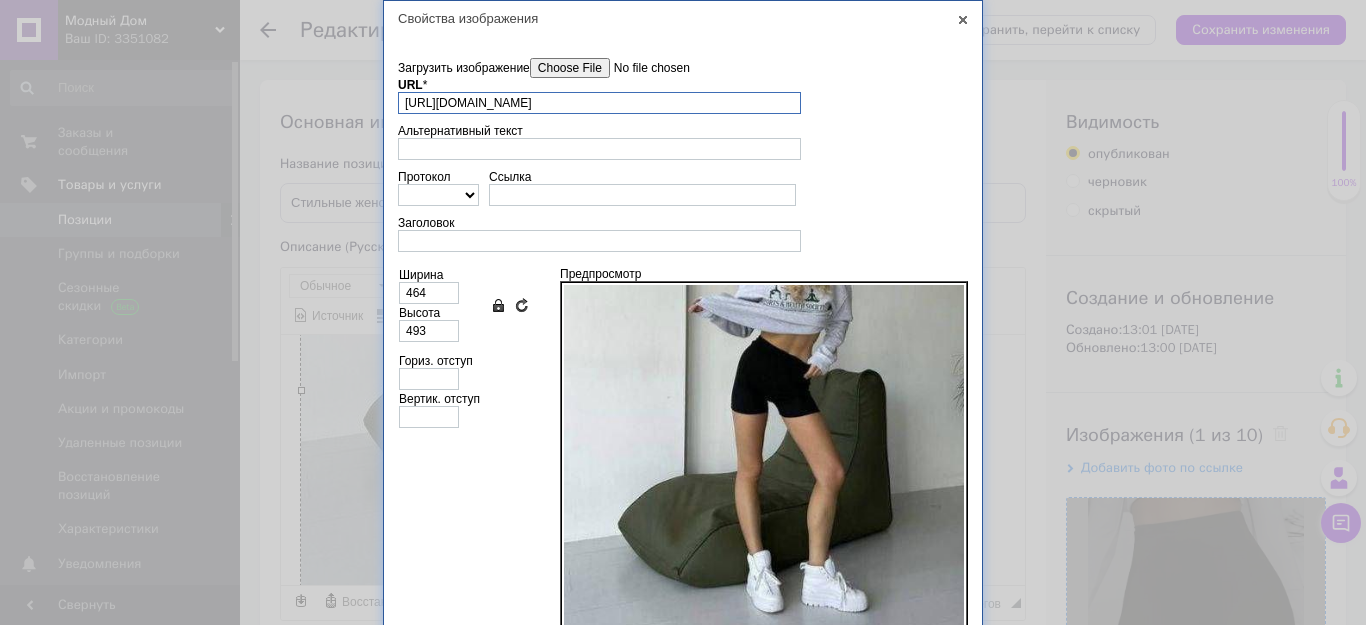 scroll, scrollTop: 0, scrollLeft: 105, axis: horizontal 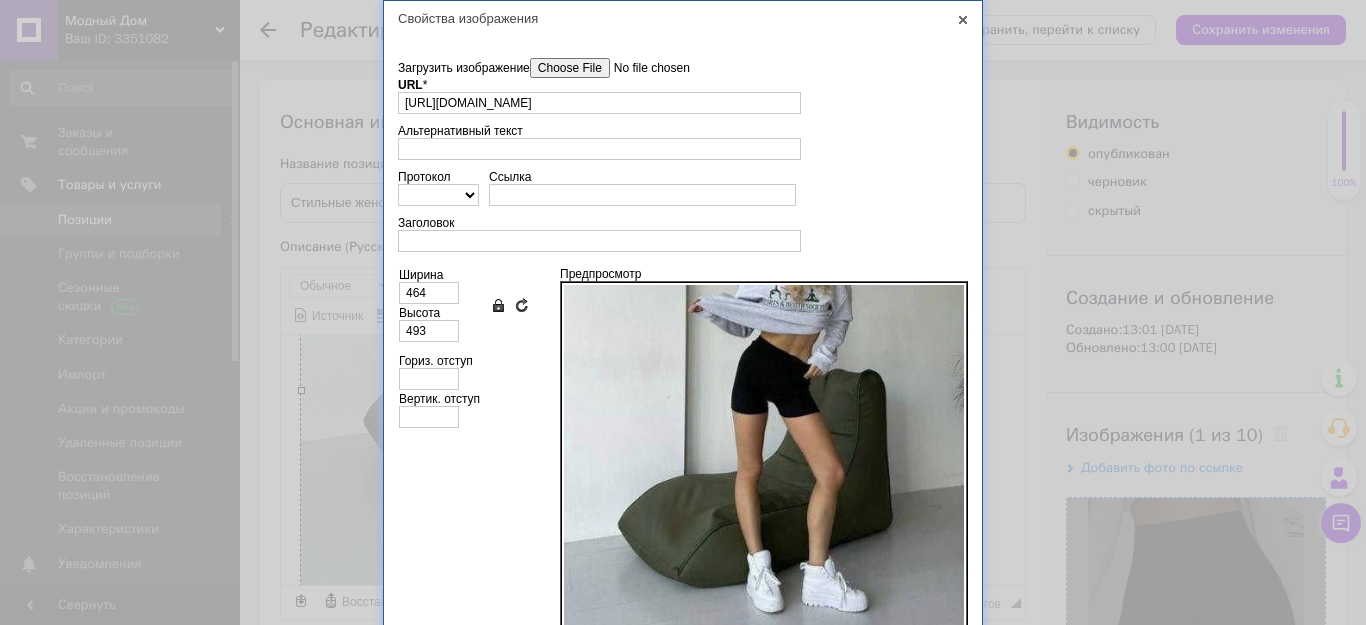 click on "Загрузить изображение" at bounding box center (643, 68) 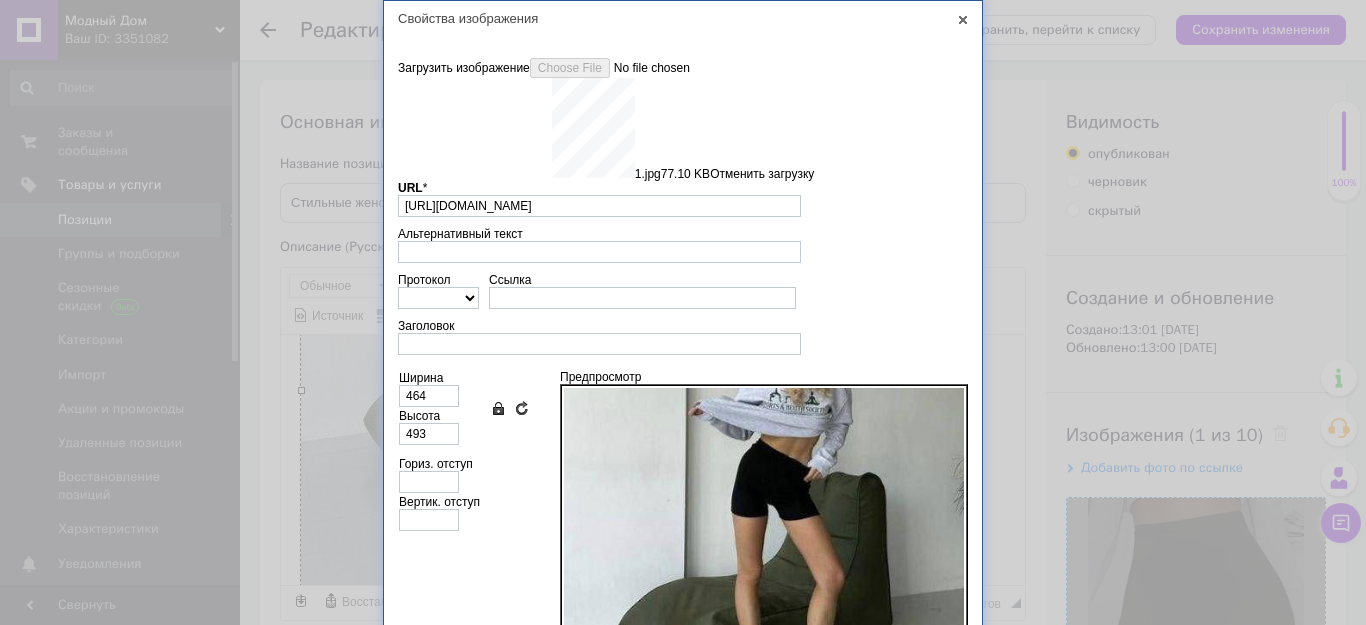 type on "https://images.prom.ua/6743594592_w640_h2048_1.jpg?fresh=1&PIMAGE_ID=6743594592" 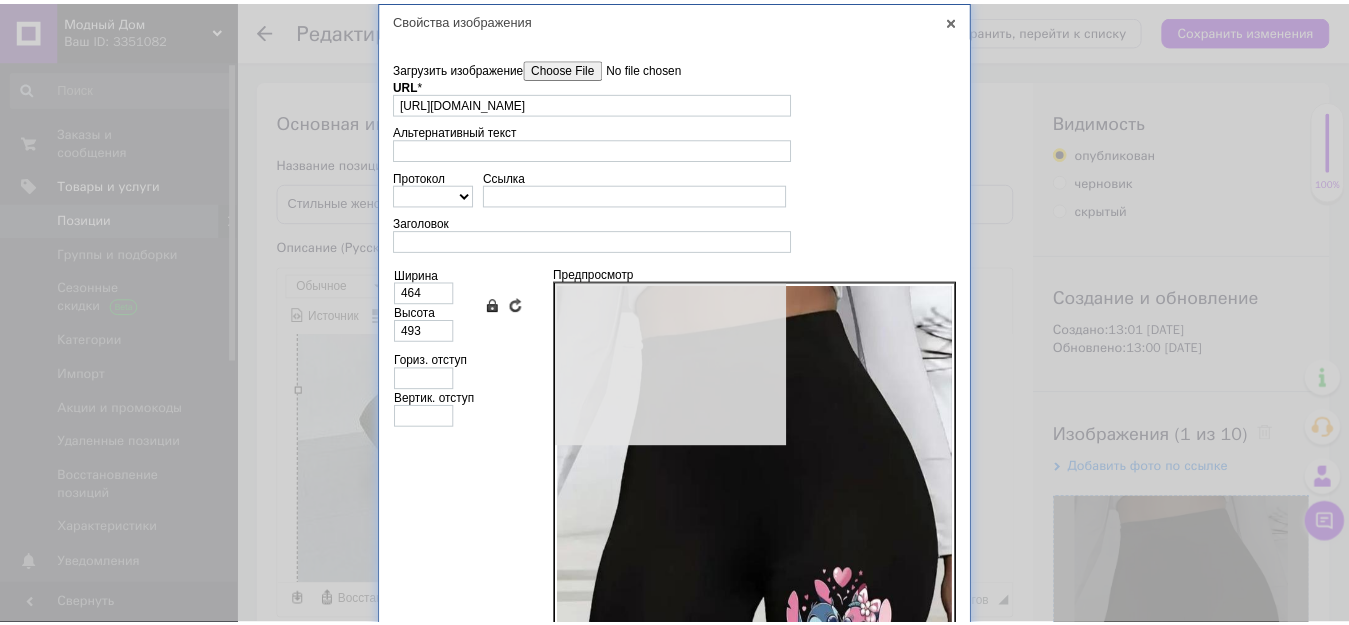 scroll, scrollTop: 77, scrollLeft: 0, axis: vertical 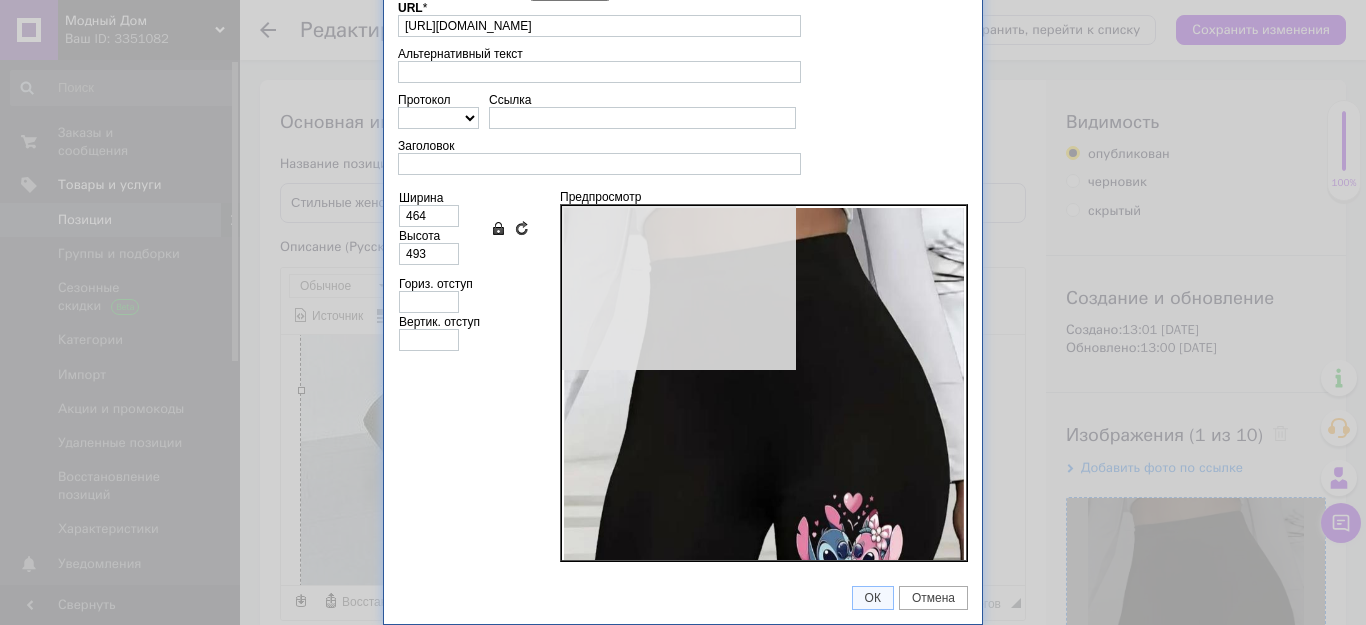type on "640" 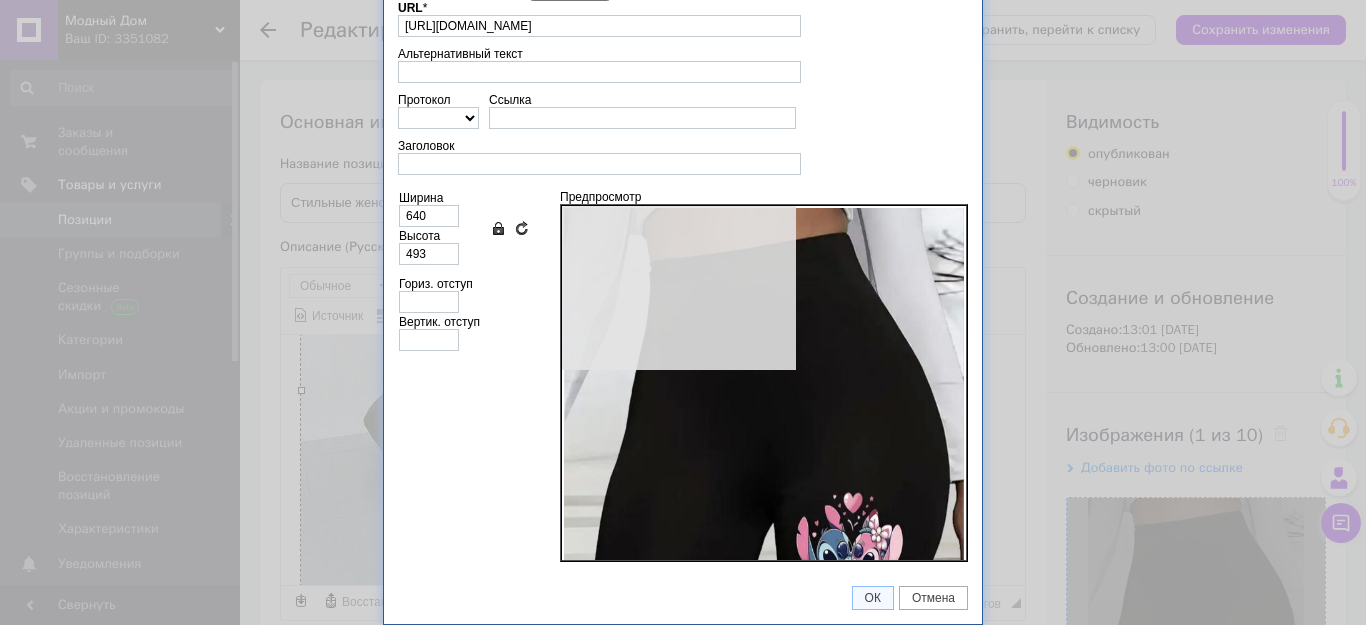 type on "766" 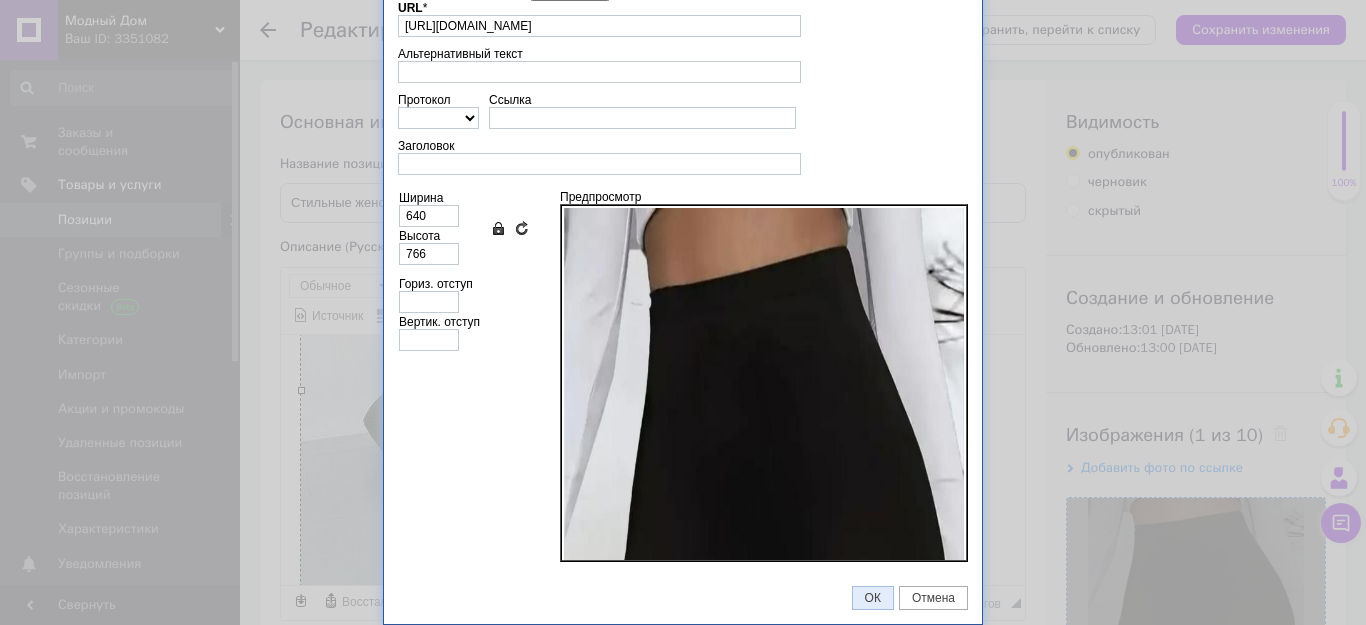 click on "ОК" at bounding box center [873, 598] 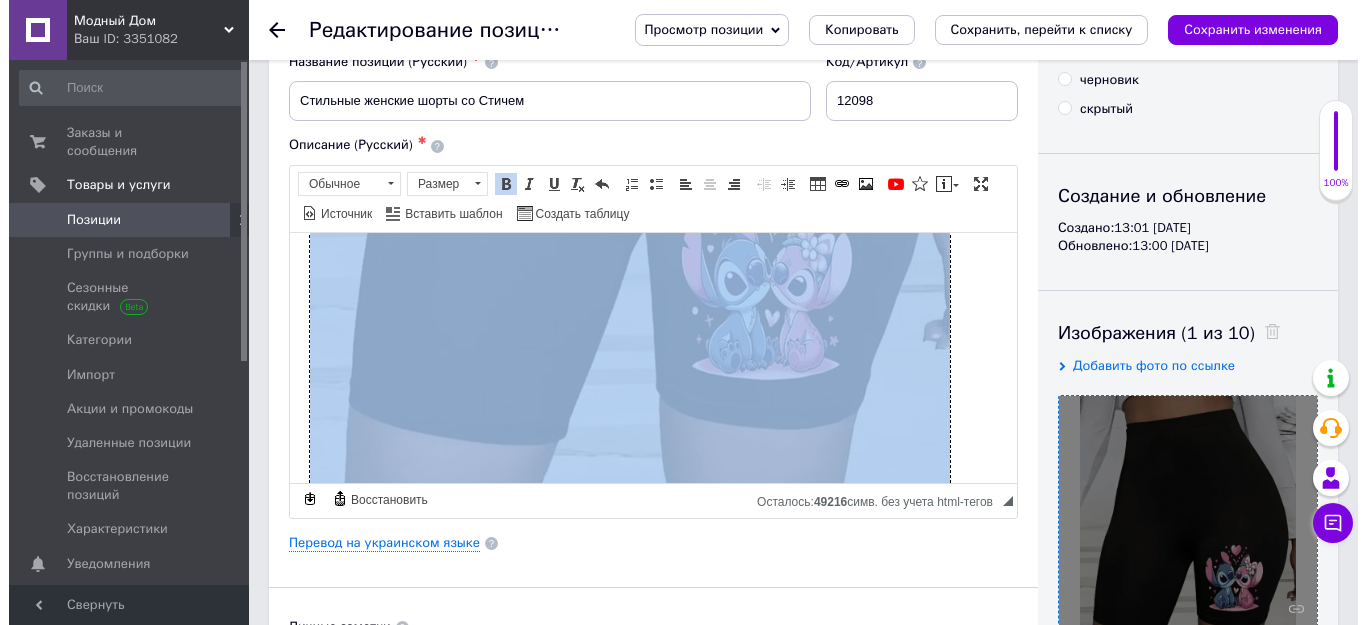 scroll, scrollTop: 200, scrollLeft: 0, axis: vertical 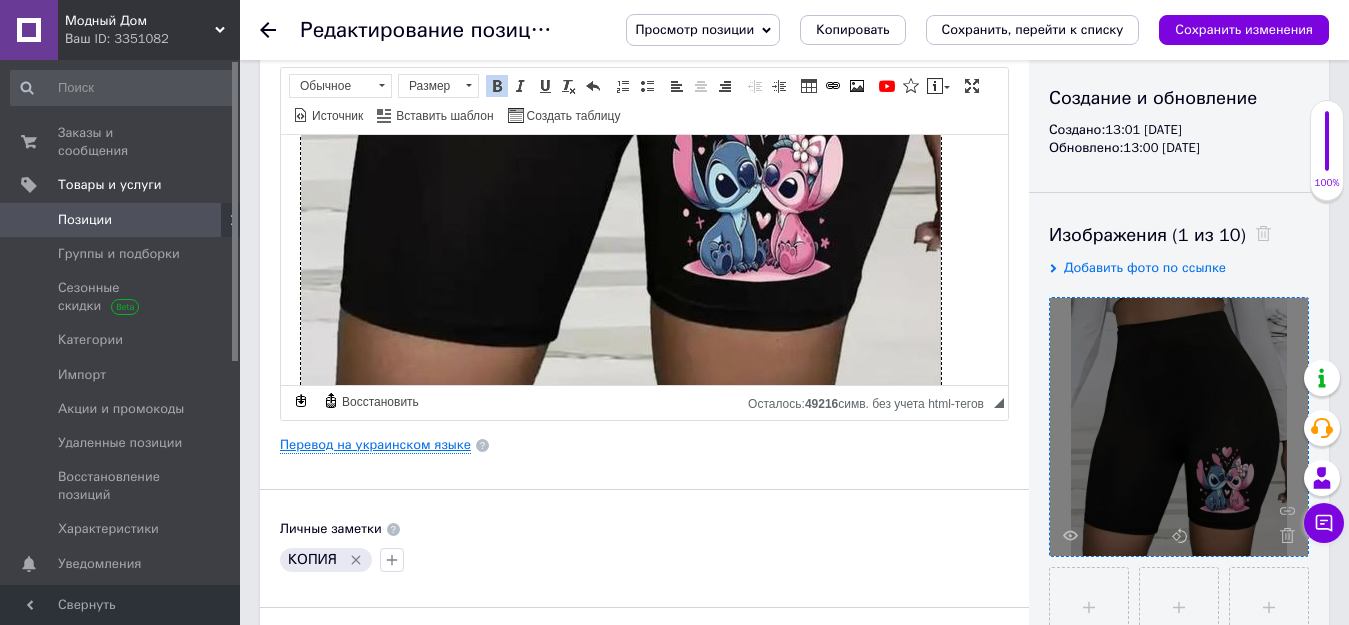 click on "Перевод на украинском языке" at bounding box center (375, 445) 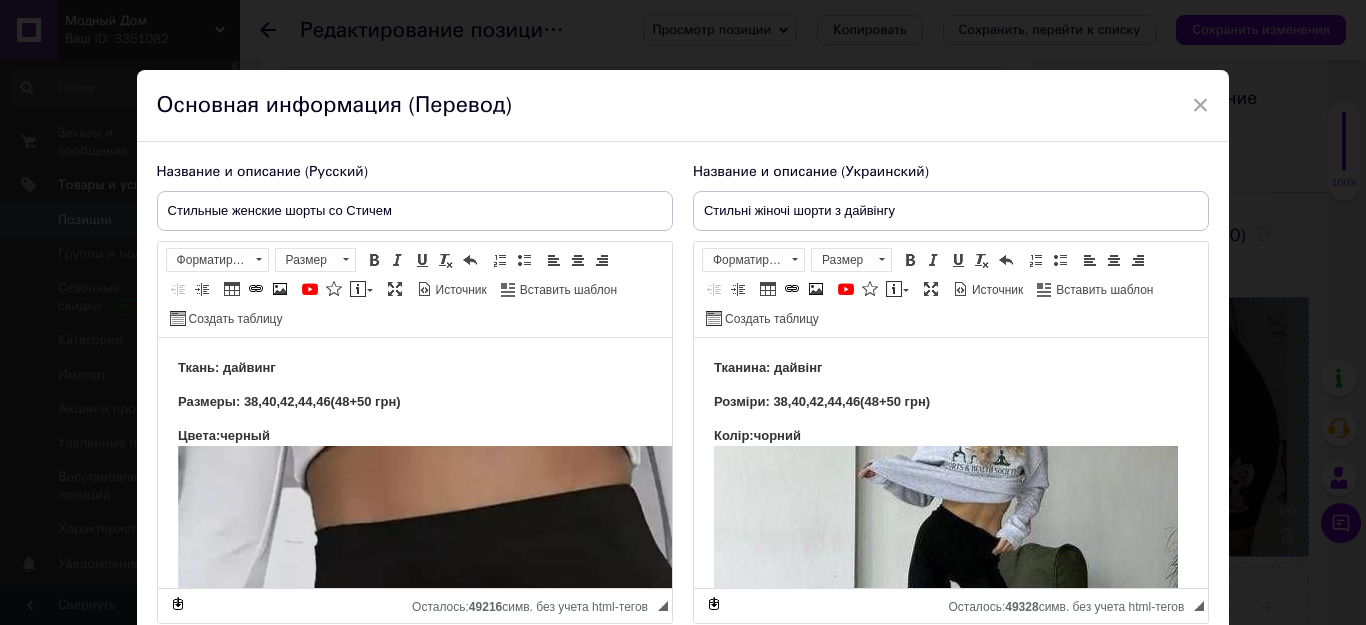 scroll, scrollTop: 0, scrollLeft: 0, axis: both 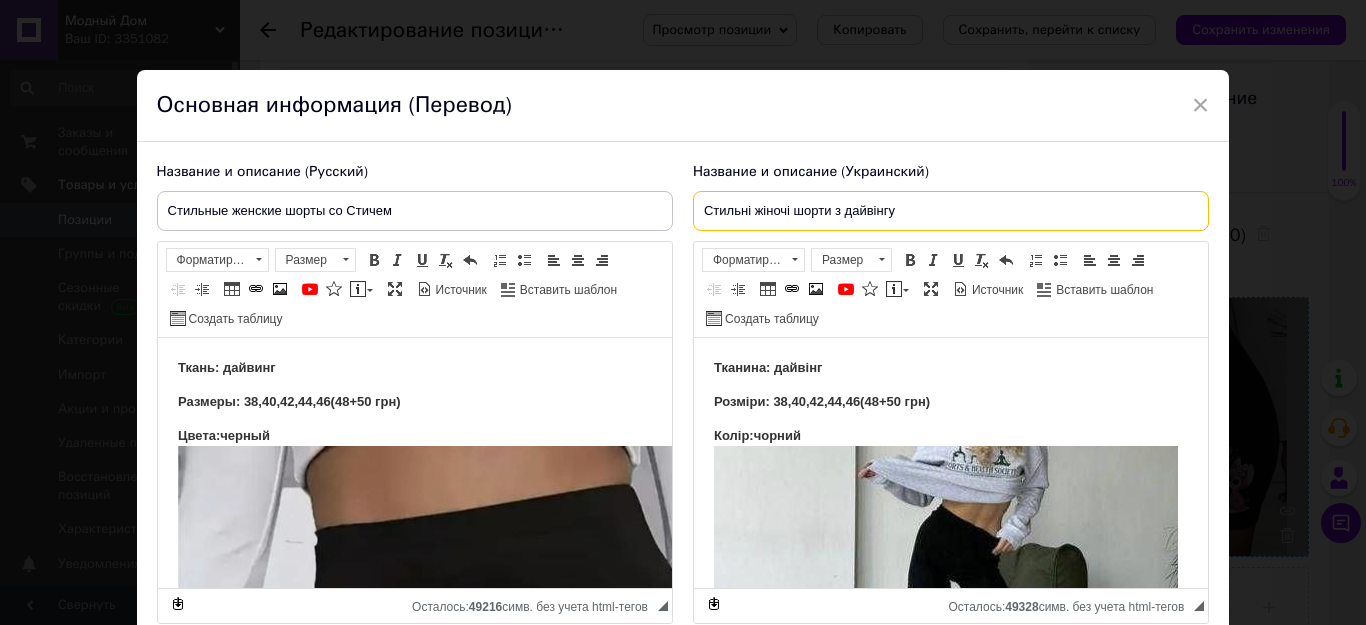 drag, startPoint x: 842, startPoint y: 213, endPoint x: 913, endPoint y: 216, distance: 71.063354 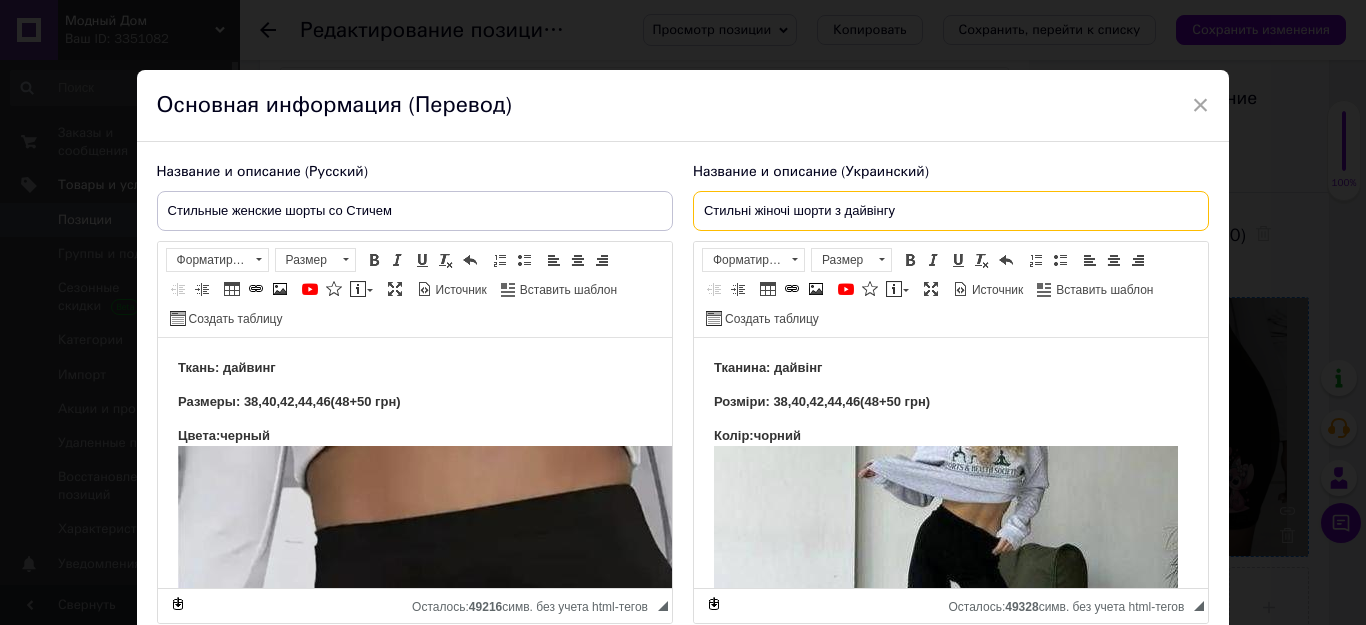 click on "Стильні жіночі шорти з дайвінгу" at bounding box center (951, 211) 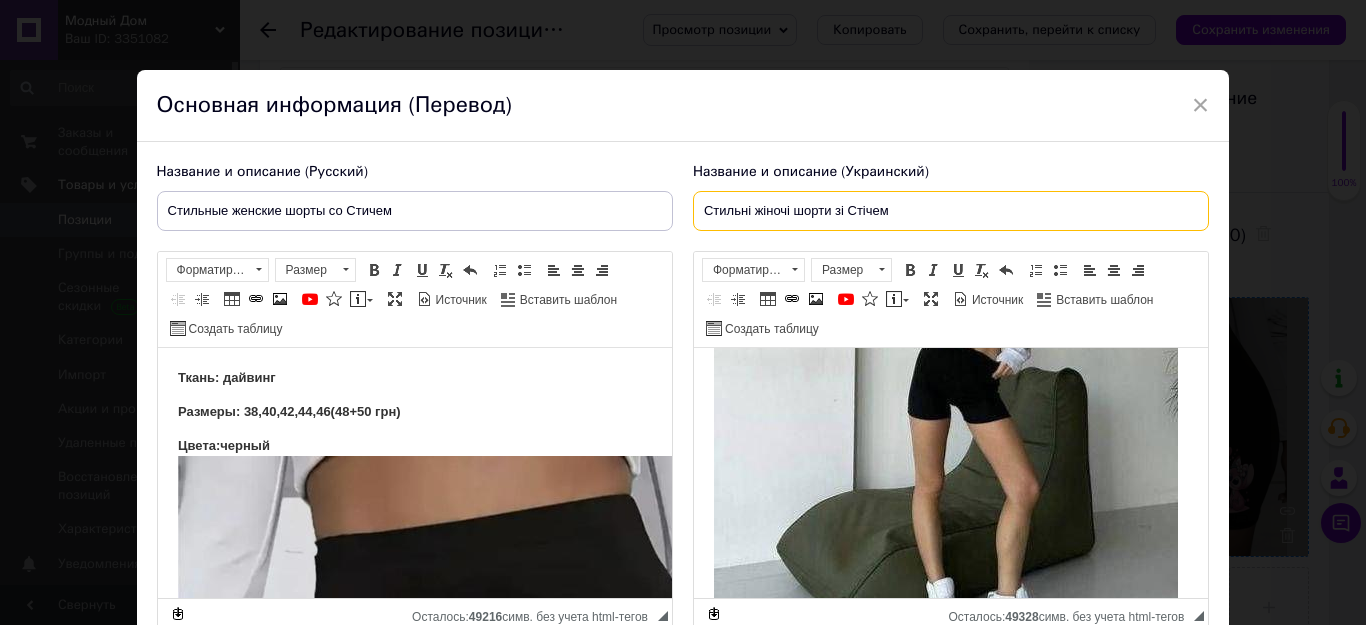 scroll, scrollTop: 400, scrollLeft: 0, axis: vertical 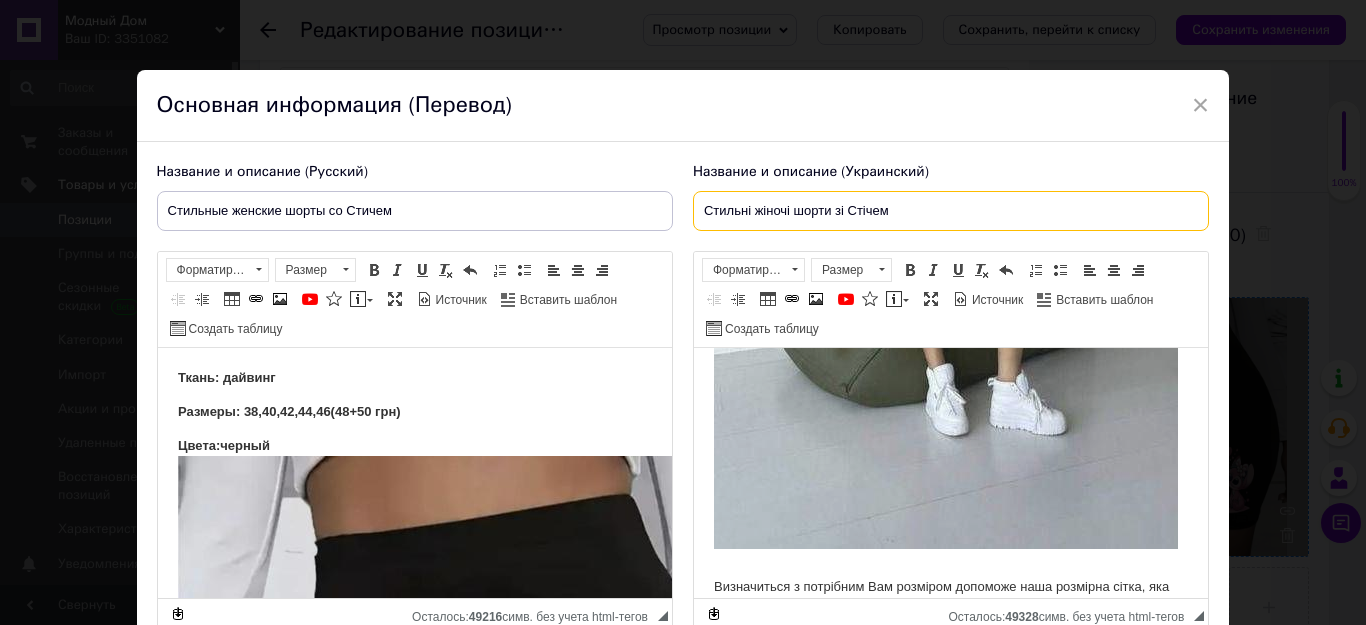 type on "Стильні жіночі шорти зі Стічем" 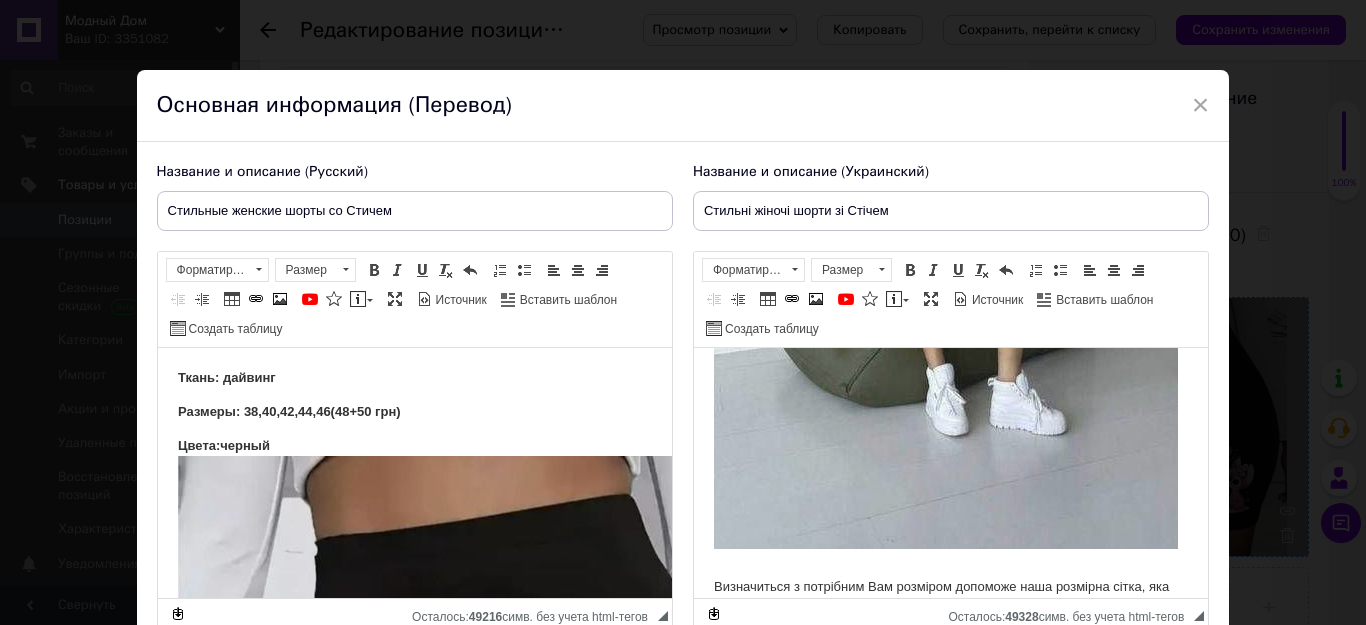 click at bounding box center (945, 302) 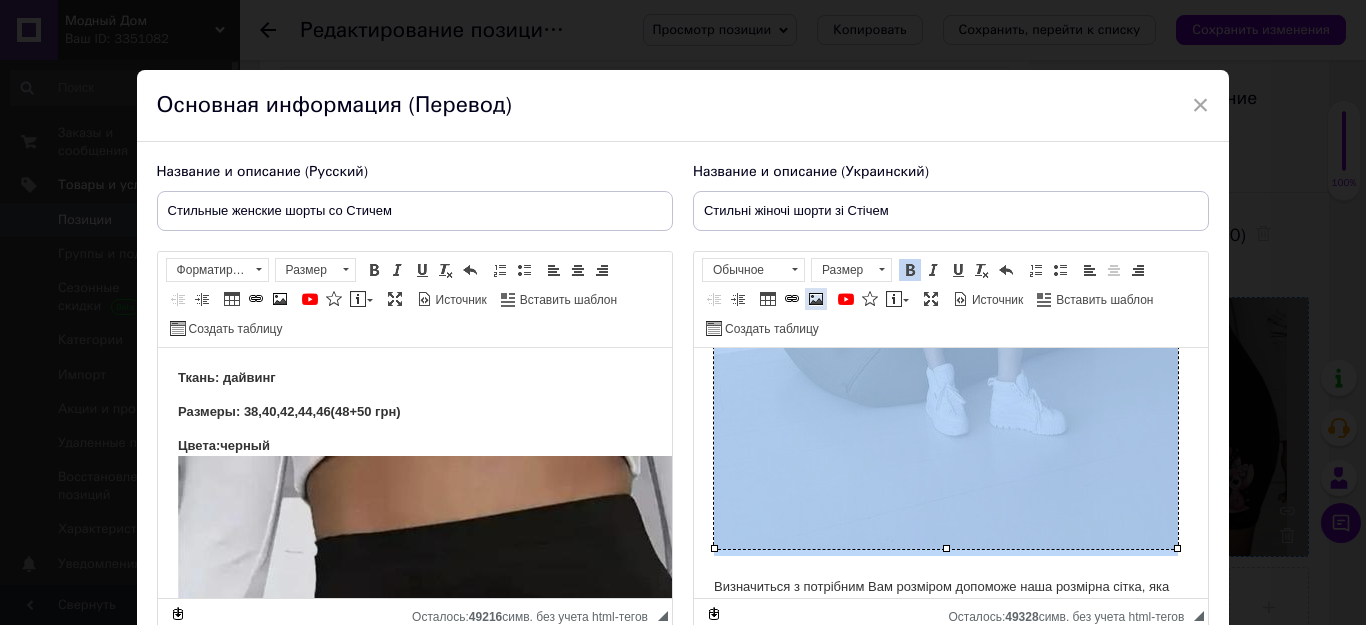click on "Изображение" at bounding box center [816, 299] 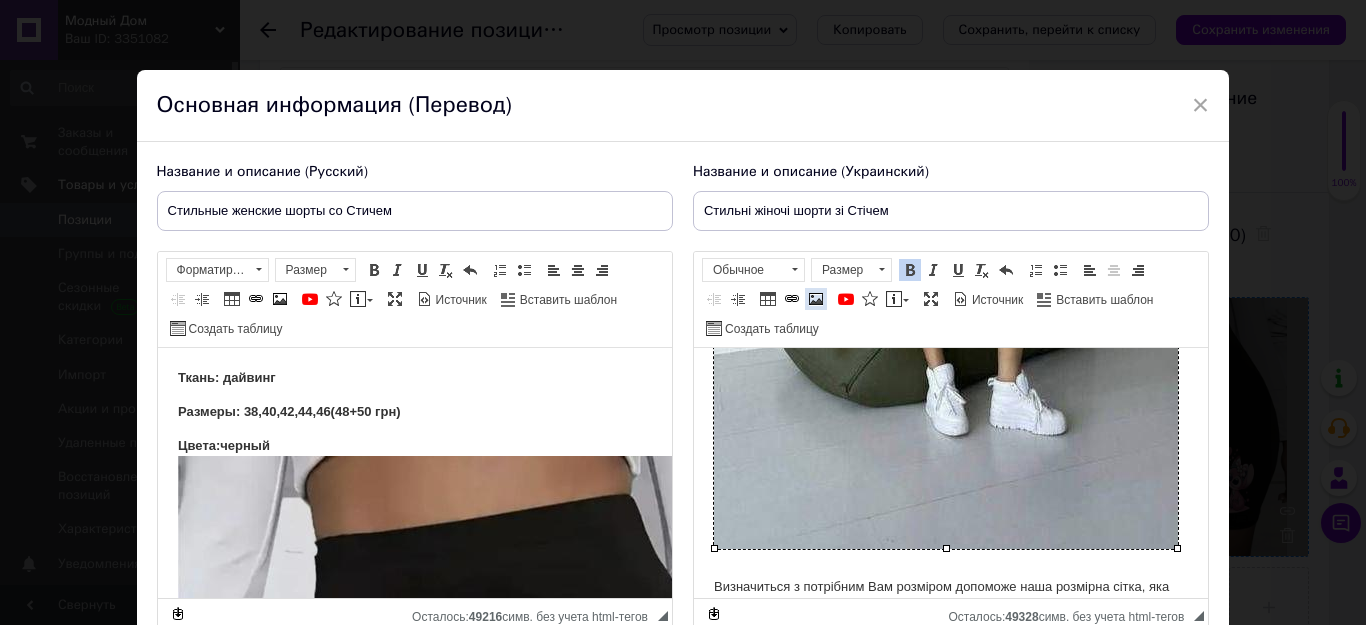 select 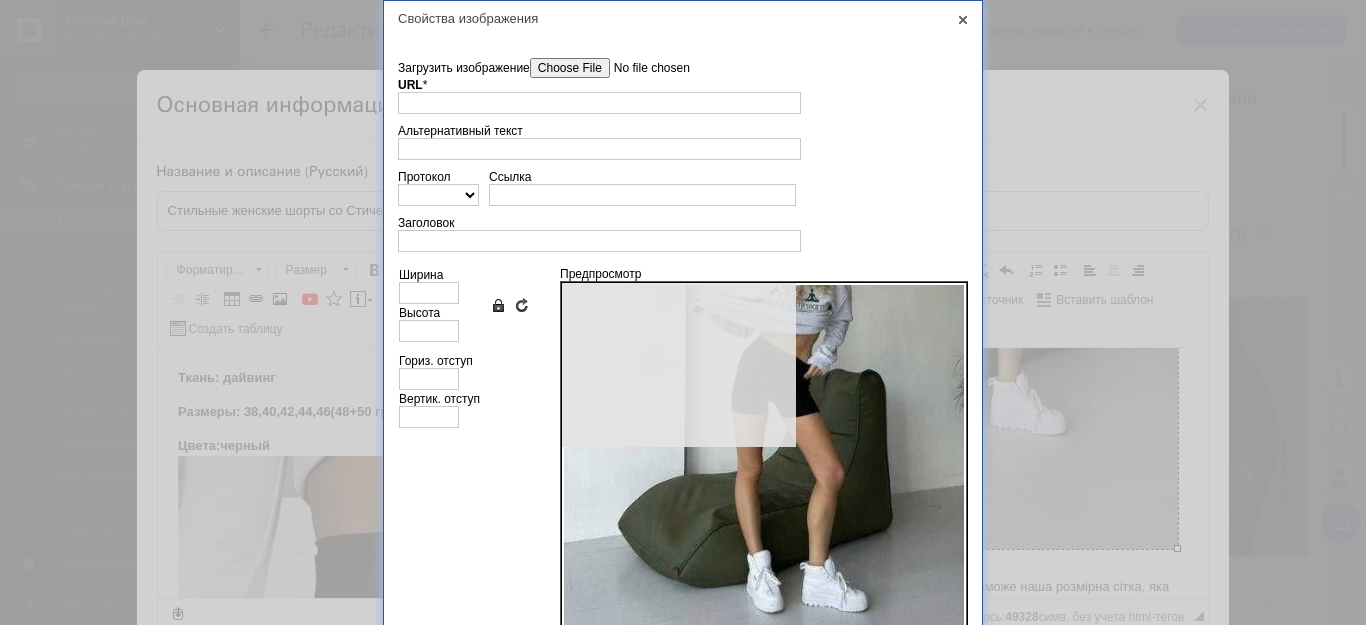 type on "https://images.prom.ua/6643514591_w640_h2048_1.jpg?fresh=1&PIMAGE_ID=6643514591" 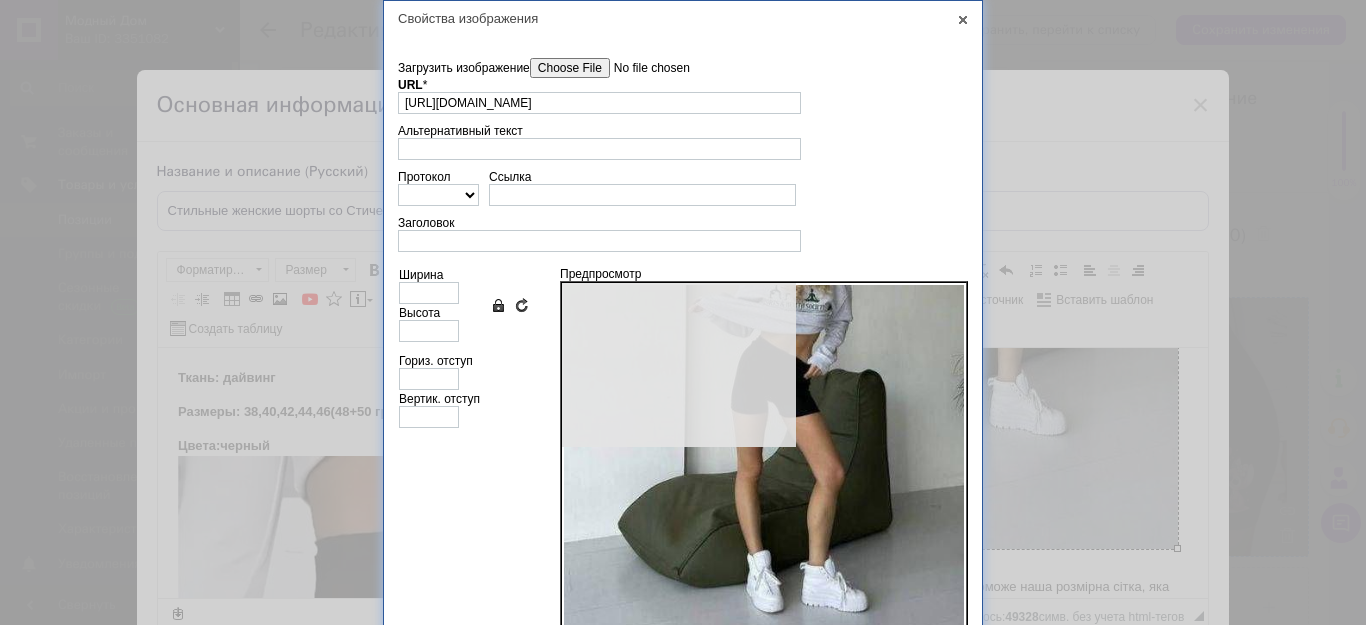 type on "464" 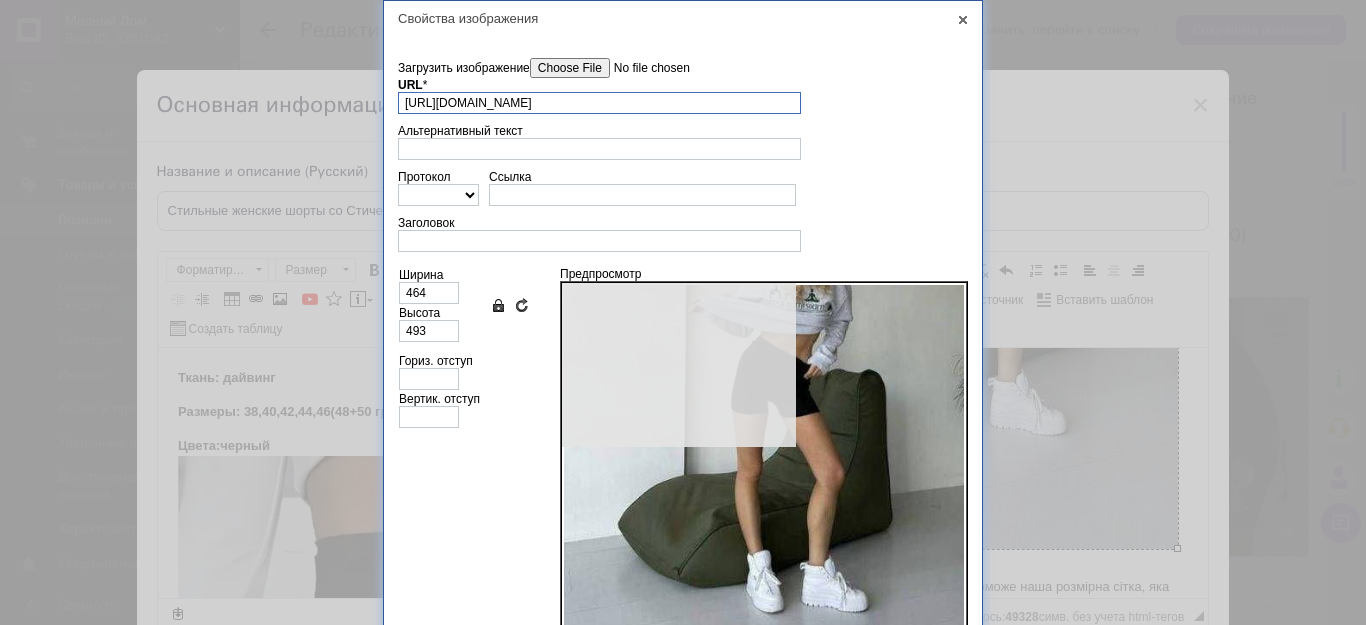 scroll, scrollTop: 0, scrollLeft: 105, axis: horizontal 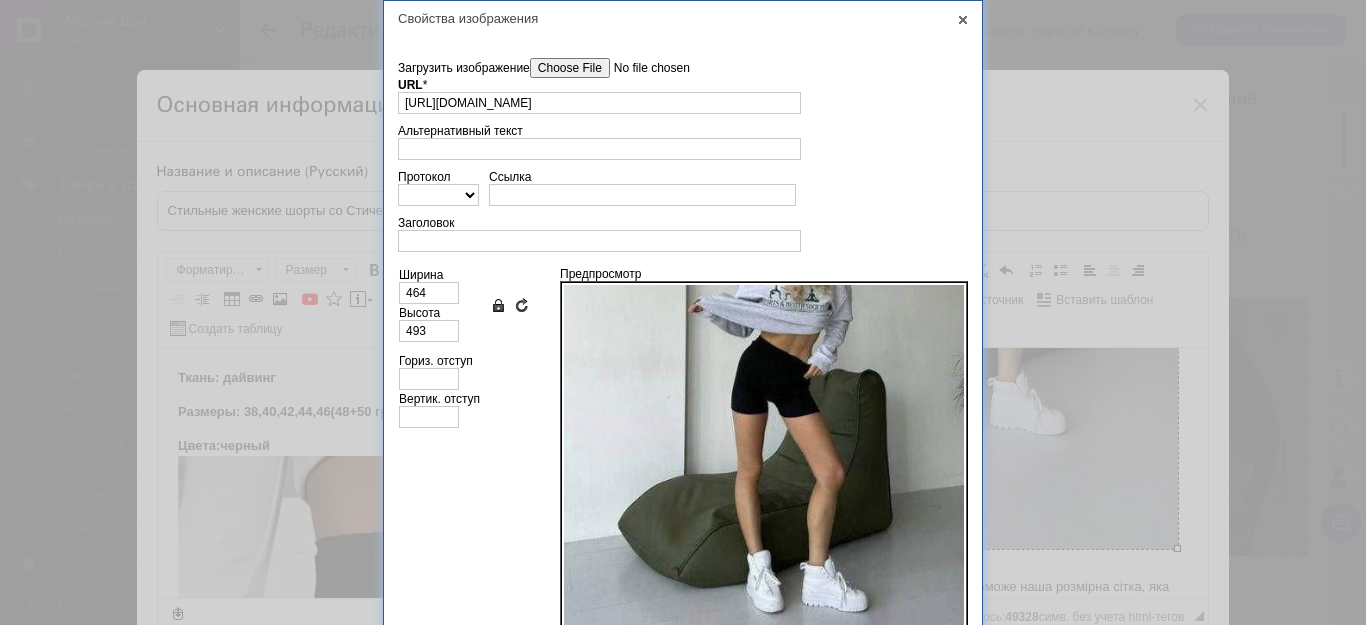 click on "Загрузить изображение" at bounding box center (643, 68) 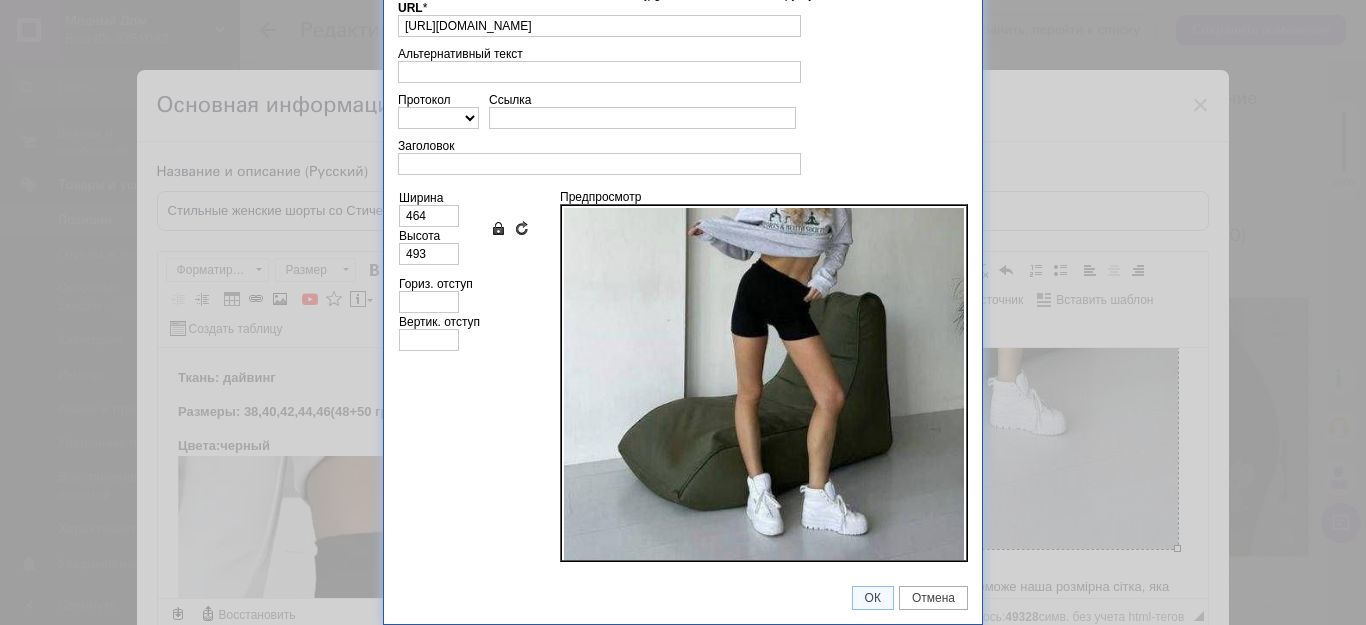 type on "https://images.prom.ua/6743594592_w640_h2048_1.jpg?fresh=1&PIMAGE_ID=6743594592" 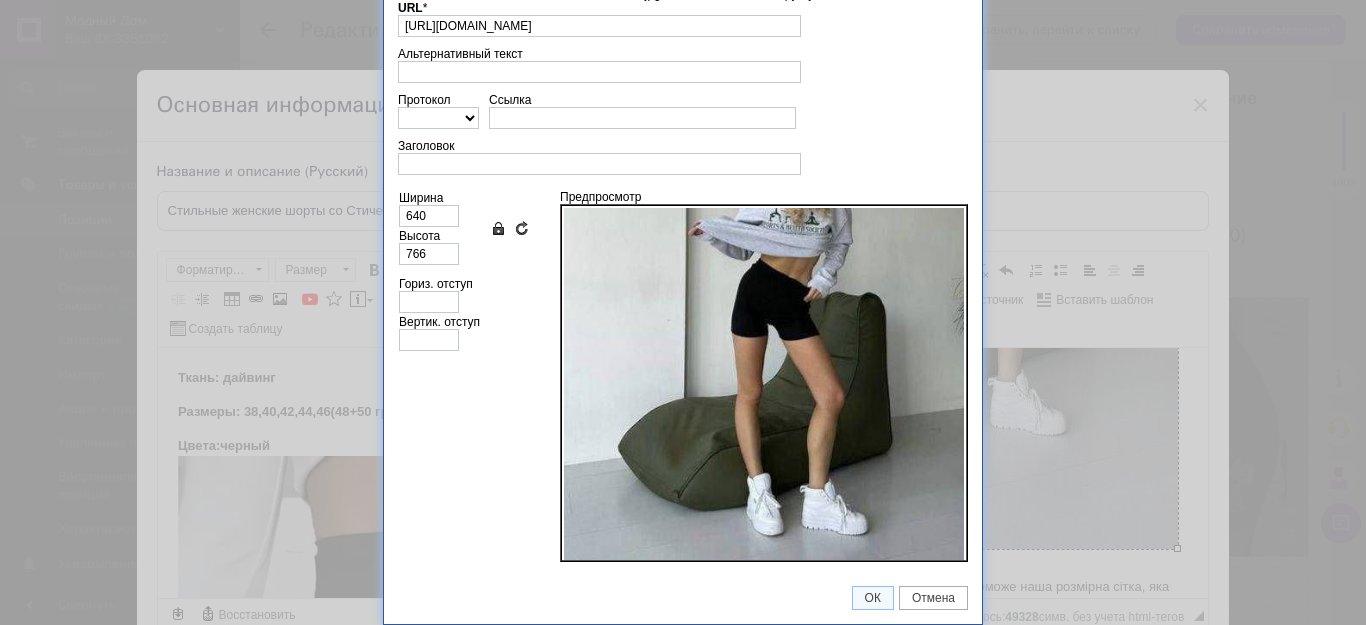 scroll, scrollTop: 77, scrollLeft: 0, axis: vertical 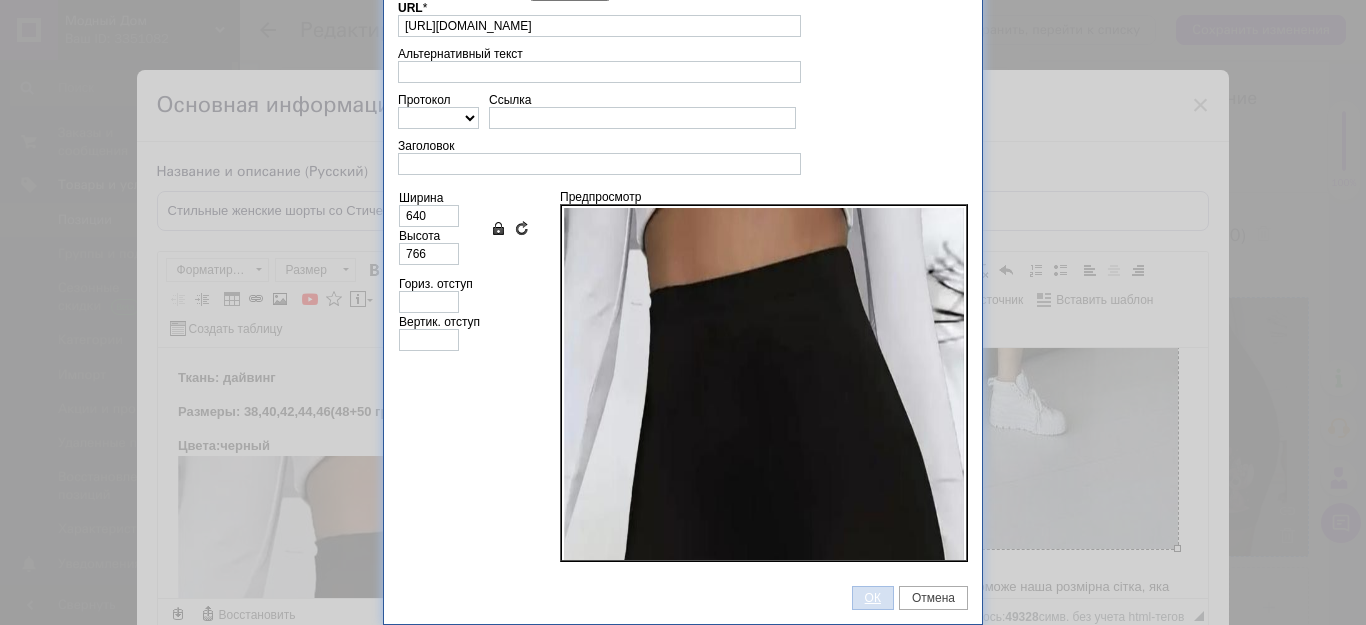 click on "ОК" at bounding box center [873, 598] 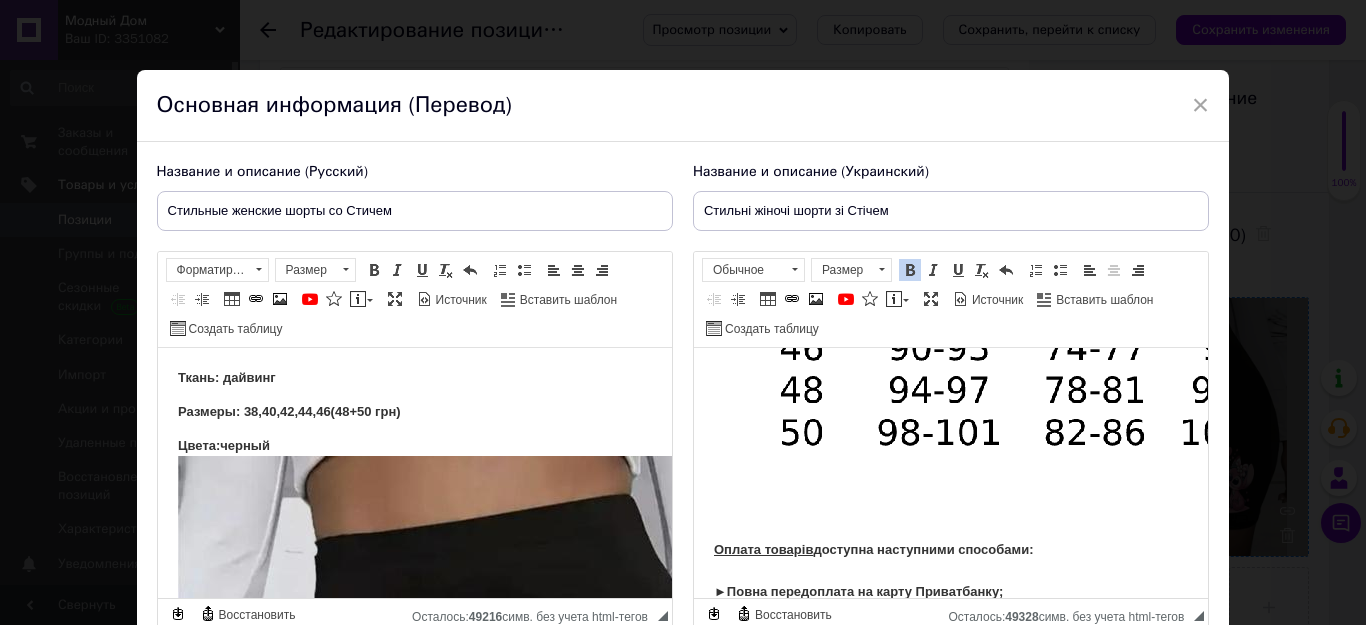 scroll, scrollTop: 1625, scrollLeft: 0, axis: vertical 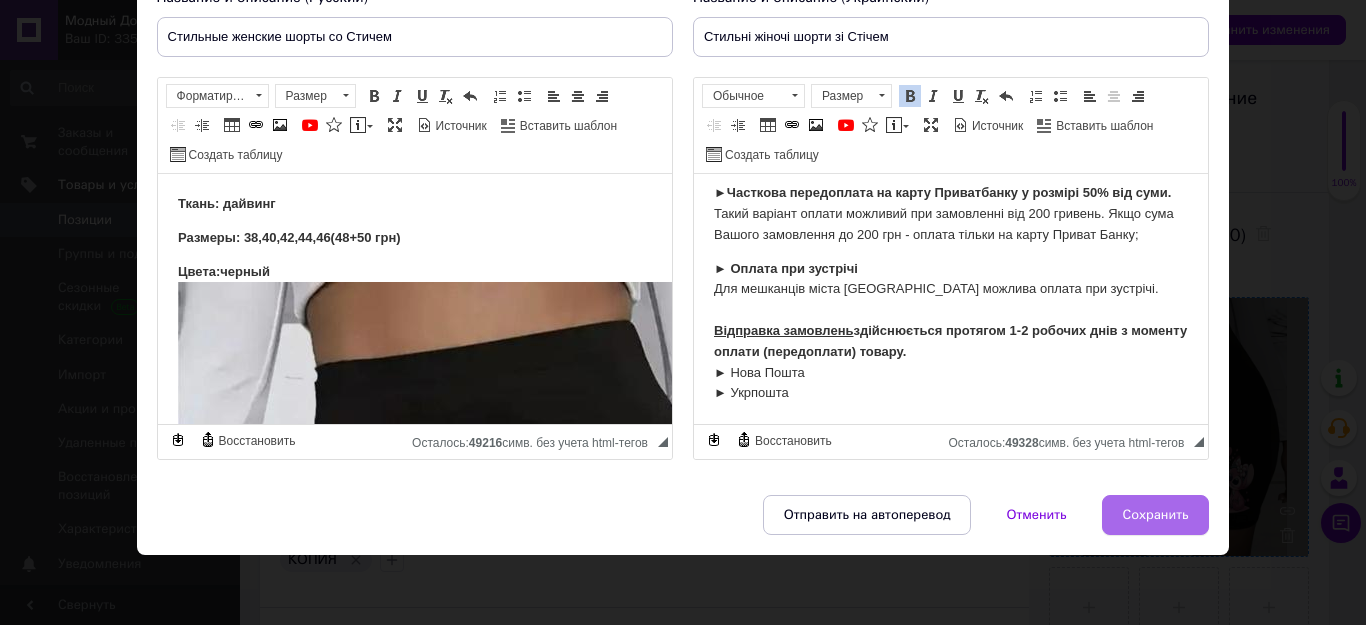 click on "Сохранить" at bounding box center [1156, 515] 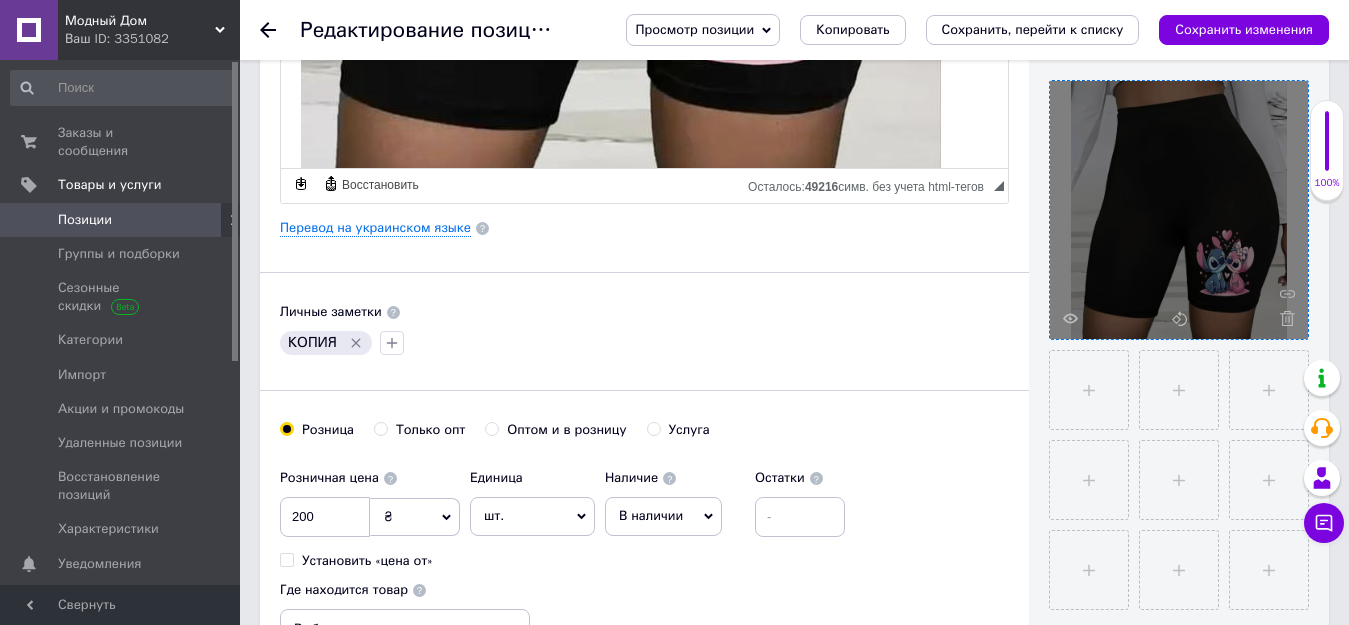 scroll, scrollTop: 700, scrollLeft: 0, axis: vertical 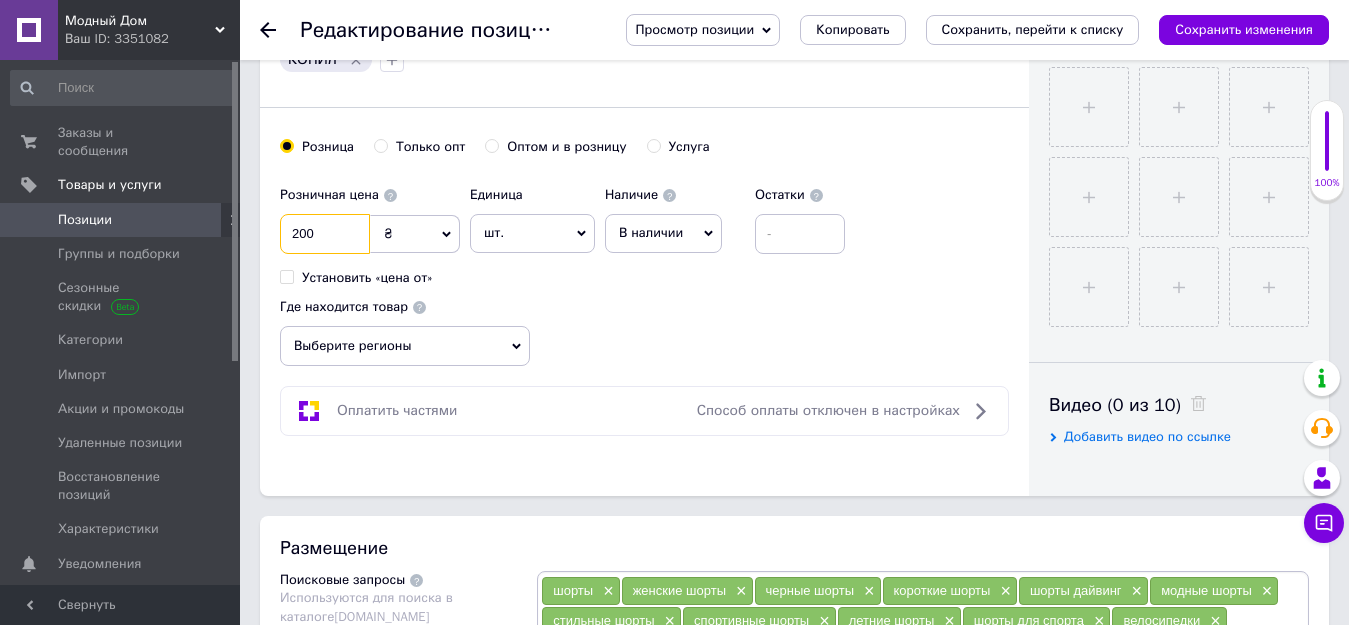 click on "200" at bounding box center (325, 234) 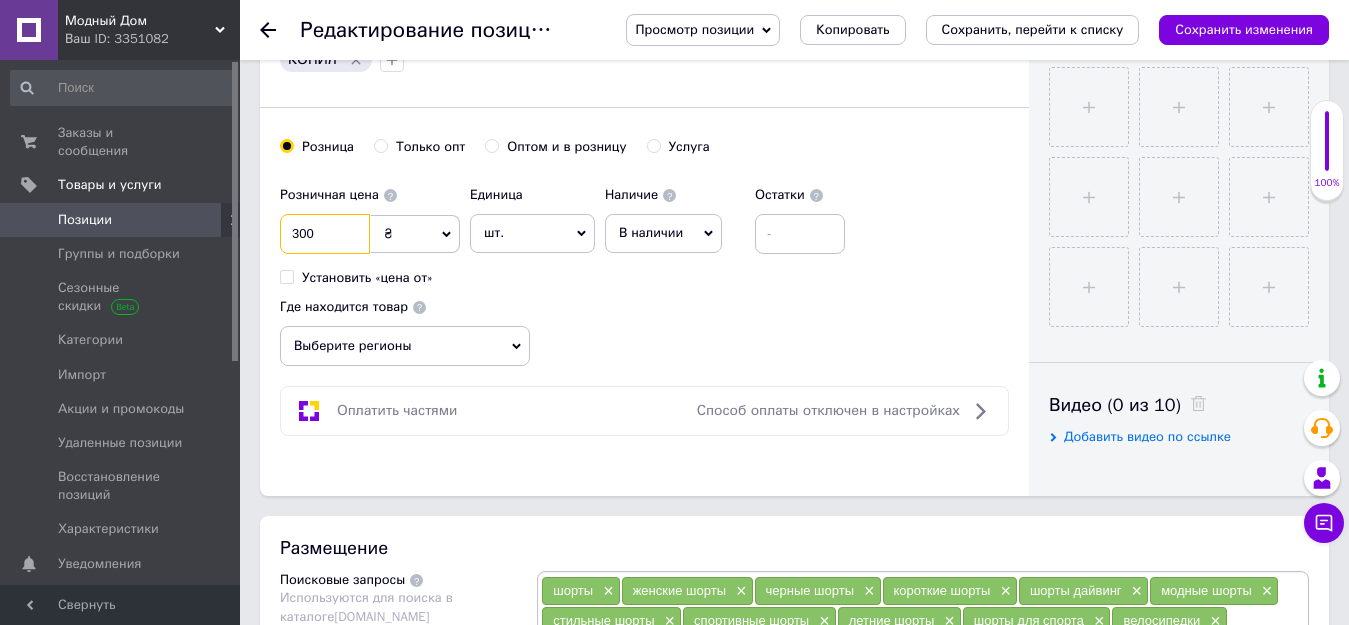 scroll, scrollTop: 1000, scrollLeft: 0, axis: vertical 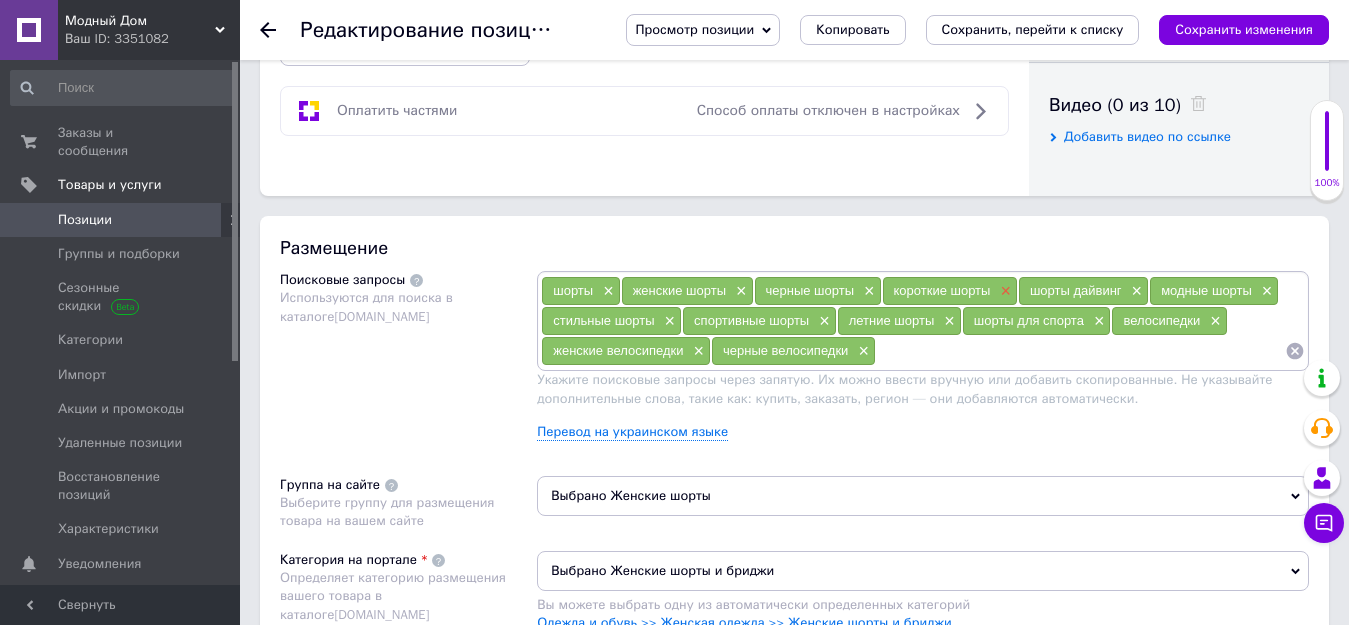 type on "300" 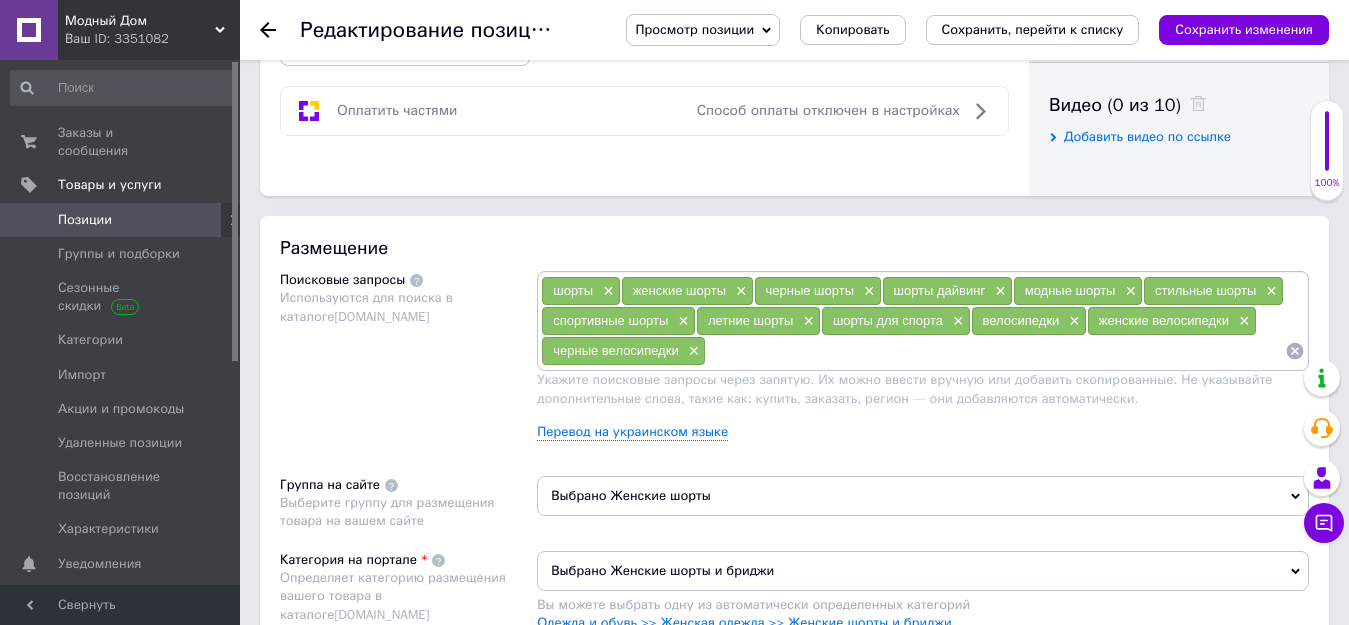 click at bounding box center [995, 351] 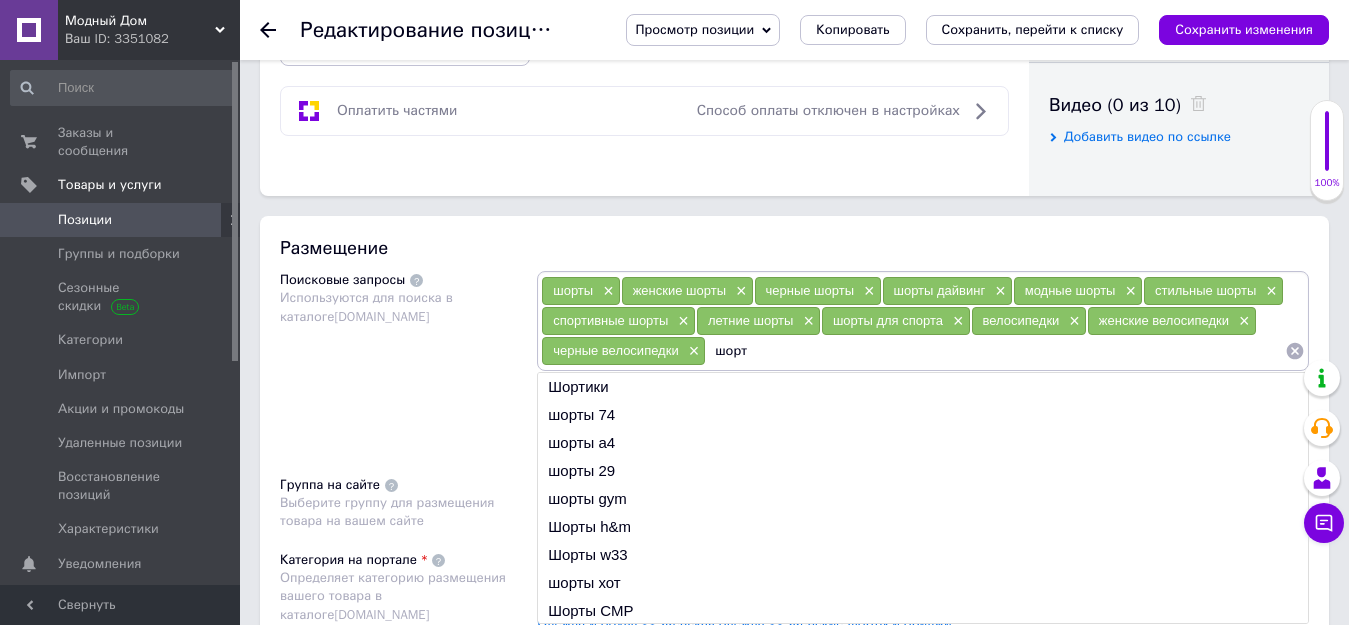 drag, startPoint x: 1361, startPoint y: 137, endPoint x: 915, endPoint y: 361, distance: 499.0912 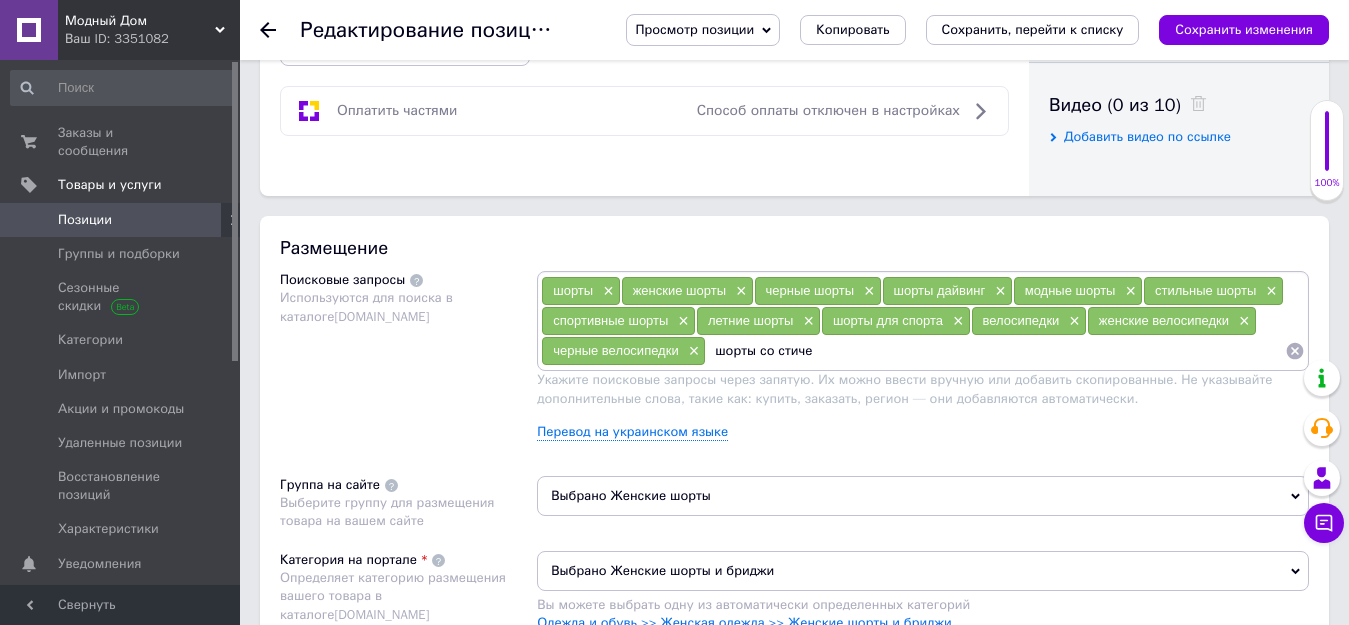 type on "шорты со стичем" 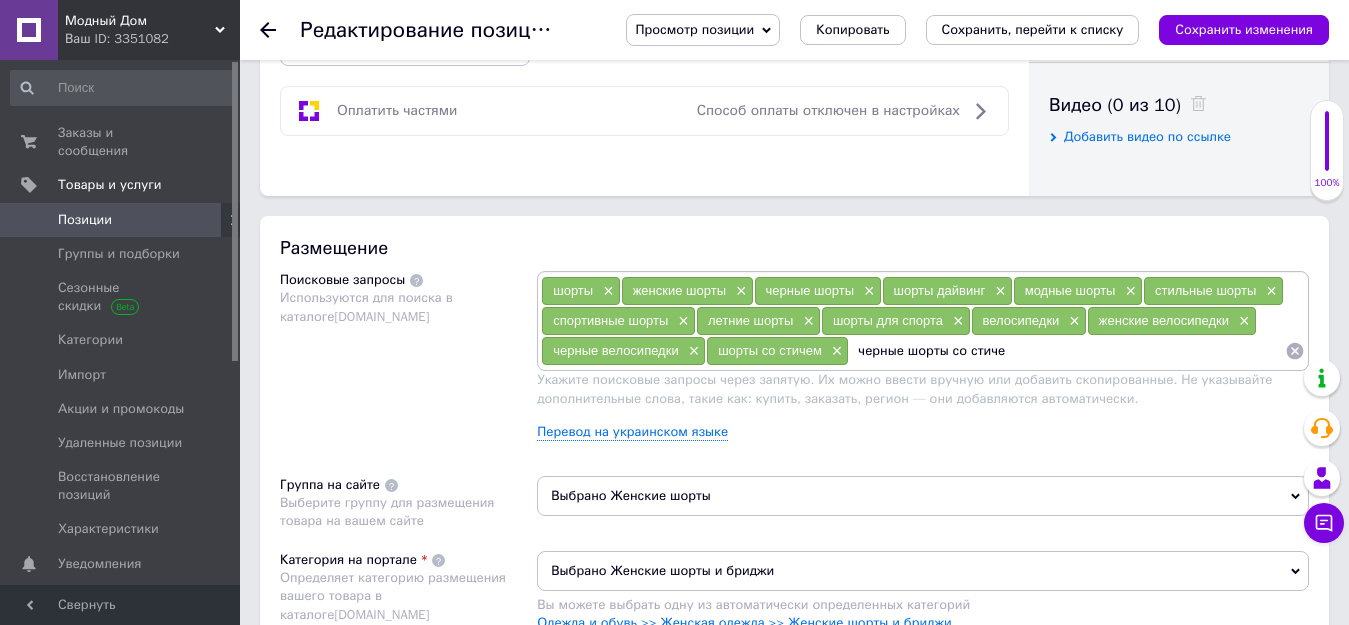 type on "черные шорты со стичем" 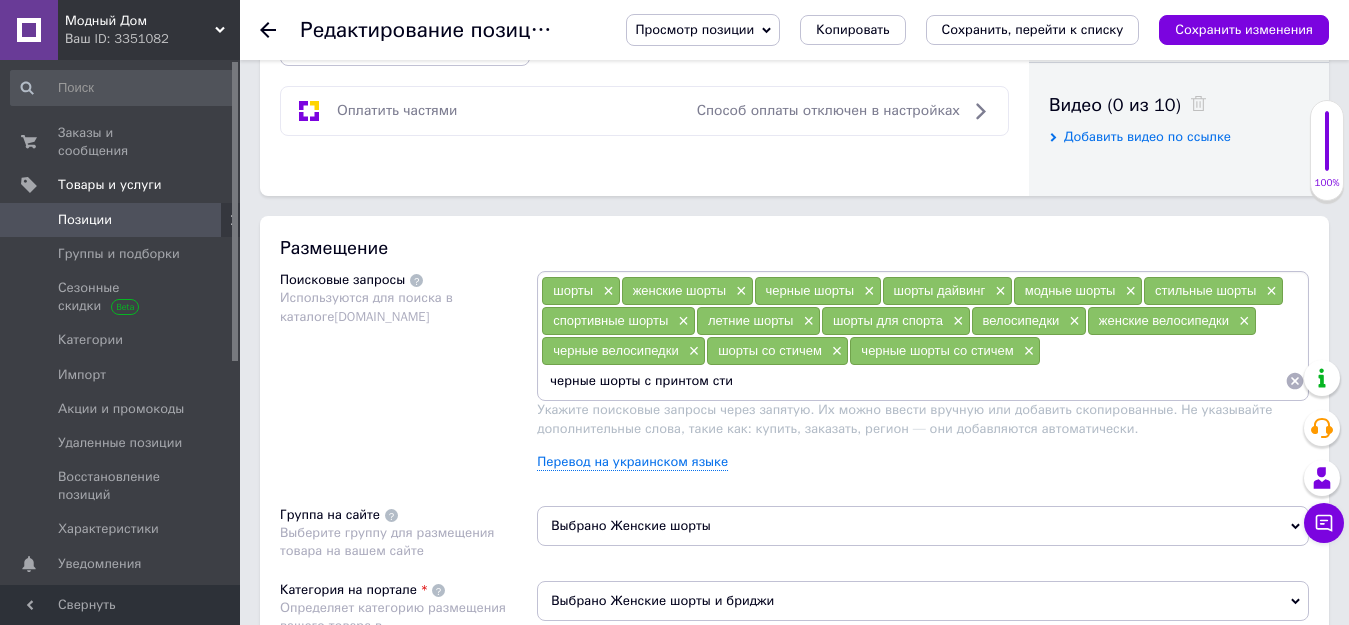 type on "черные шорты с принтом стич" 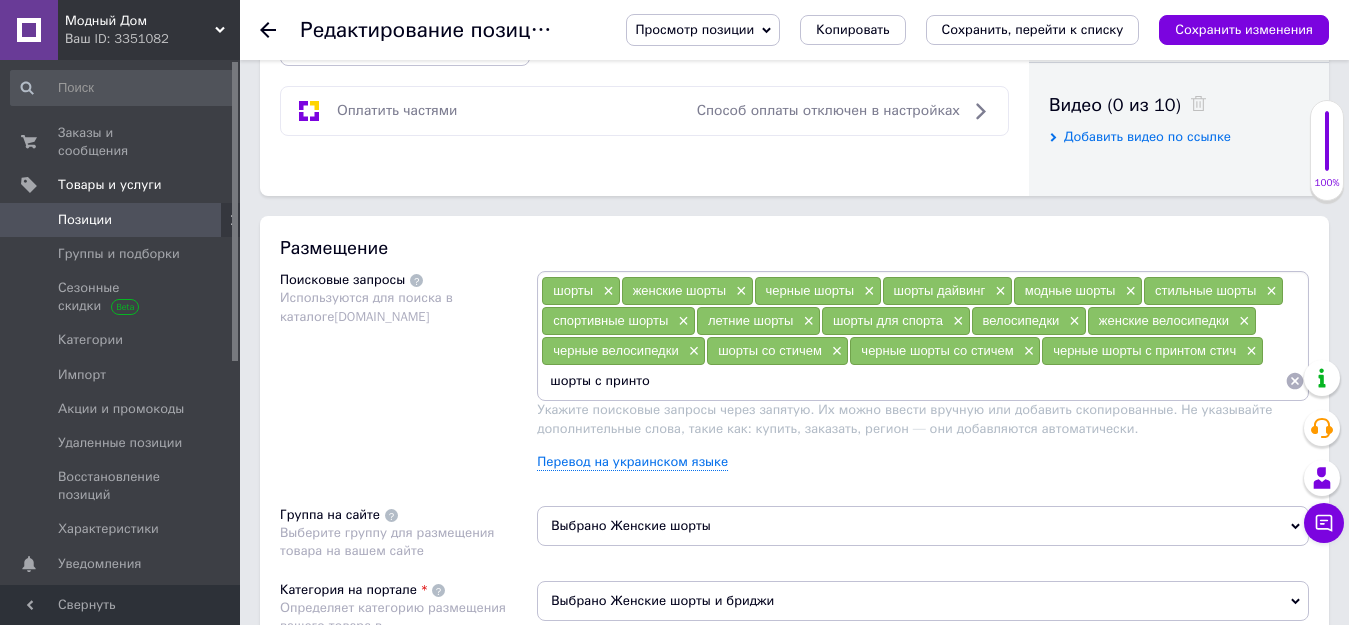 type on "шорты с принтом" 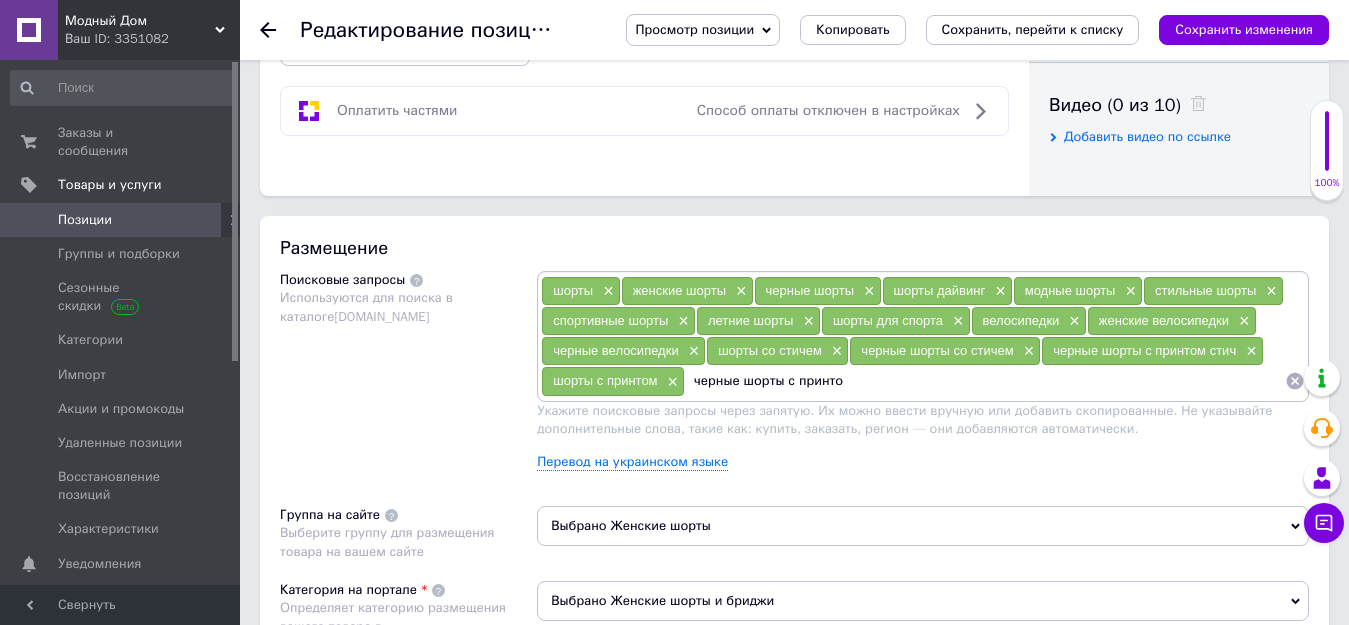 type on "черные шорты с принтом" 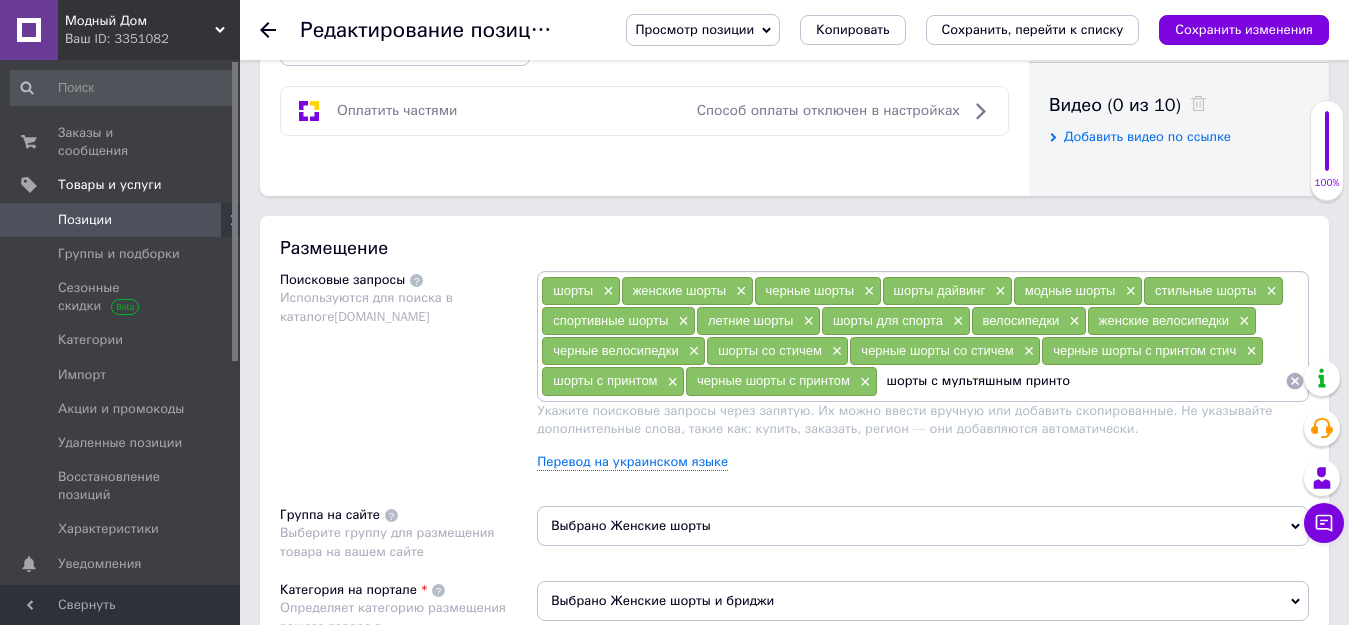 type on "шорты с мультяшным принтом" 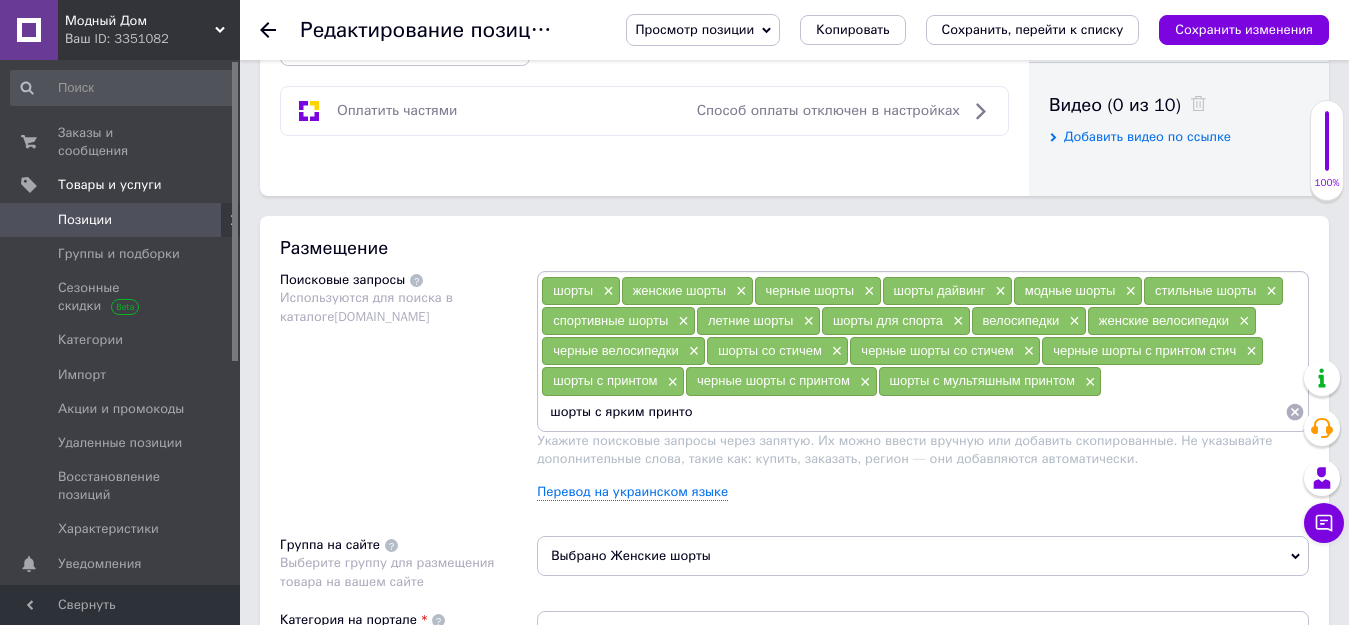 type on "шорты с ярким принтом" 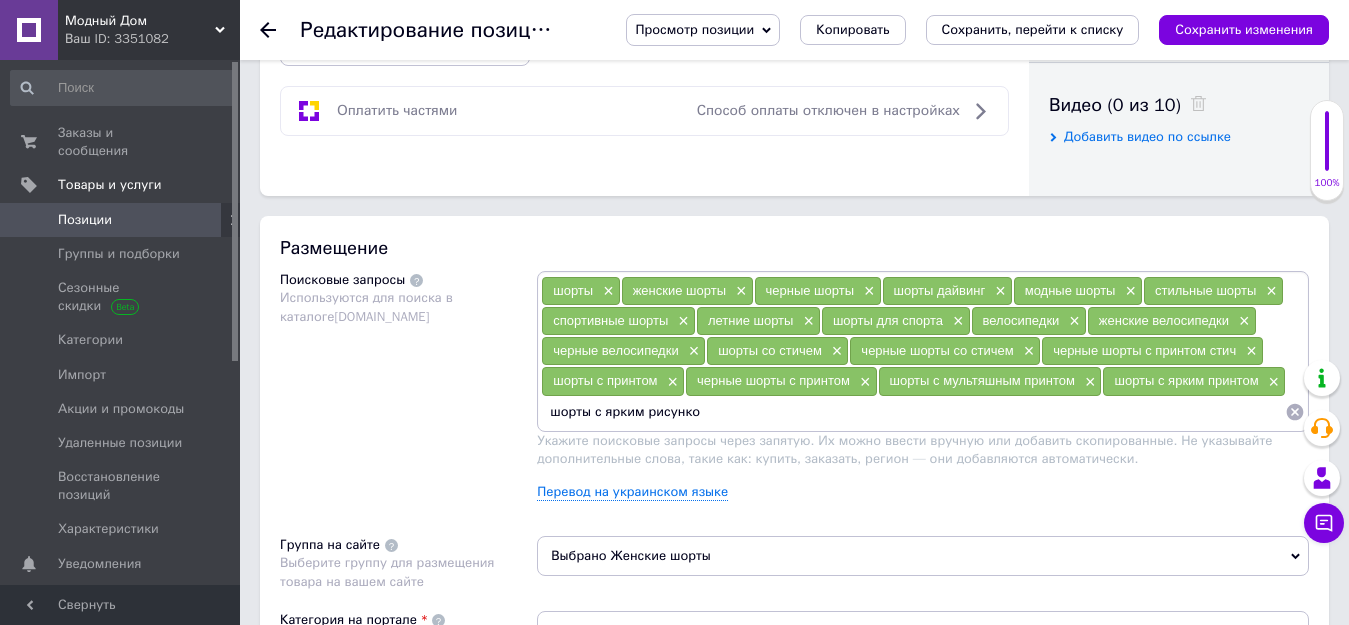 type on "шорты с ярким рисунком" 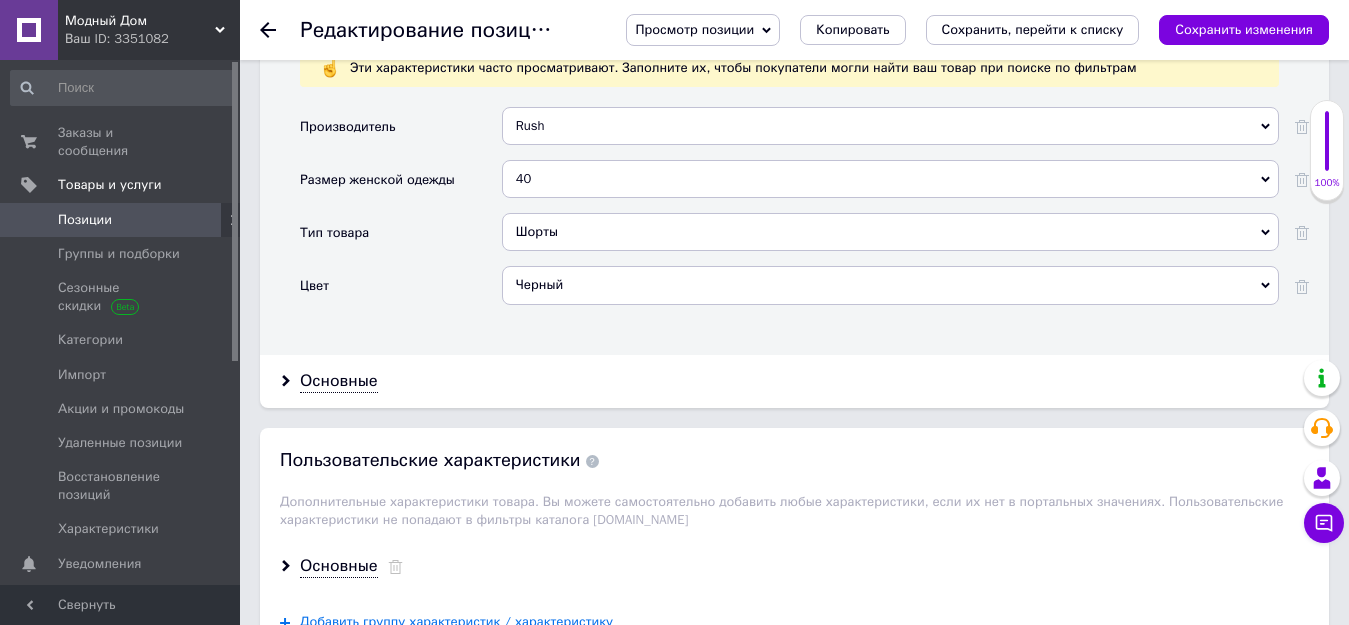 scroll, scrollTop: 2000, scrollLeft: 0, axis: vertical 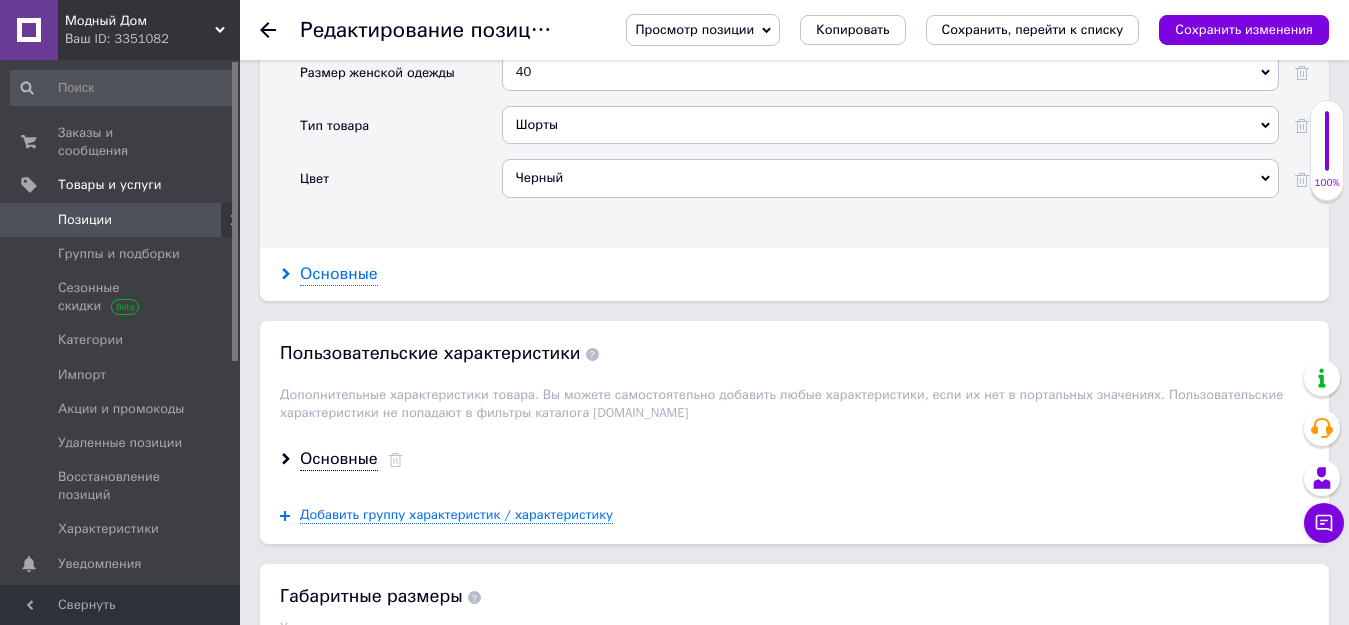 type 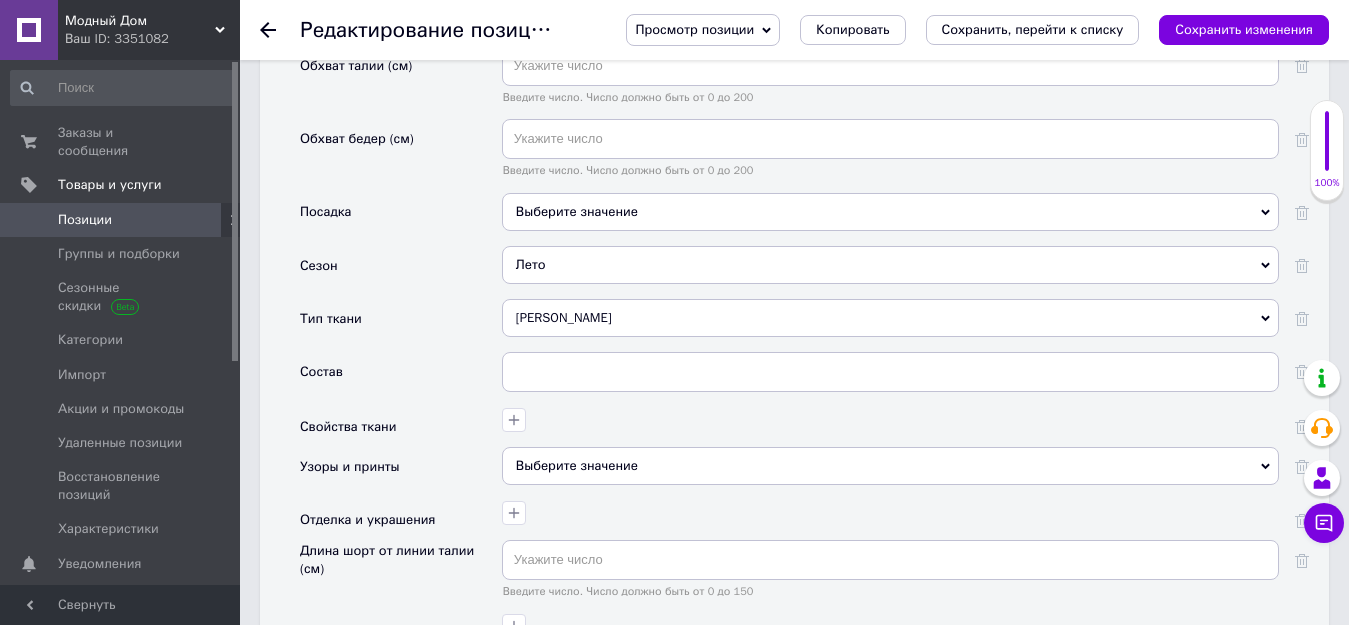 scroll, scrollTop: 2400, scrollLeft: 0, axis: vertical 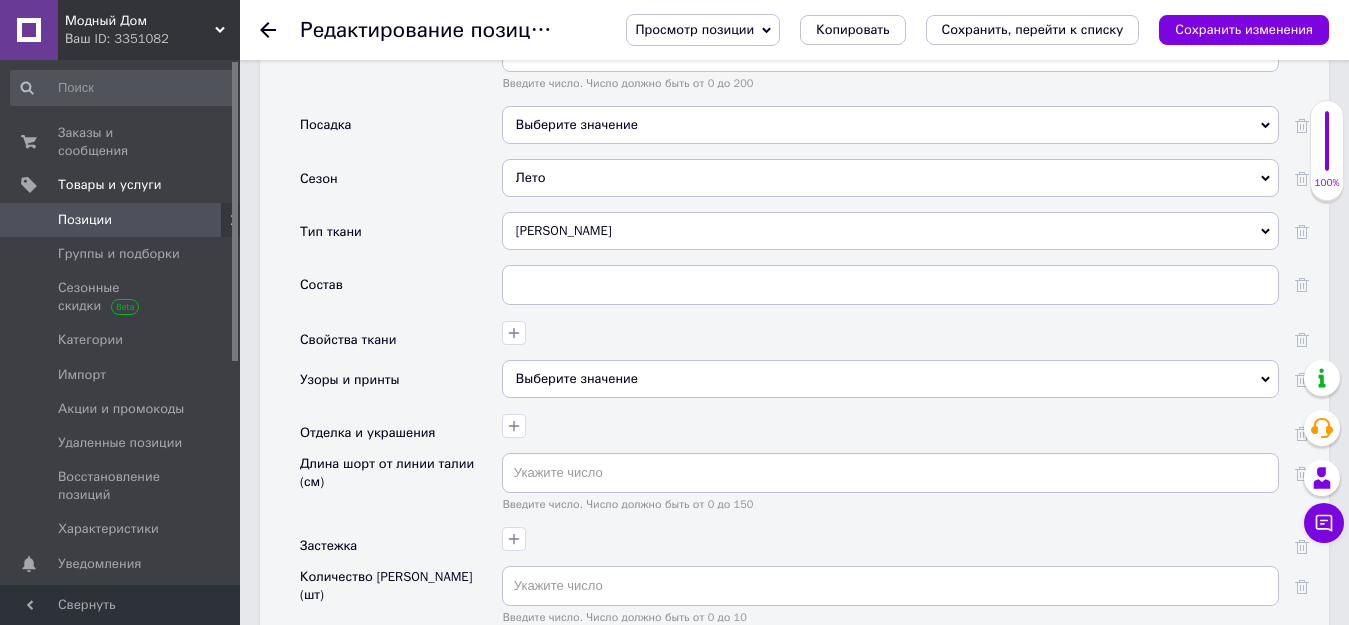click on "Выберите значение" at bounding box center (890, 379) 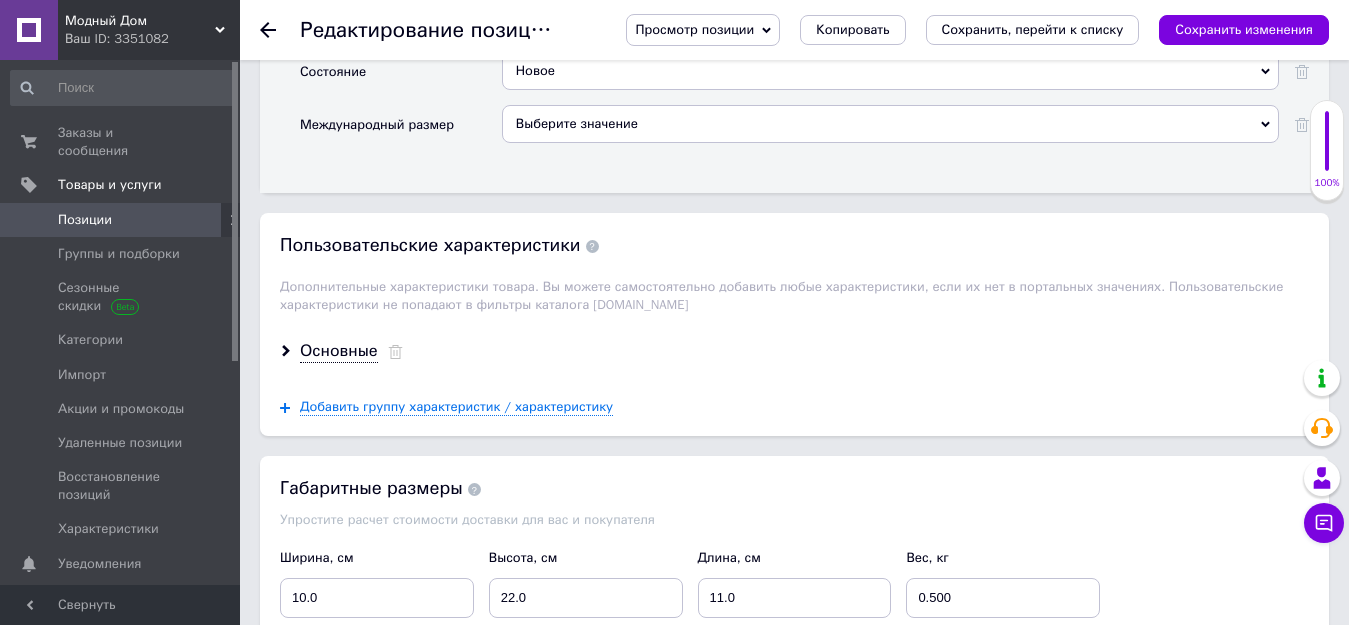 scroll, scrollTop: 3000, scrollLeft: 0, axis: vertical 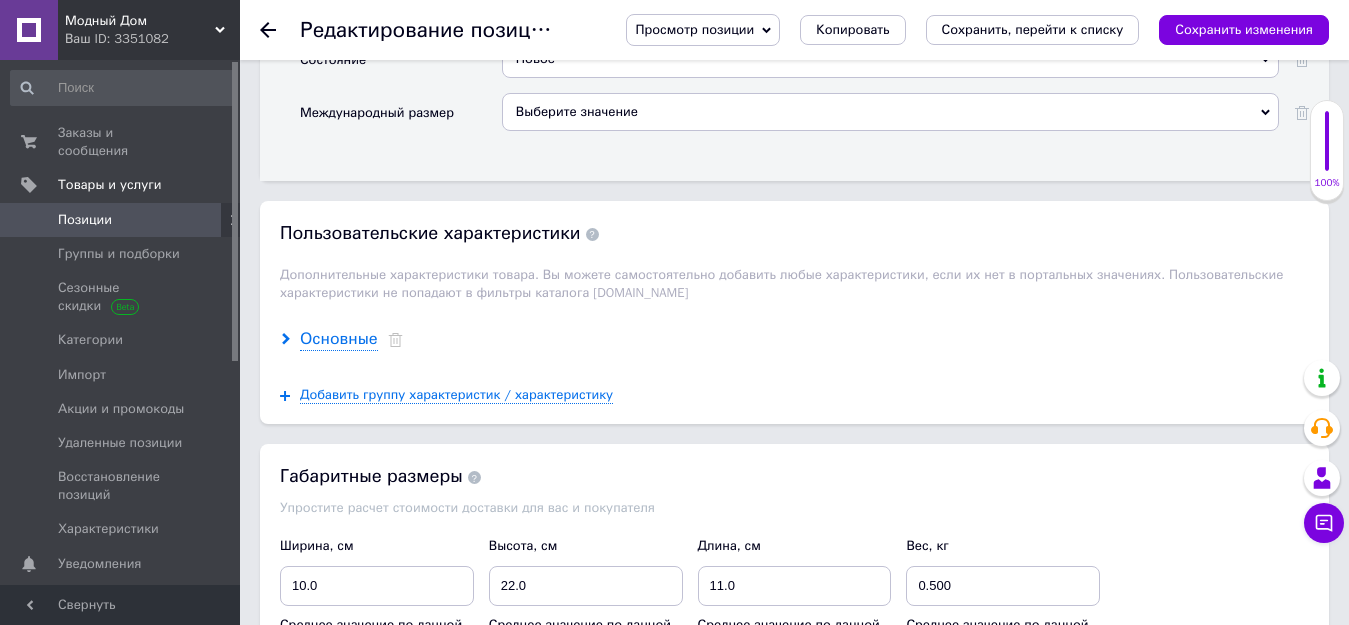click on "Основные" at bounding box center (339, 339) 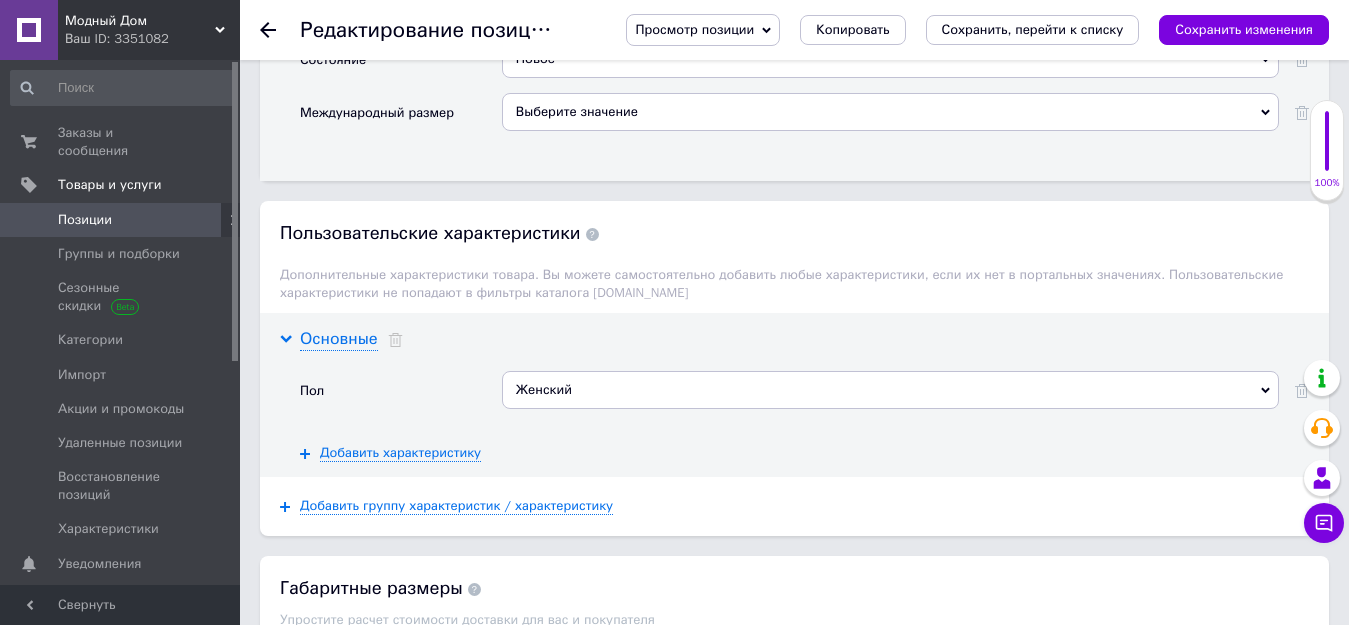 scroll, scrollTop: 2600, scrollLeft: 0, axis: vertical 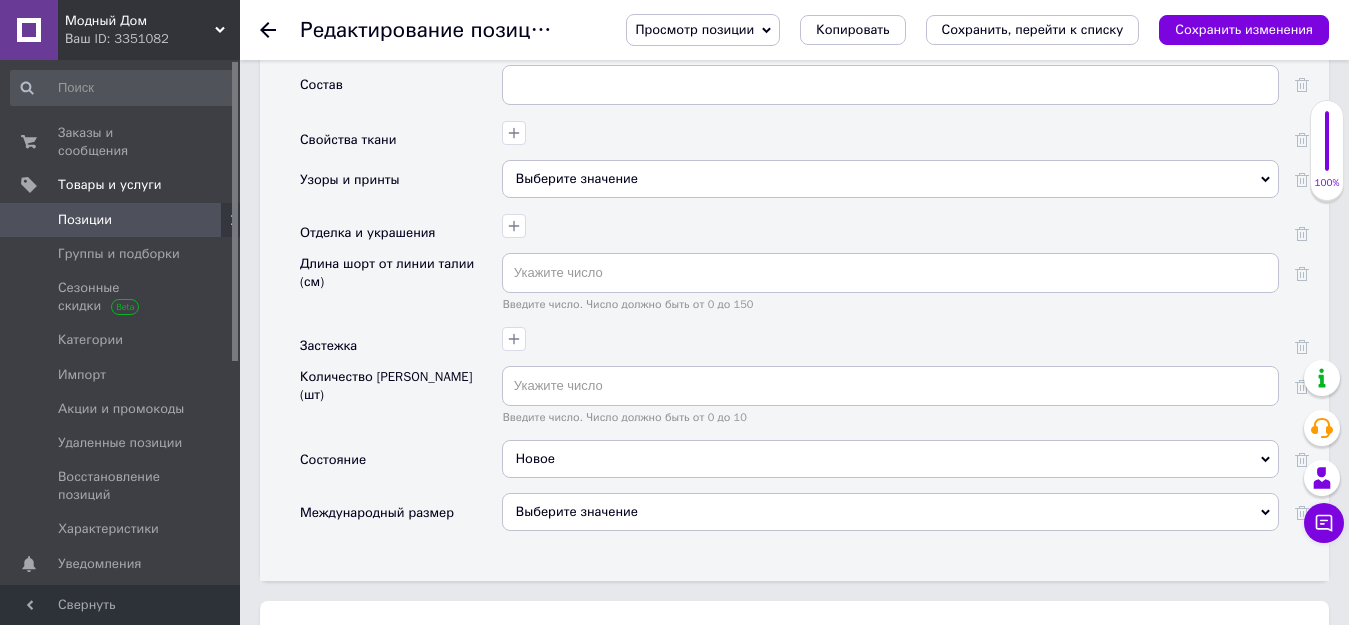 click on "Выберите значение" at bounding box center (890, 179) 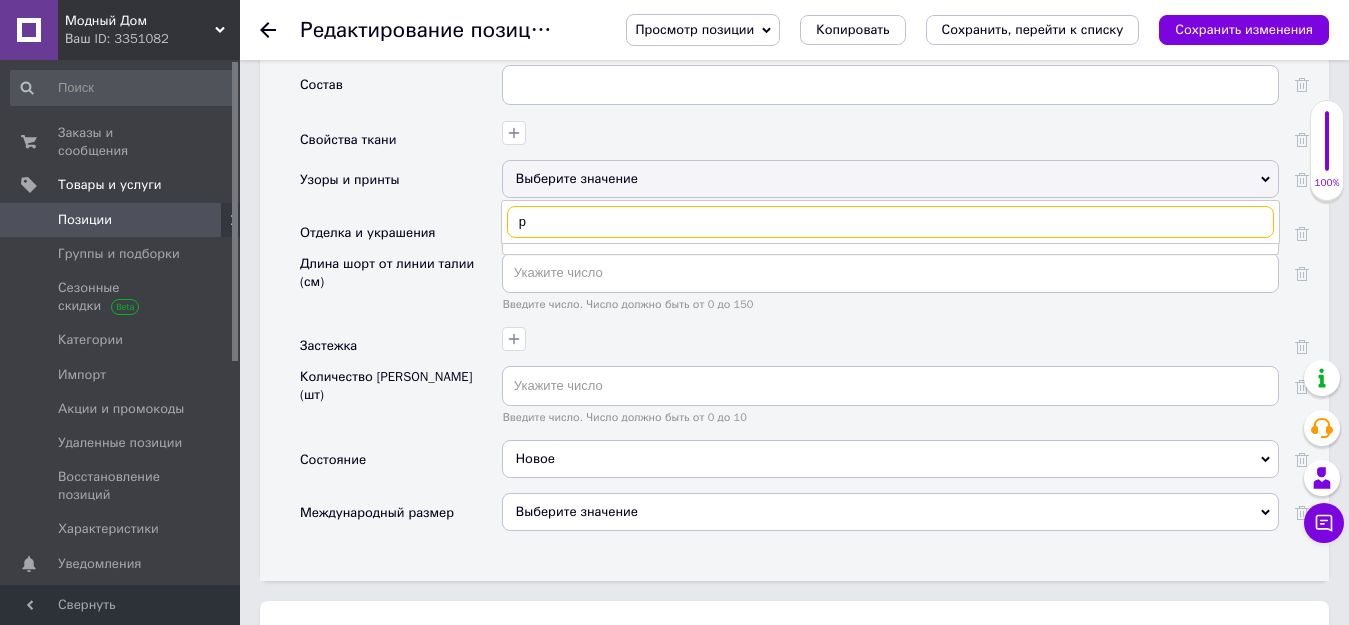 type on "ри" 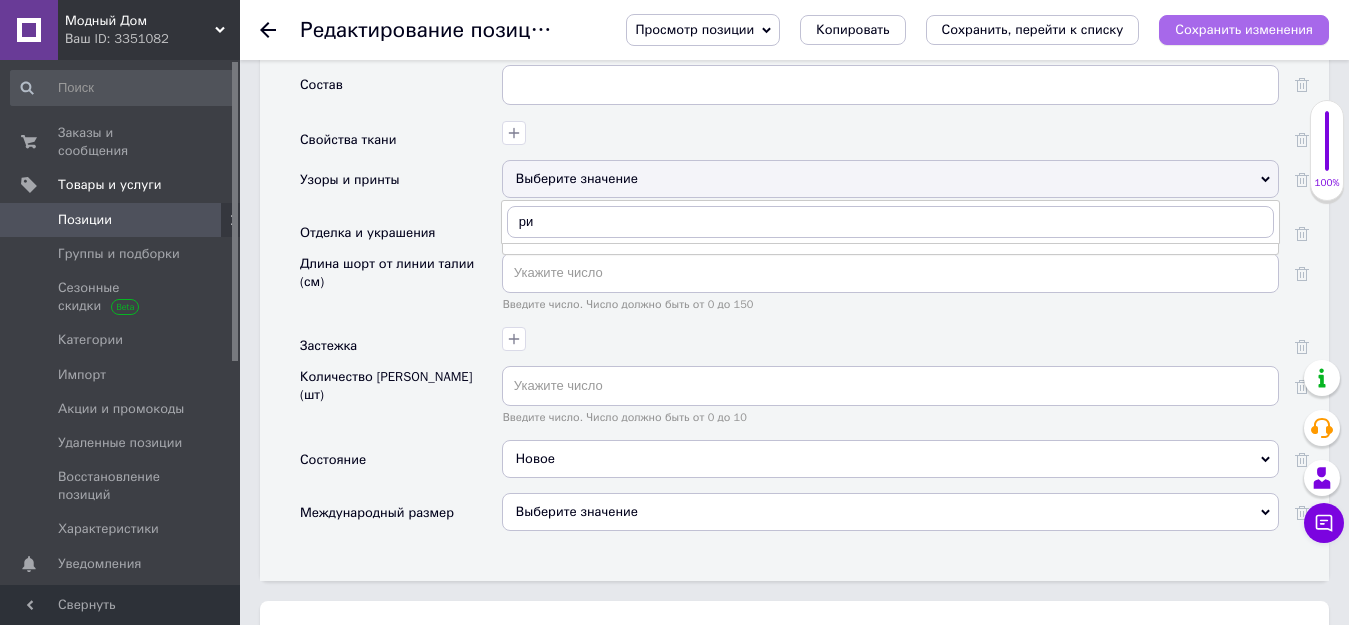 click on "Сохранить изменения" at bounding box center (1244, 29) 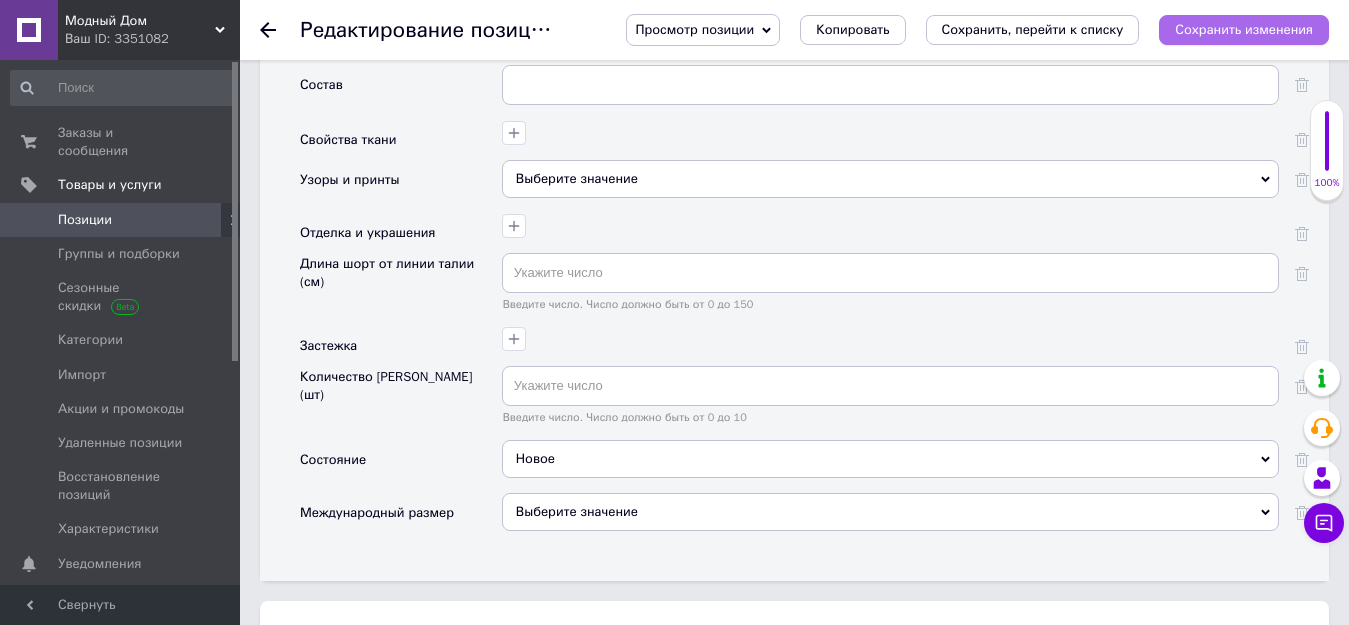 click on "Сохранить изменения" at bounding box center (1244, 29) 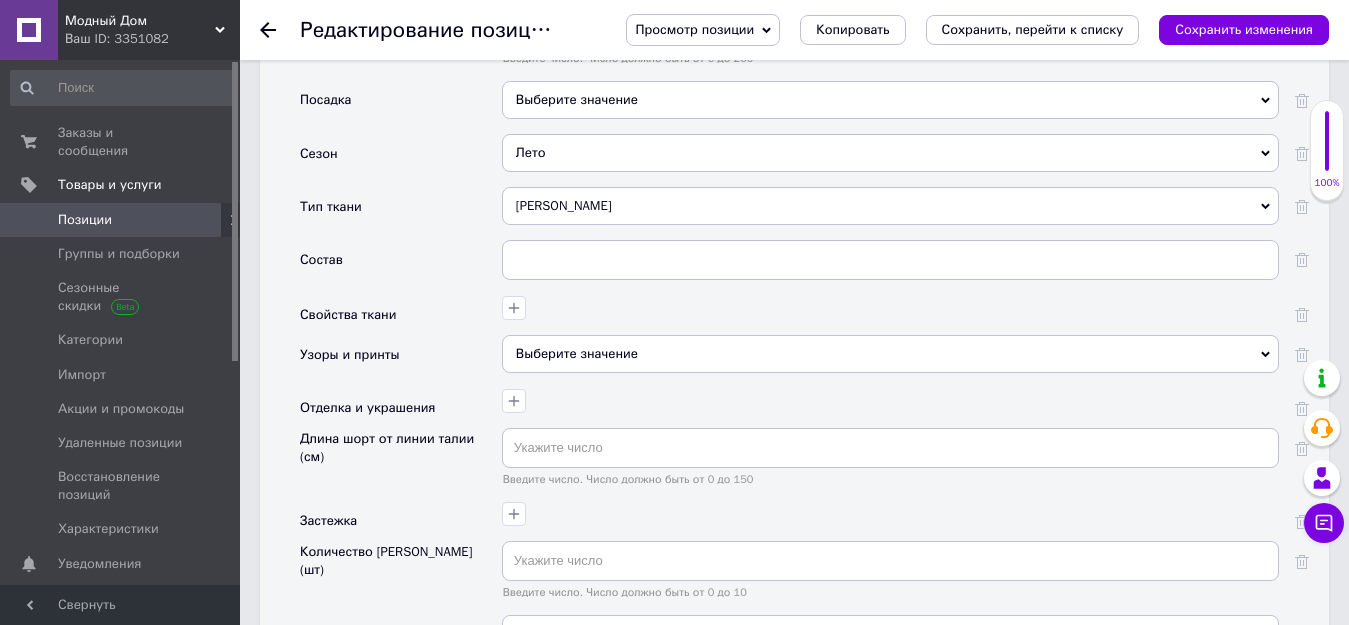scroll, scrollTop: 2600, scrollLeft: 0, axis: vertical 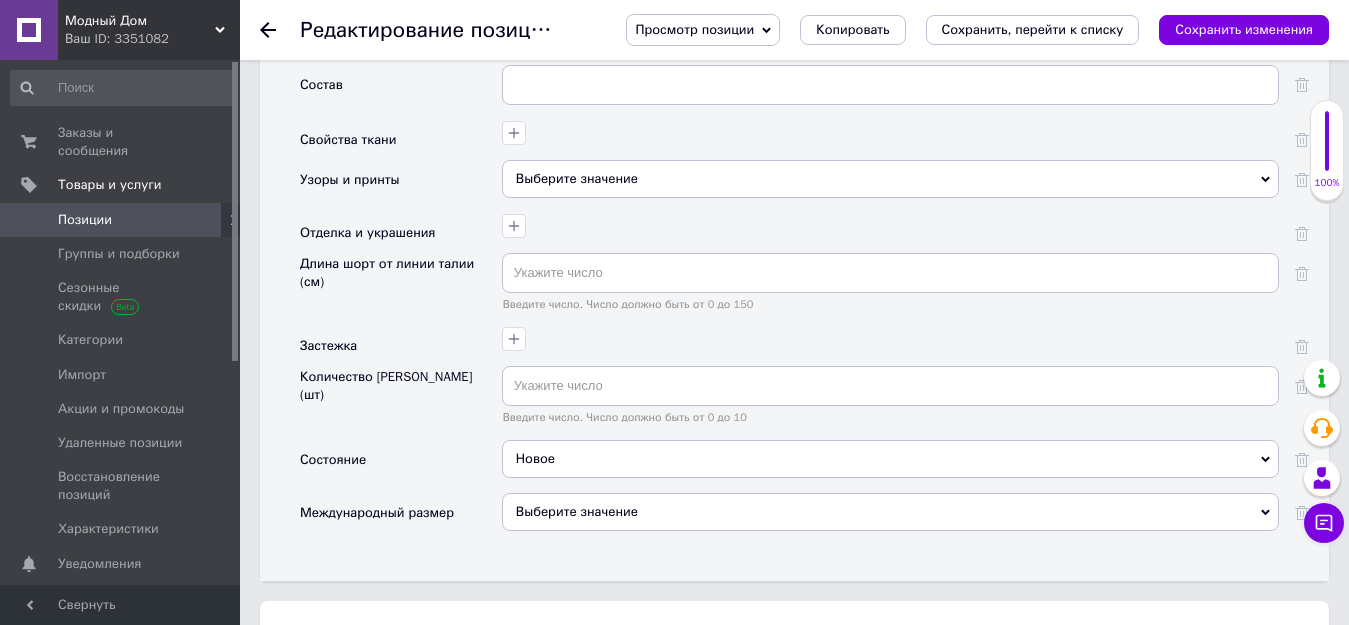 click on "Выберите значение" at bounding box center (890, 179) 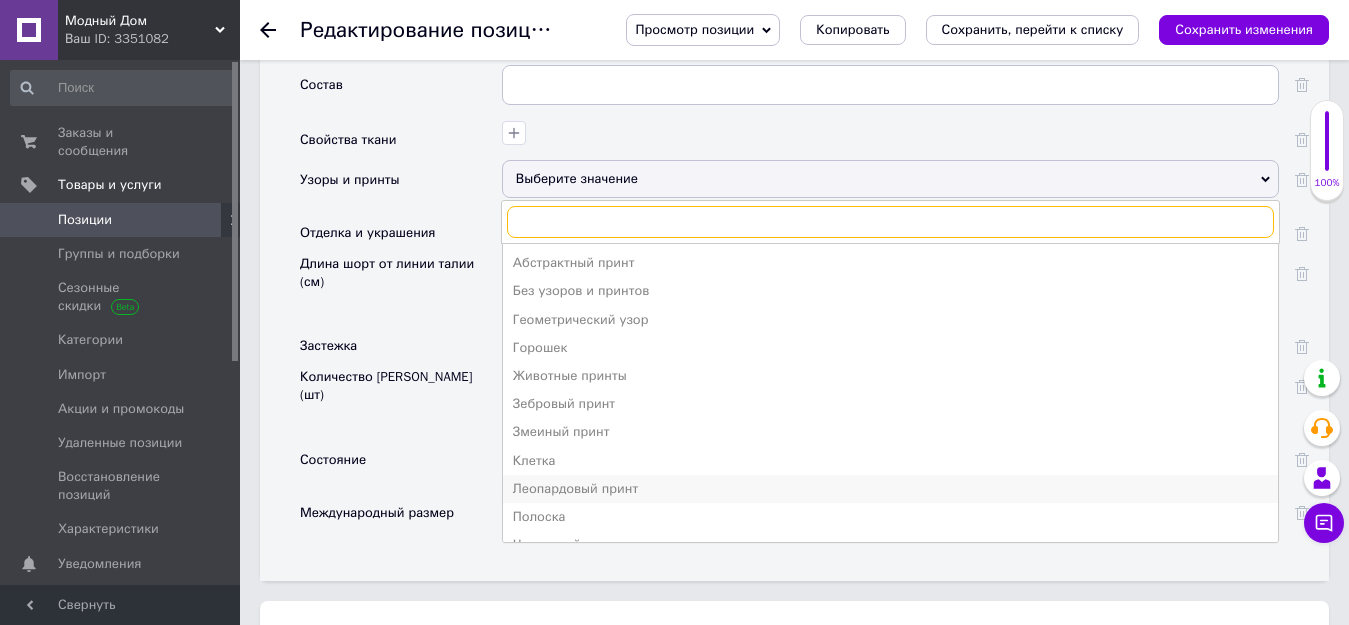 scroll, scrollTop: 2601, scrollLeft: 0, axis: vertical 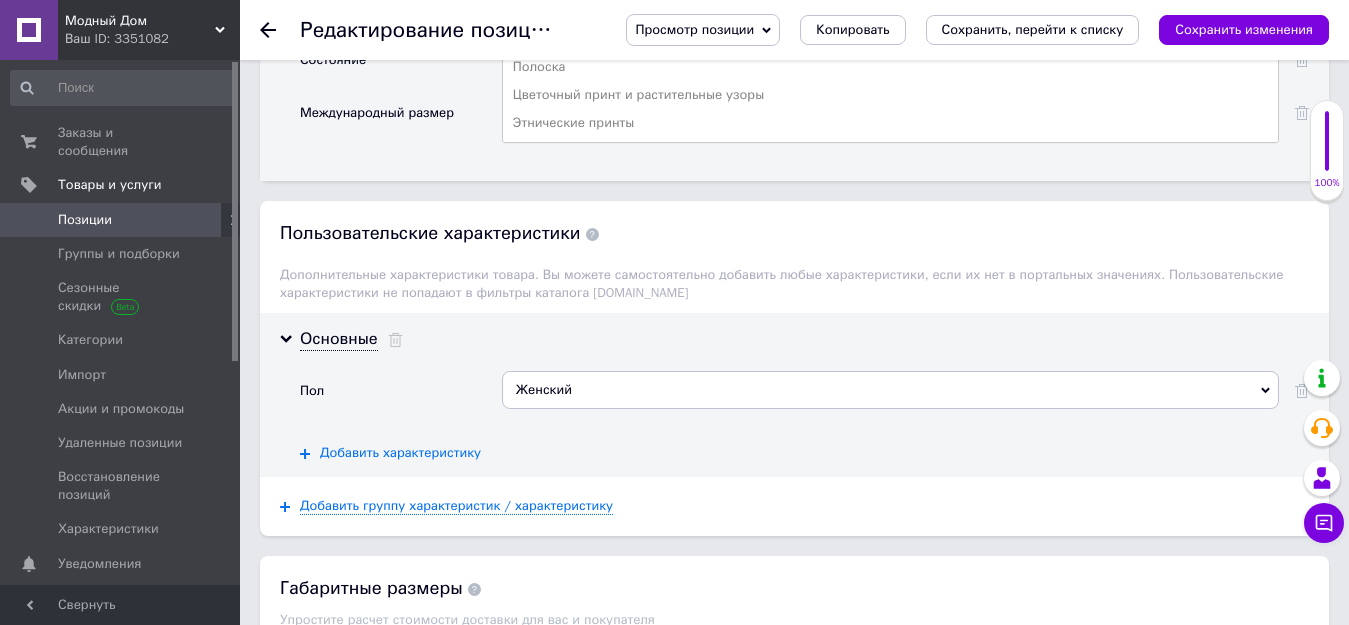 click on "Добавить характеристику" at bounding box center (400, 453) 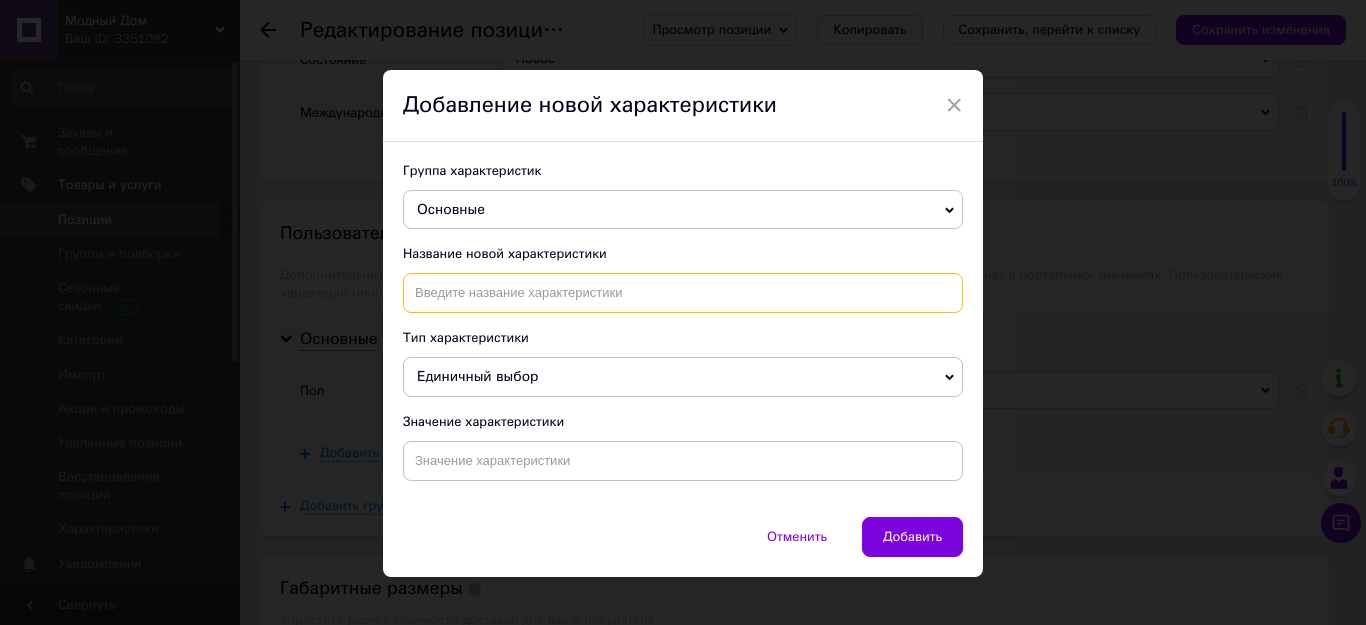click at bounding box center [683, 293] 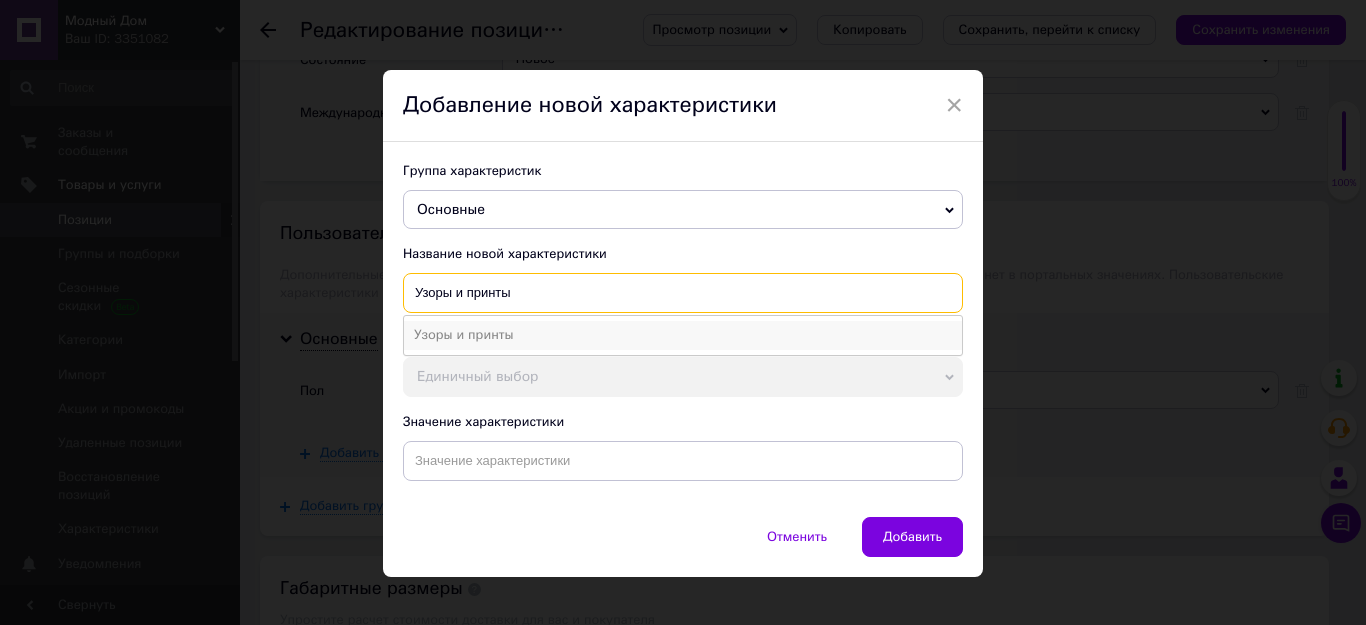 type on "Узоры и принты" 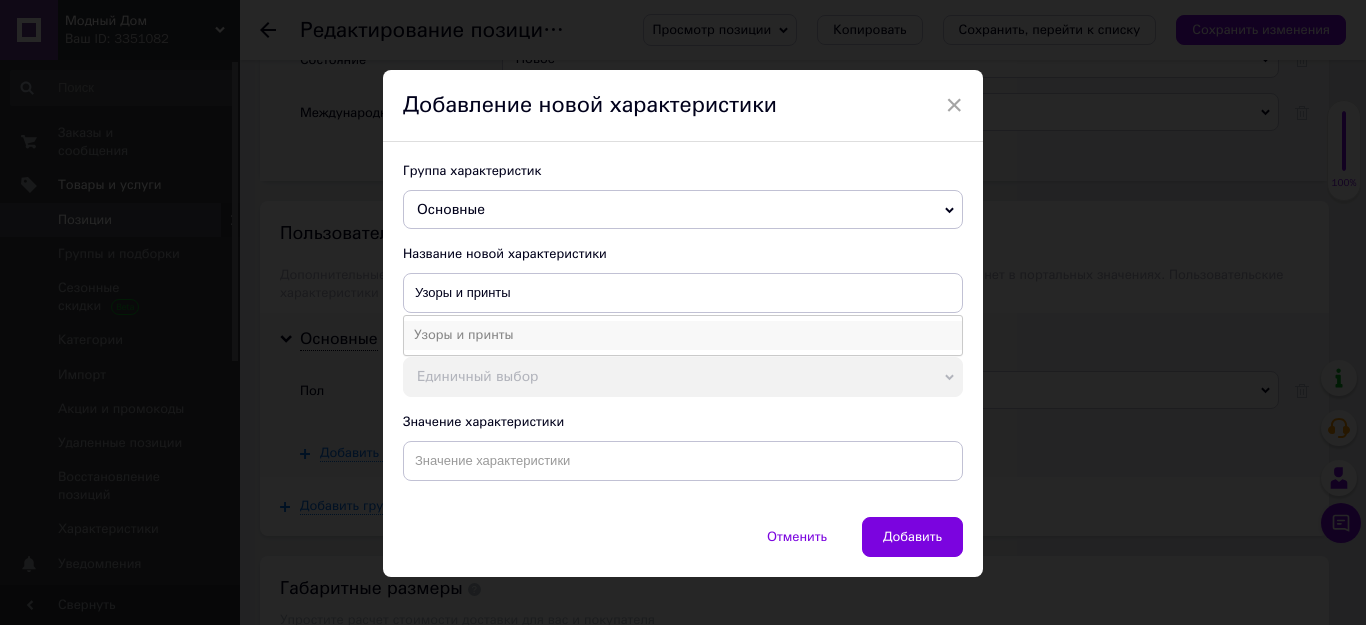 click on "Узоры и принты" at bounding box center [683, 335] 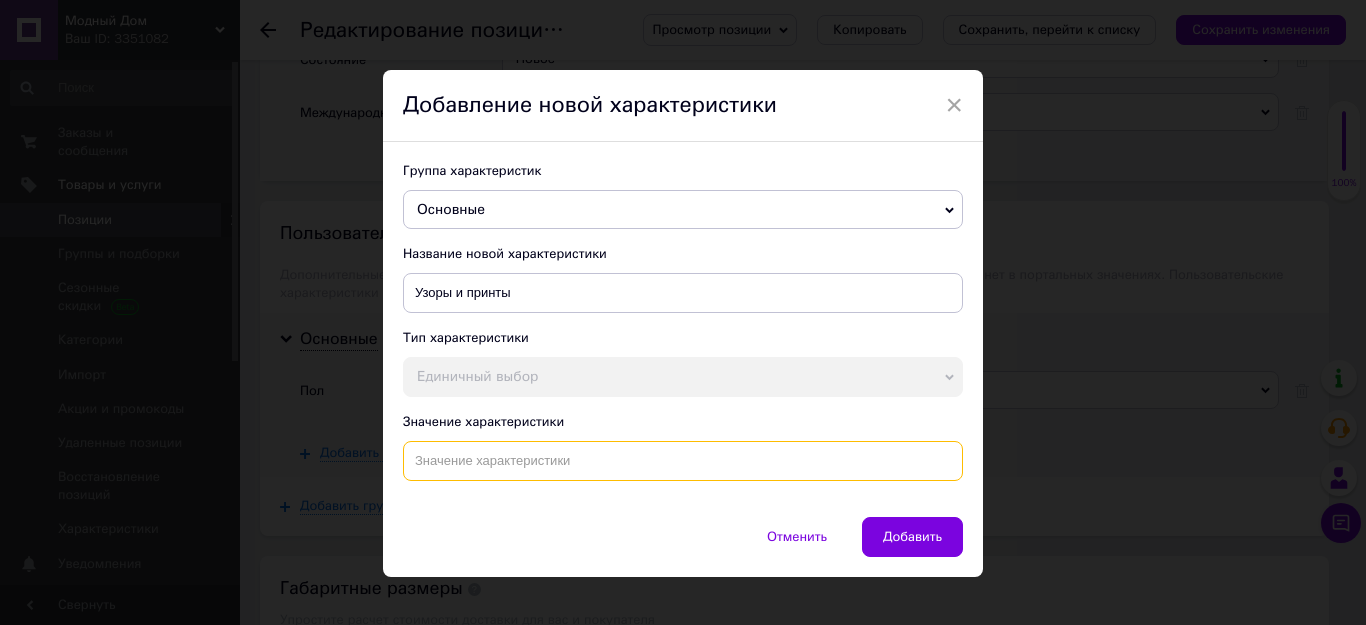 click at bounding box center [683, 461] 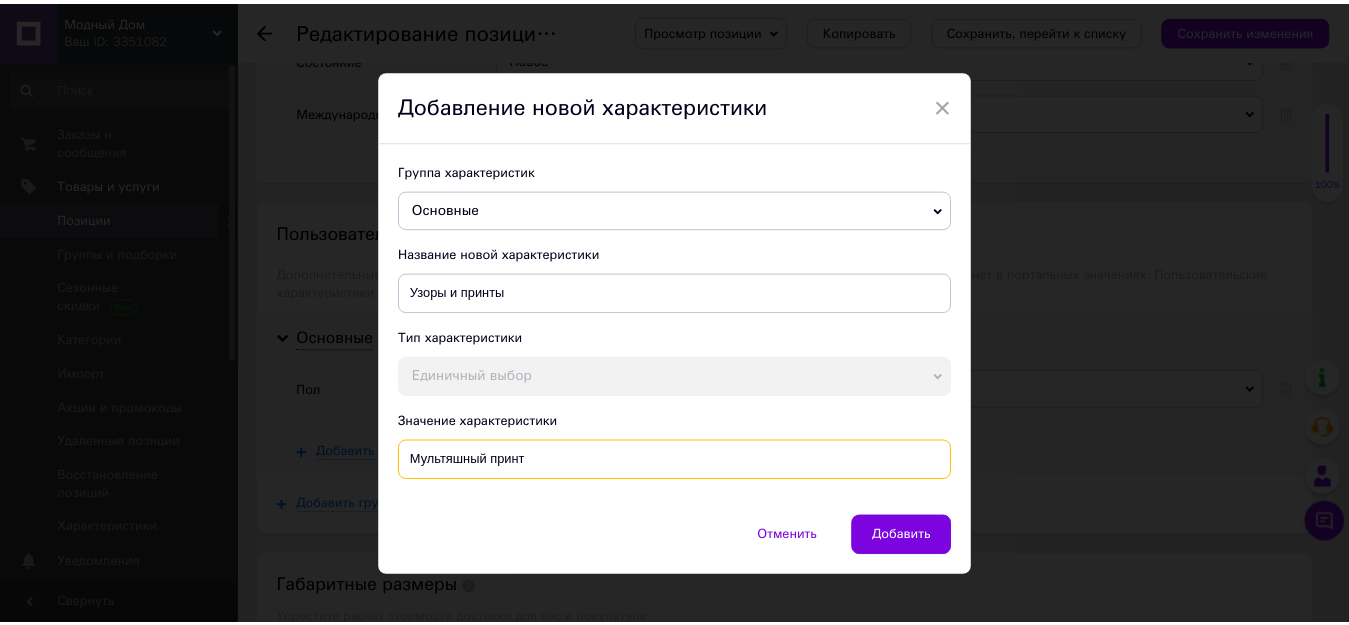 scroll, scrollTop: 18, scrollLeft: 0, axis: vertical 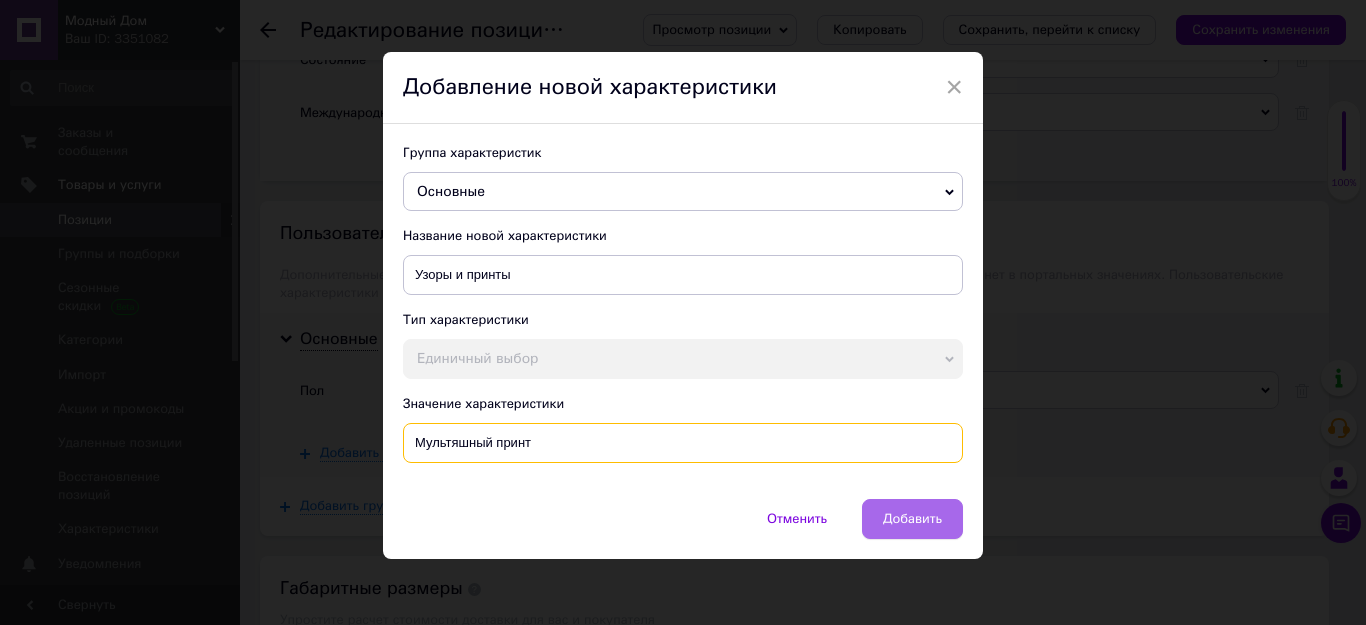 type on "Мультяшный принт" 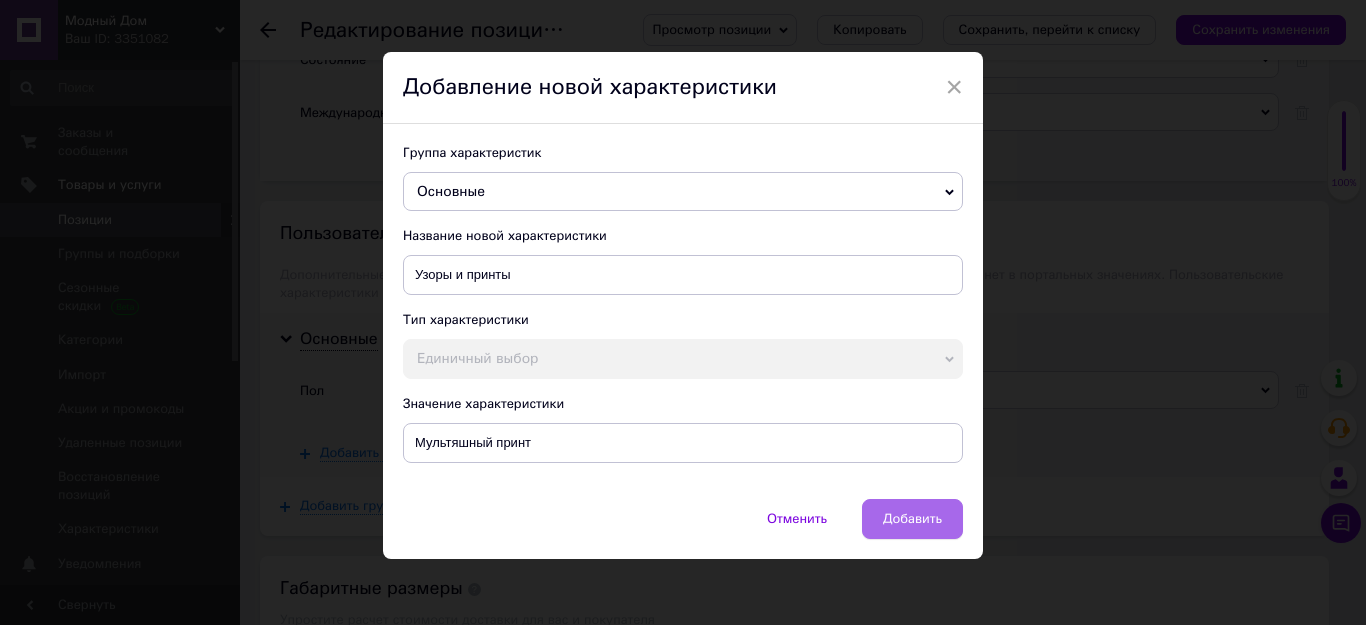 click on "Добавить" at bounding box center (912, 519) 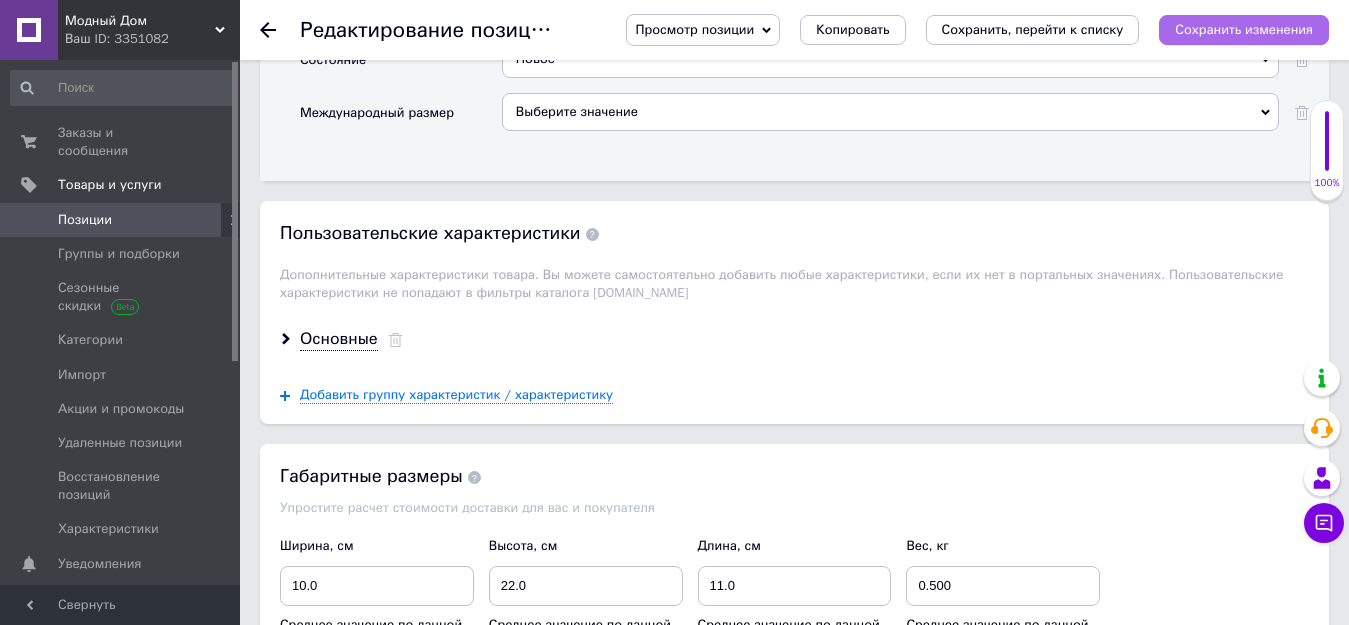 click on "Сохранить изменения" at bounding box center [1244, 29] 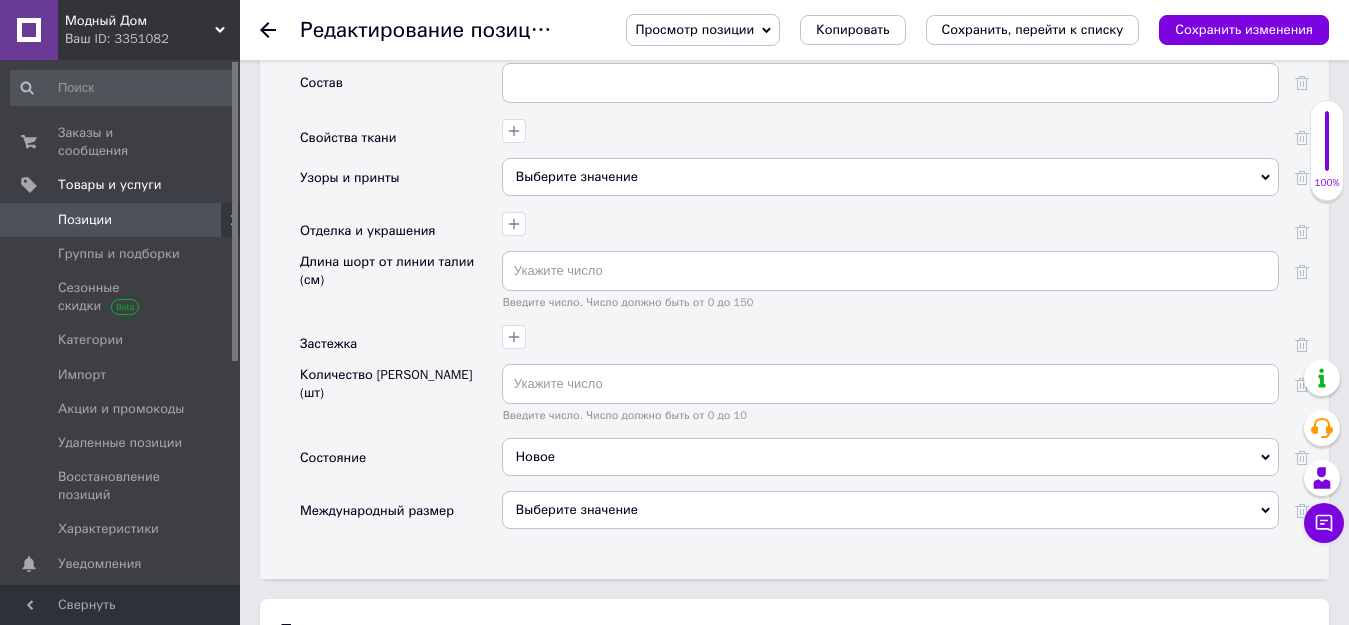 scroll, scrollTop: 2600, scrollLeft: 0, axis: vertical 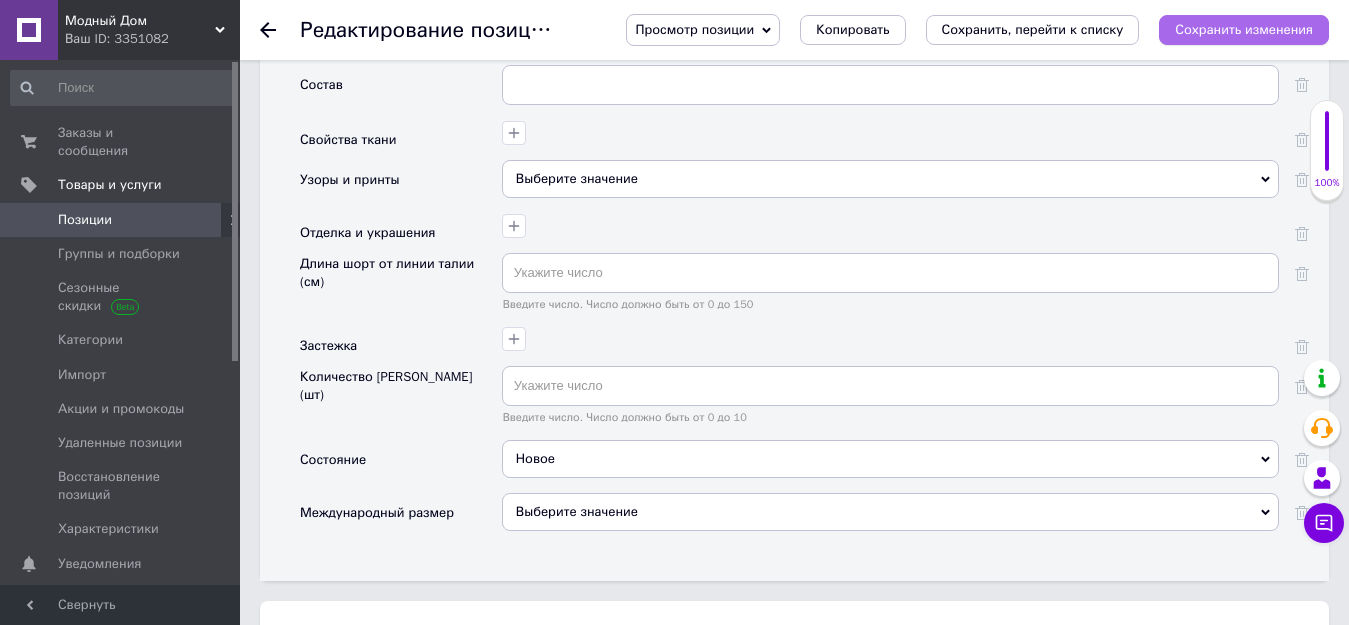 click on "Сохранить изменения" at bounding box center [1244, 29] 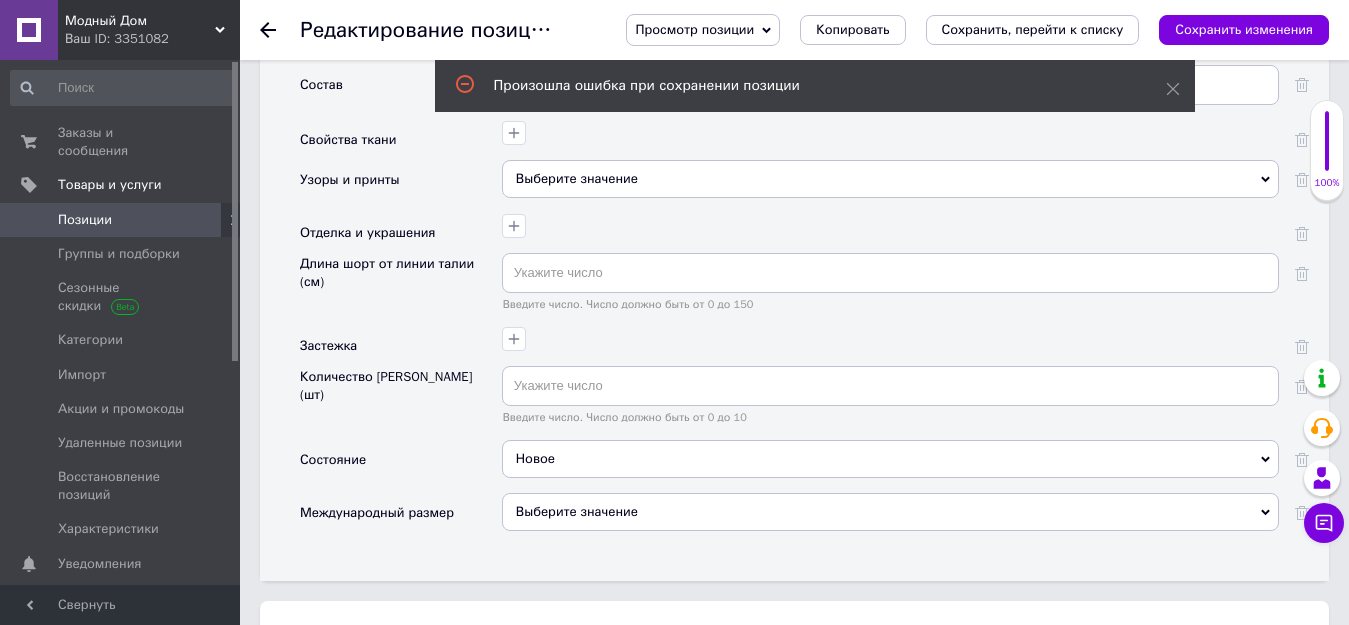 click on "Позиции" at bounding box center [85, 220] 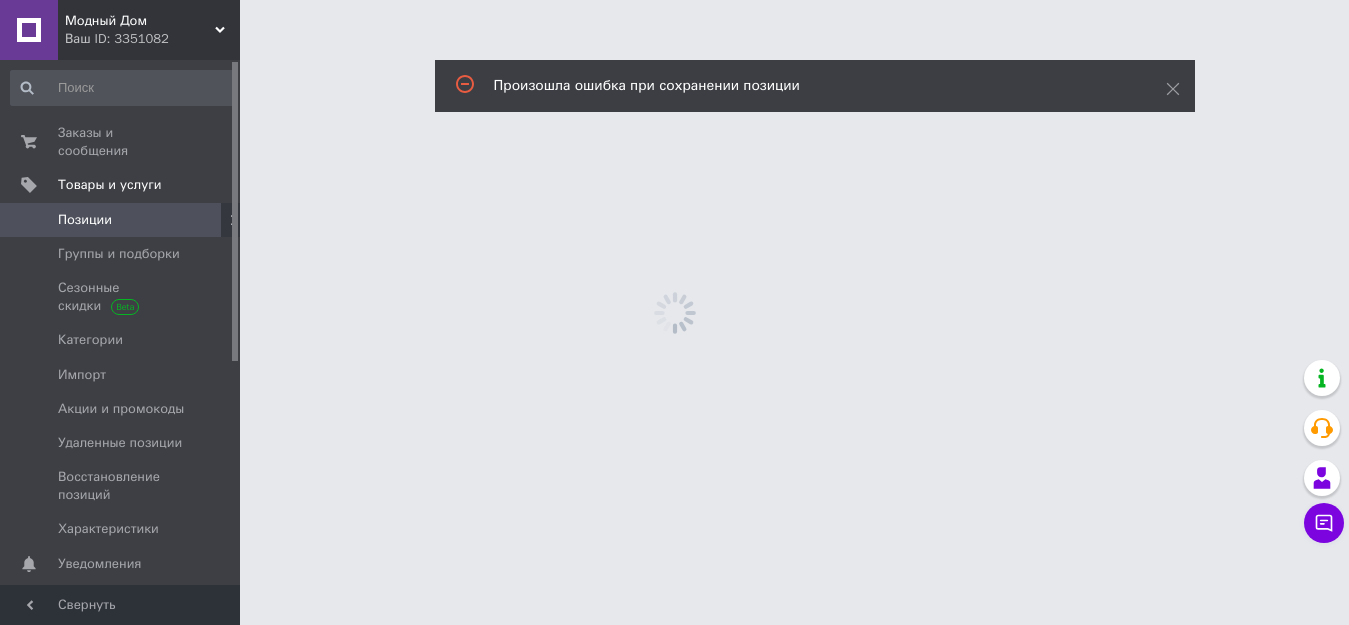 scroll, scrollTop: 0, scrollLeft: 0, axis: both 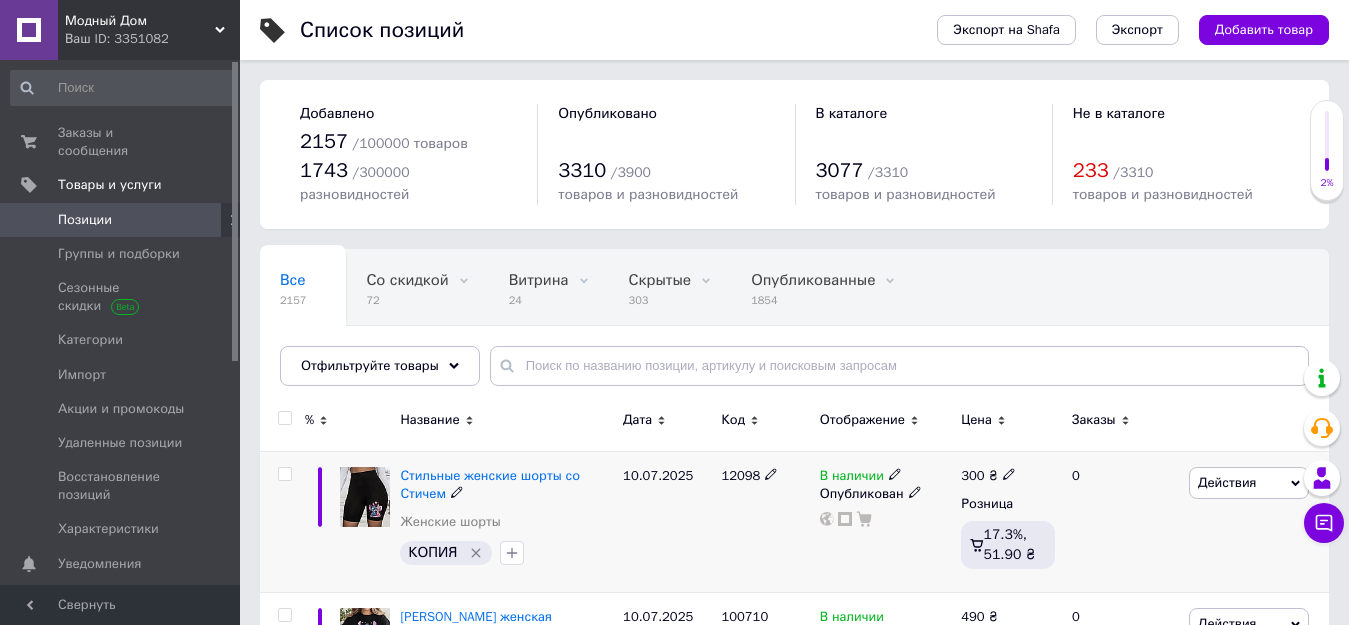click 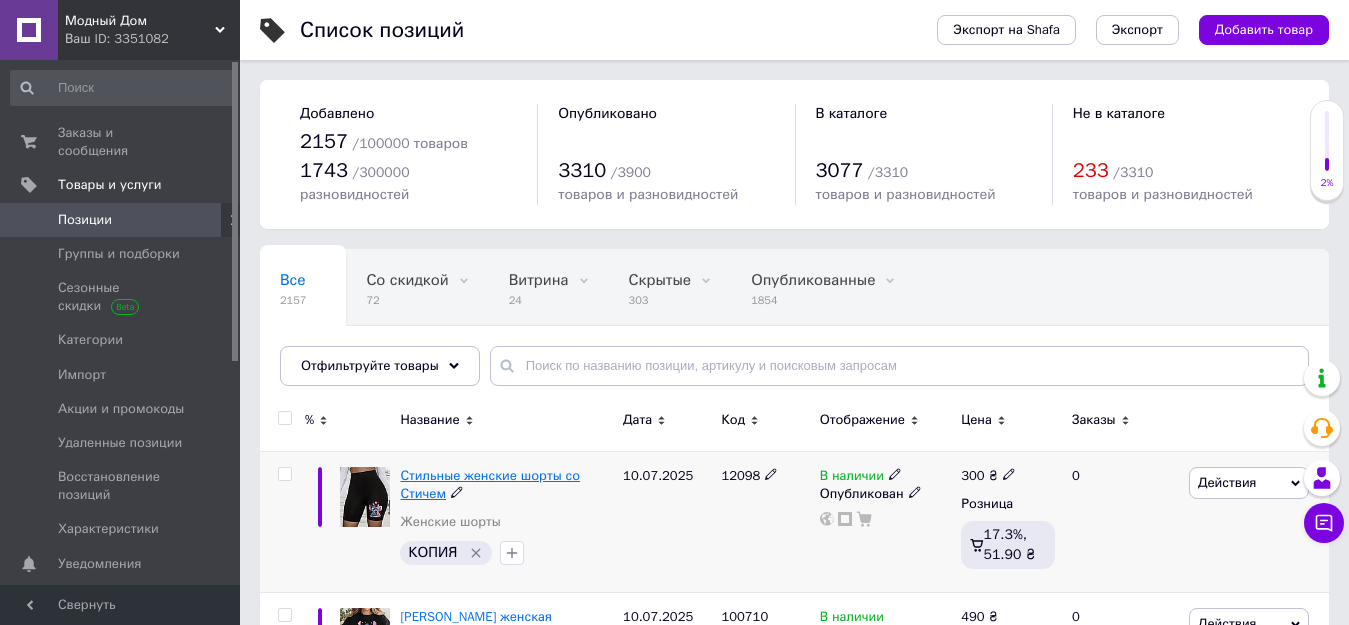 click on "Стильные женские шорты со Стичем" at bounding box center [490, 484] 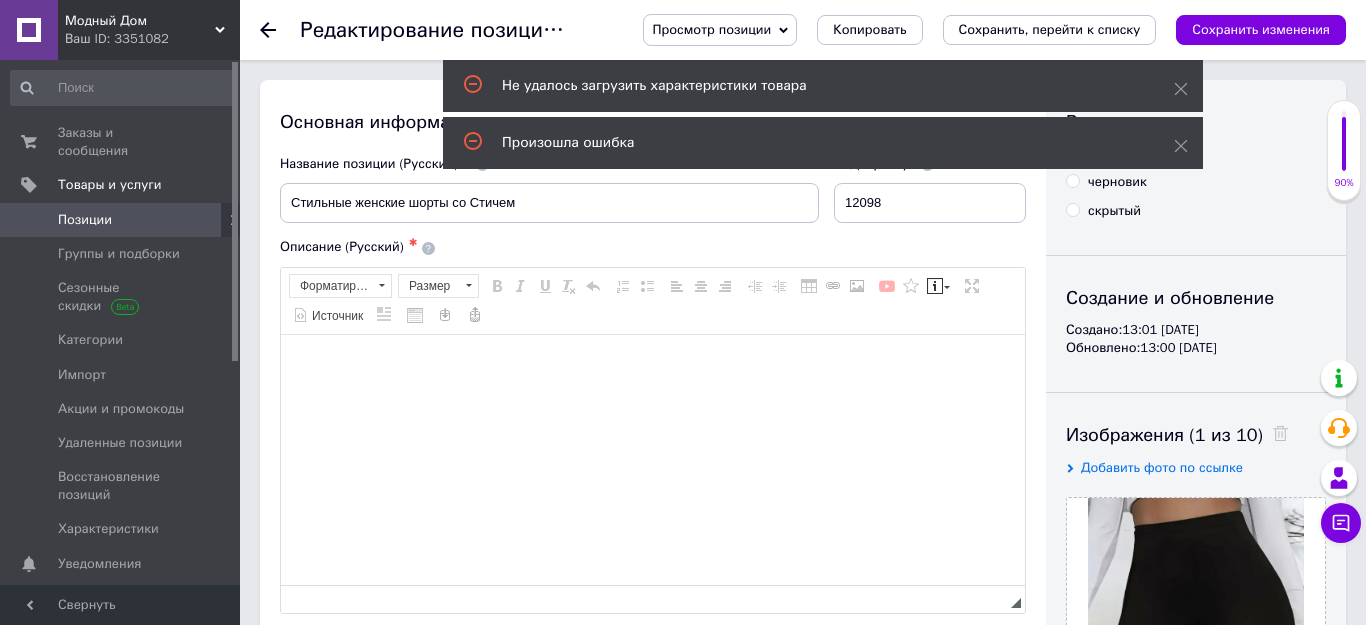click on "Позиции" at bounding box center [121, 220] 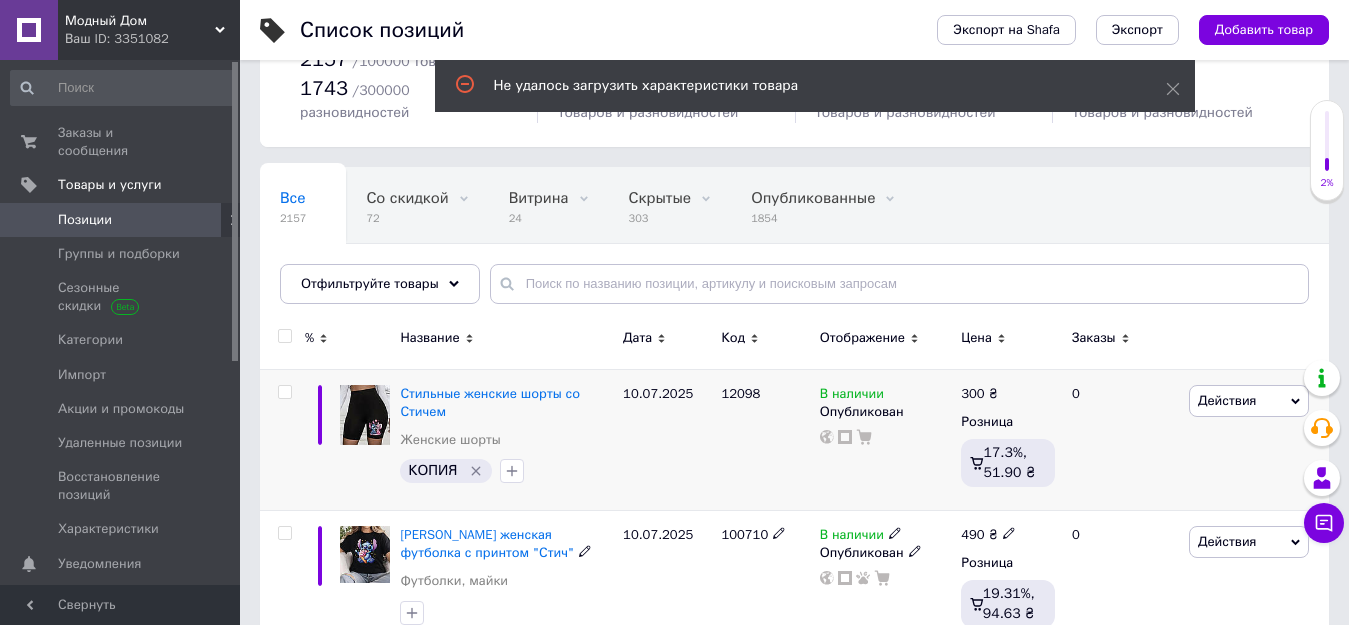 scroll, scrollTop: 200, scrollLeft: 0, axis: vertical 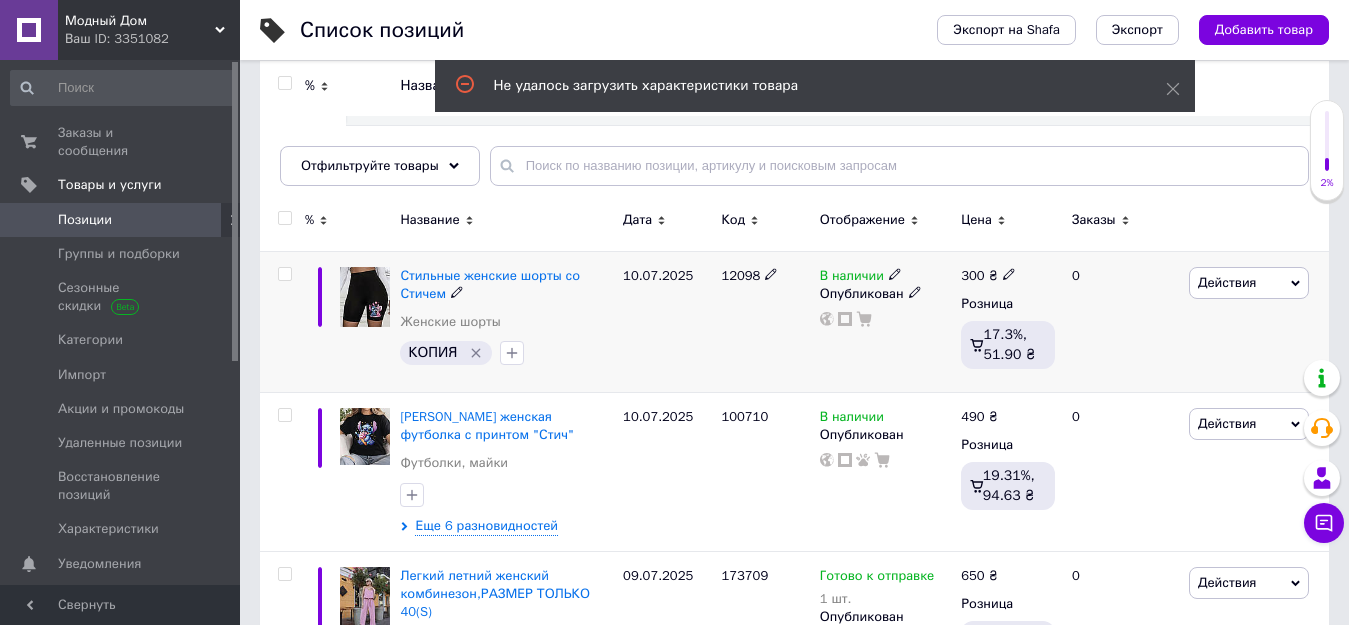 click 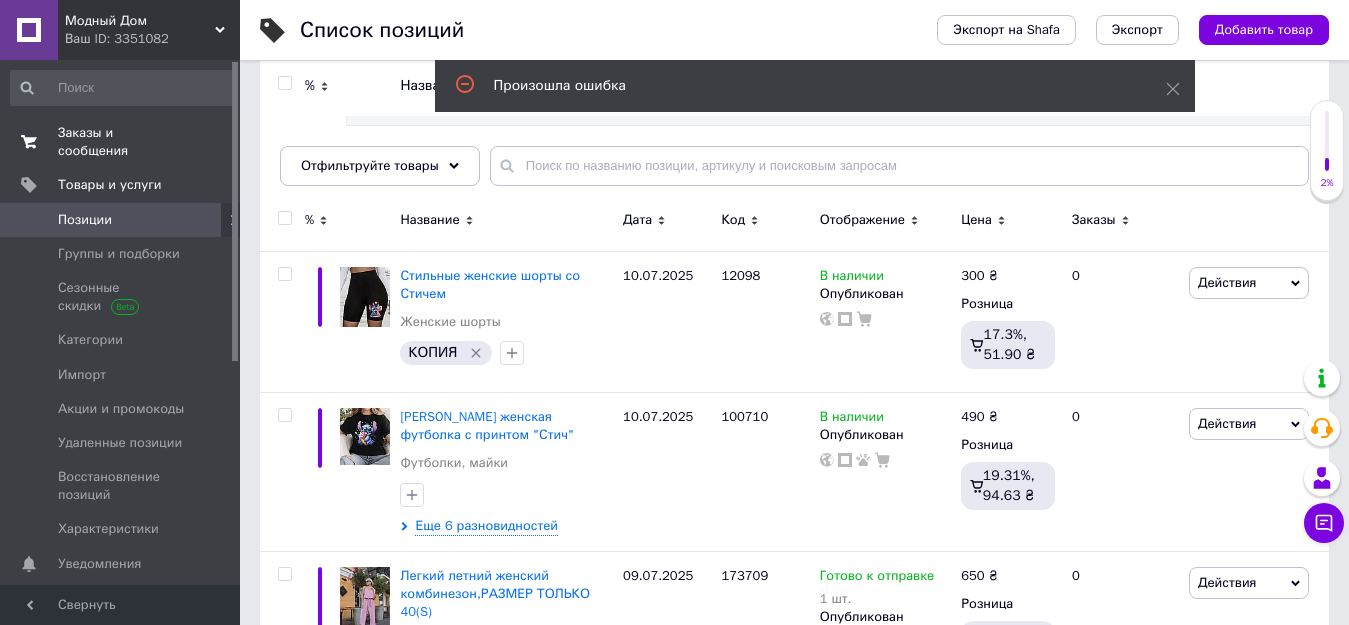 click on "Заказы и сообщения" 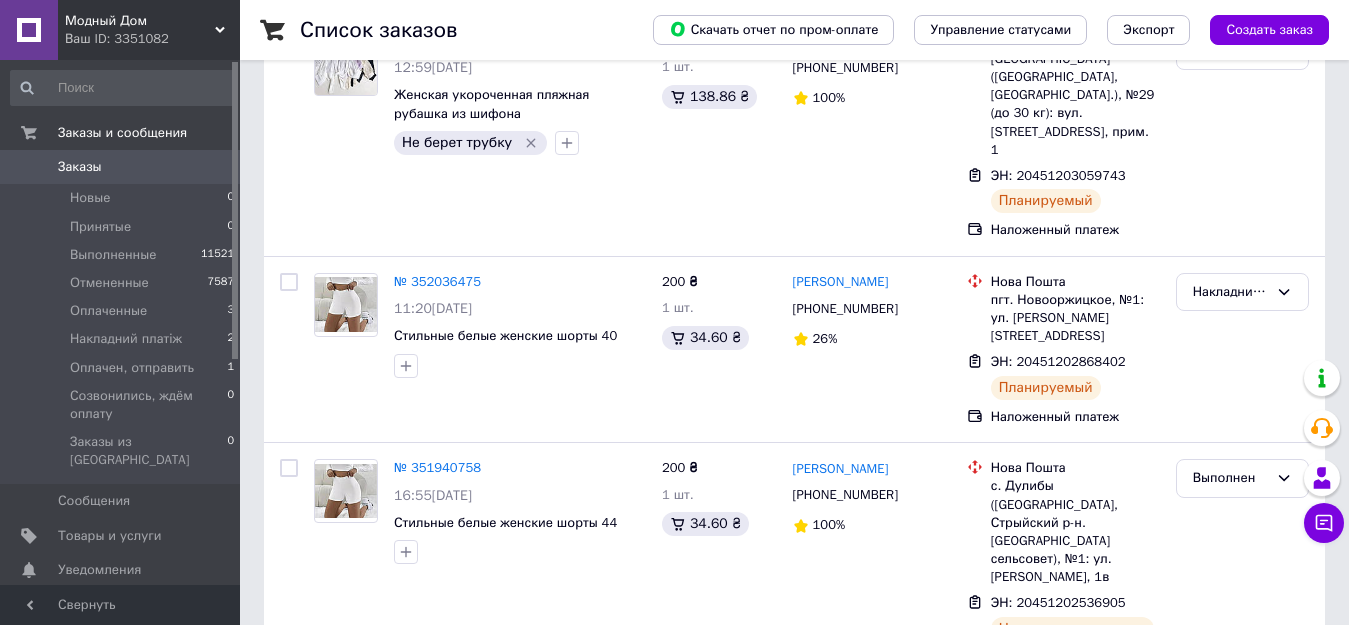 scroll, scrollTop: 0, scrollLeft: 0, axis: both 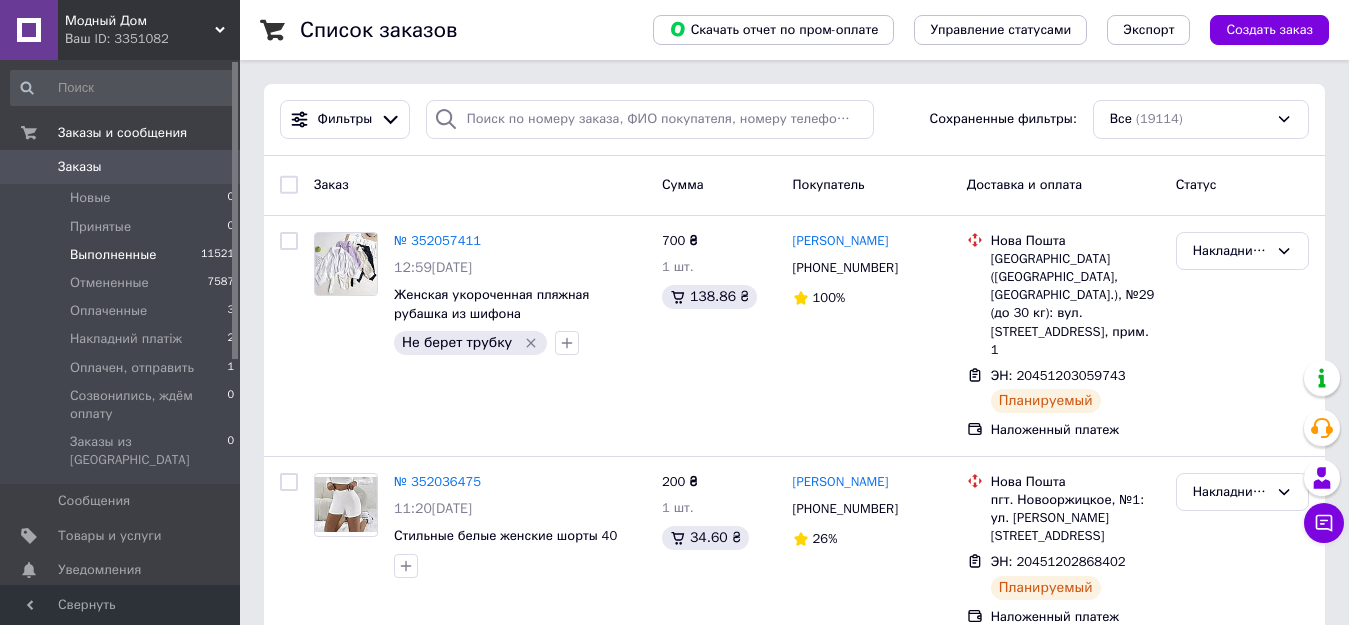click on "Выполненные" 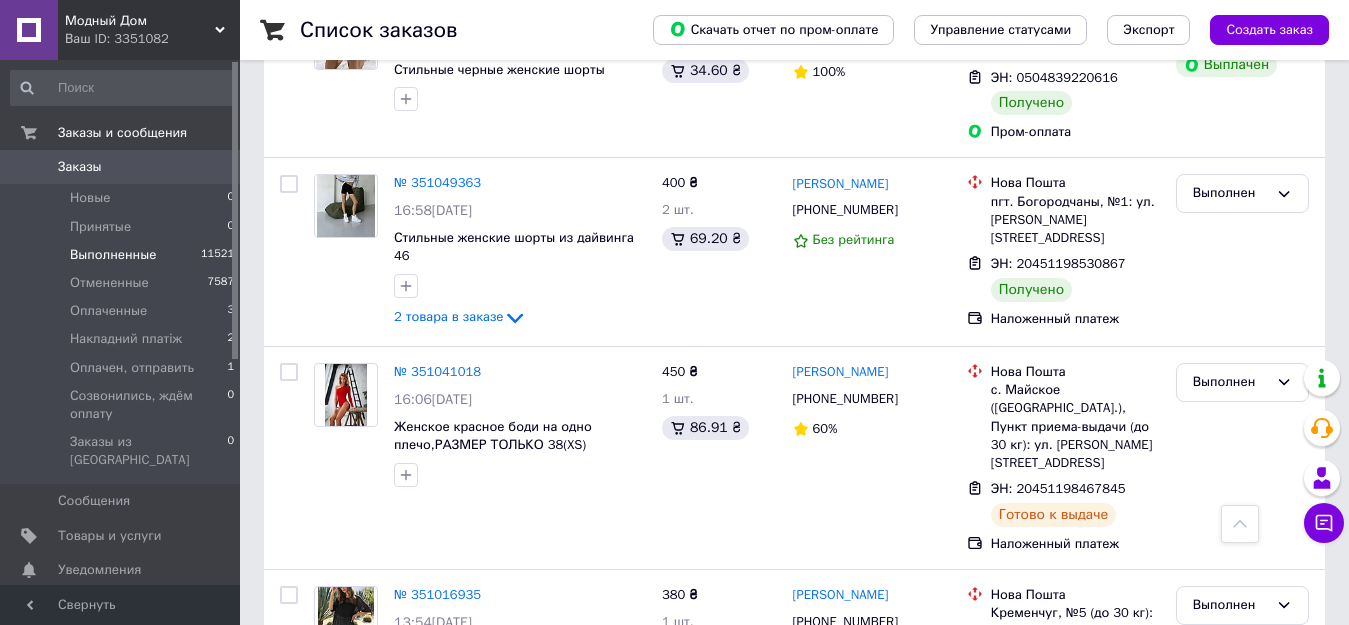scroll, scrollTop: 7100, scrollLeft: 0, axis: vertical 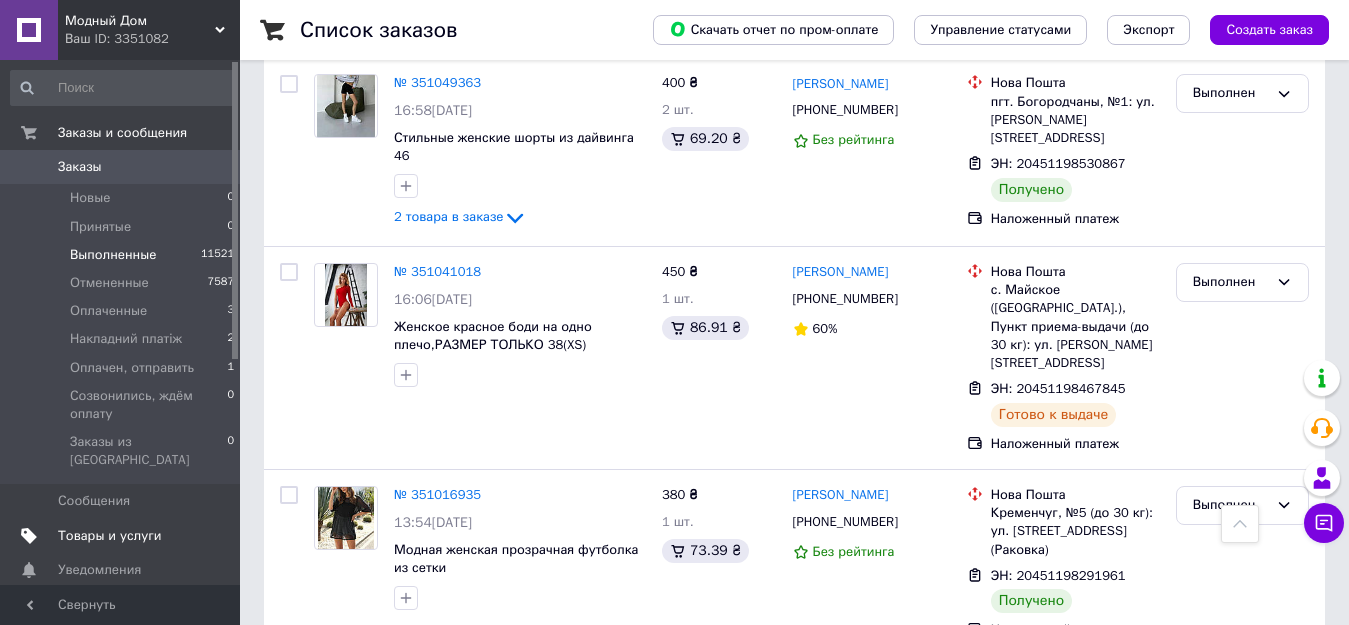 click on "Товары и услуги" 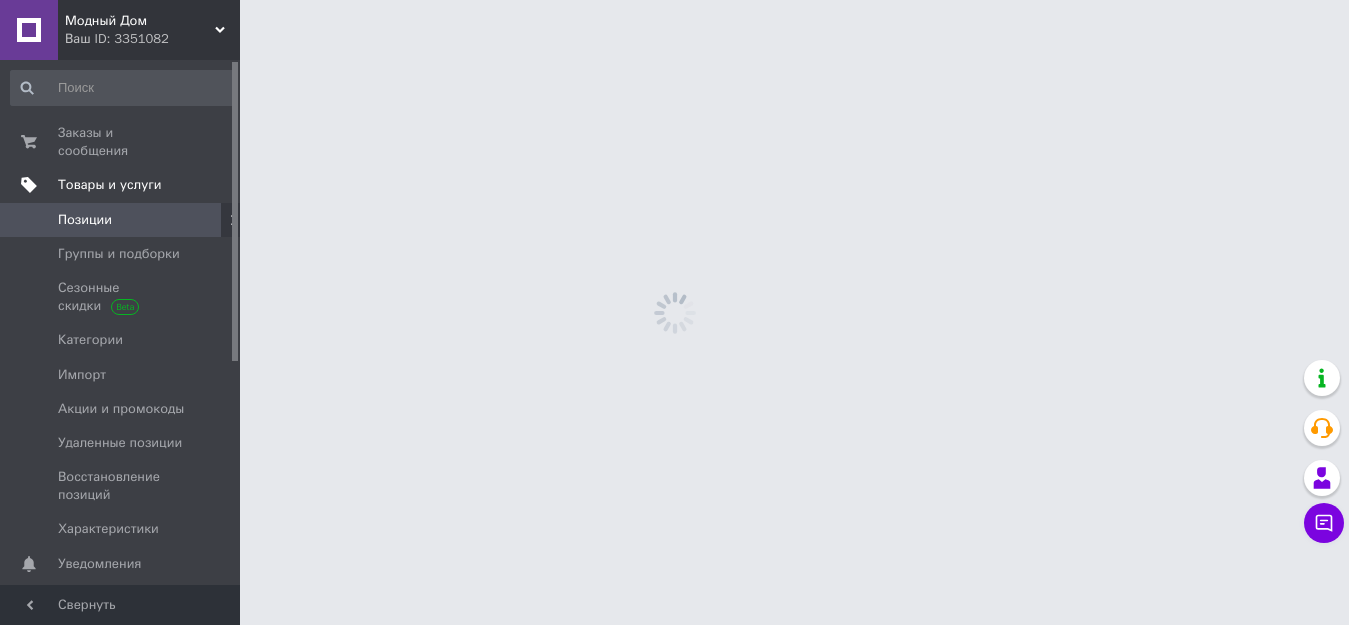 scroll, scrollTop: 0, scrollLeft: 0, axis: both 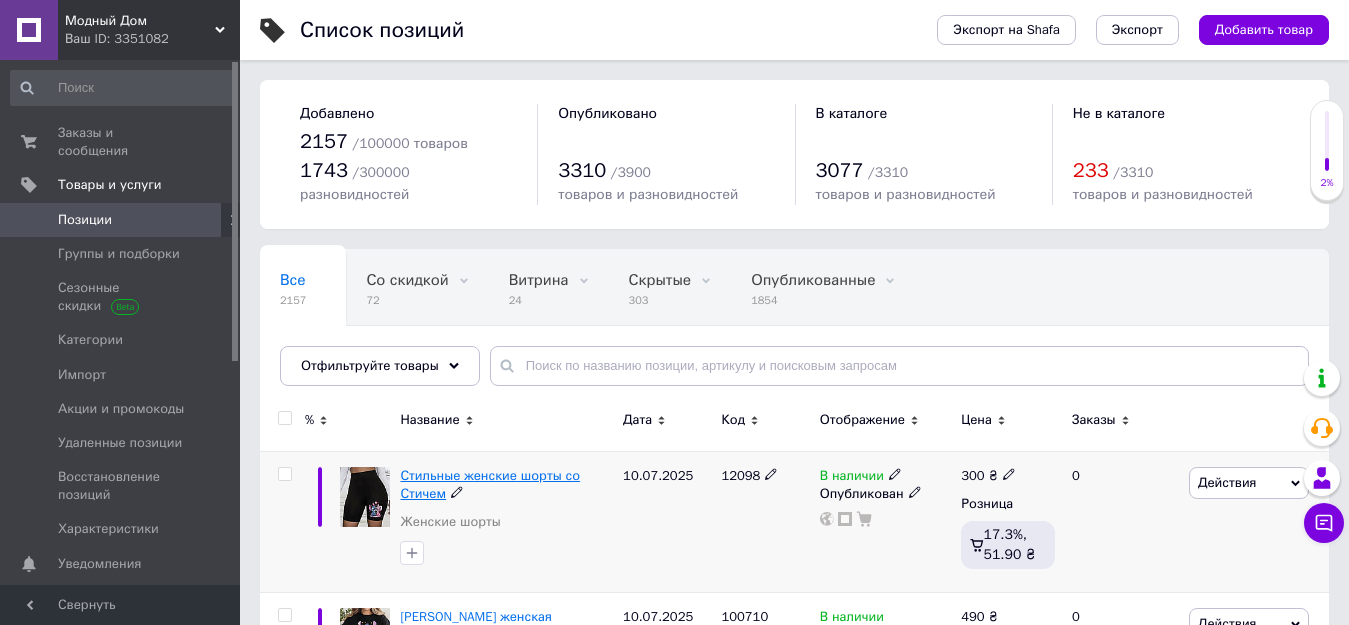 click on "Стильные женские шорты со Стичем" 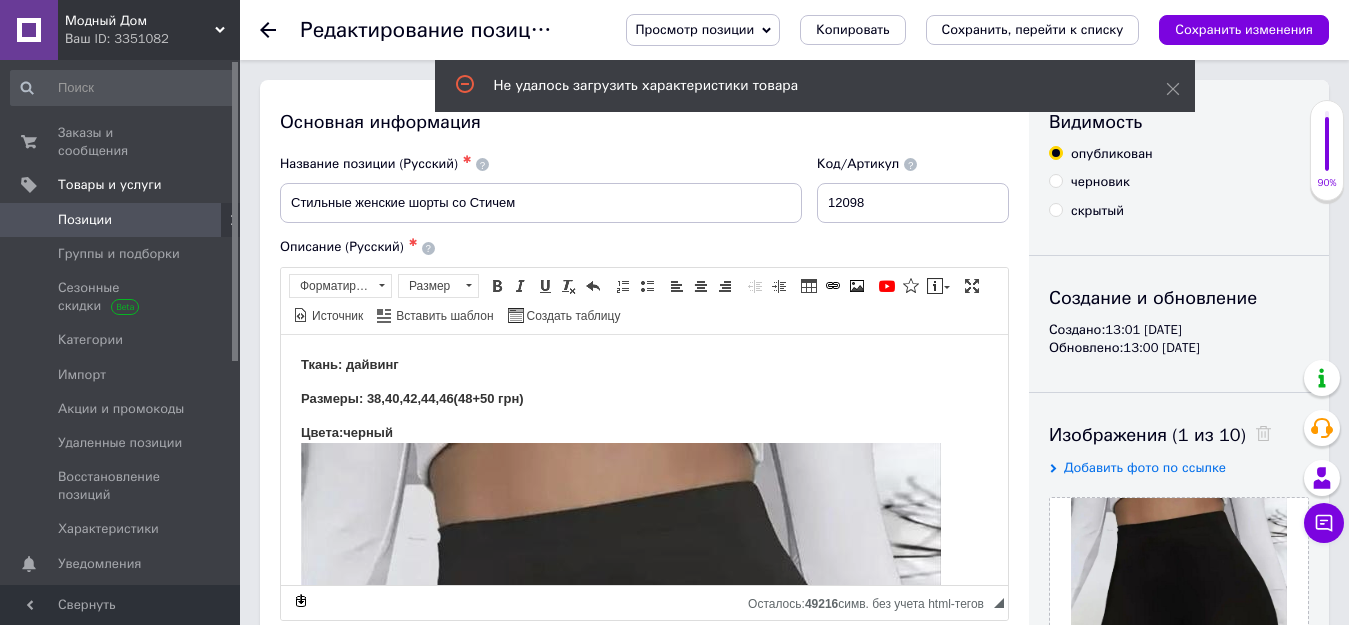 scroll, scrollTop: 0, scrollLeft: 0, axis: both 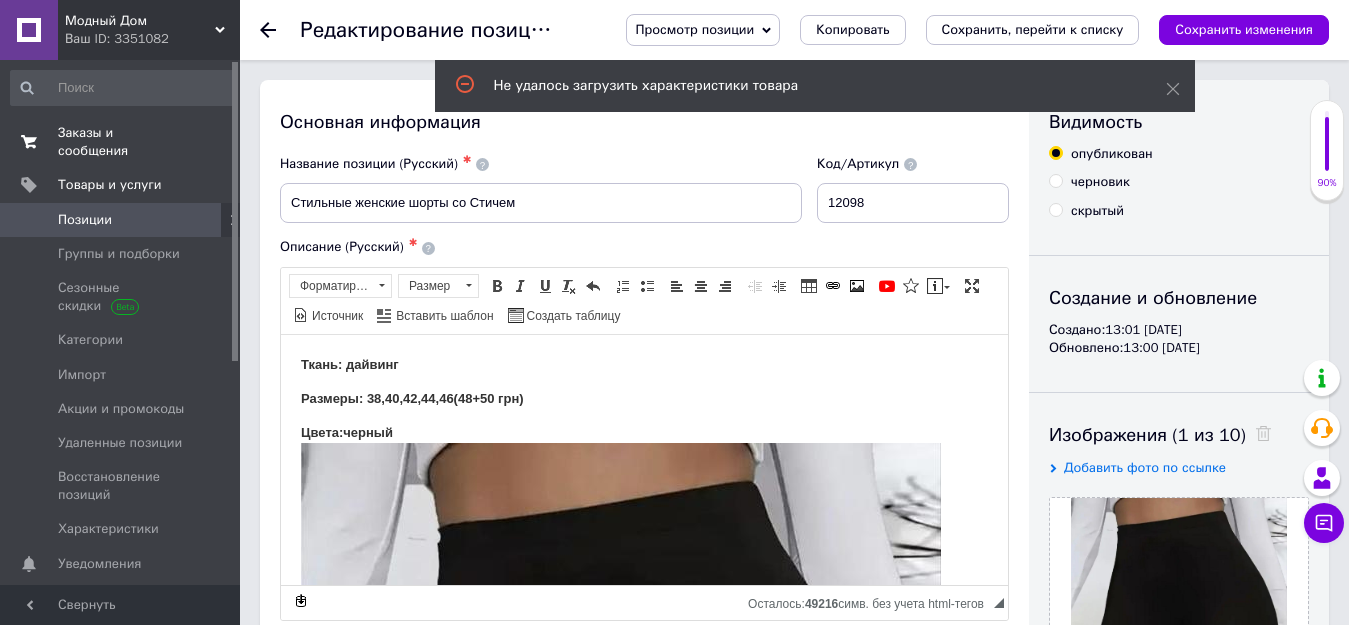 click on "Заказы и сообщения" 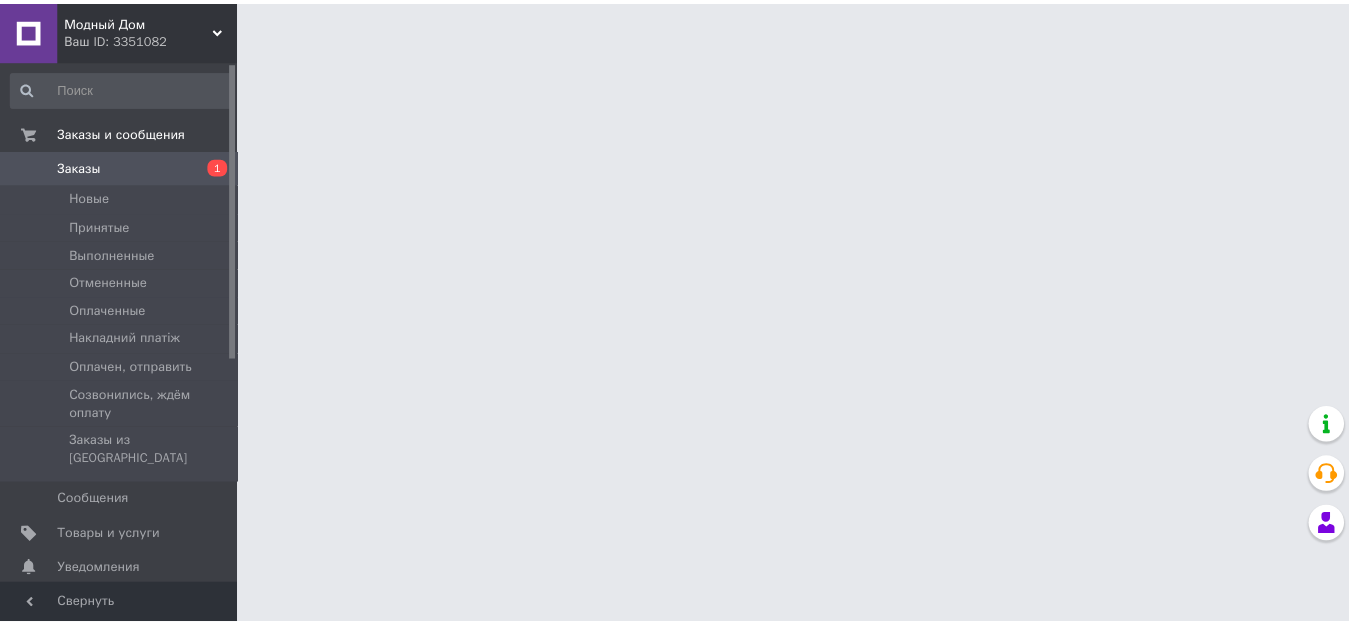 scroll, scrollTop: 0, scrollLeft: 0, axis: both 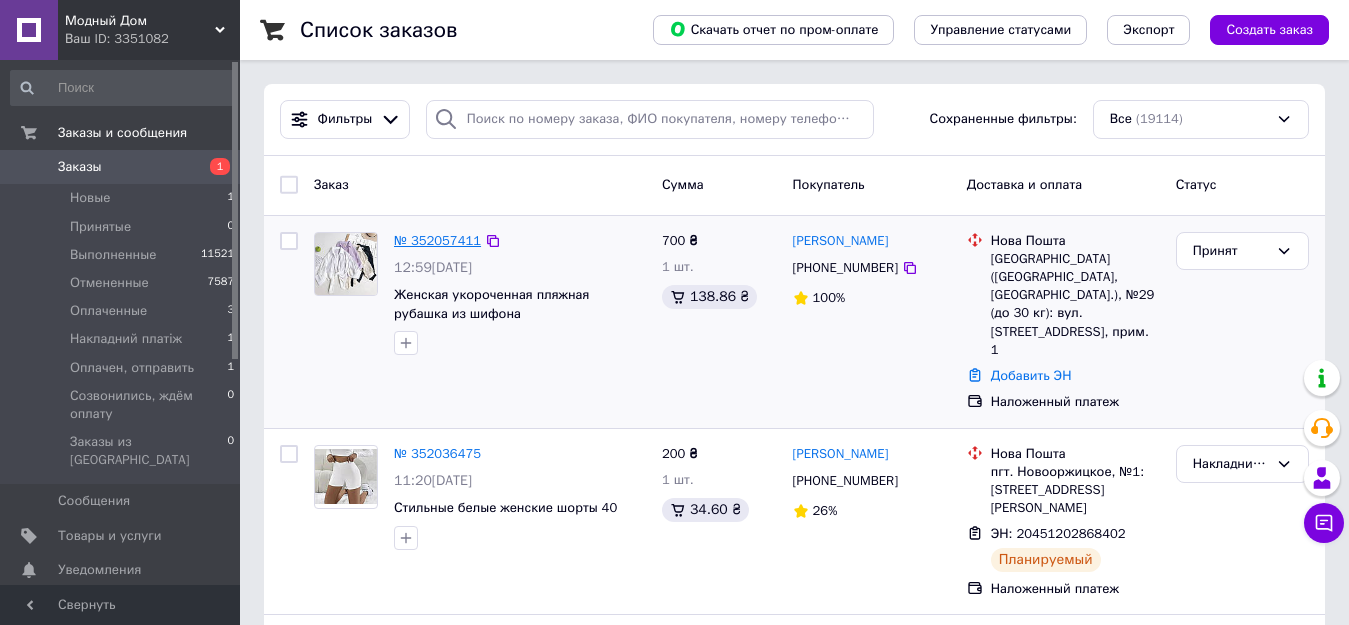 click on "№ 352057411" at bounding box center [437, 240] 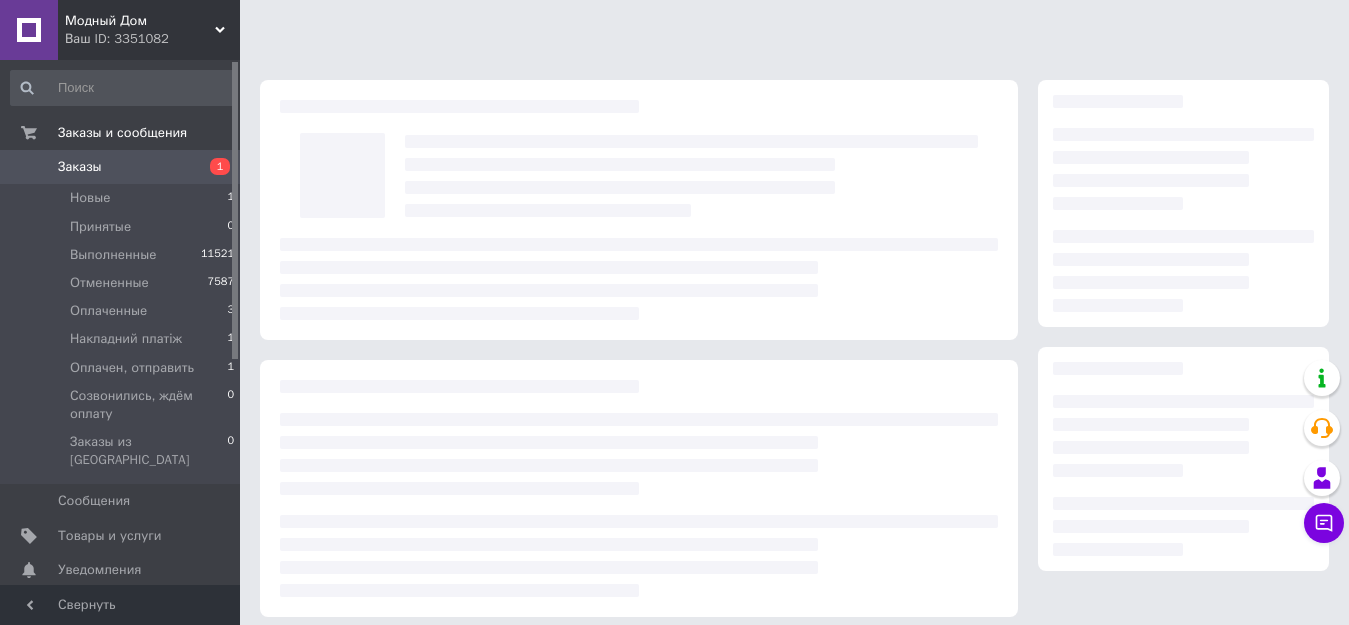 click at bounding box center [639, 487] 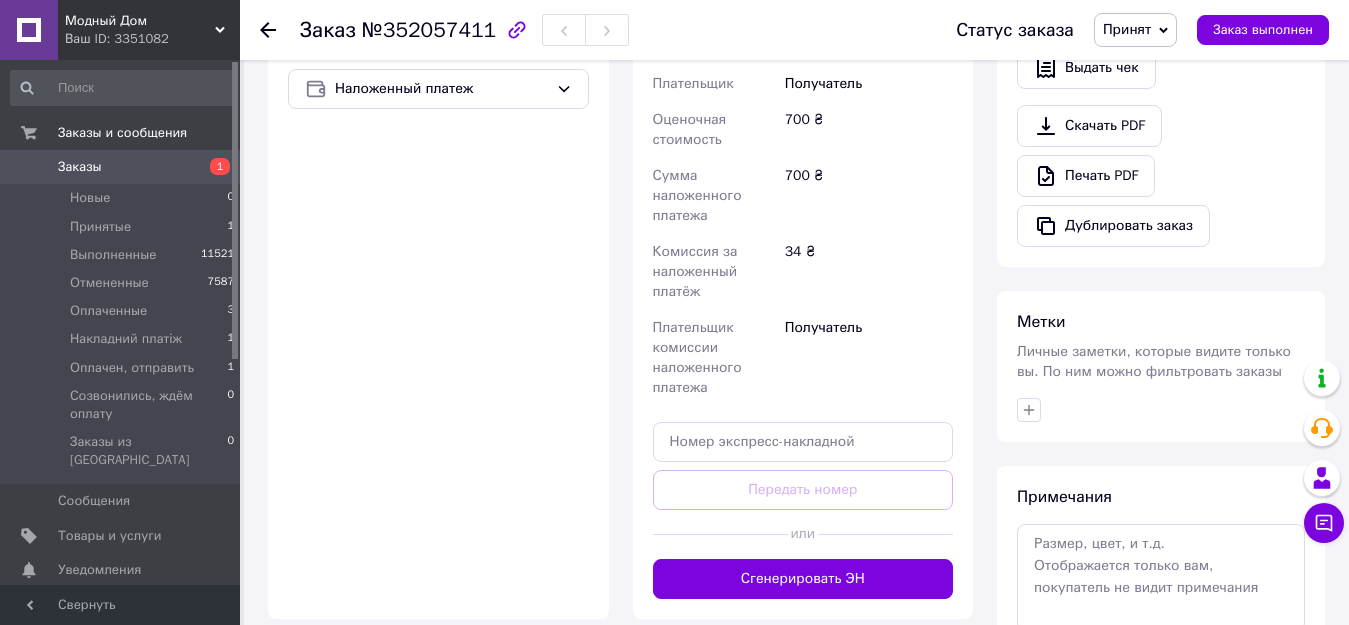 scroll, scrollTop: 800, scrollLeft: 0, axis: vertical 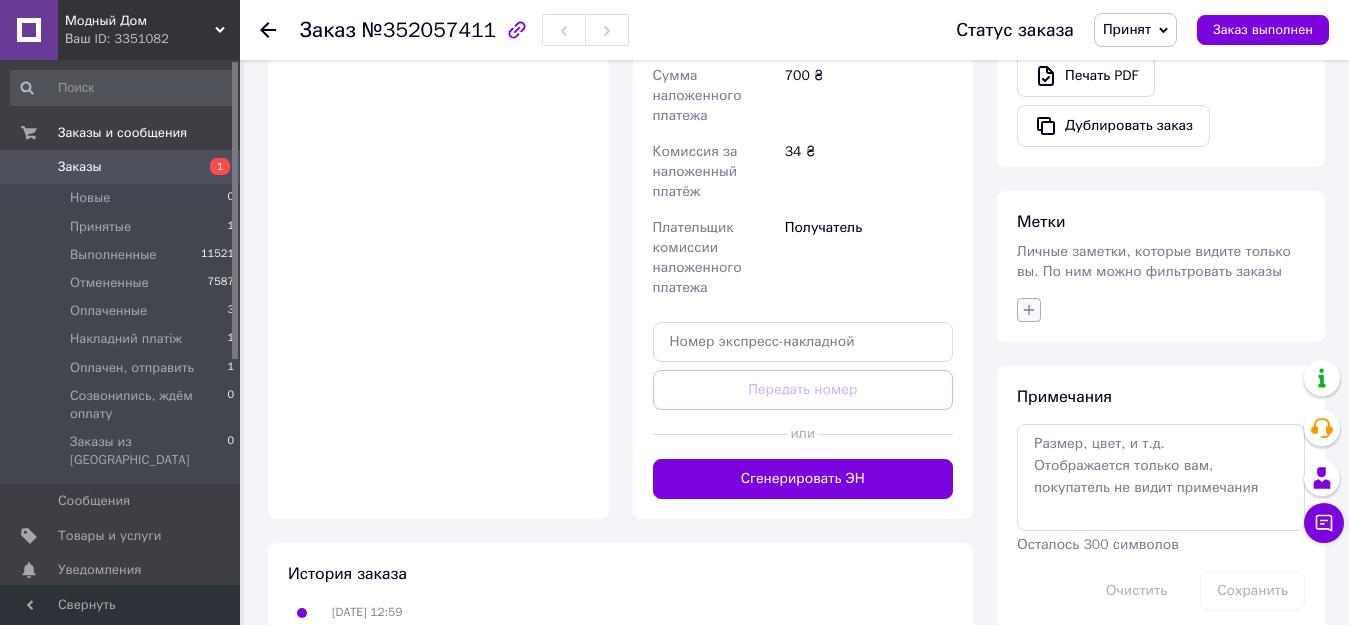 click 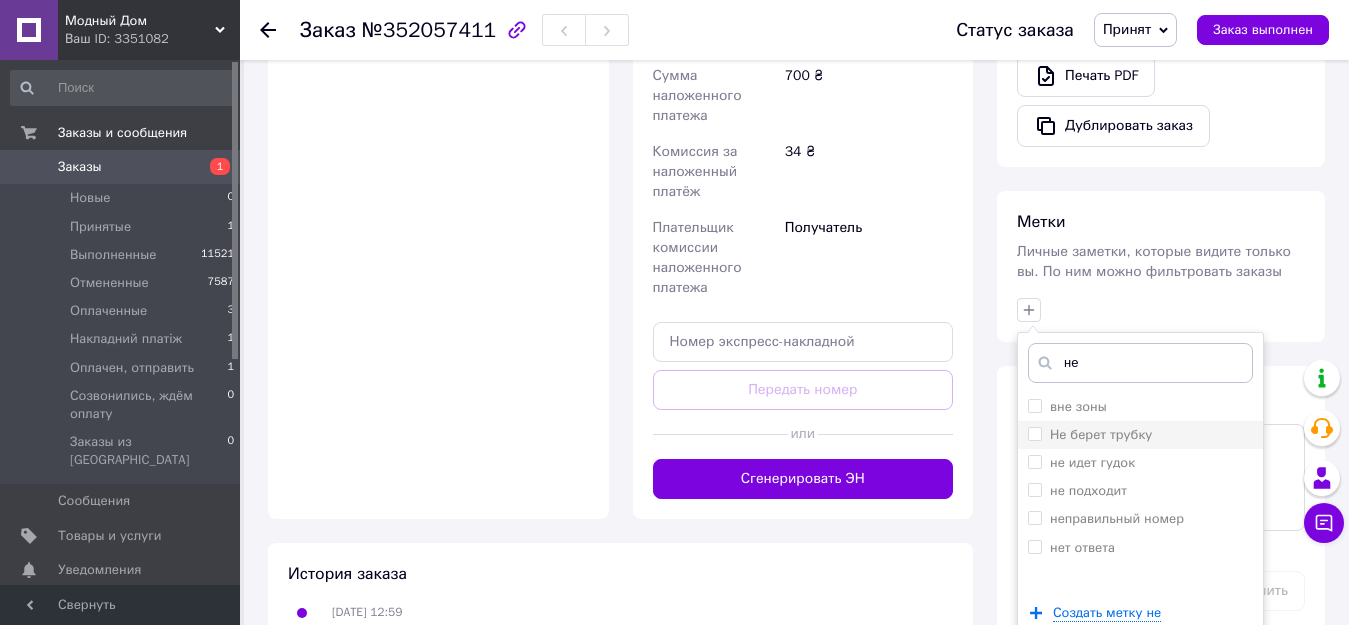type on "не" 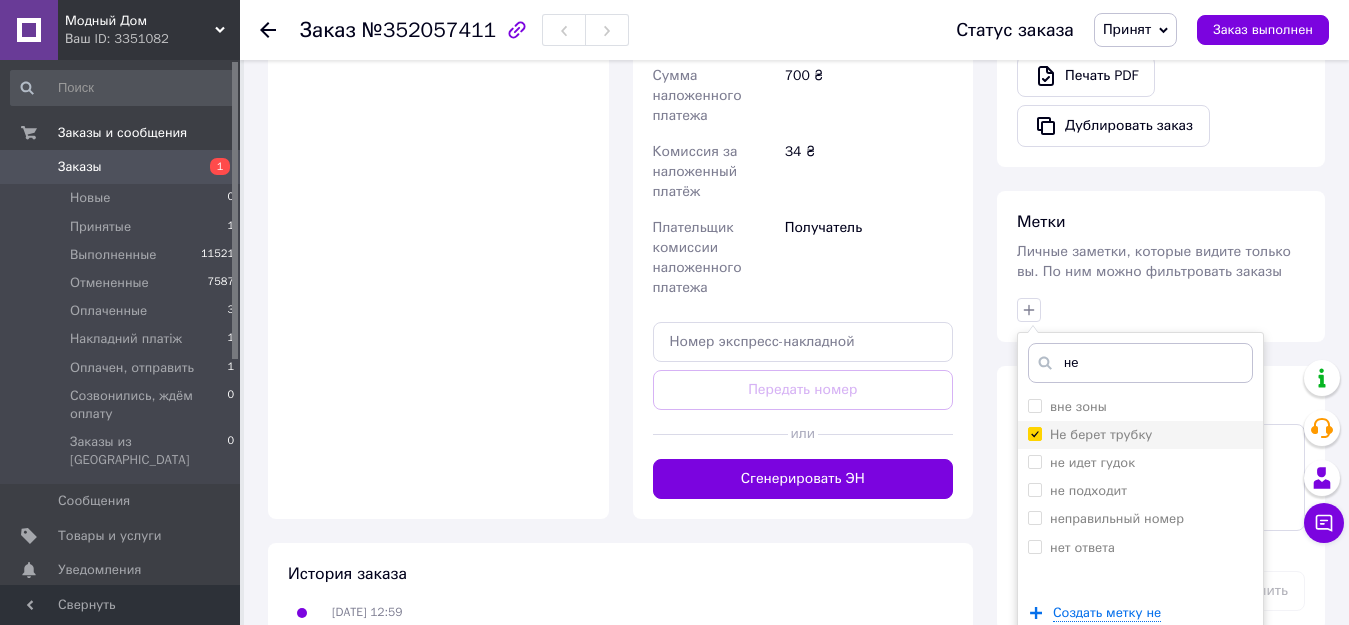 checkbox on "true" 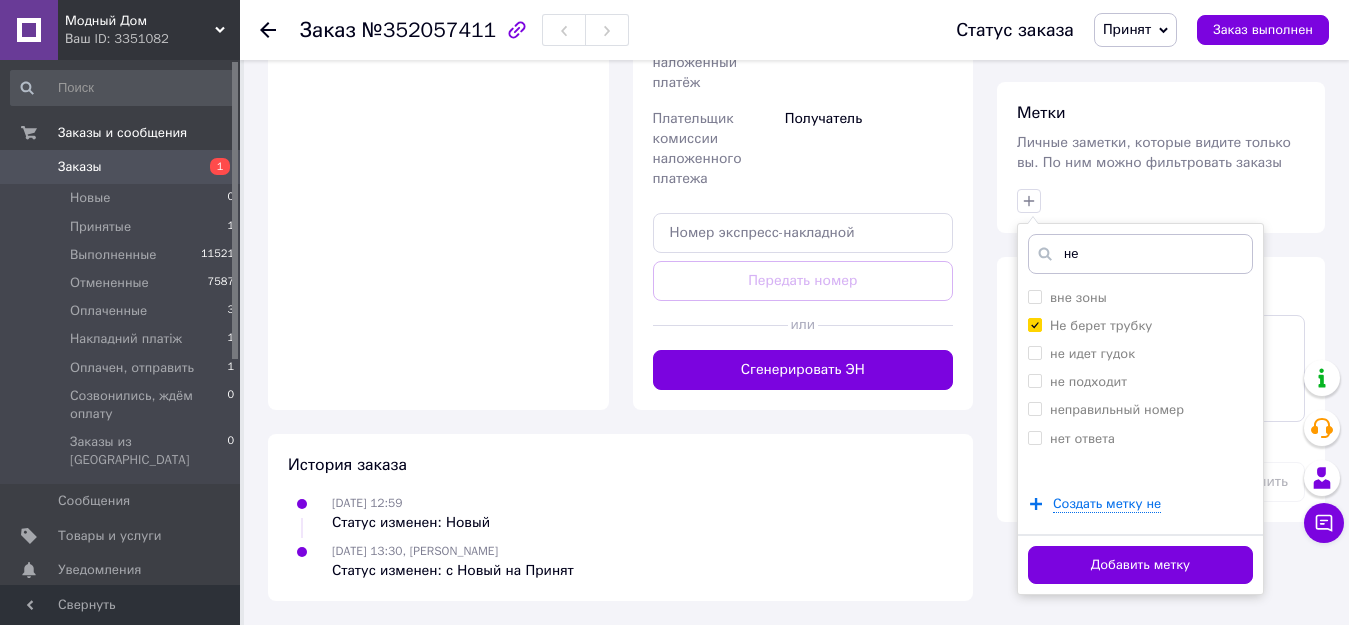 scroll, scrollTop: 929, scrollLeft: 0, axis: vertical 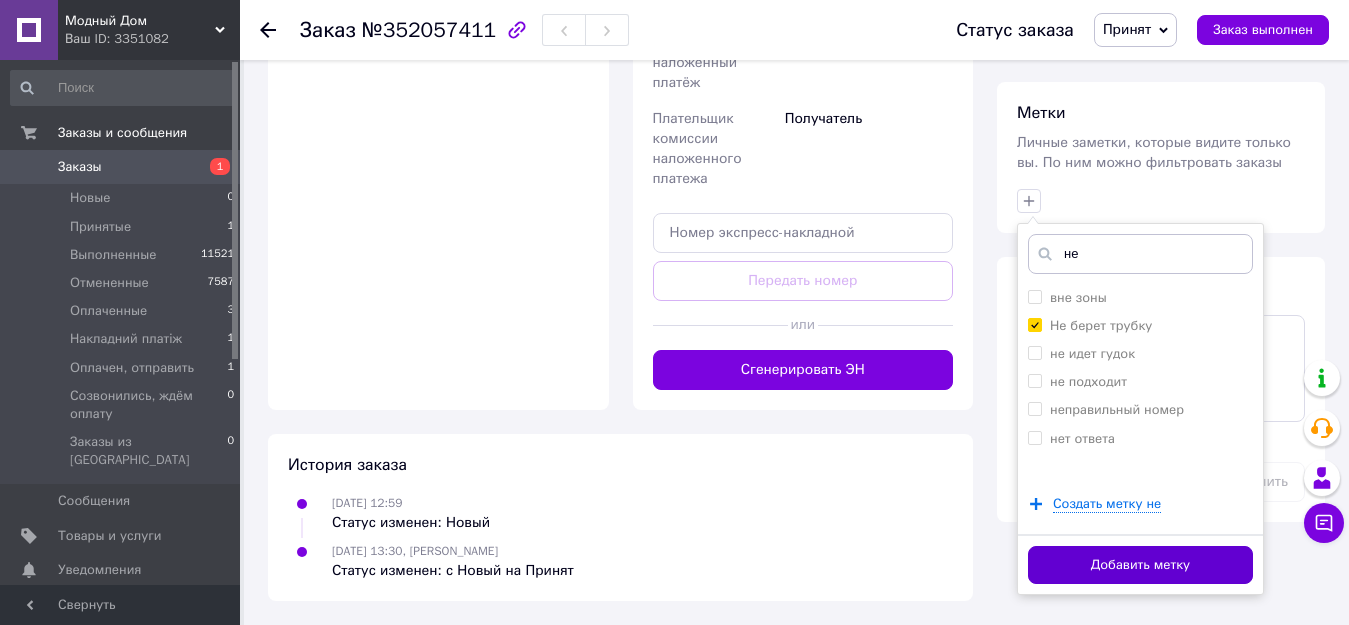 click on "Добавить метку" at bounding box center [1140, 565] 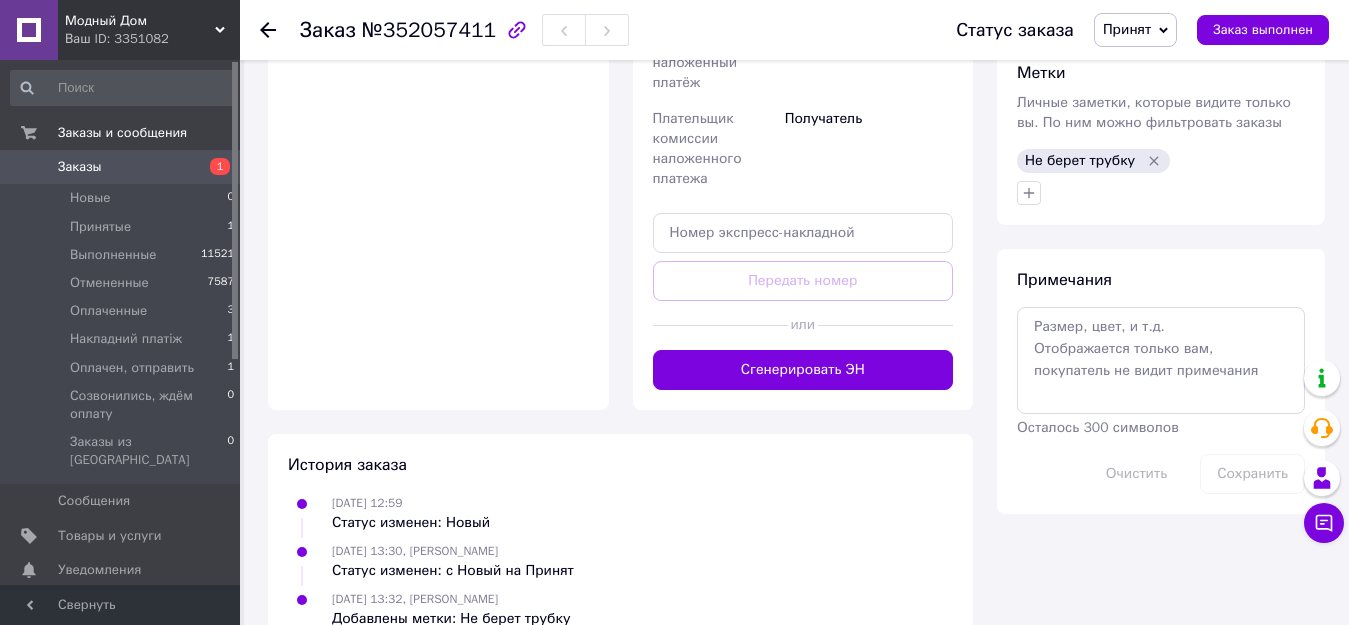 scroll, scrollTop: 957, scrollLeft: 0, axis: vertical 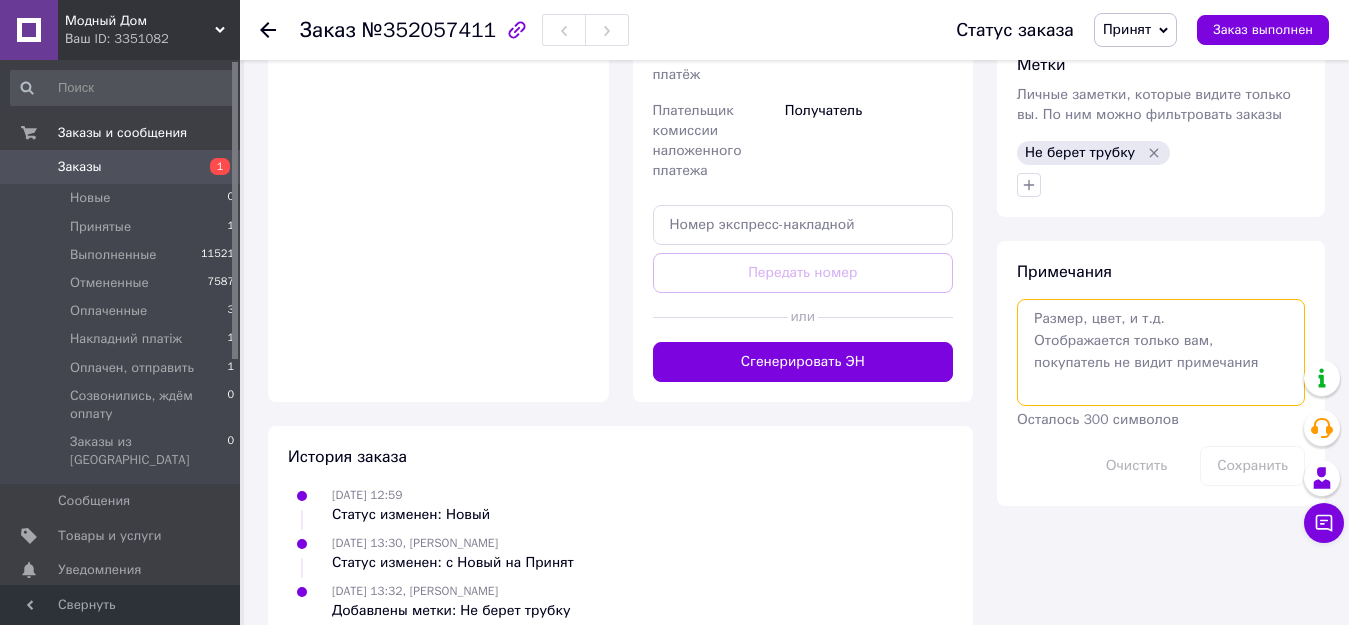 click at bounding box center (1161, 352) 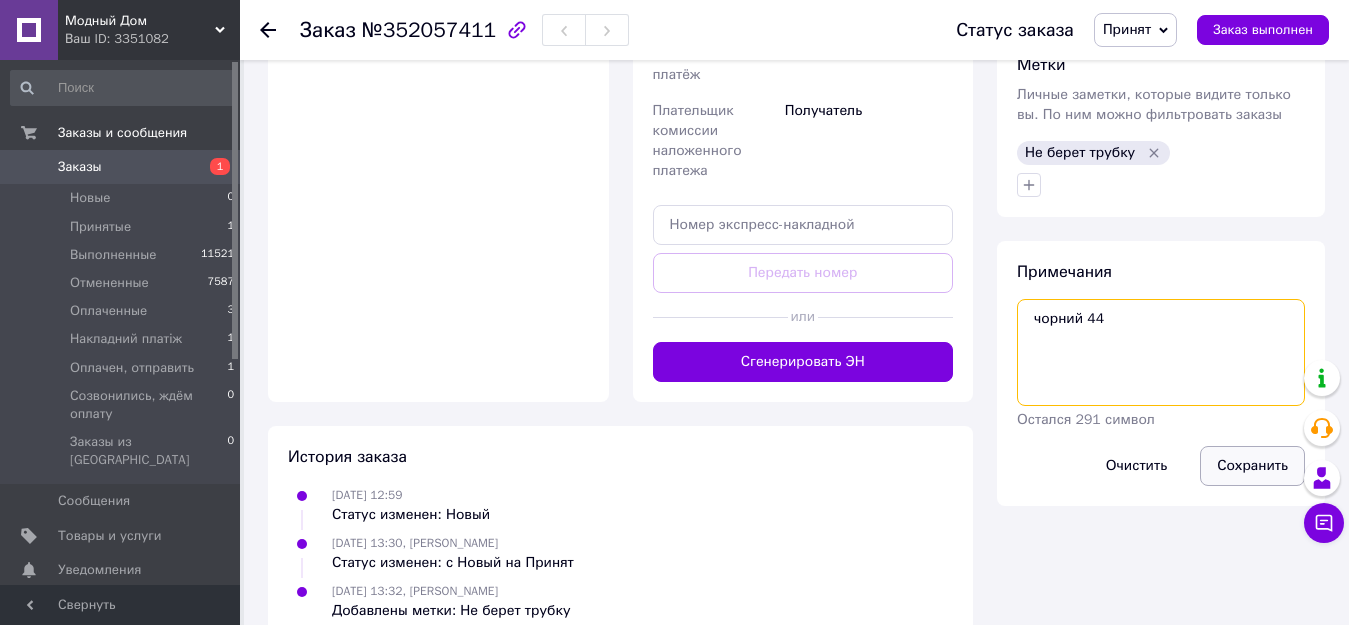 type on "чорний 44" 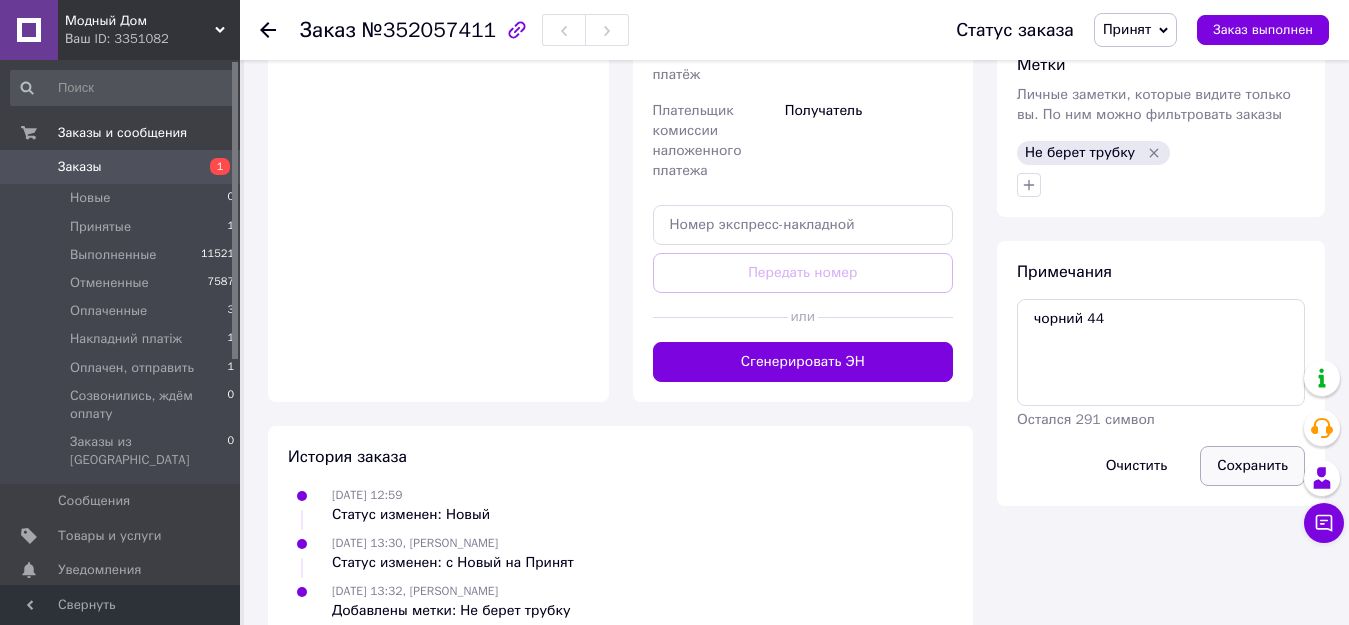 click on "Сохранить" at bounding box center (1252, 466) 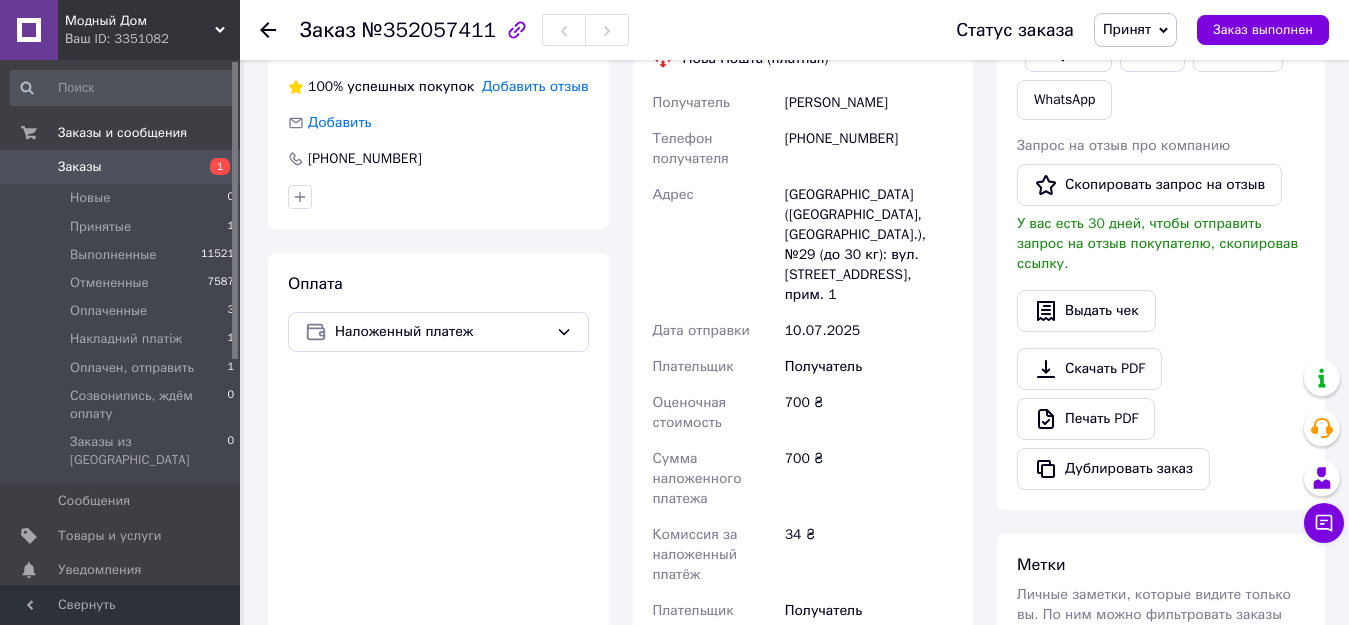 scroll, scrollTop: 57, scrollLeft: 0, axis: vertical 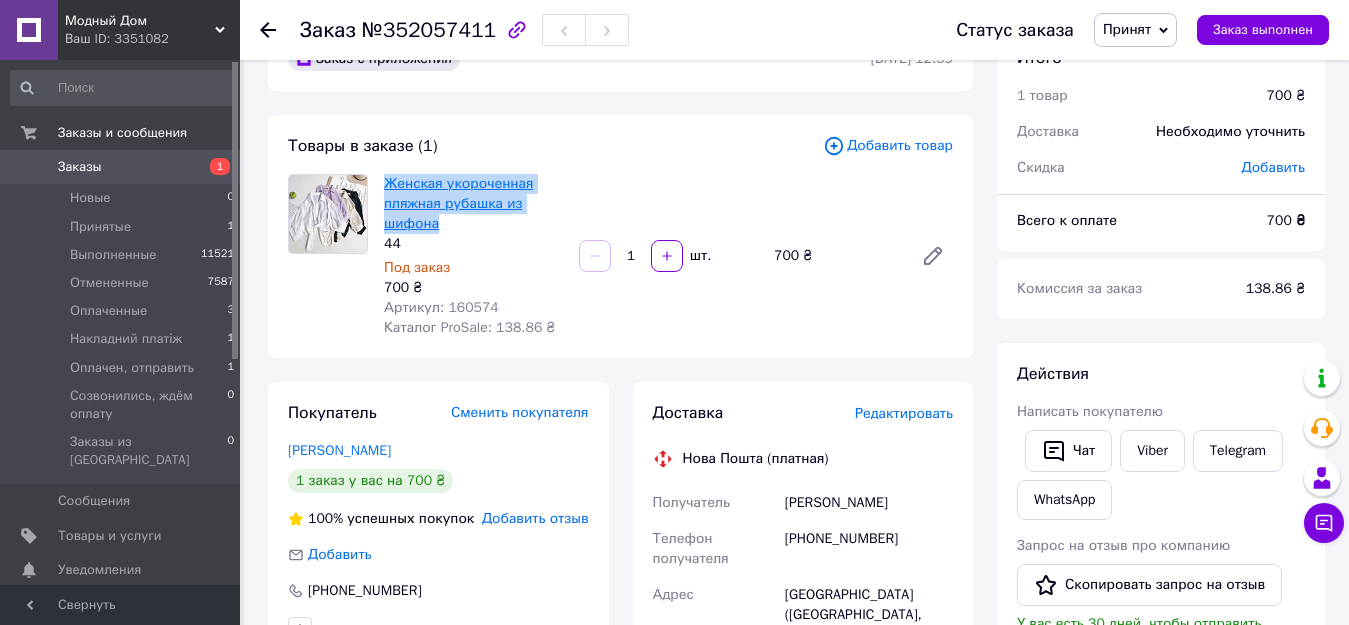 drag, startPoint x: 452, startPoint y: 232, endPoint x: 386, endPoint y: 181, distance: 83.40863 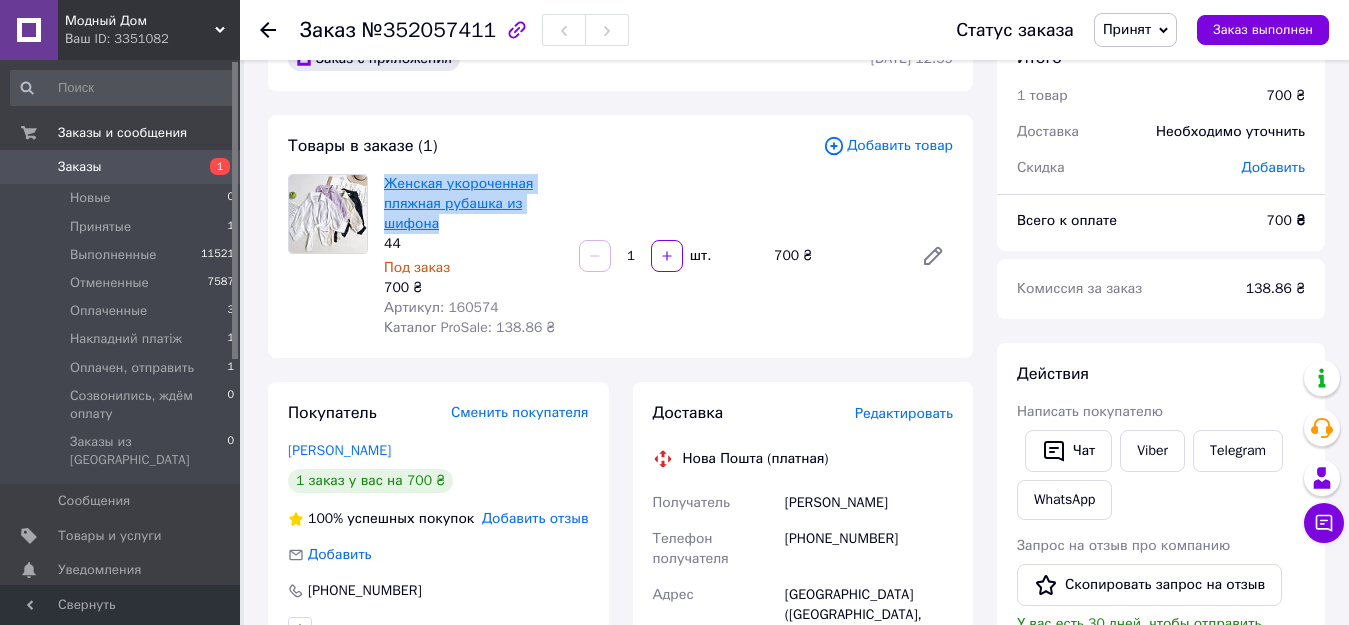 copy on "Женская укороченная  пляжная рубашка из шифона" 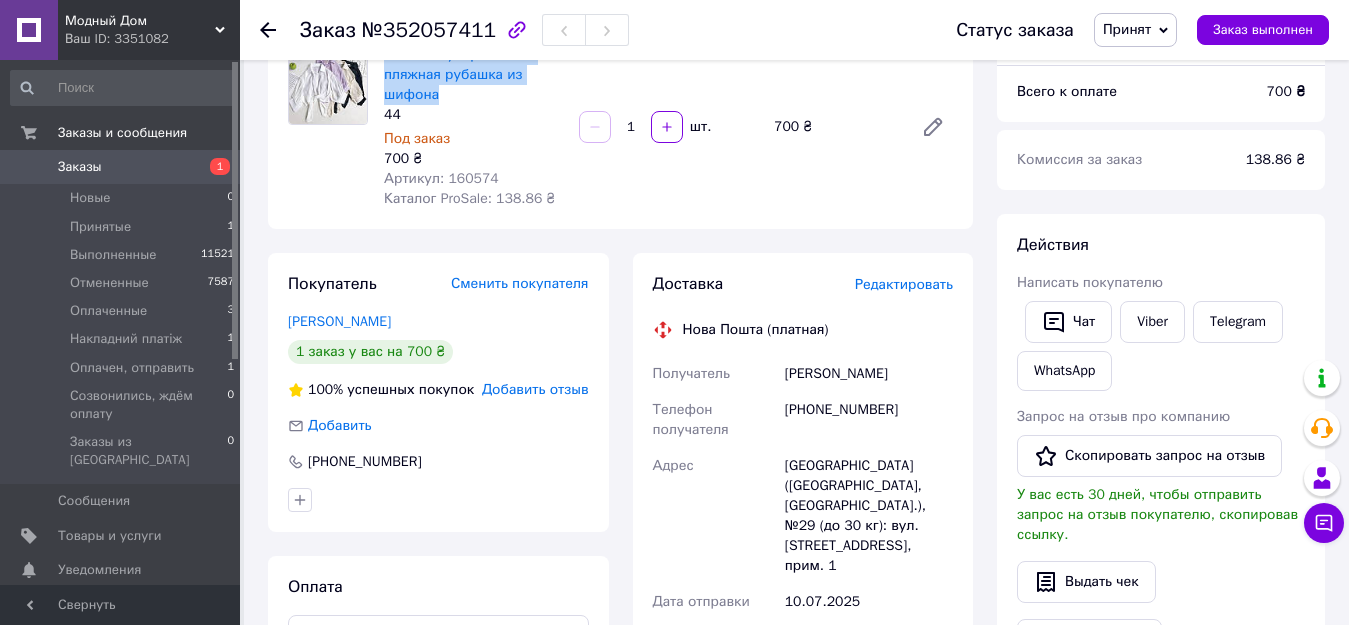 scroll, scrollTop: 457, scrollLeft: 0, axis: vertical 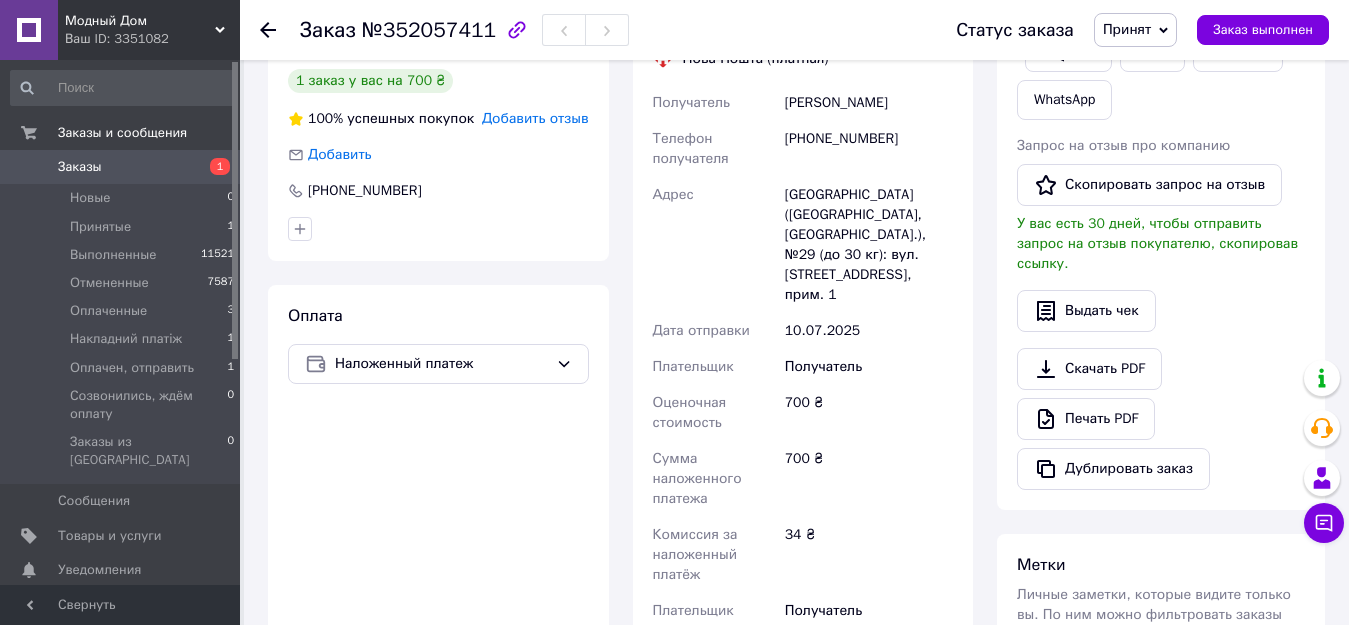 drag, startPoint x: 830, startPoint y: 108, endPoint x: 912, endPoint y: 108, distance: 82 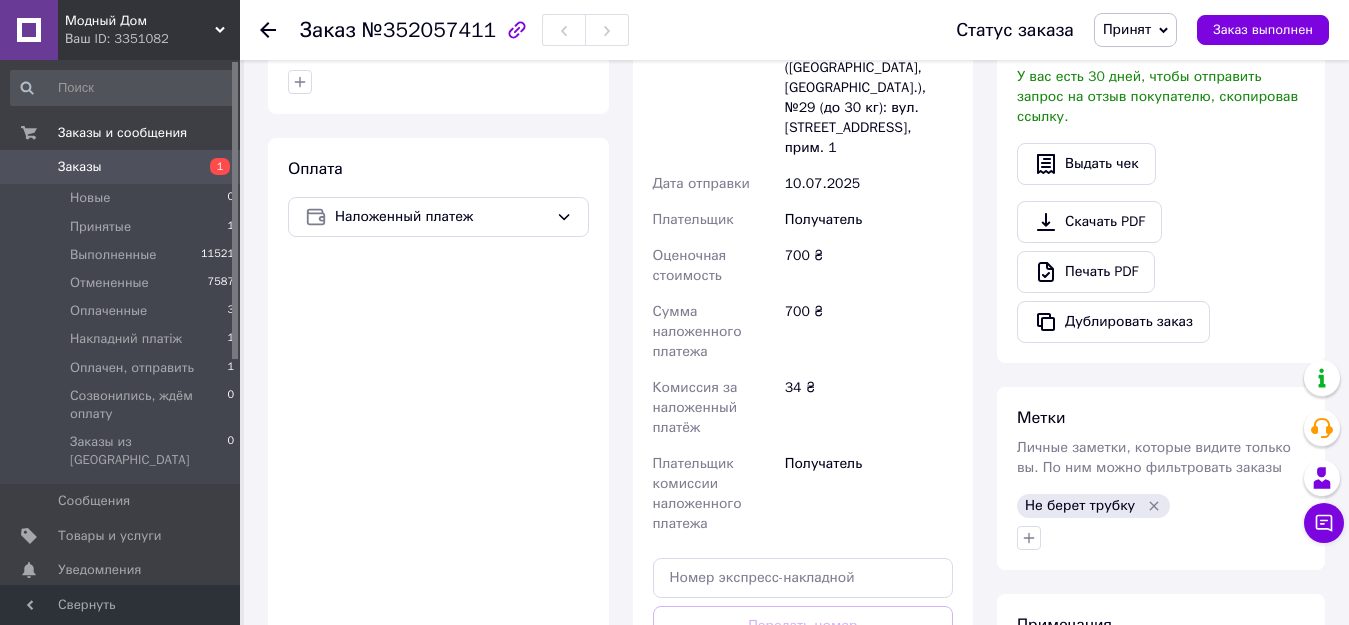 scroll, scrollTop: 857, scrollLeft: 0, axis: vertical 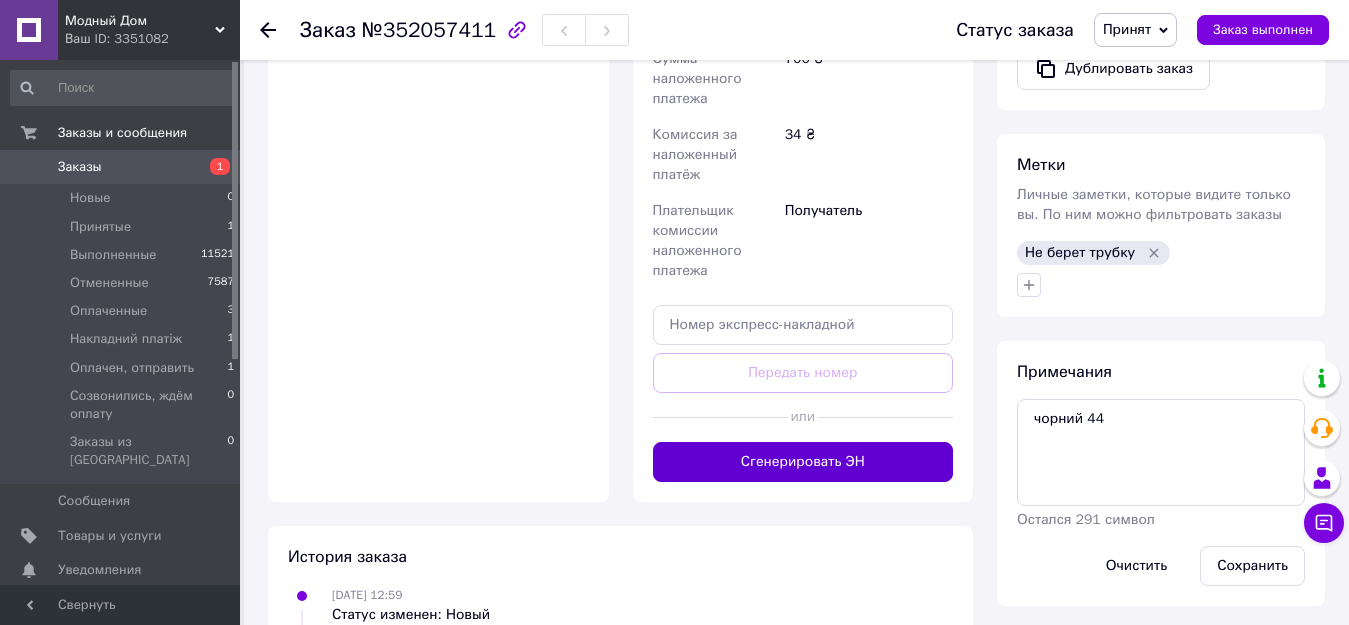 click on "Сгенерировать ЭН" at bounding box center (803, 462) 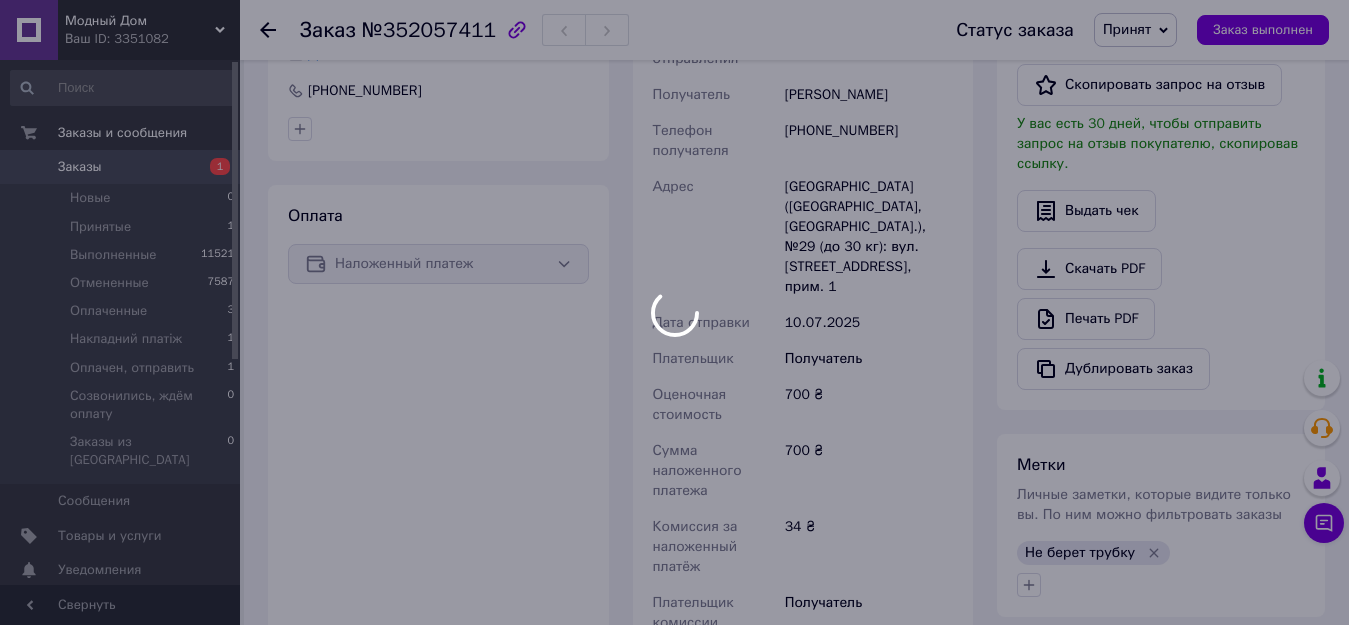 scroll, scrollTop: 357, scrollLeft: 0, axis: vertical 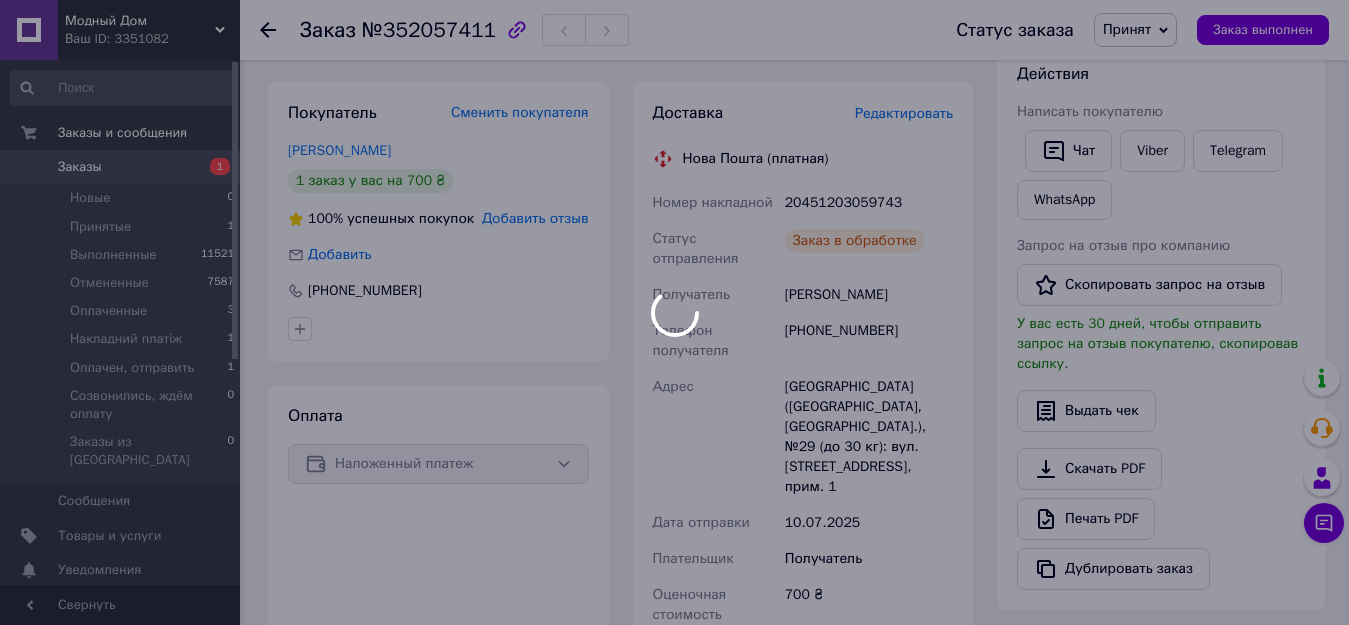 drag, startPoint x: 774, startPoint y: 206, endPoint x: 903, endPoint y: 206, distance: 129 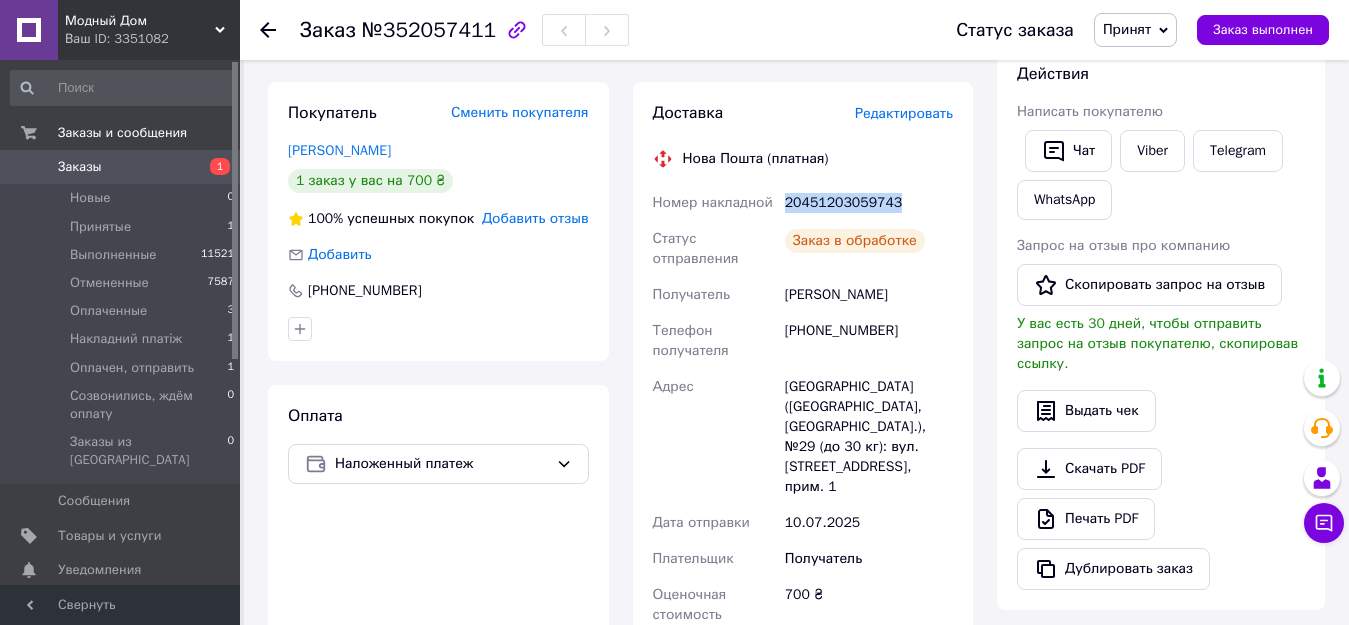 click on "20451203059743" at bounding box center [869, 203] 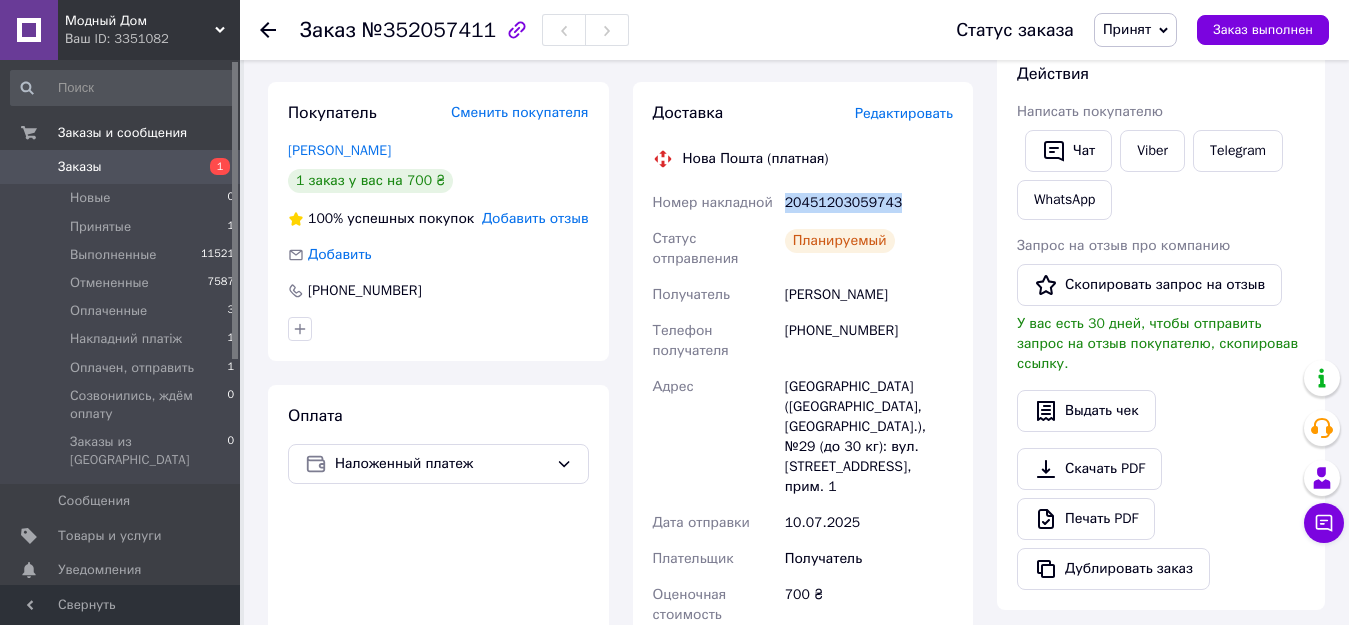 click on "Принят" at bounding box center [1127, 29] 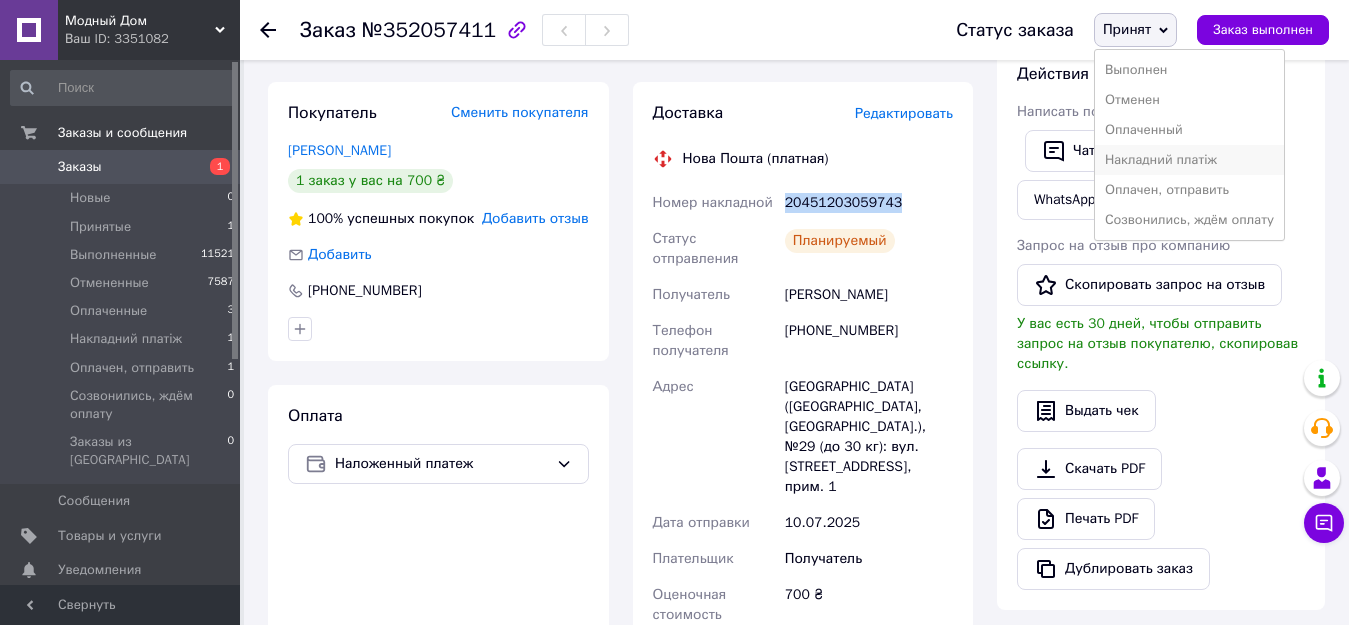 click on "Накладний платіж" at bounding box center [1189, 160] 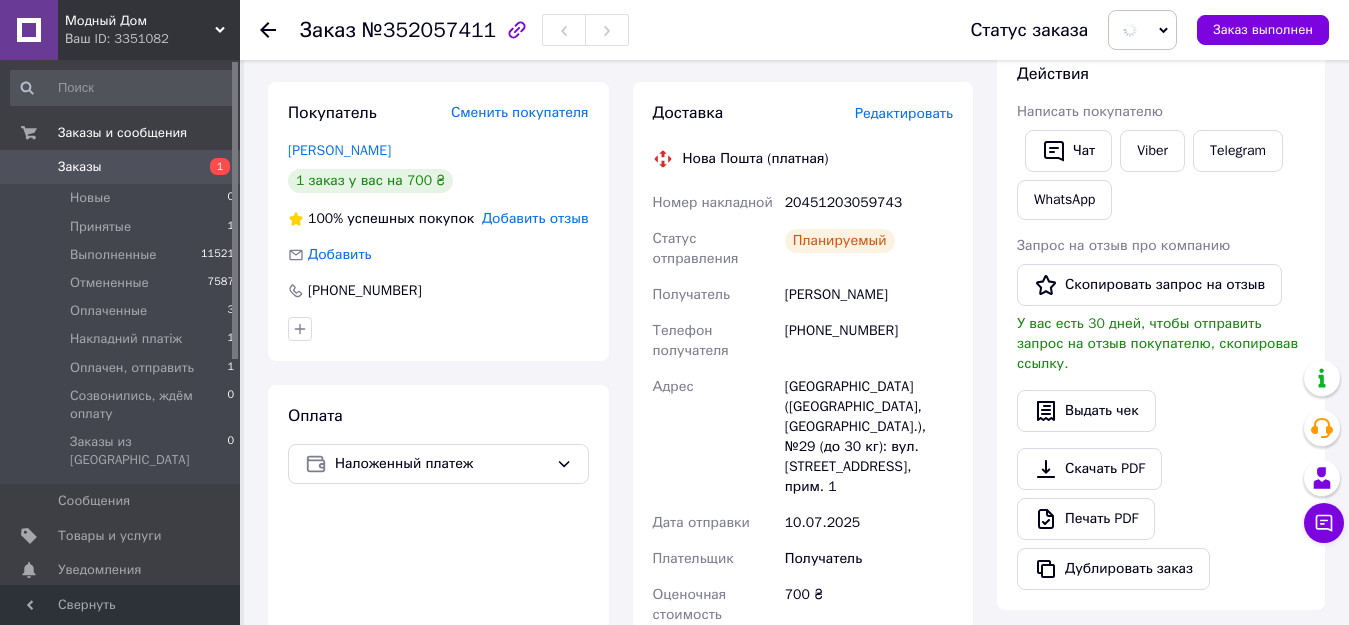 click on "1" at bounding box center (212, 167) 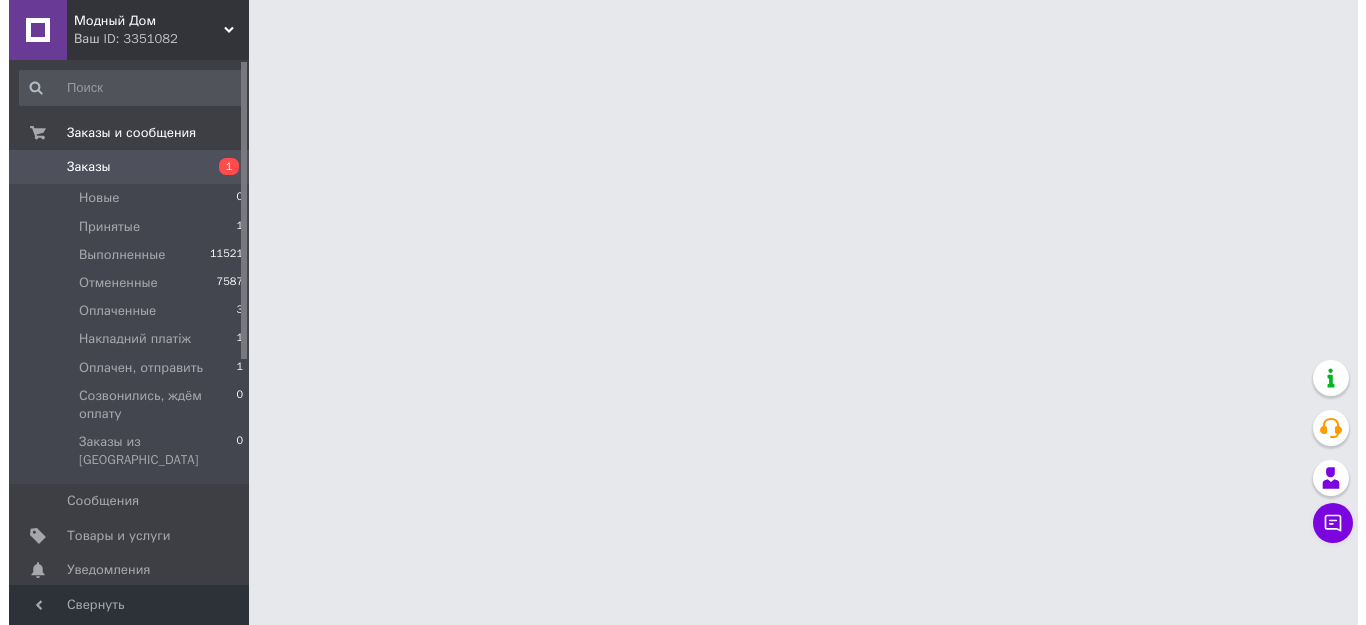 scroll, scrollTop: 0, scrollLeft: 0, axis: both 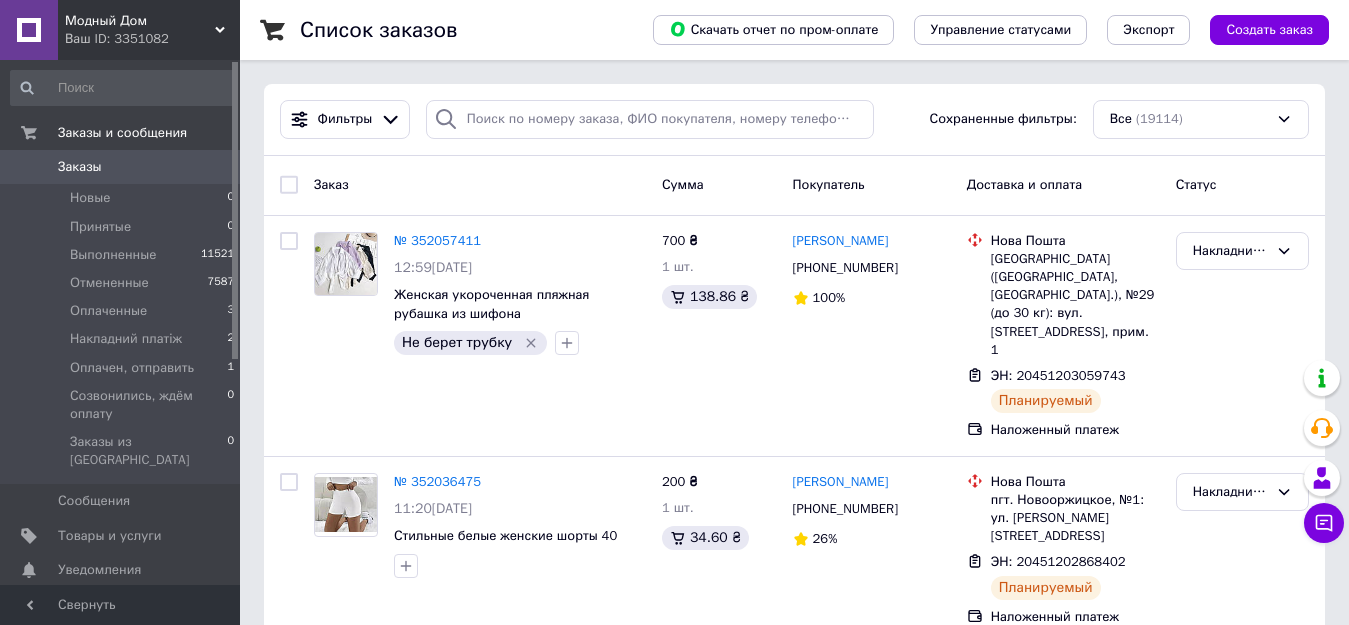 click 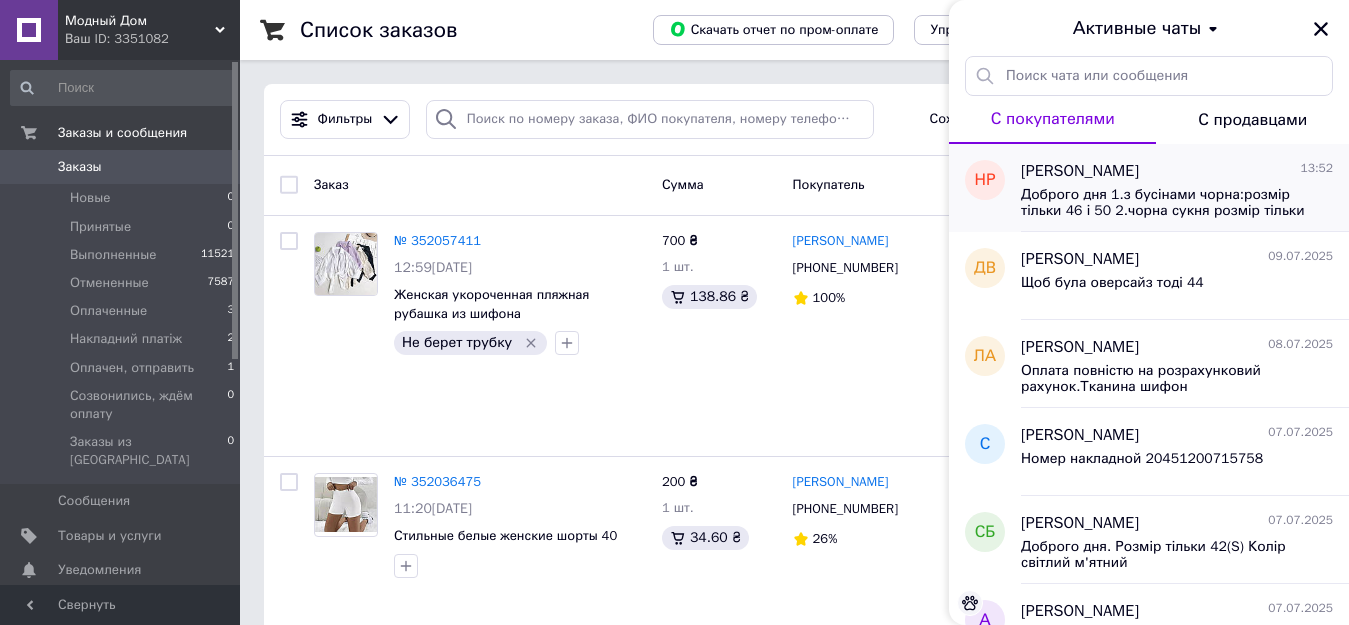 click on "Наталія Росоха 13:52" at bounding box center [1177, 171] 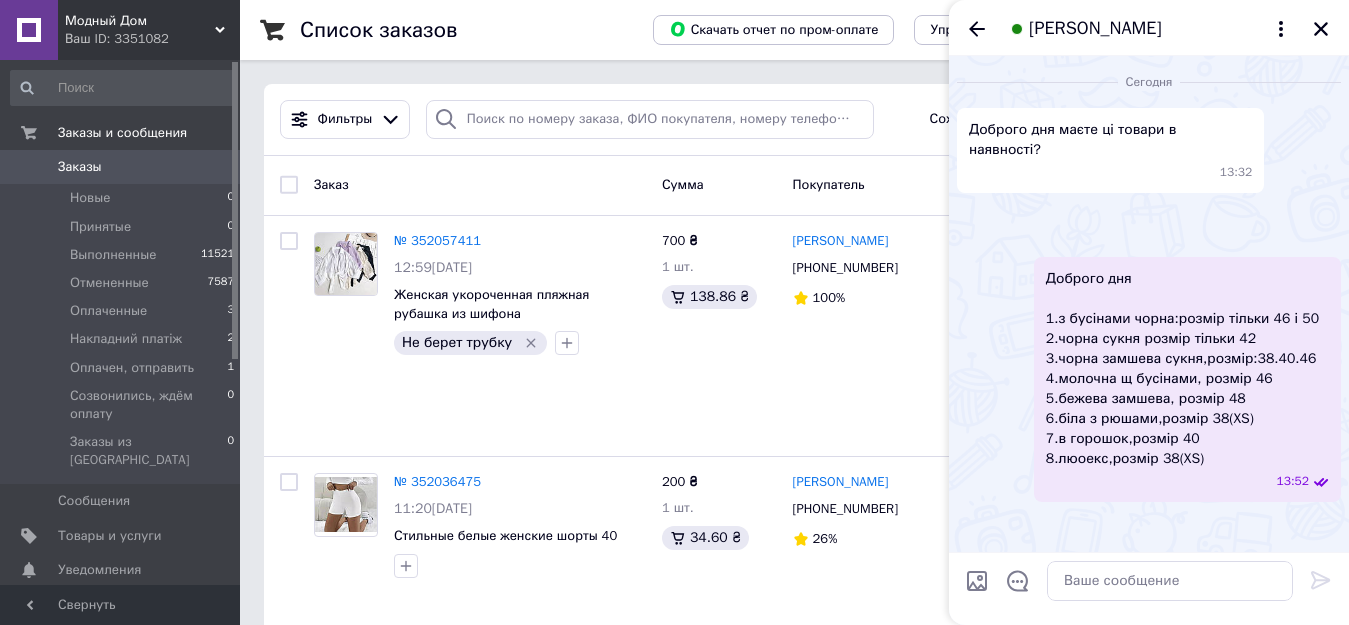 scroll, scrollTop: 0, scrollLeft: 0, axis: both 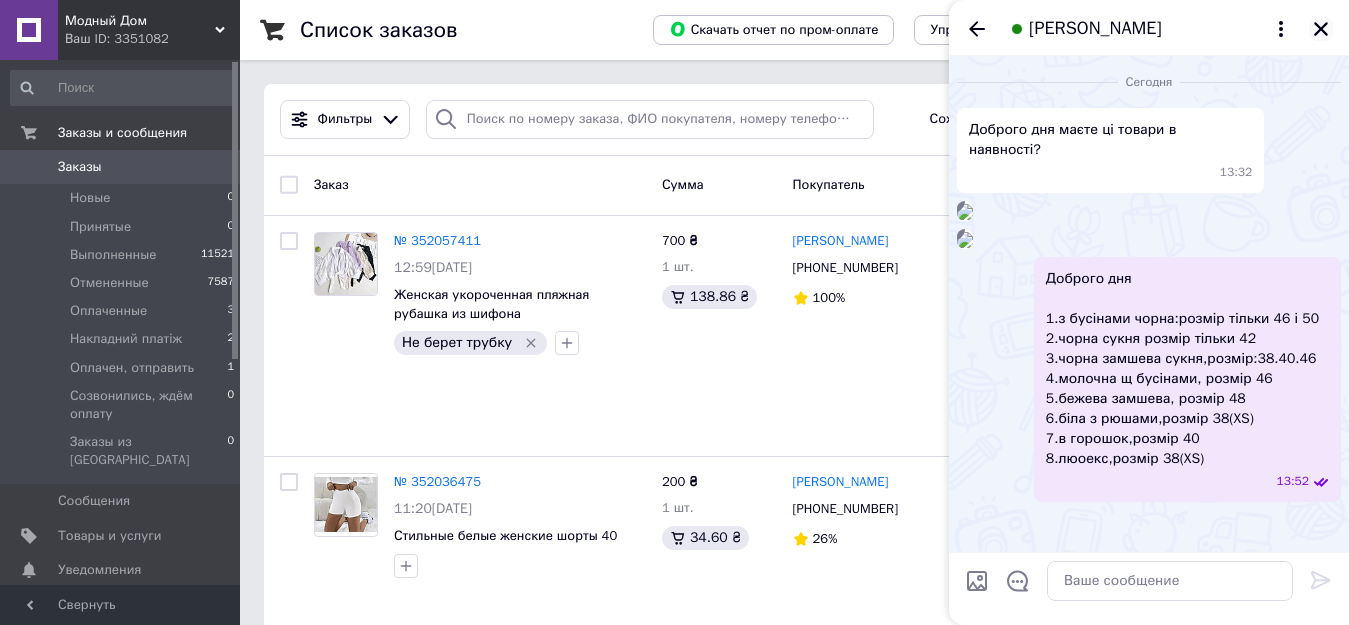 click 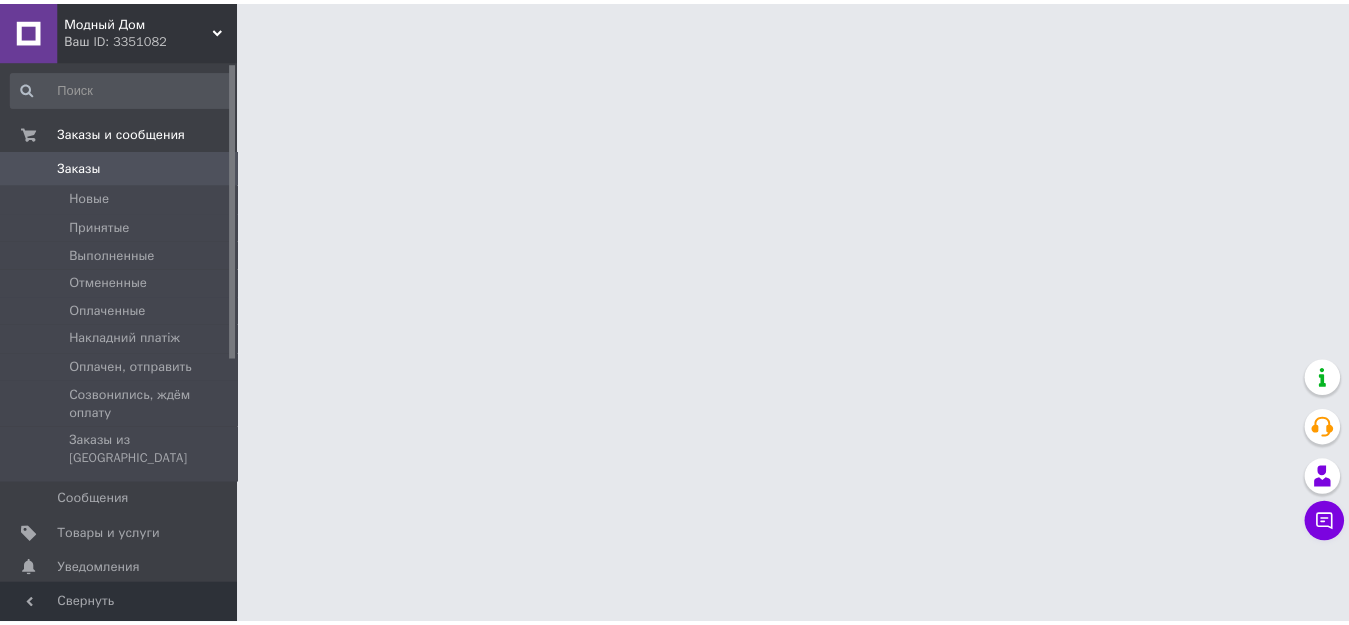 scroll, scrollTop: 0, scrollLeft: 0, axis: both 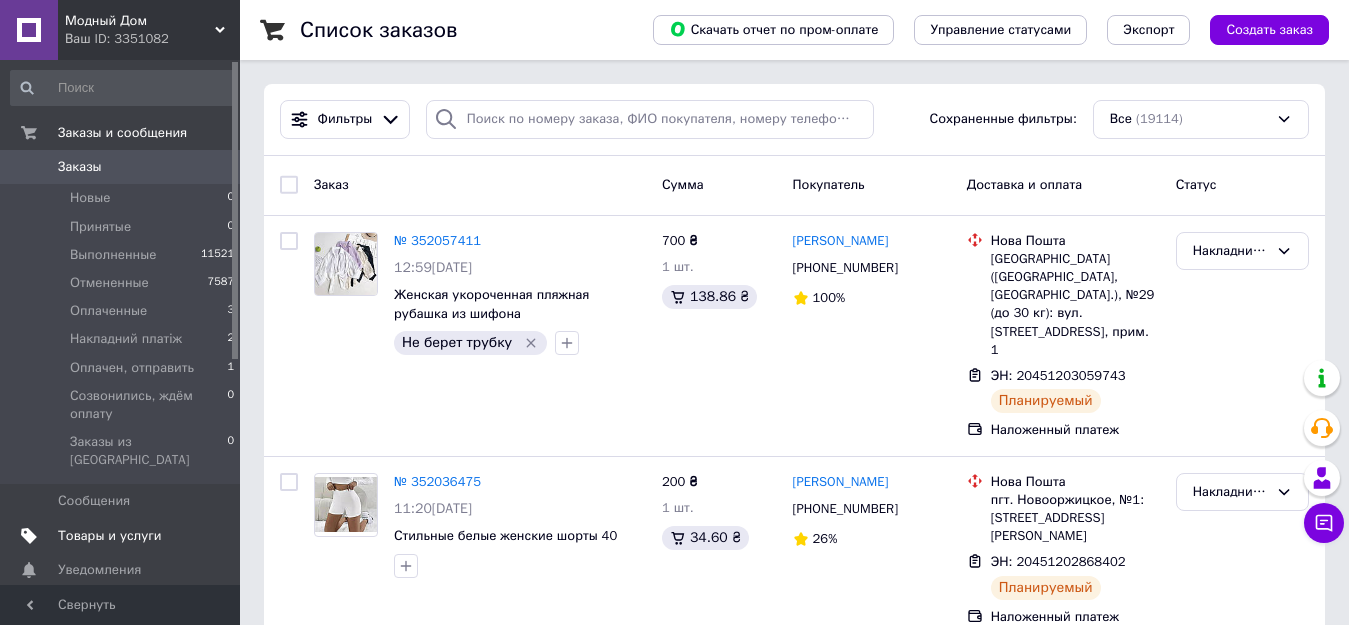 click on "Товары и услуги" at bounding box center [110, 536] 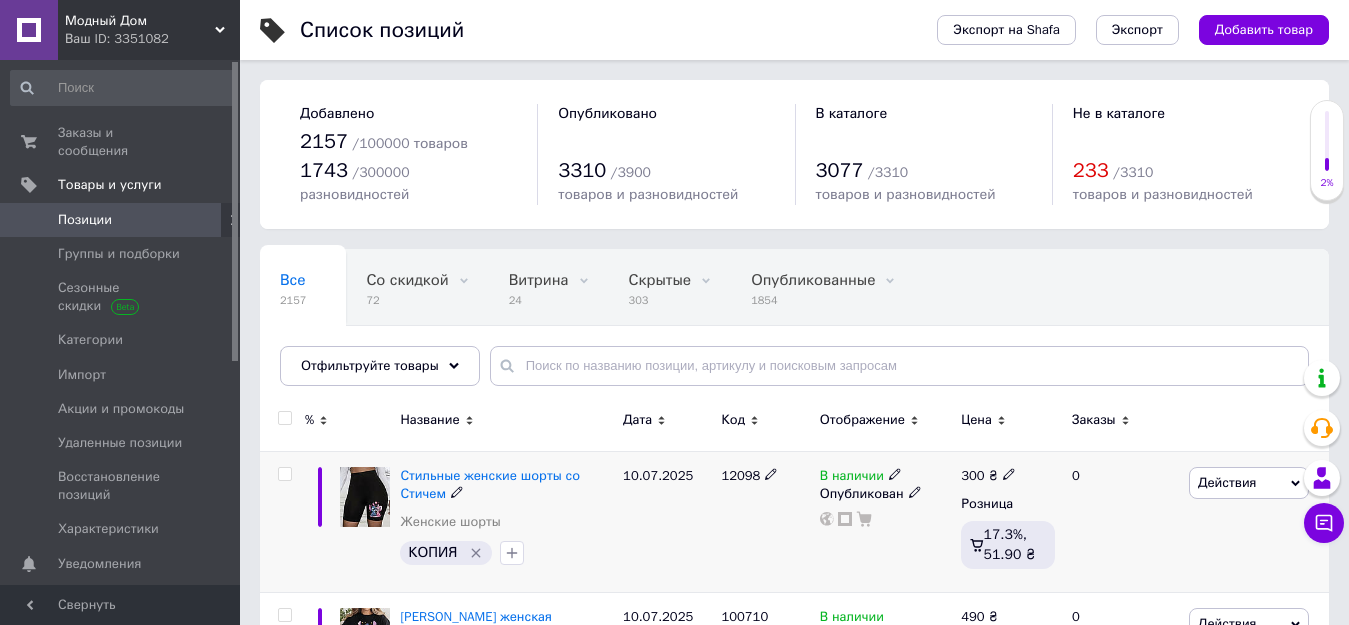 scroll, scrollTop: 100, scrollLeft: 0, axis: vertical 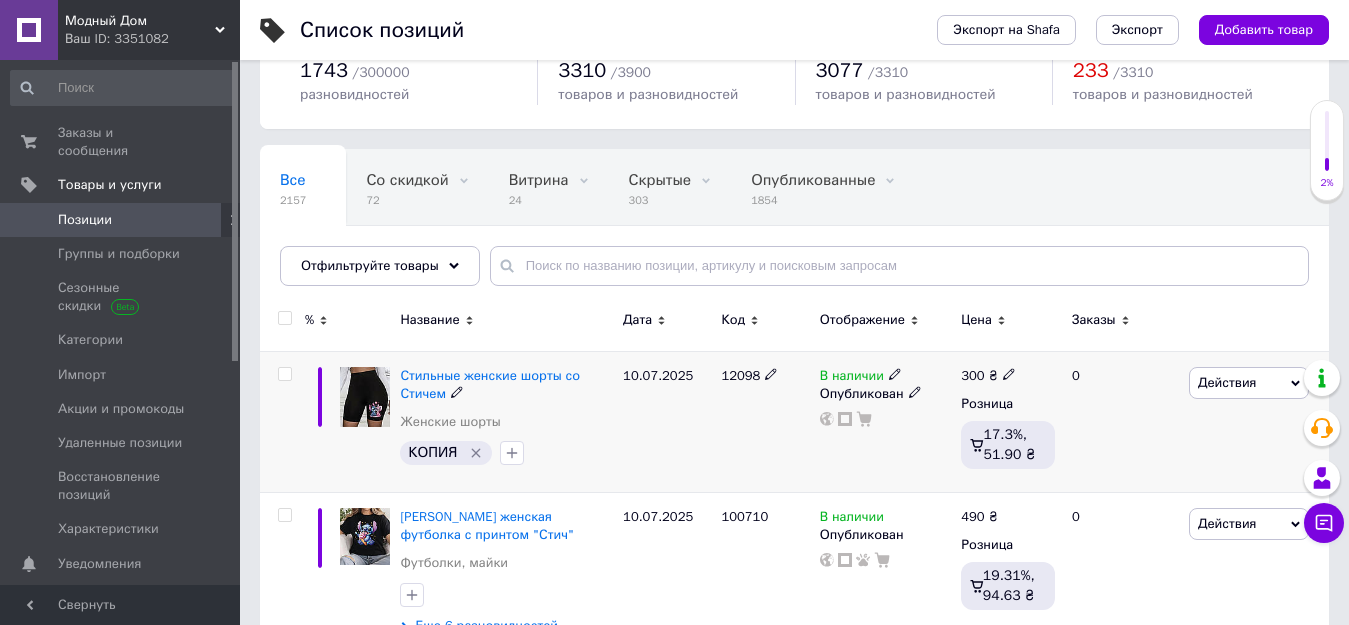 click 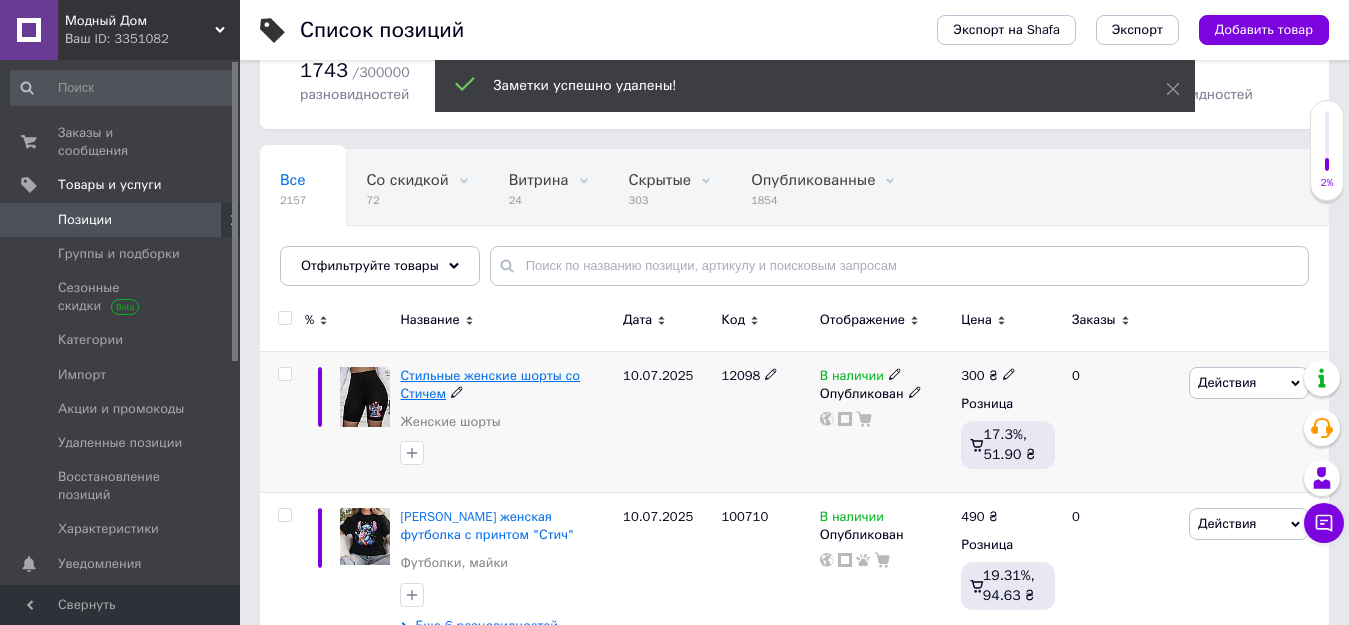 click on "Стильные женские шорты со Стичем" at bounding box center (490, 384) 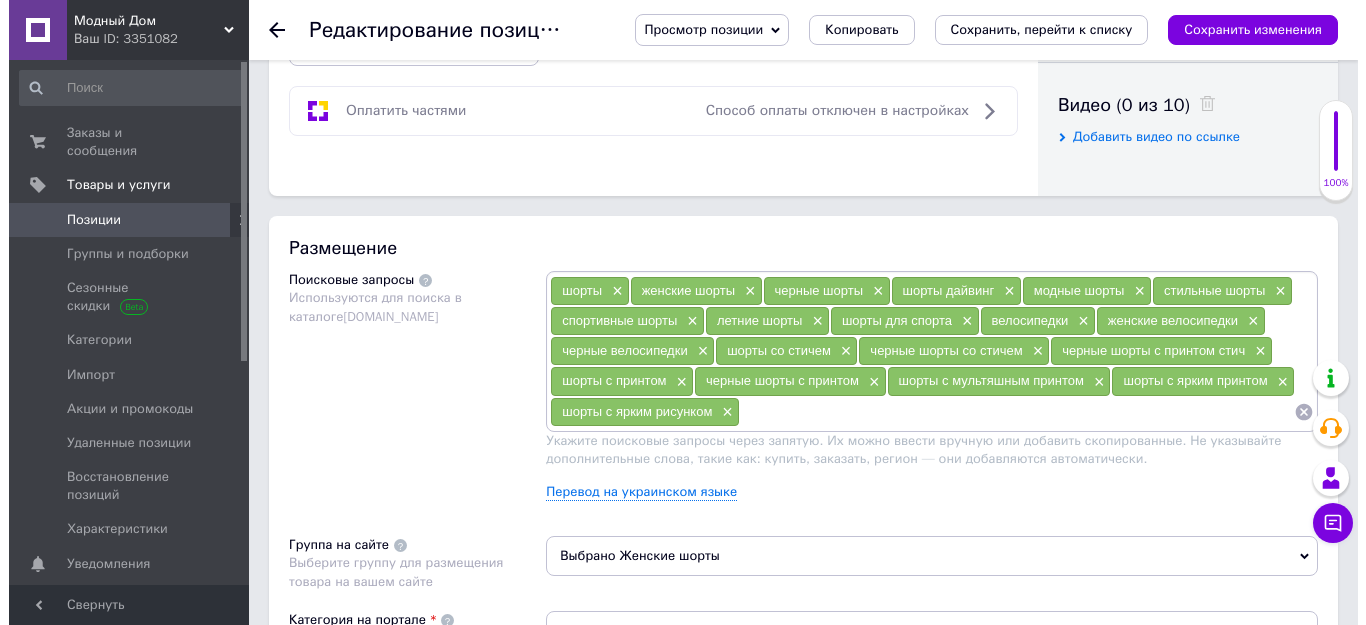scroll, scrollTop: 1100, scrollLeft: 0, axis: vertical 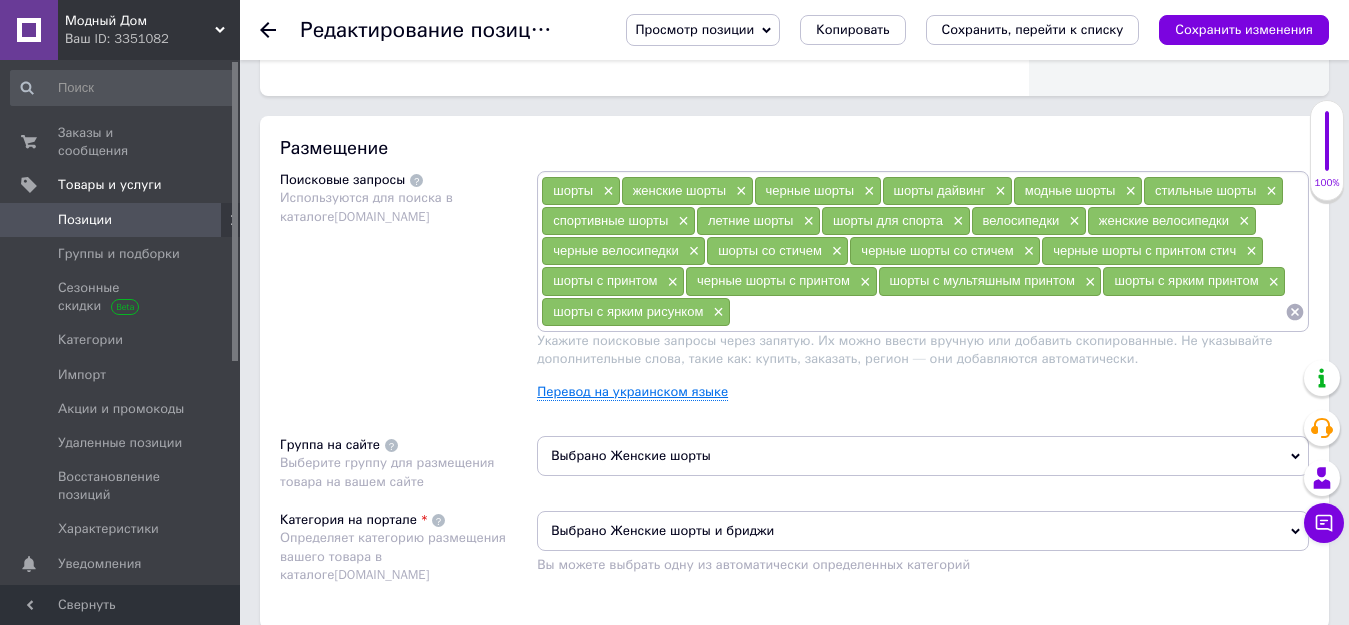 click on "Перевод на украинском языке" at bounding box center [632, 392] 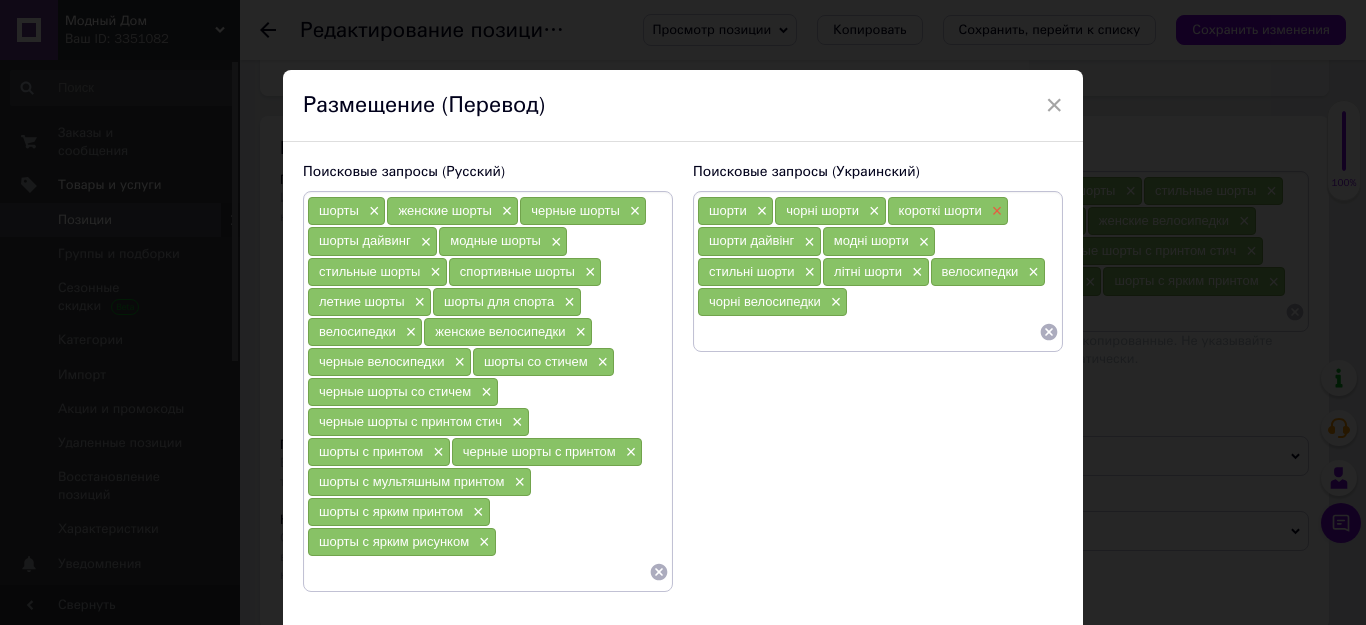 click on "×" at bounding box center [995, 211] 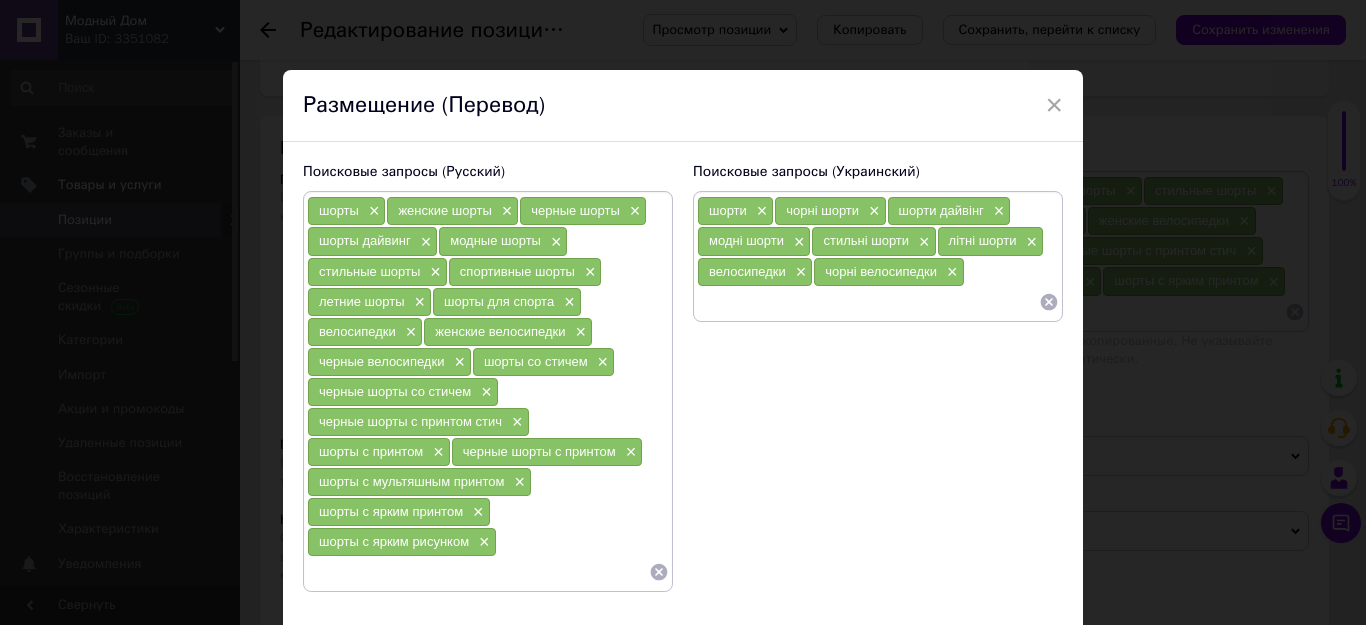click at bounding box center [868, 302] 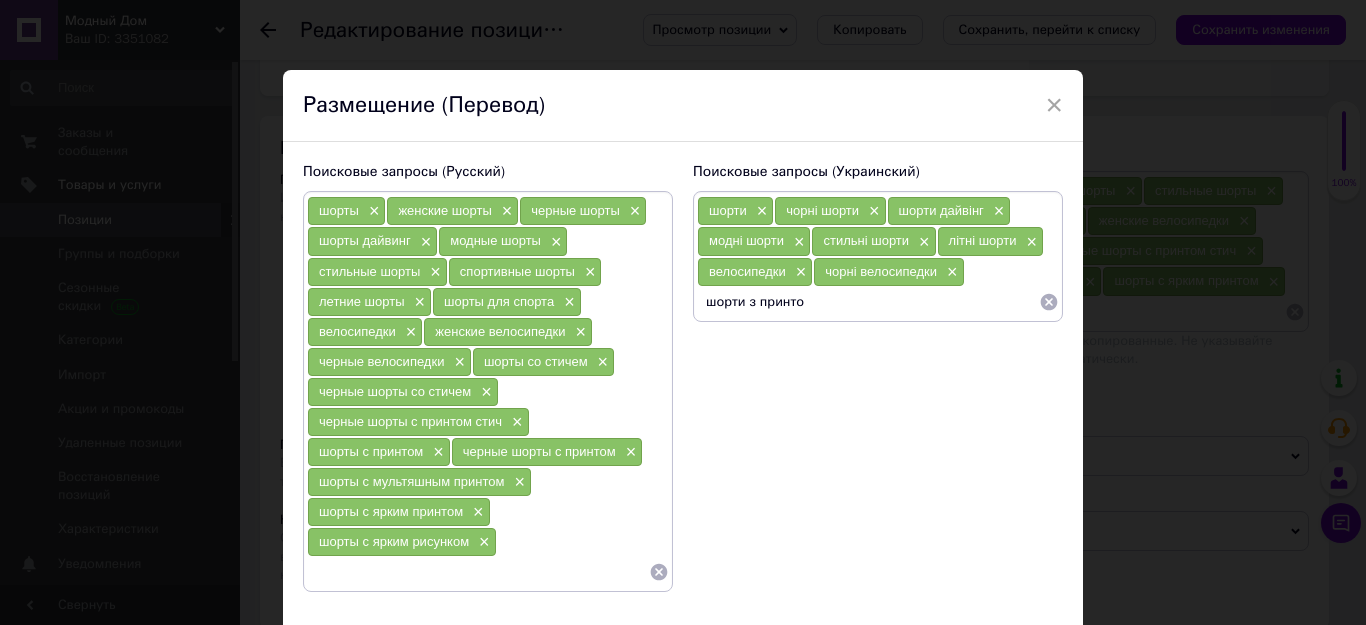 type on "шорти з принтом" 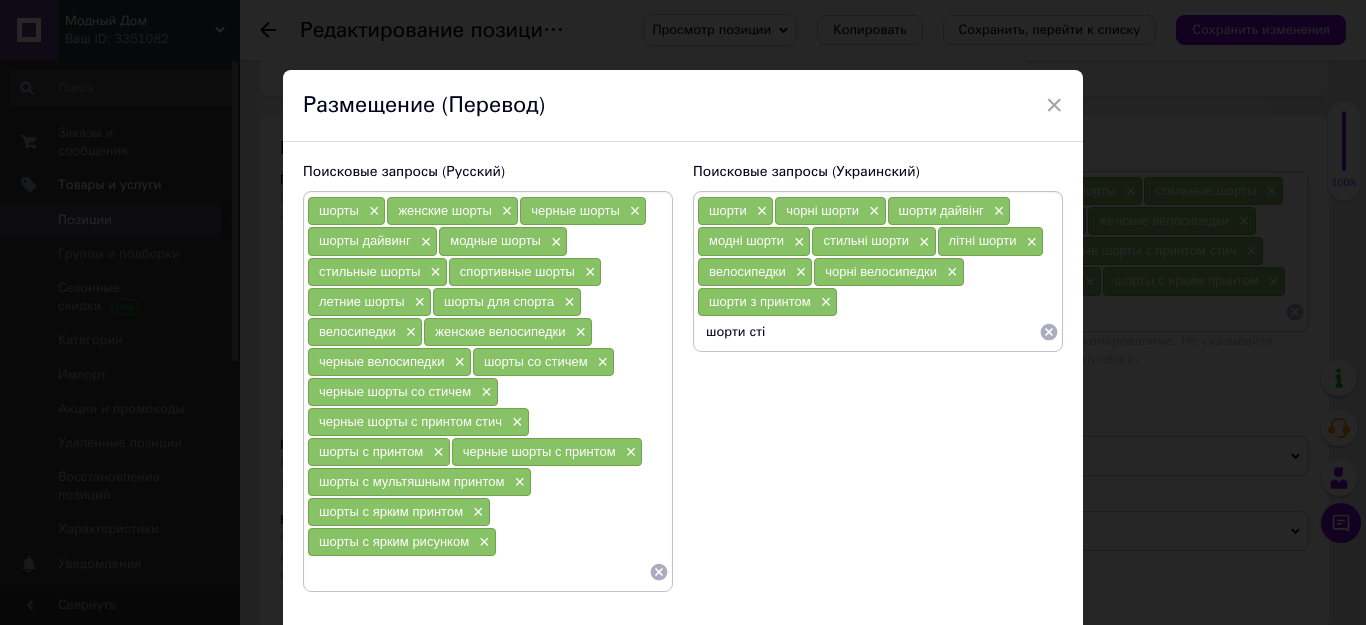 type on "шорти стіч" 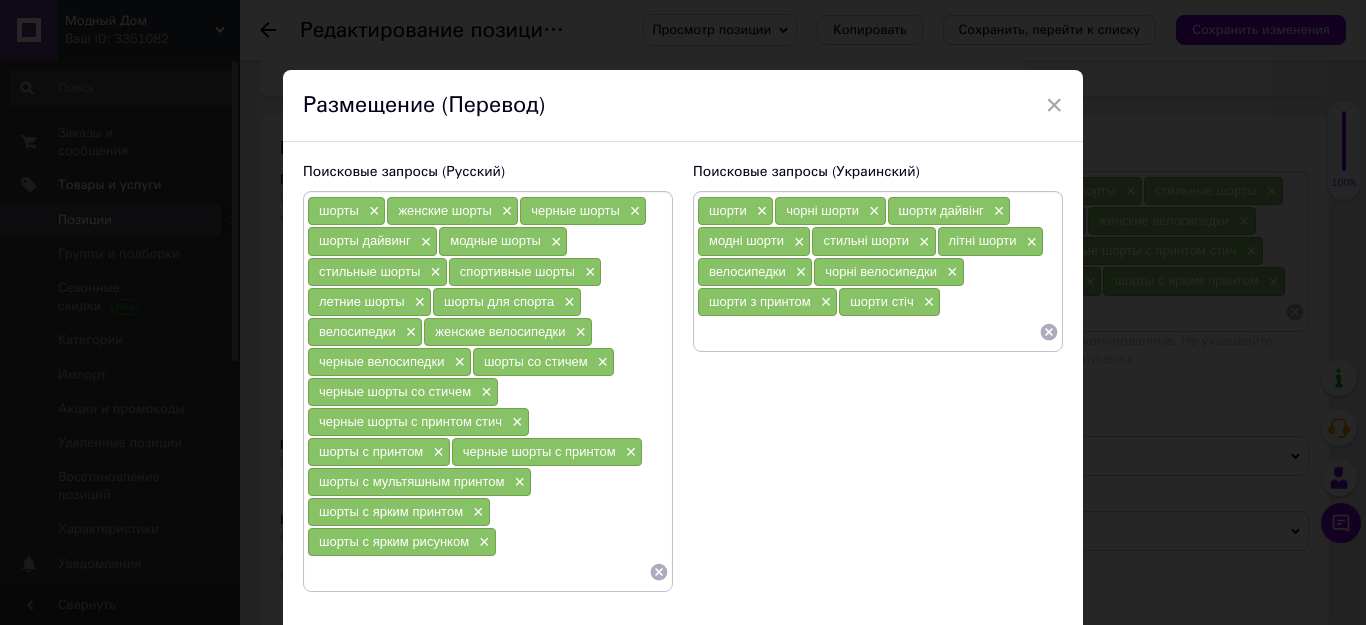 type on "ч" 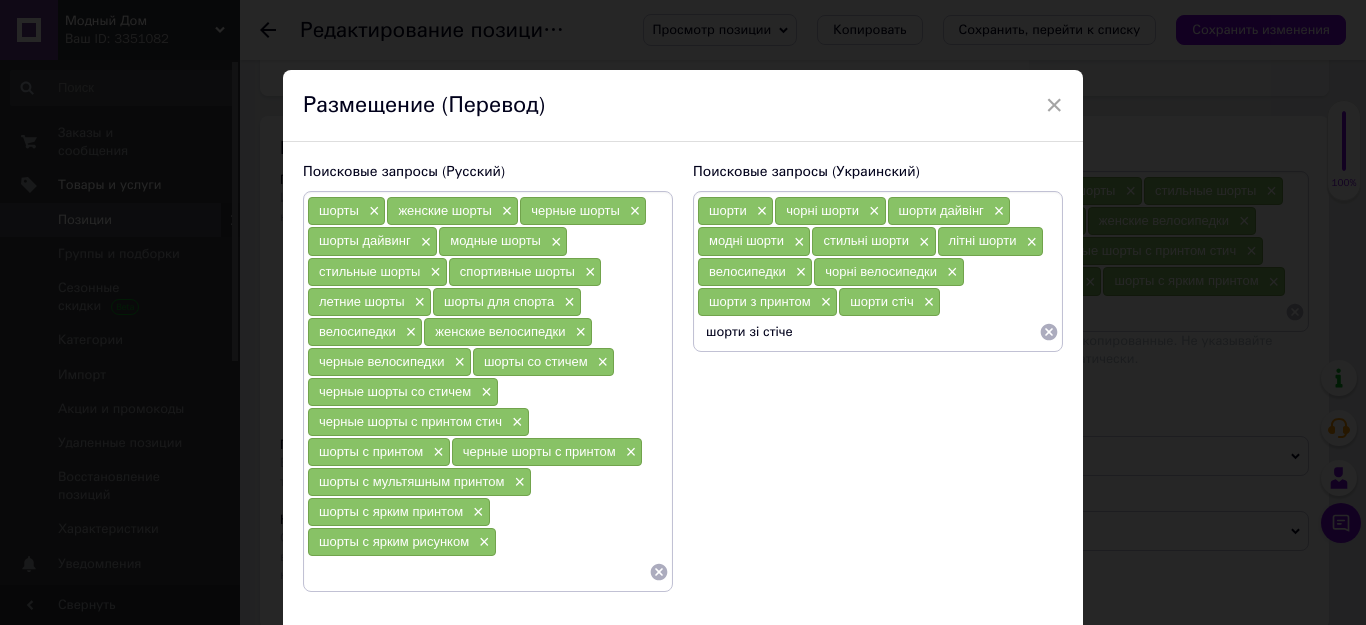 type on "шорти зі стічем" 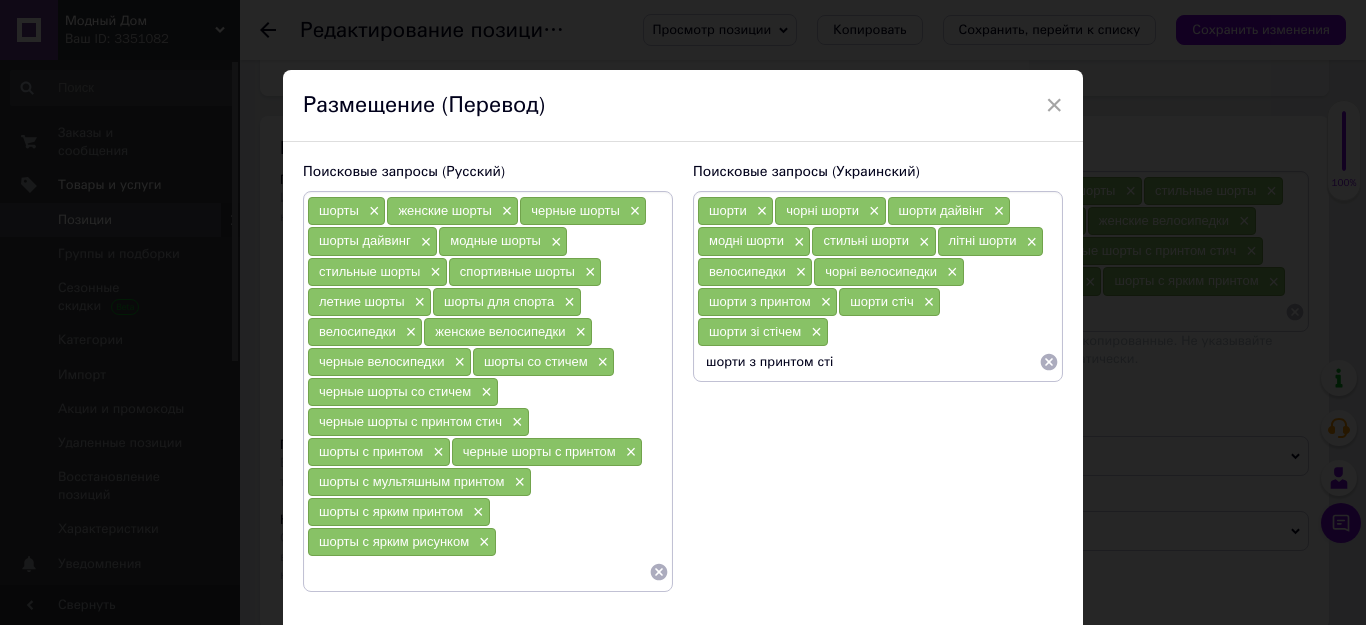 type on "шорти з принтом стіч" 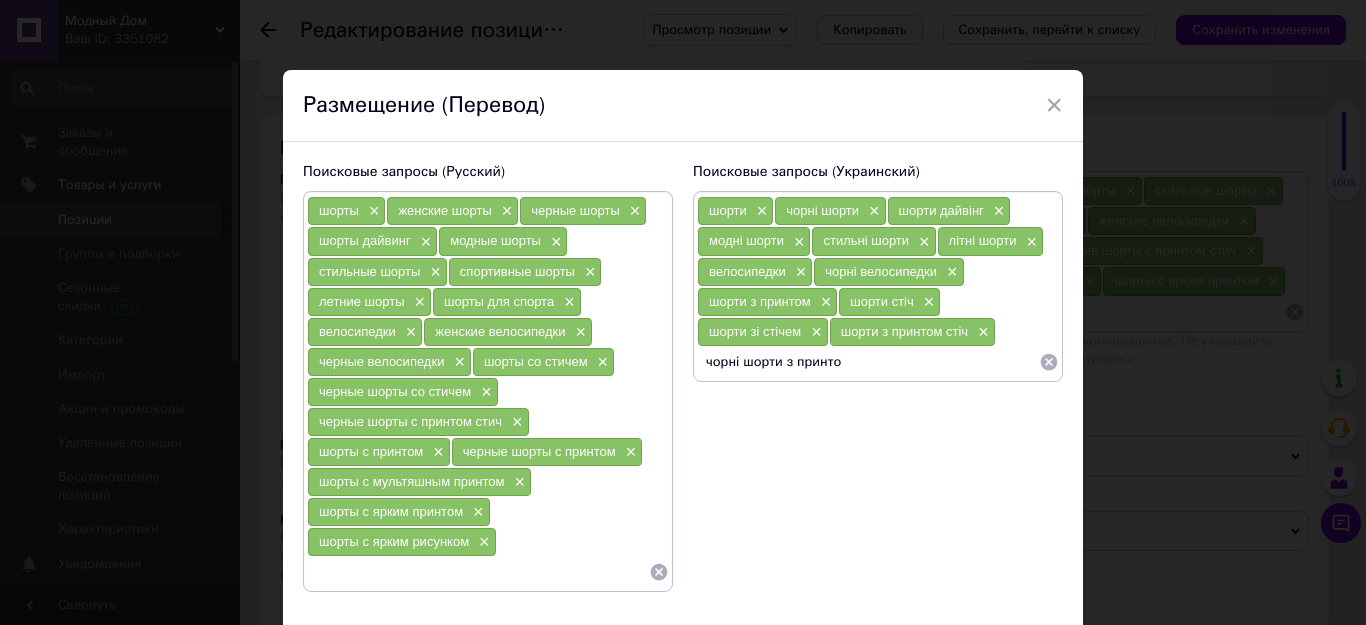 type on "чорні шорти з принтом" 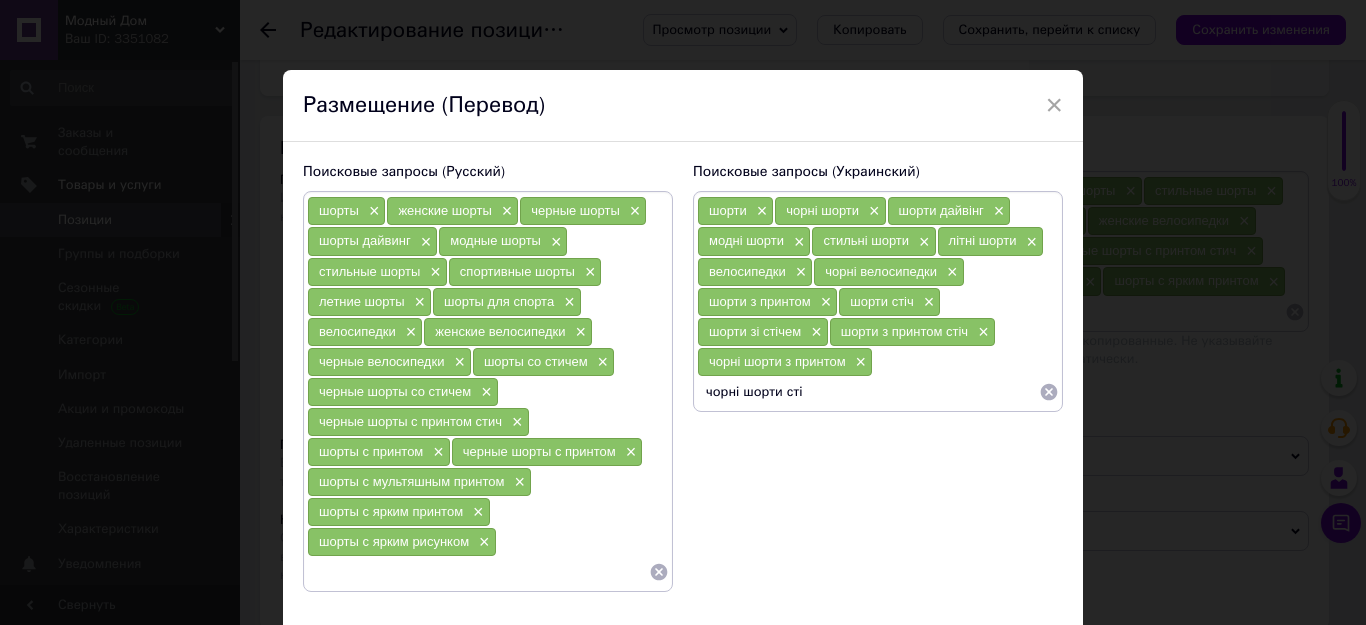 type on "чорні шорти стіч" 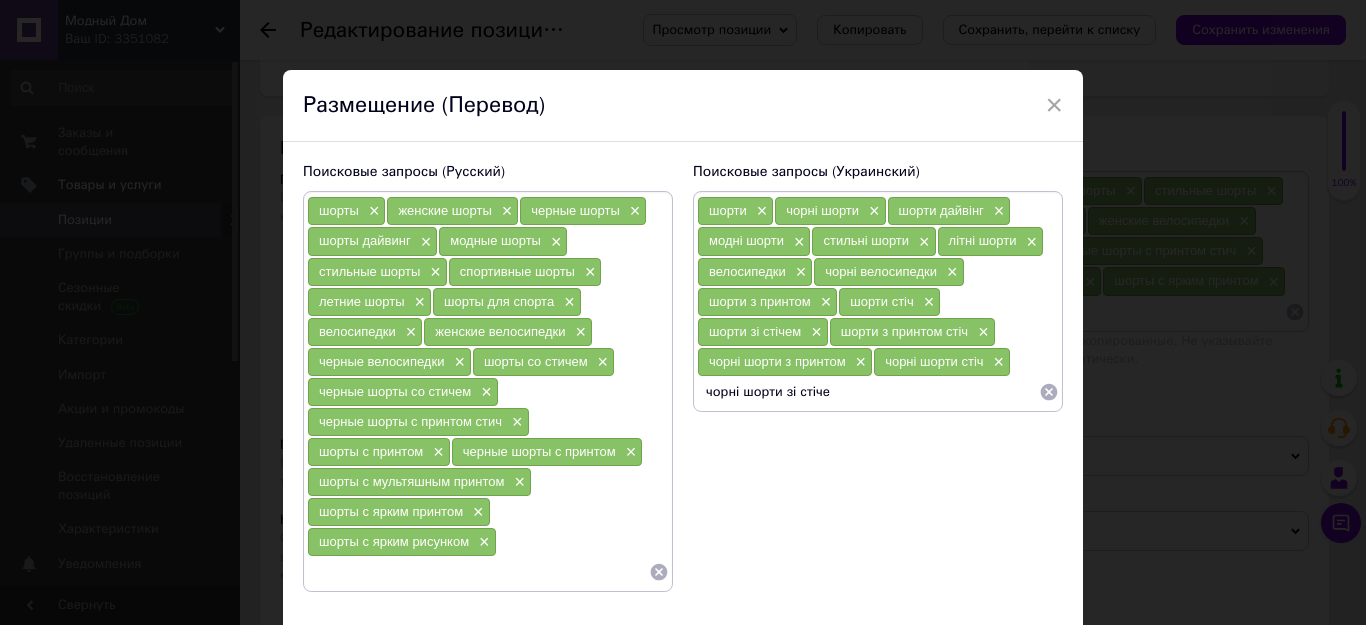 type on "чорні шорти зі стічем" 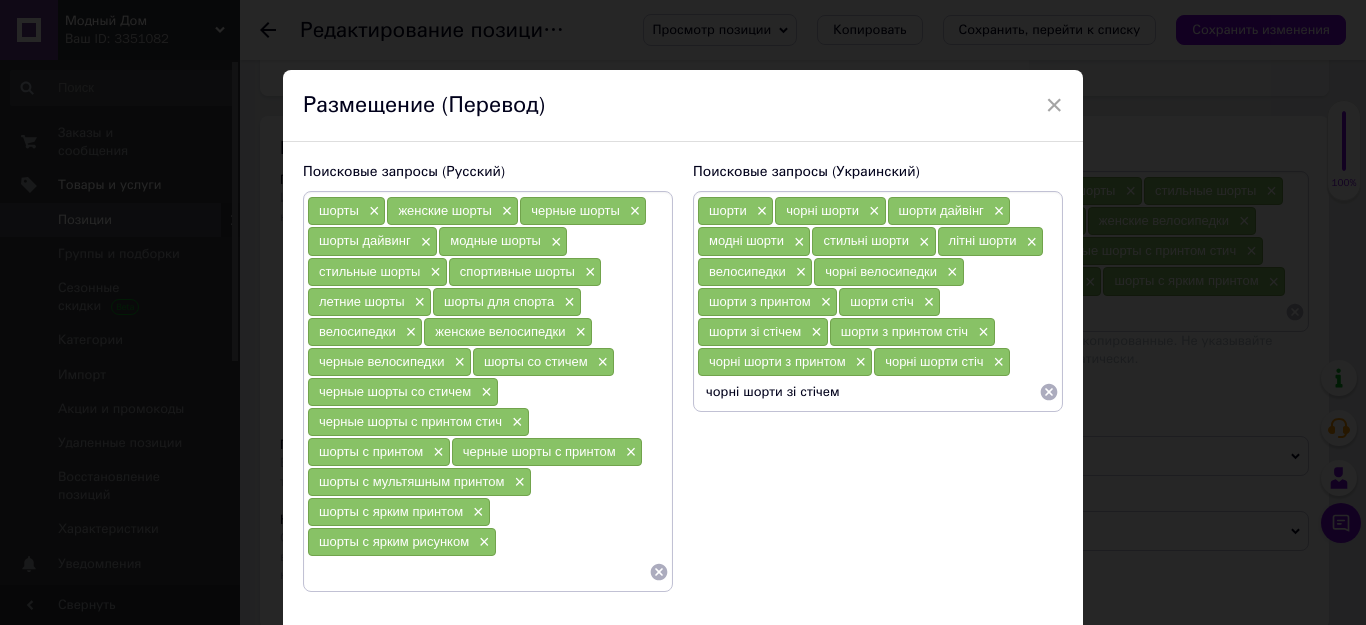 type 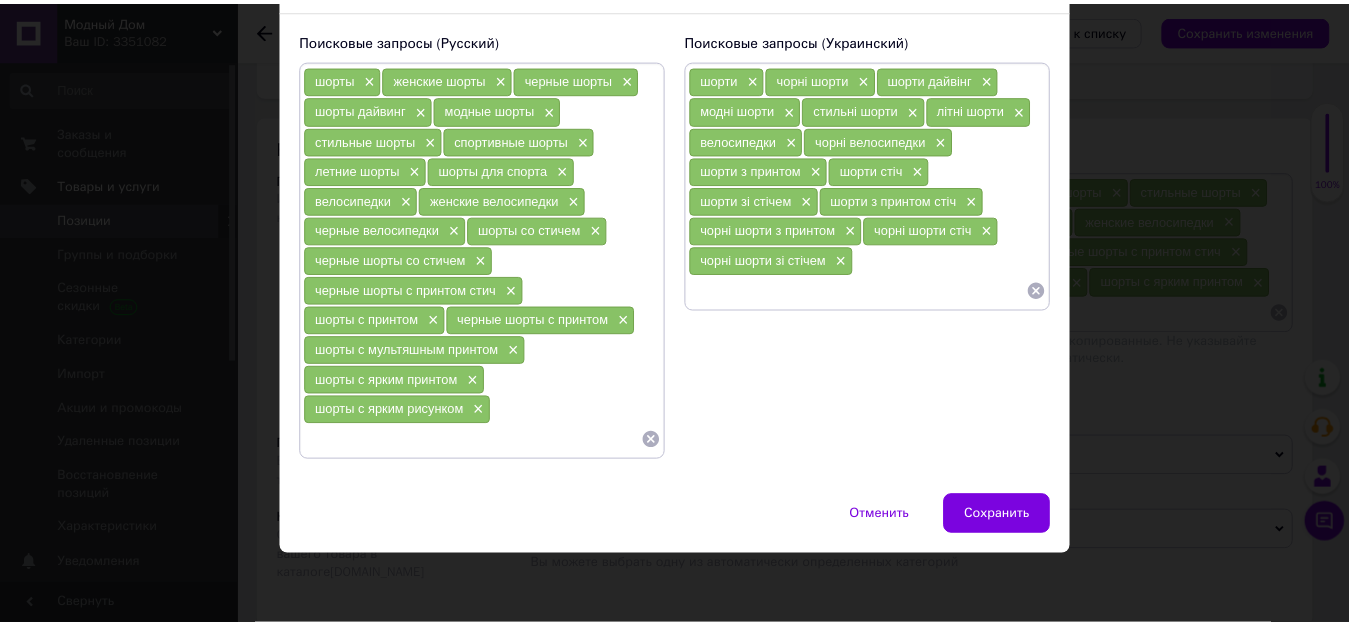 scroll, scrollTop: 133, scrollLeft: 0, axis: vertical 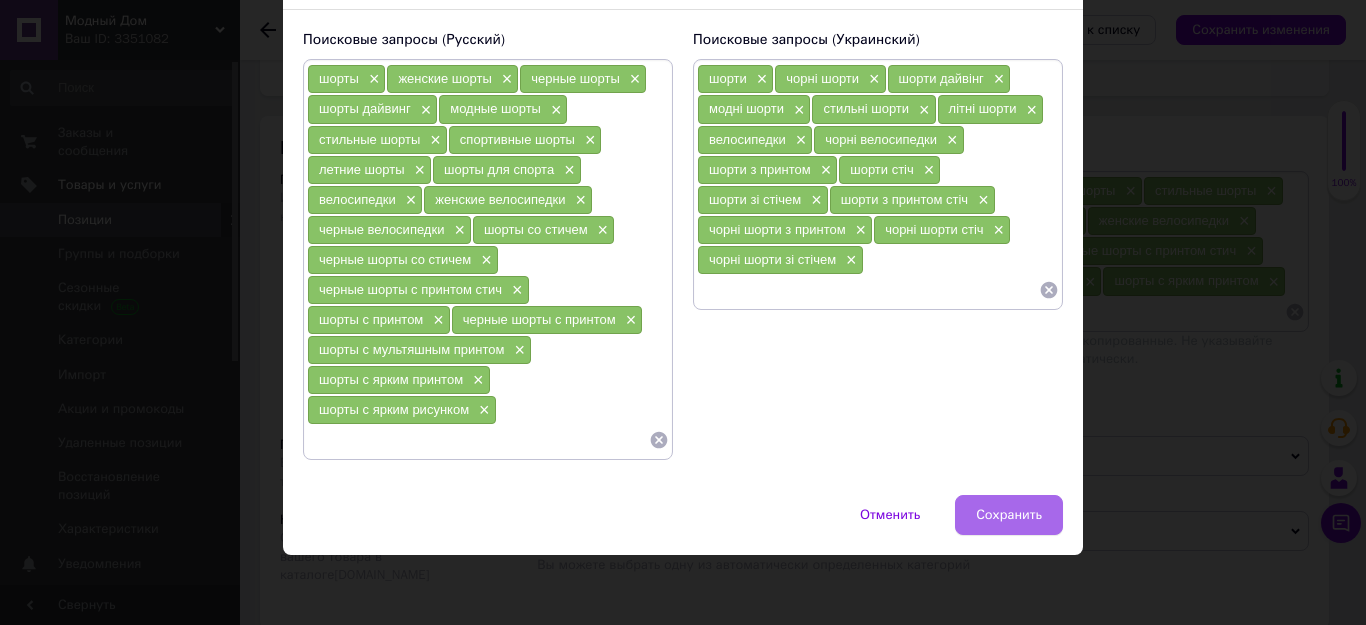 click on "Сохранить" at bounding box center (1009, 515) 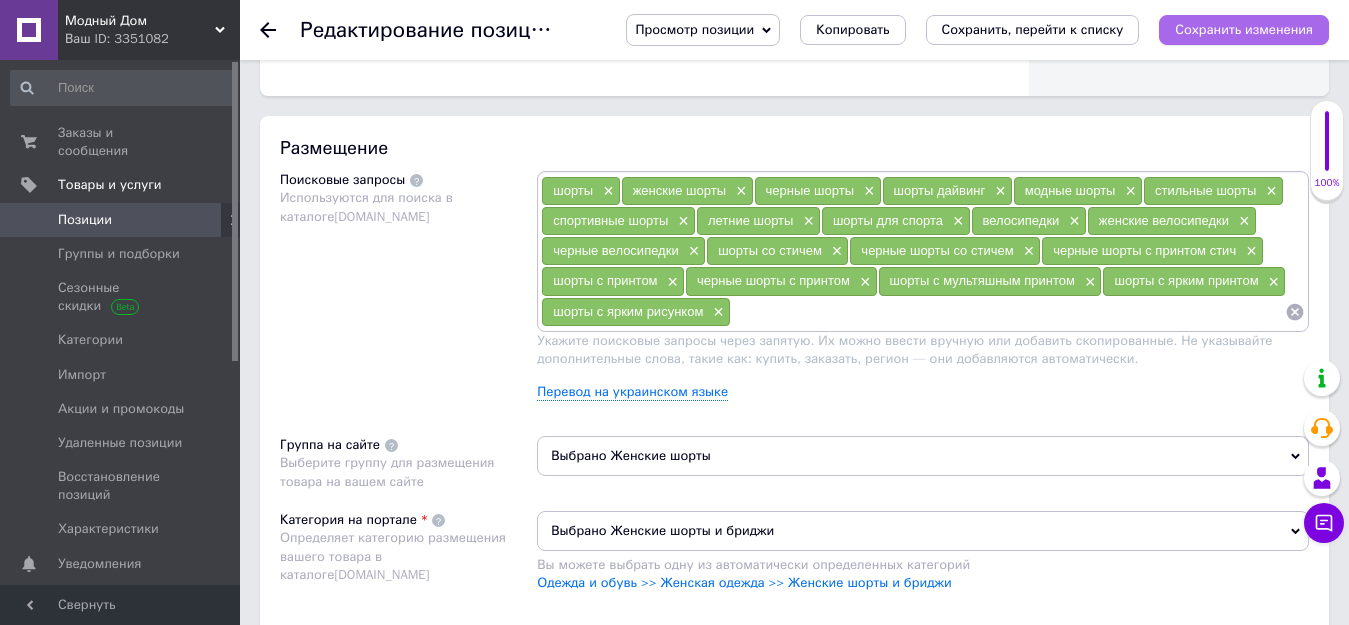 click on "Сохранить изменения" at bounding box center [1244, 29] 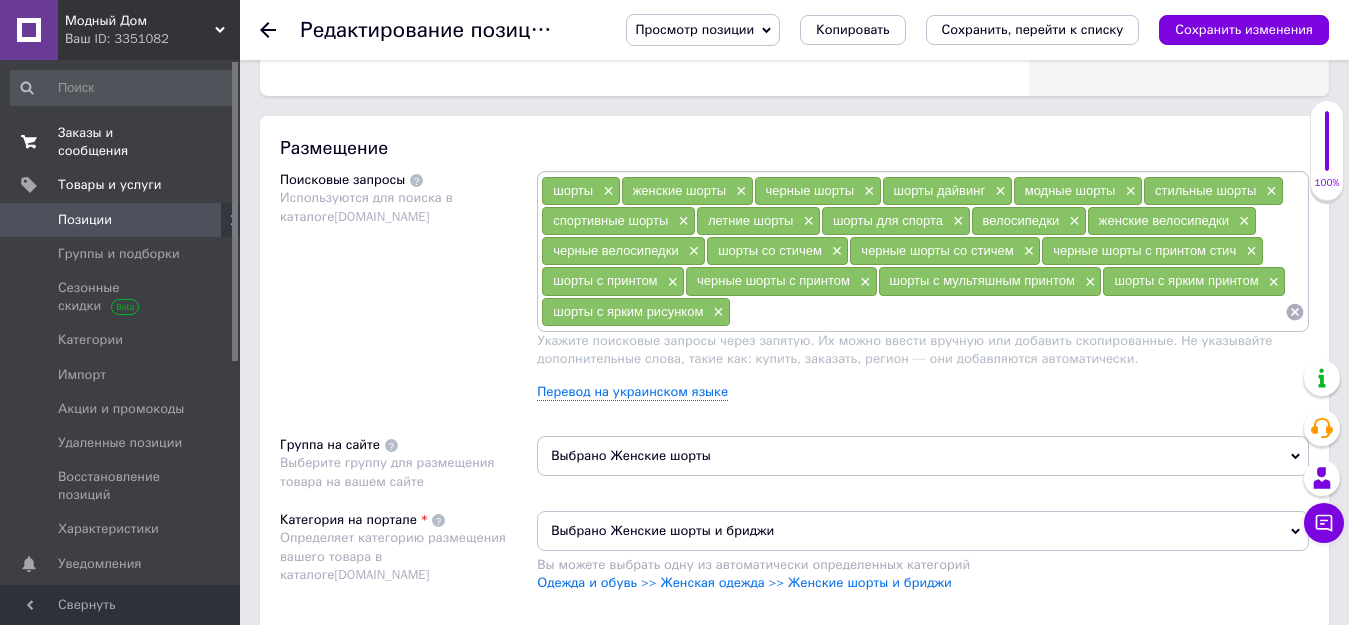 click on "Заказы и сообщения" at bounding box center (121, 142) 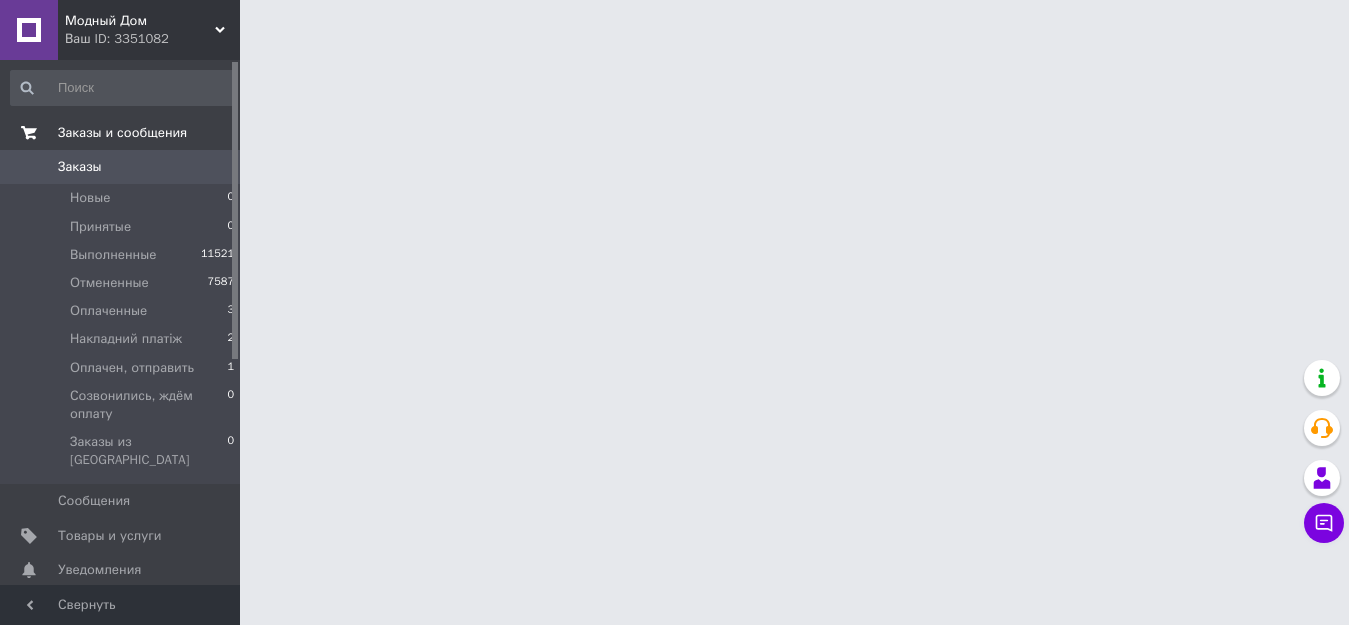 scroll, scrollTop: 0, scrollLeft: 0, axis: both 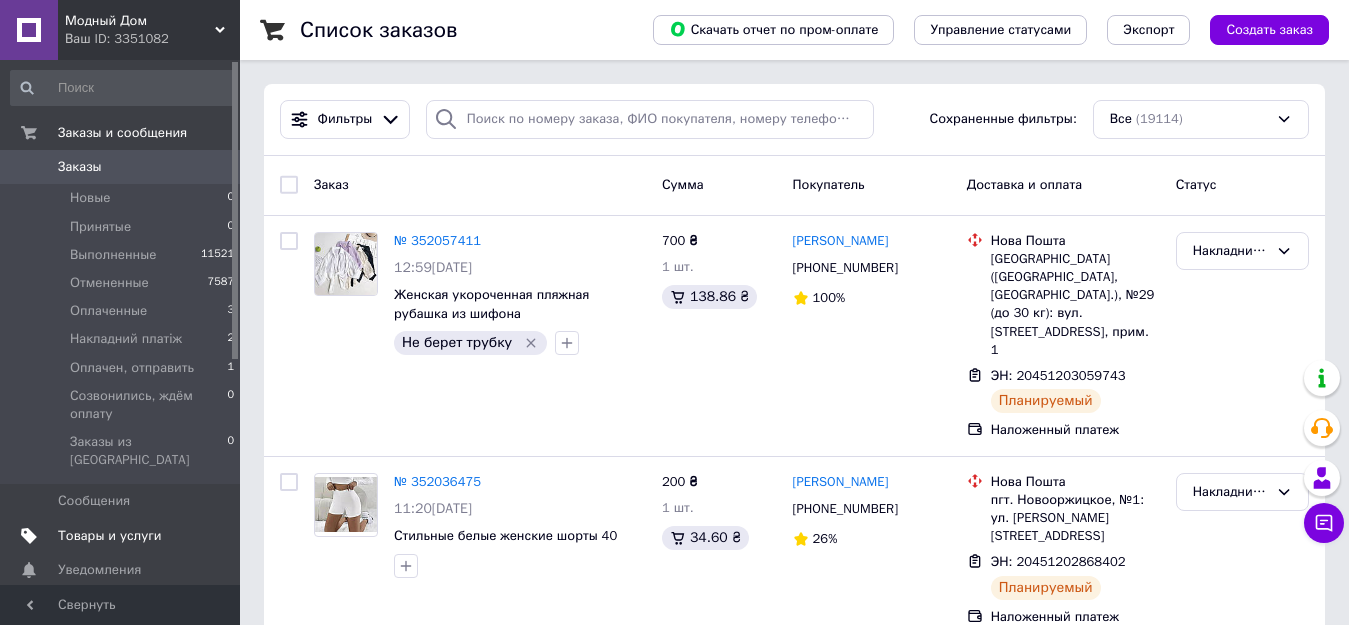 click on "Товары и услуги" at bounding box center [121, 536] 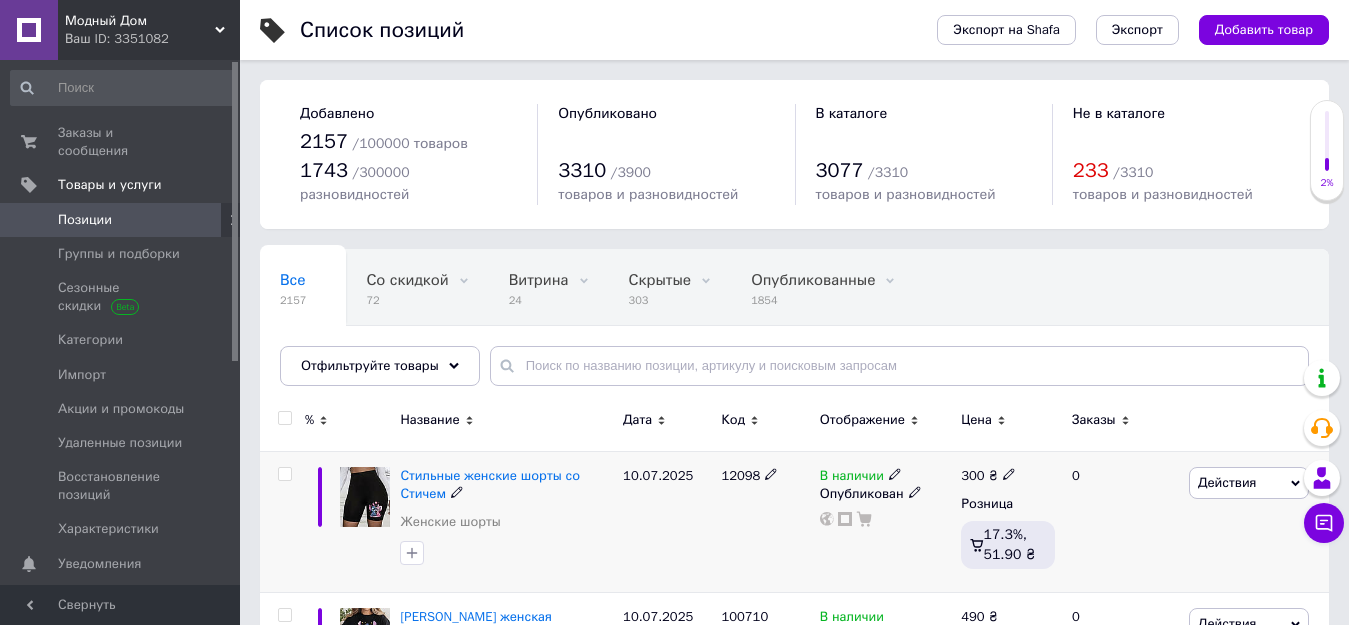 scroll, scrollTop: 100, scrollLeft: 0, axis: vertical 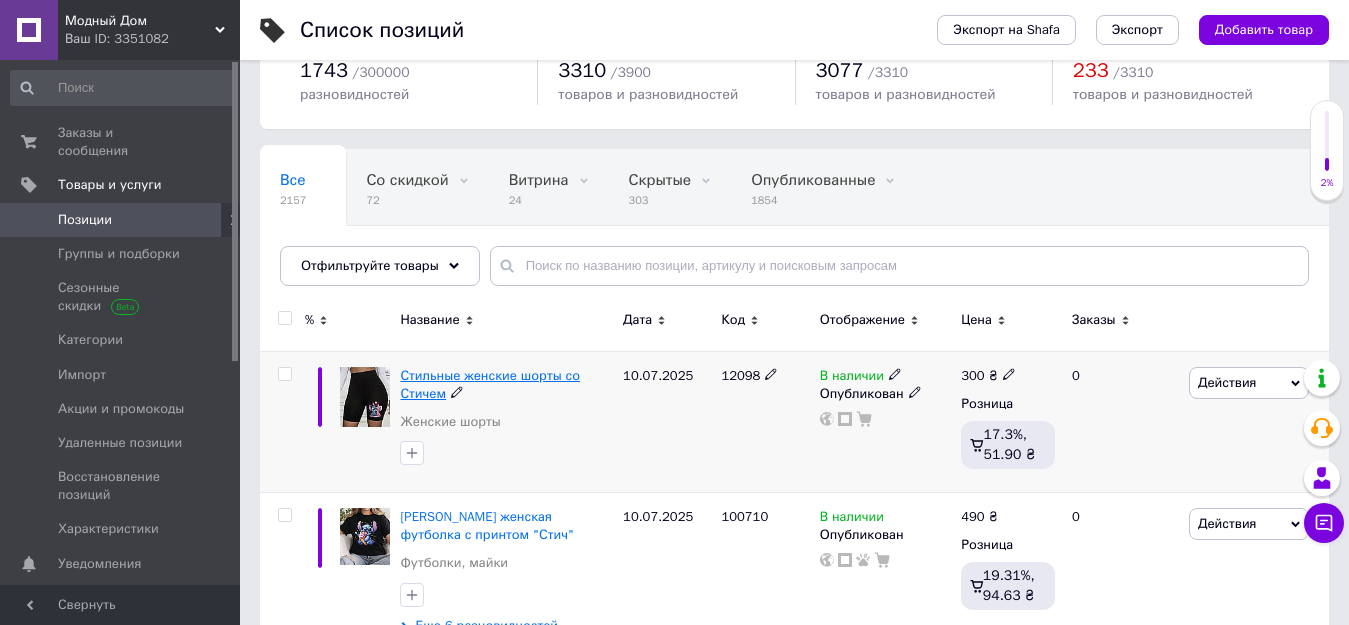 click on "Стильные женские шорты со Стичем" at bounding box center (490, 384) 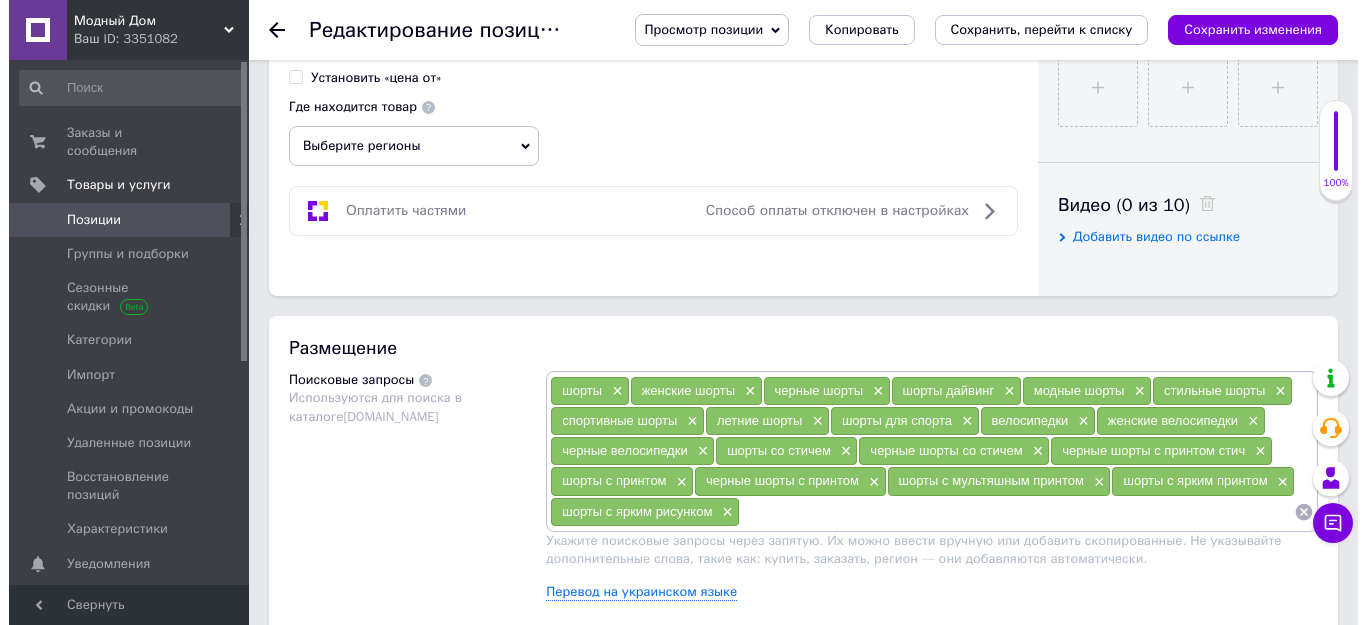 scroll, scrollTop: 1100, scrollLeft: 0, axis: vertical 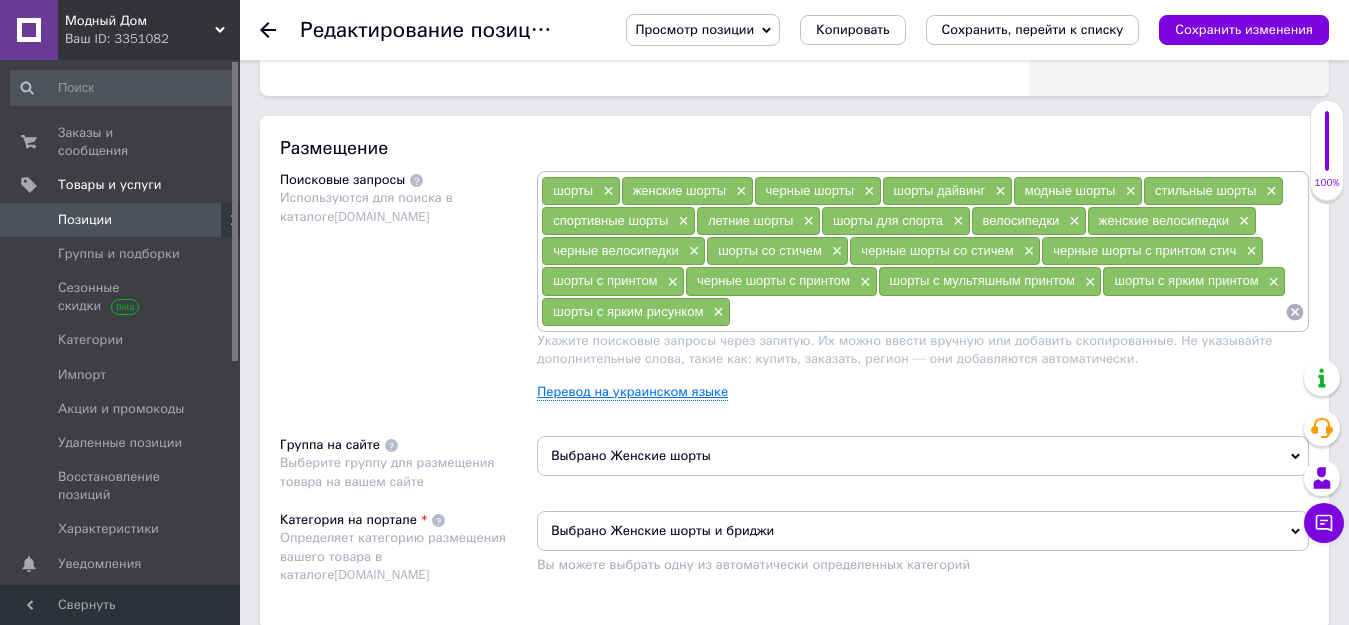 click on "Перевод на украинском языке" at bounding box center (632, 392) 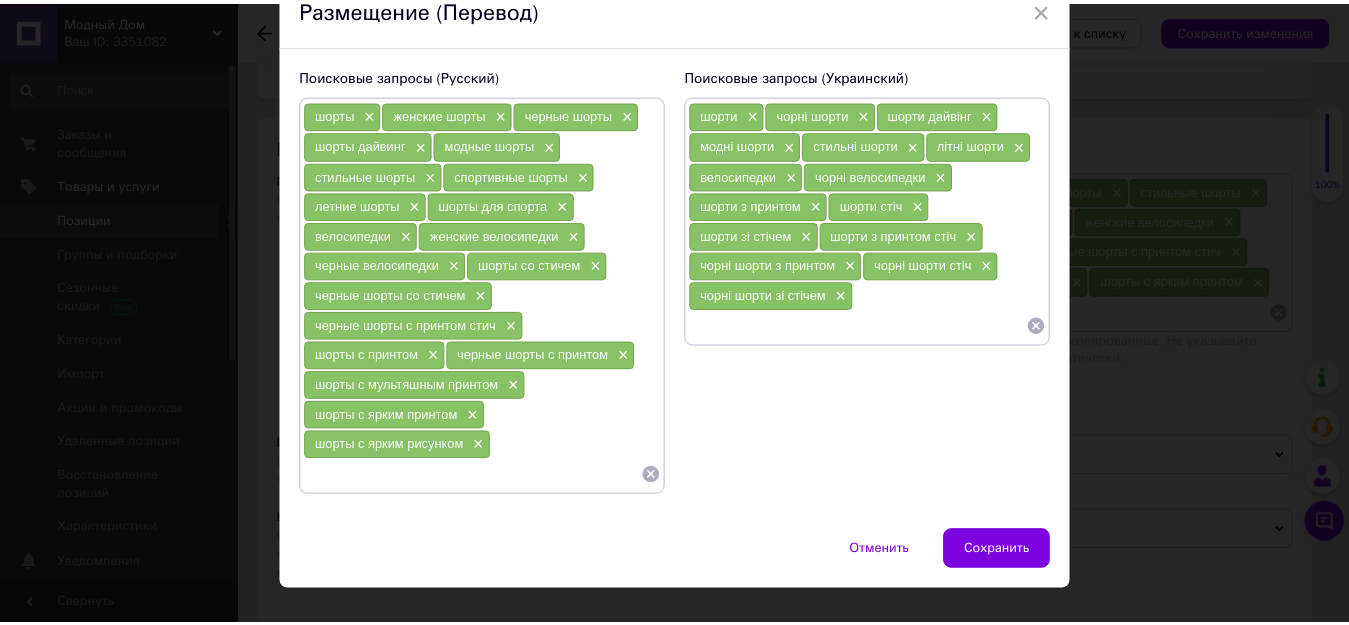 scroll, scrollTop: 133, scrollLeft: 0, axis: vertical 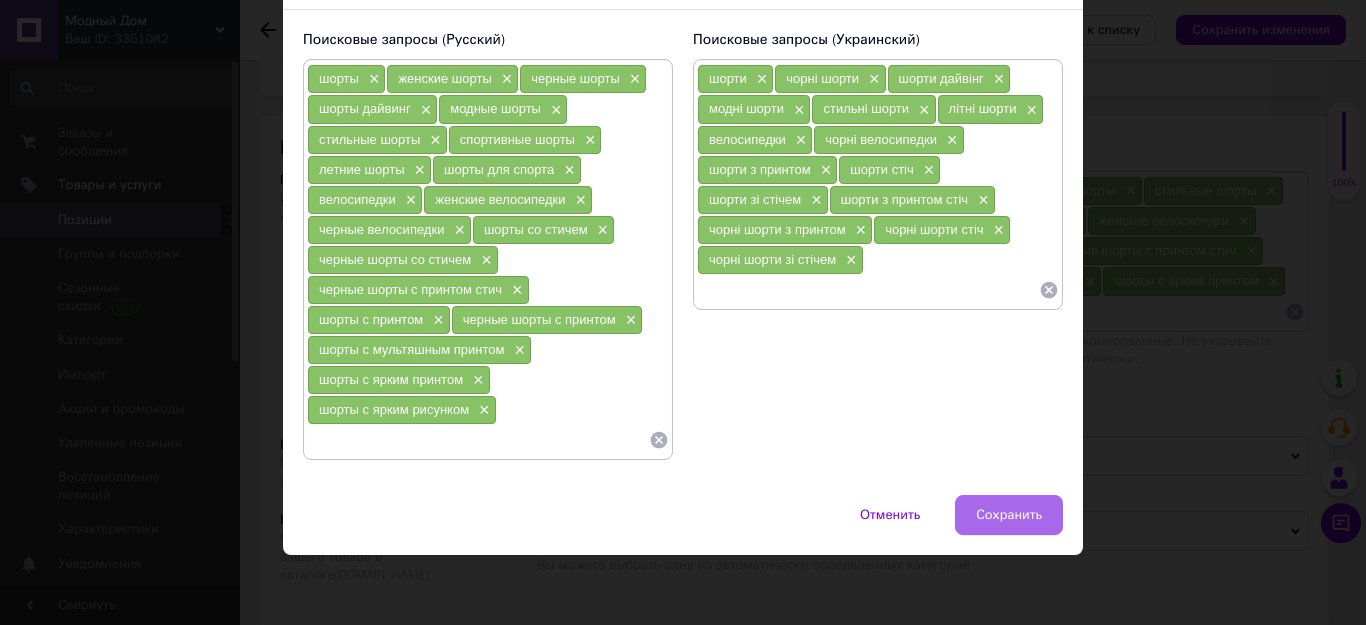 click on "Сохранить" at bounding box center (1009, 515) 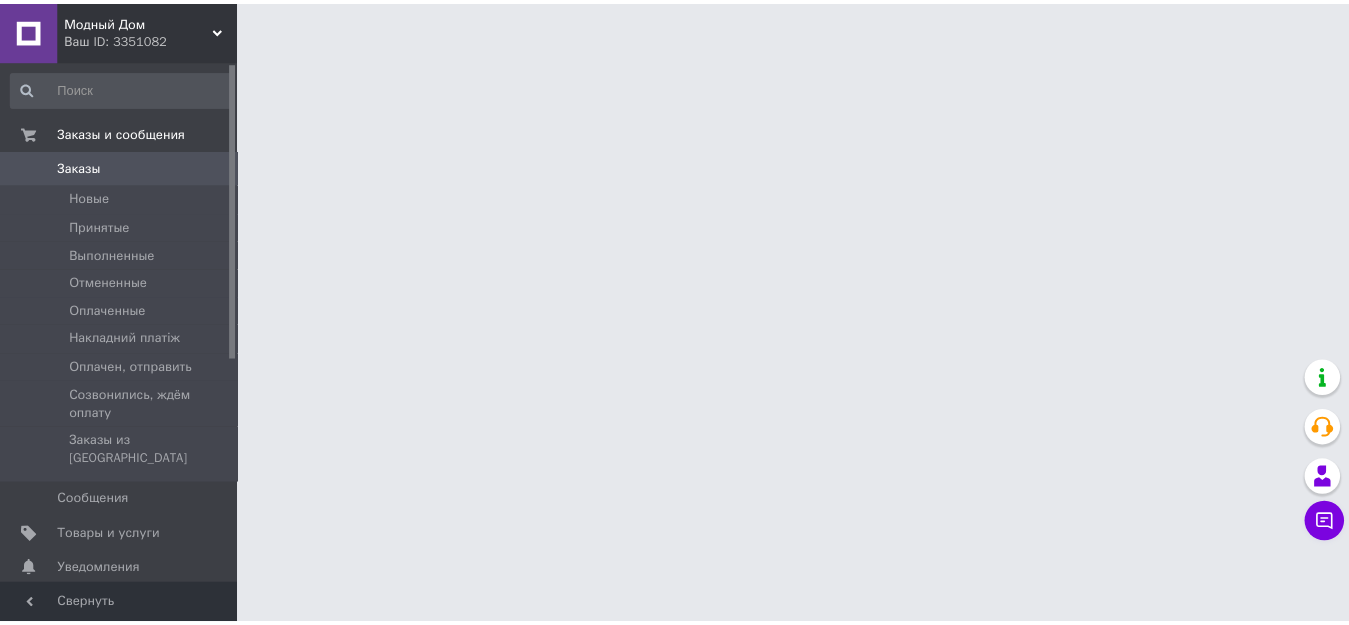 scroll, scrollTop: 0, scrollLeft: 0, axis: both 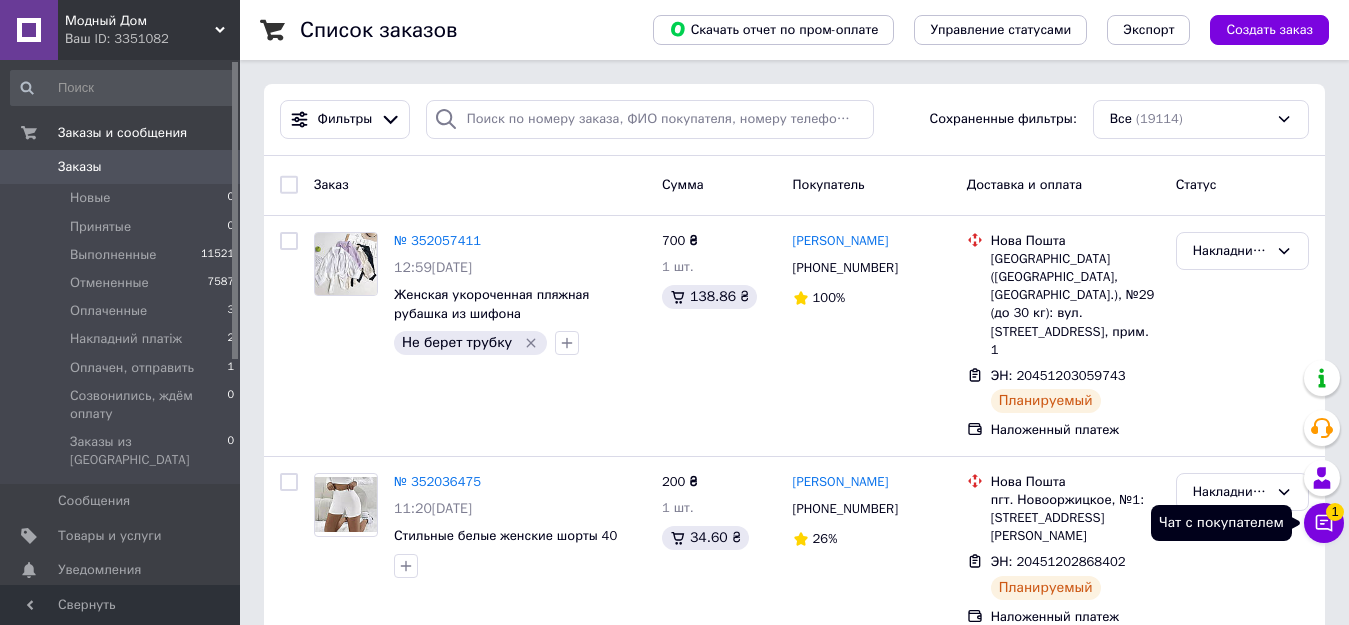 click on "1" at bounding box center [1335, 512] 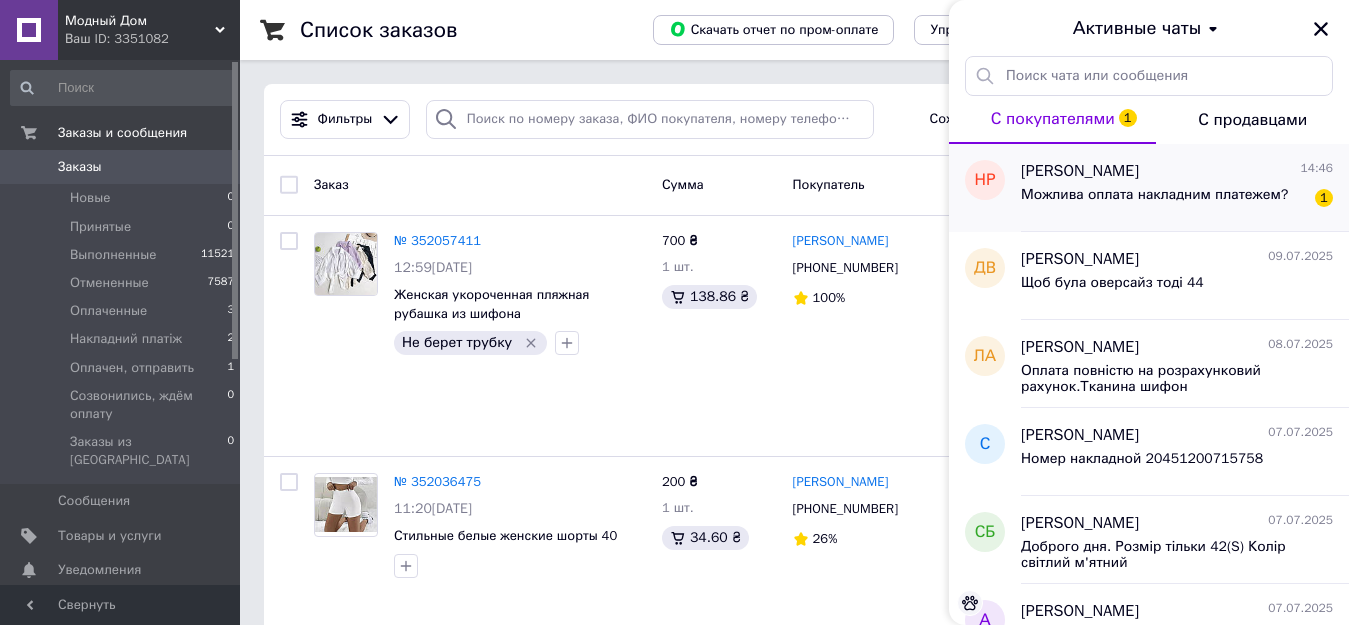 click on "Можлива оплата накладним платежем?" at bounding box center (1154, 195) 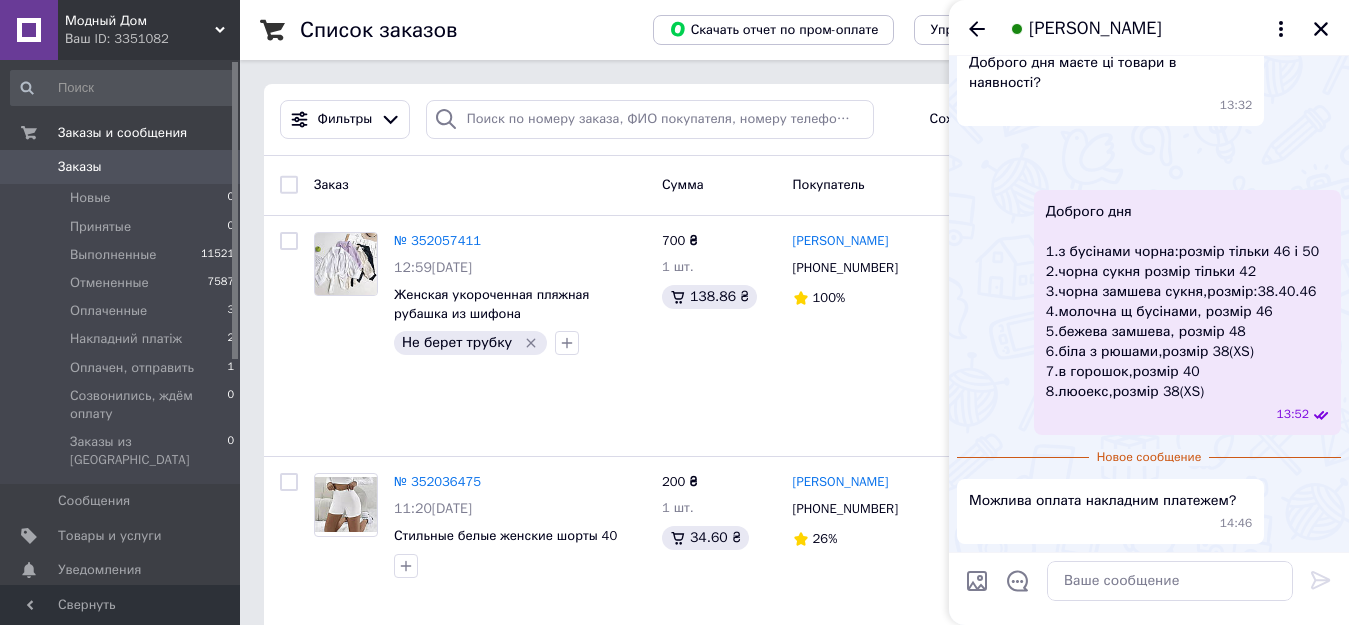 scroll, scrollTop: 307, scrollLeft: 0, axis: vertical 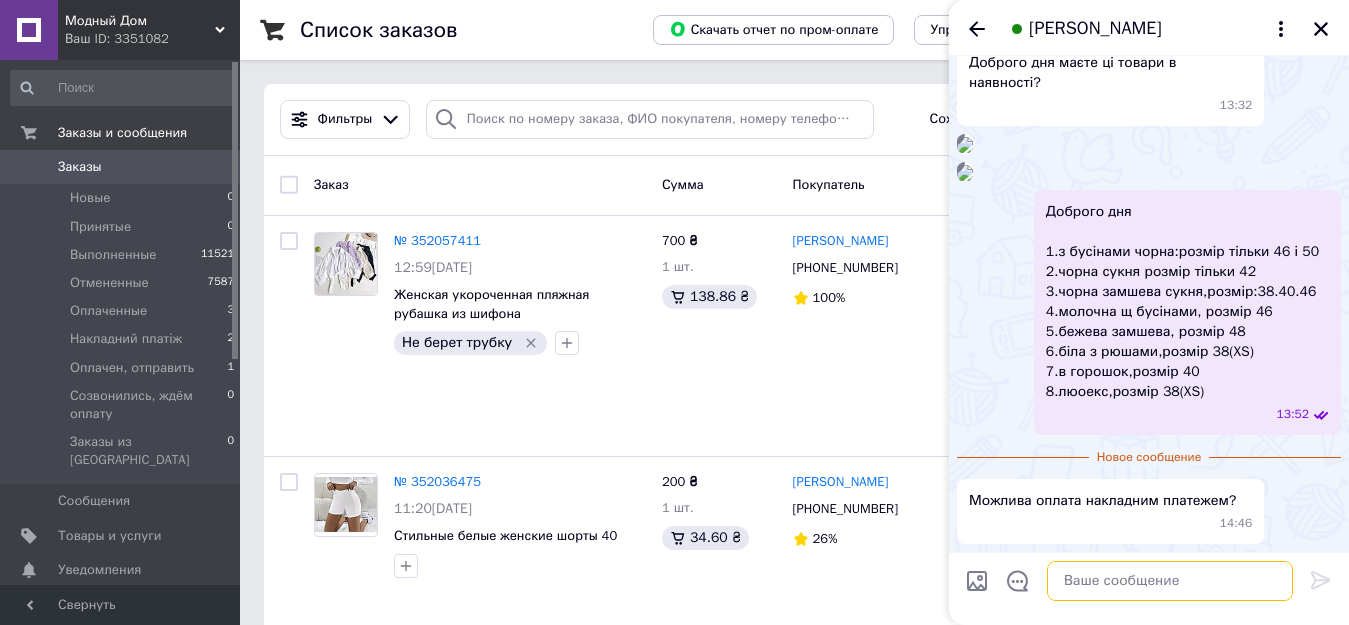 click at bounding box center [1170, 581] 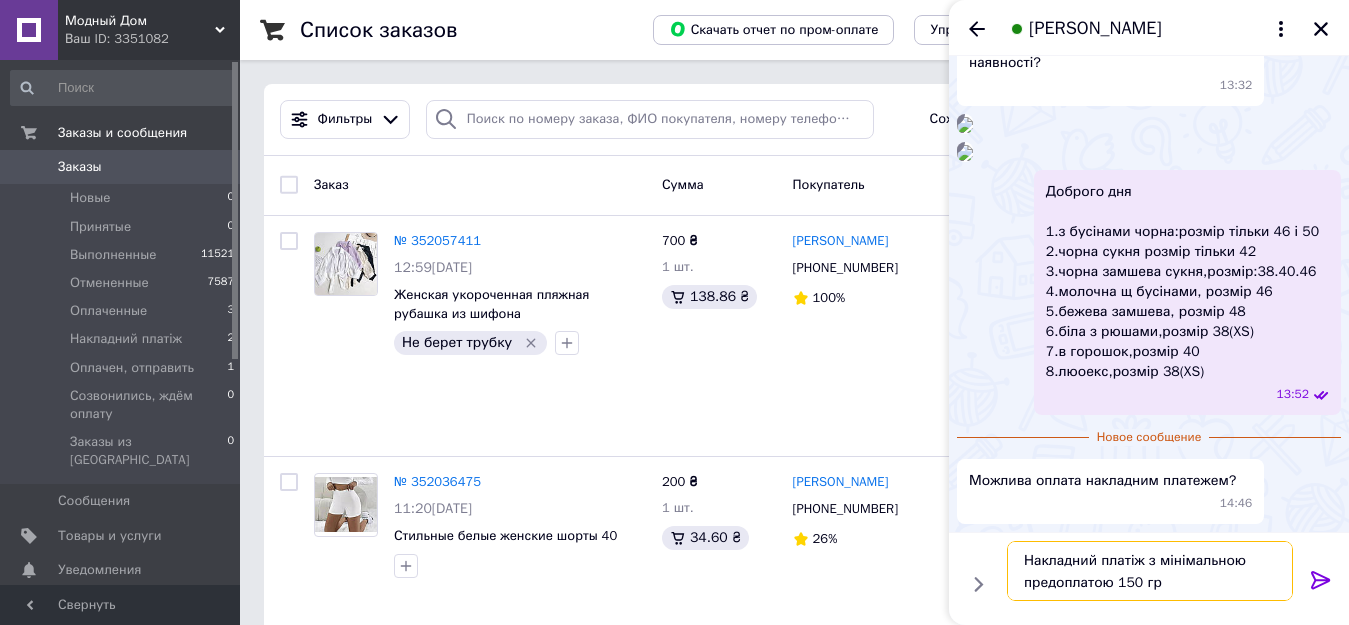 type on "Накладний платіж з мінімальною предоплатою 150 грн" 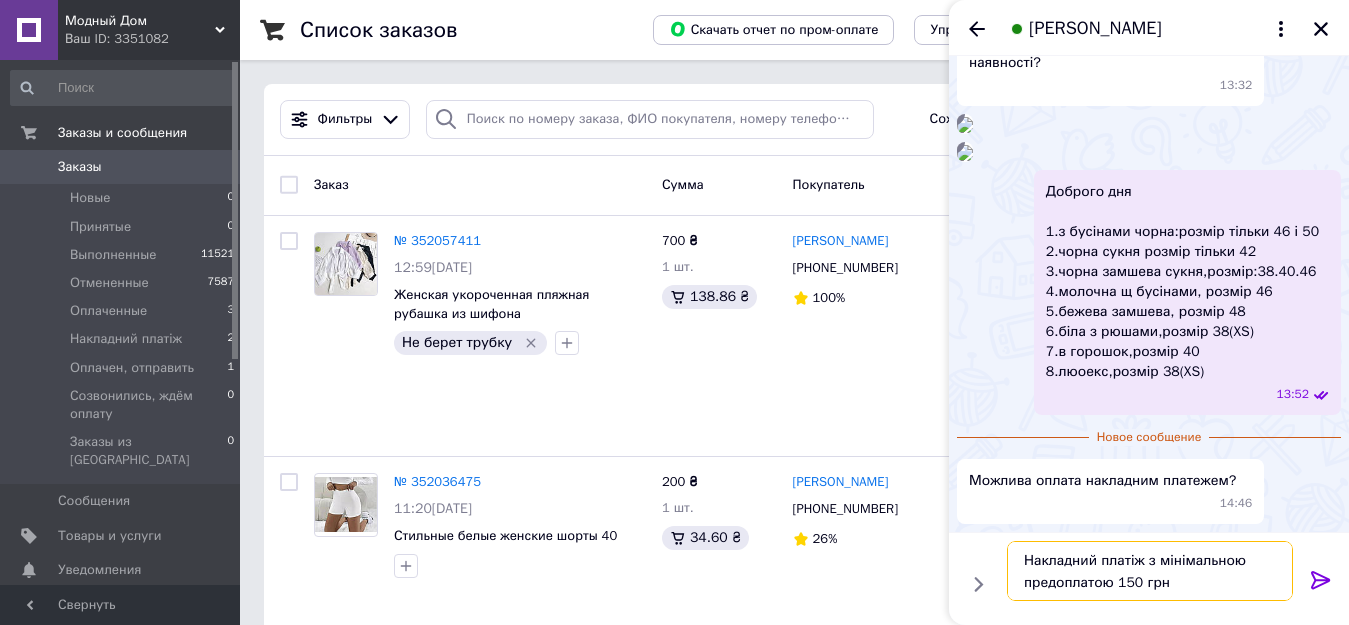type 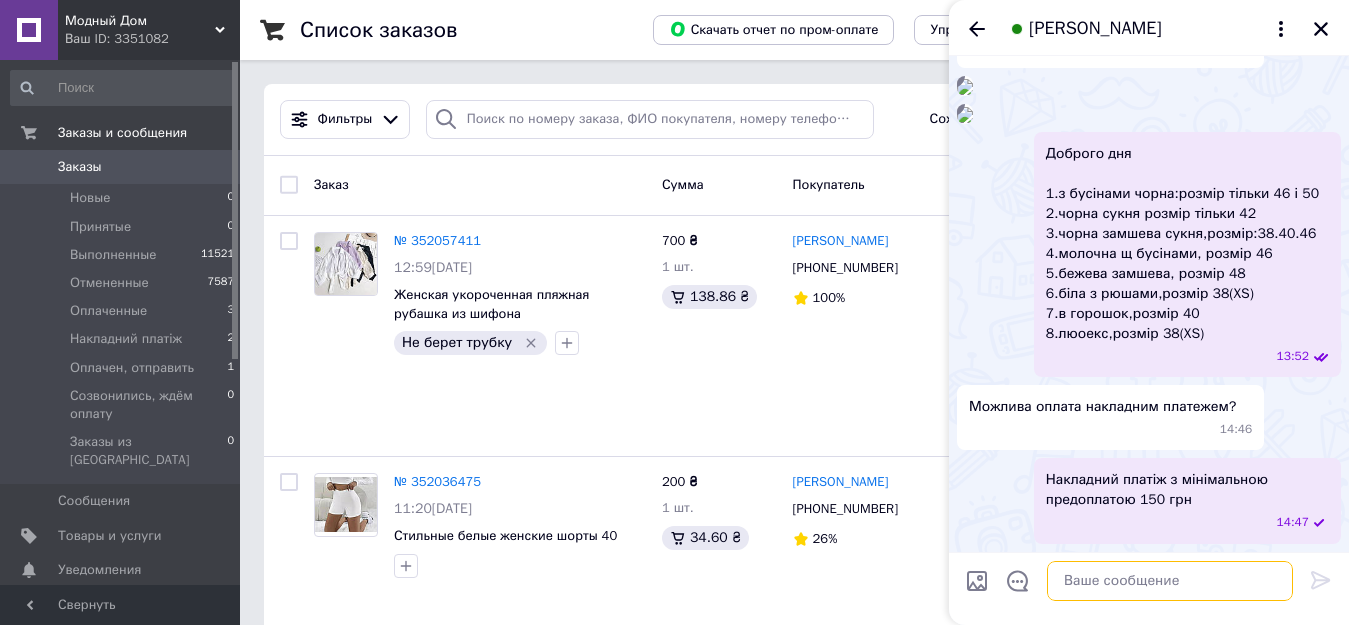 scroll, scrollTop: 365, scrollLeft: 0, axis: vertical 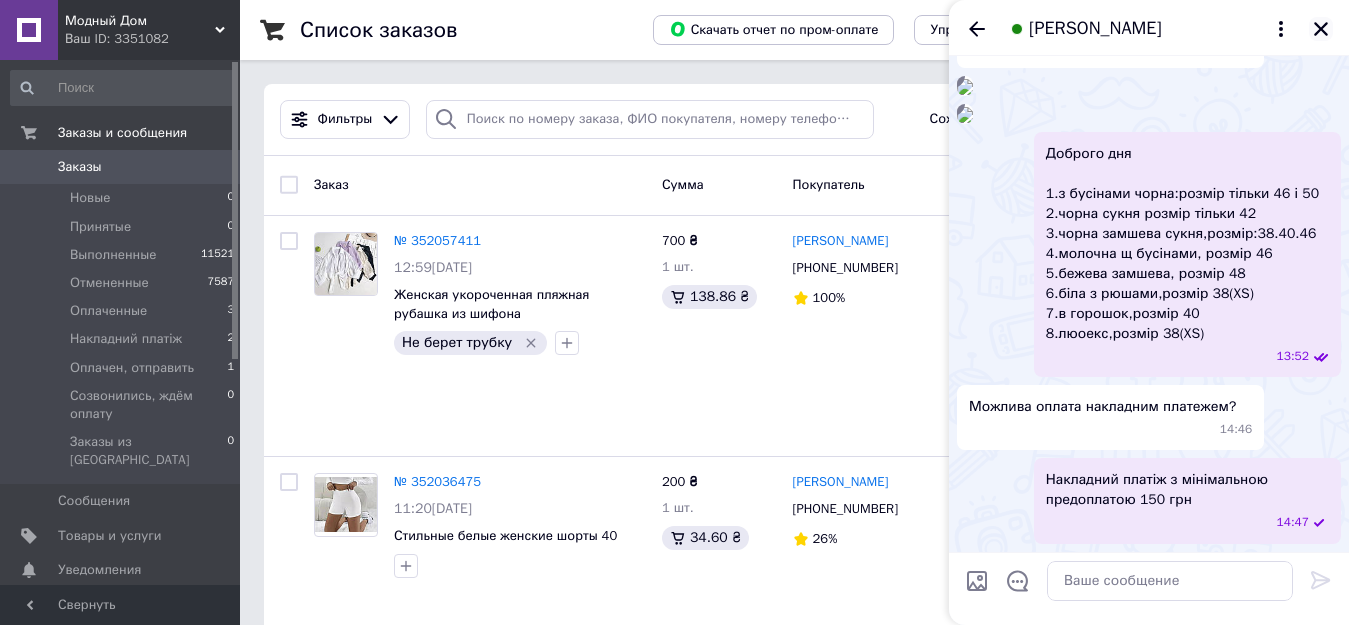 click 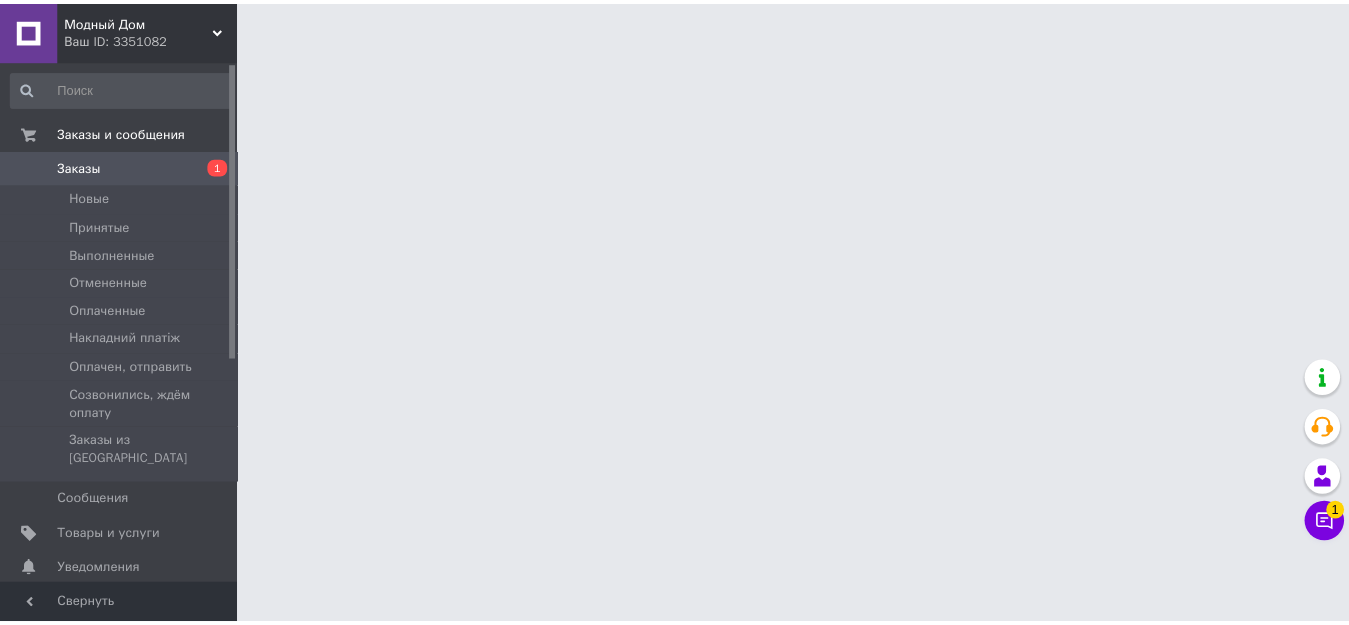 scroll, scrollTop: 0, scrollLeft: 0, axis: both 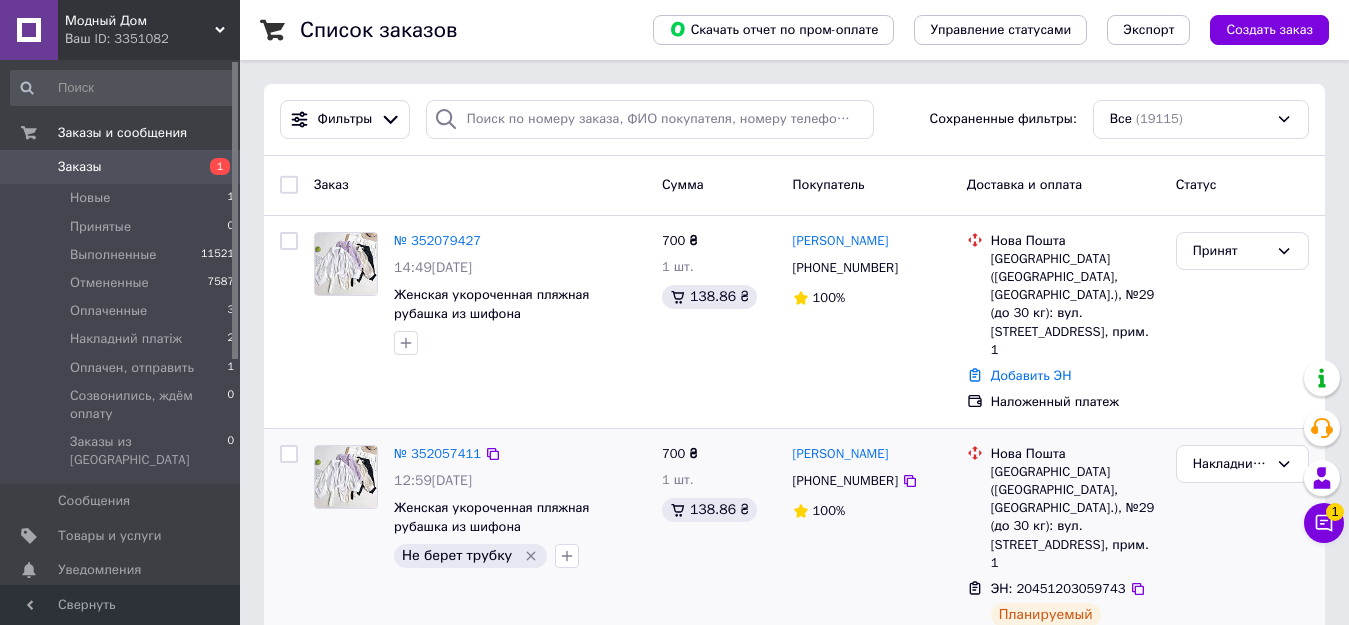 click 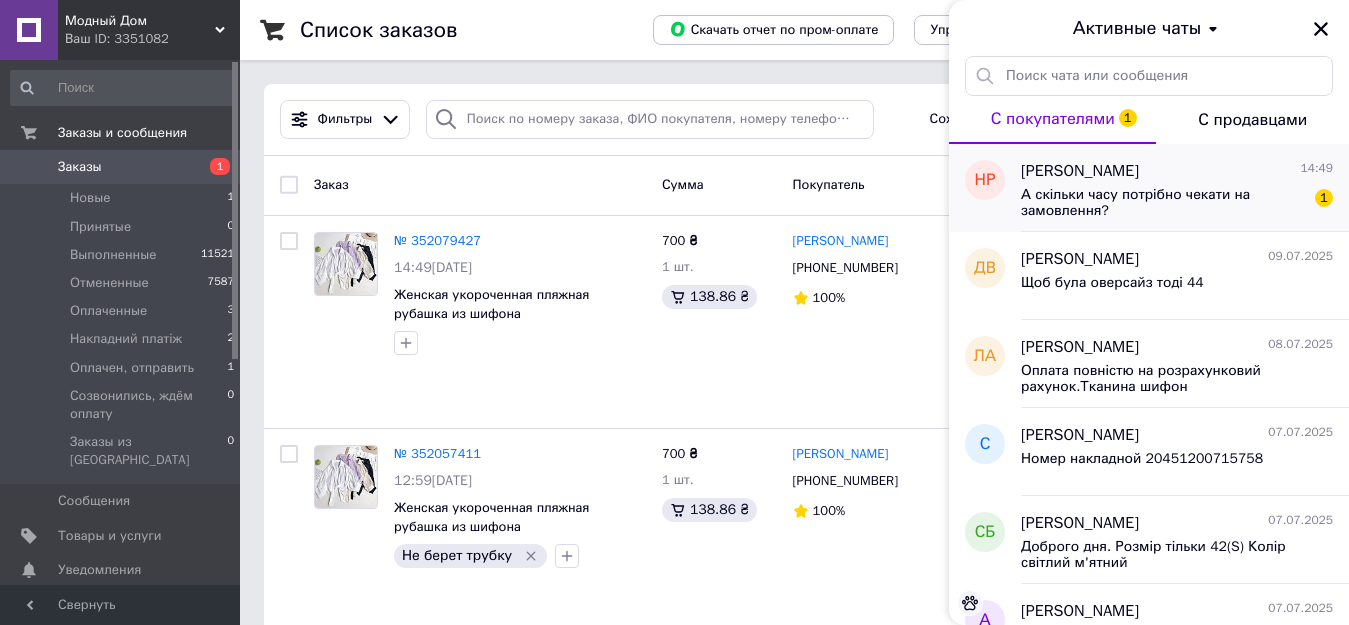 click on "А скільки часу потрібно чекати на замовлення?" at bounding box center (1163, 203) 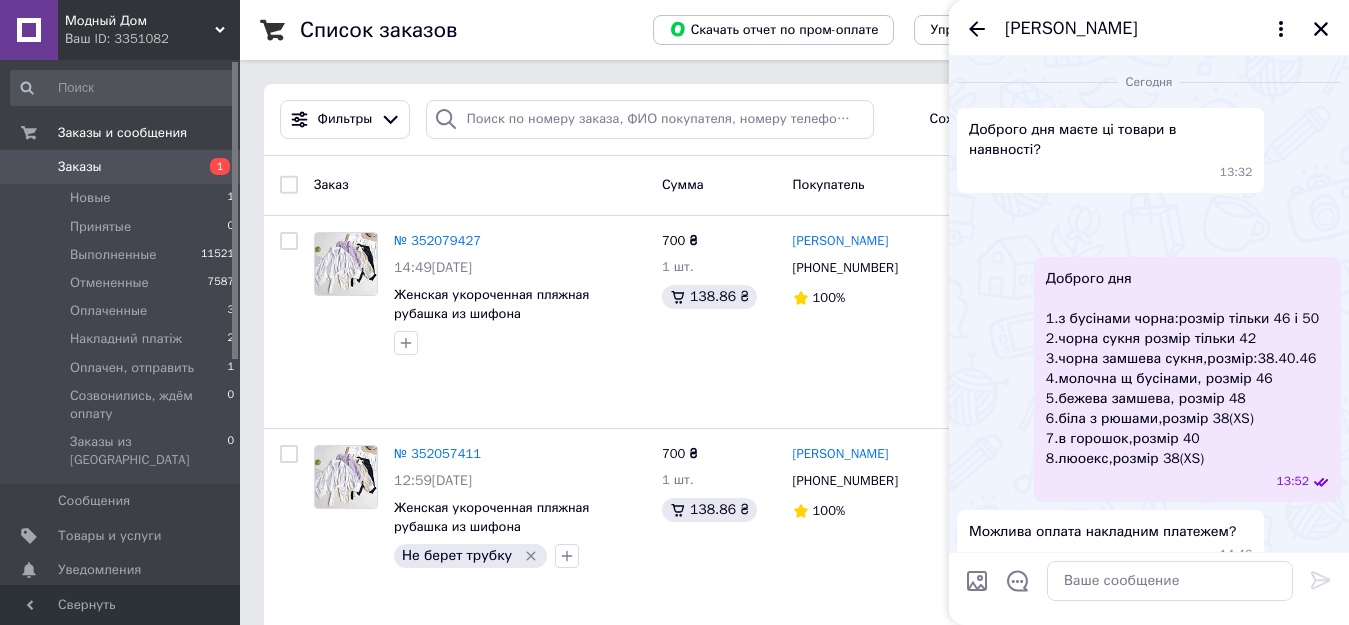 scroll, scrollTop: 794, scrollLeft: 0, axis: vertical 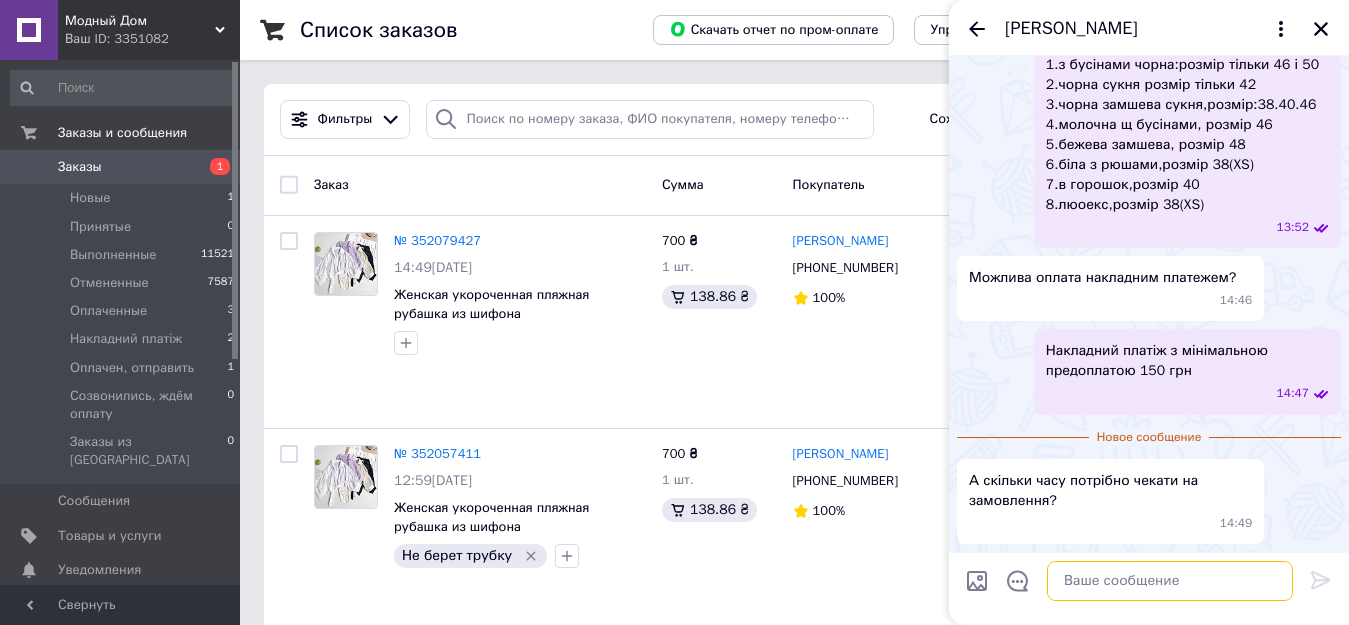 click at bounding box center [1170, 581] 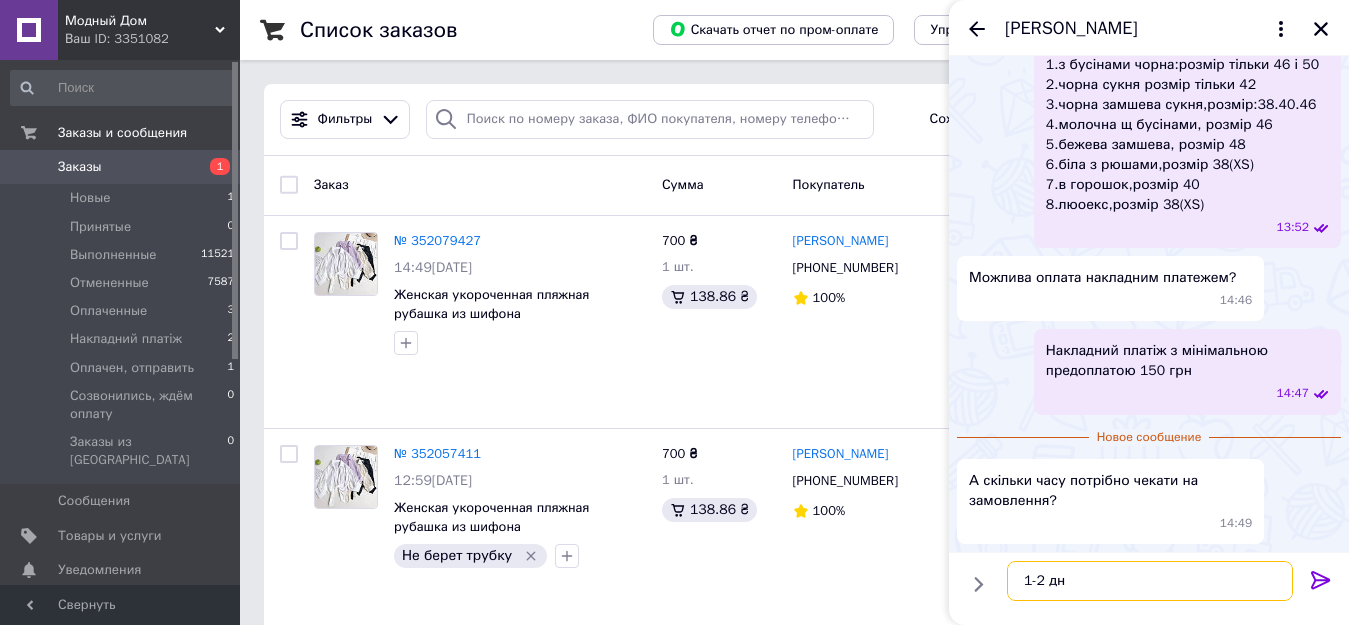 type on "1-2 дня" 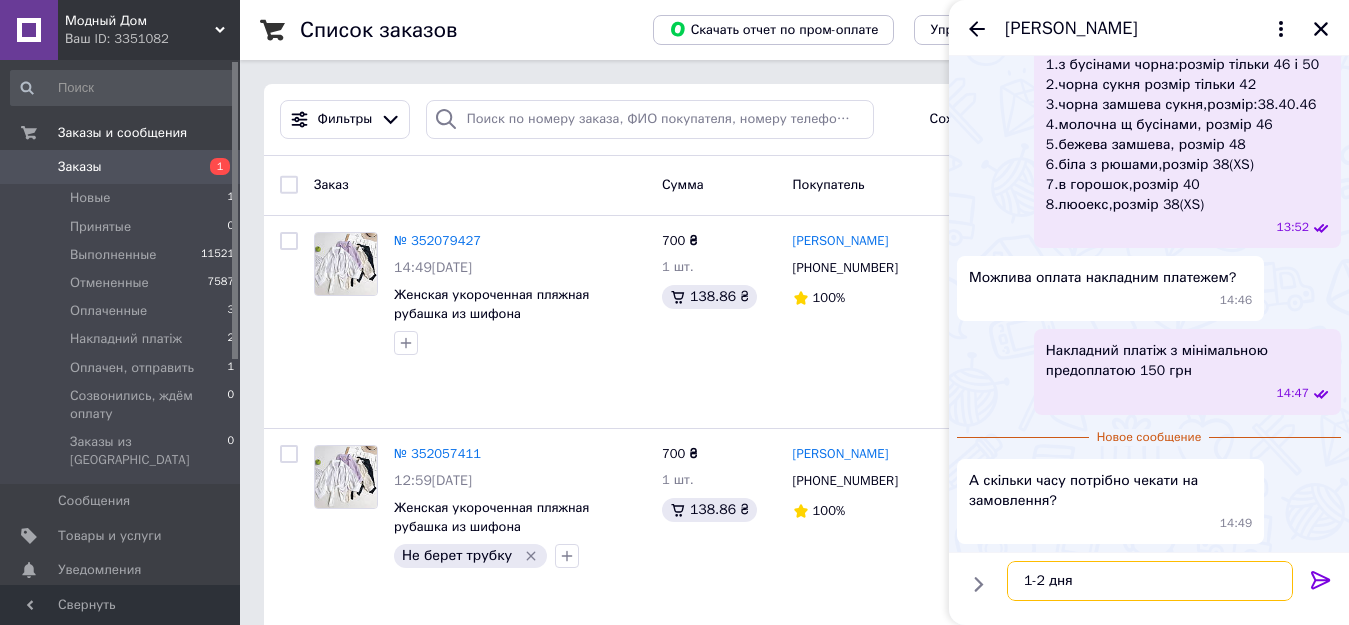 type 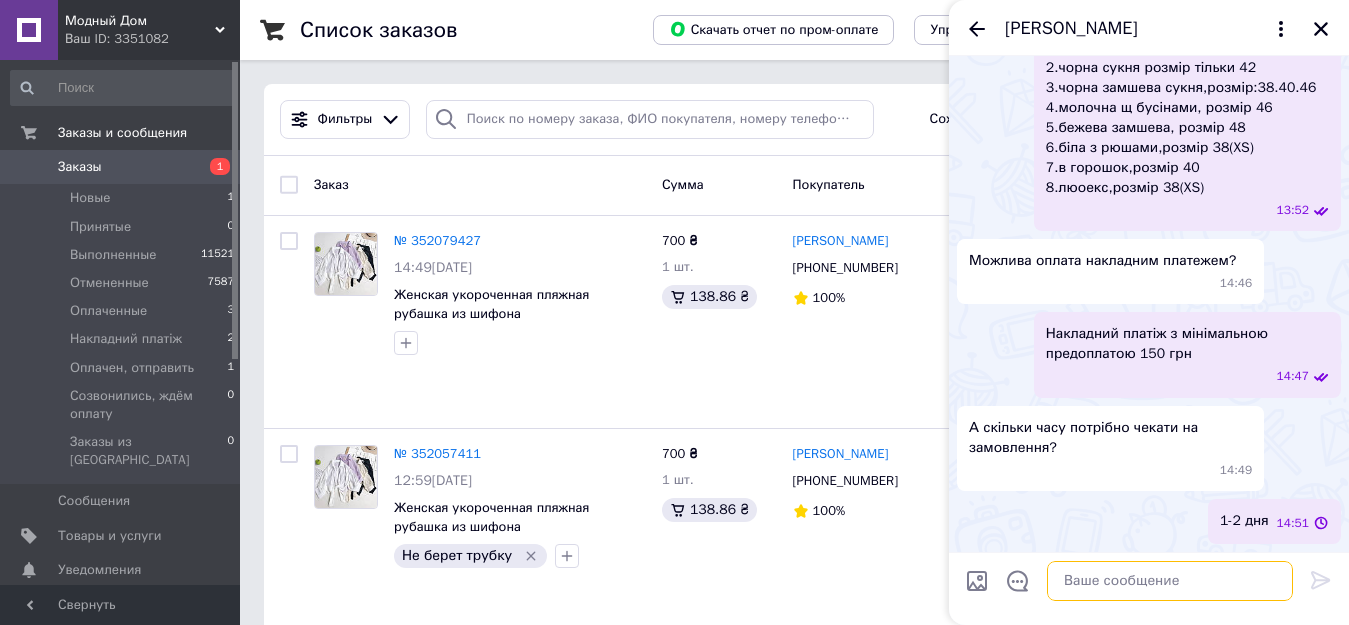 scroll, scrollTop: 811, scrollLeft: 0, axis: vertical 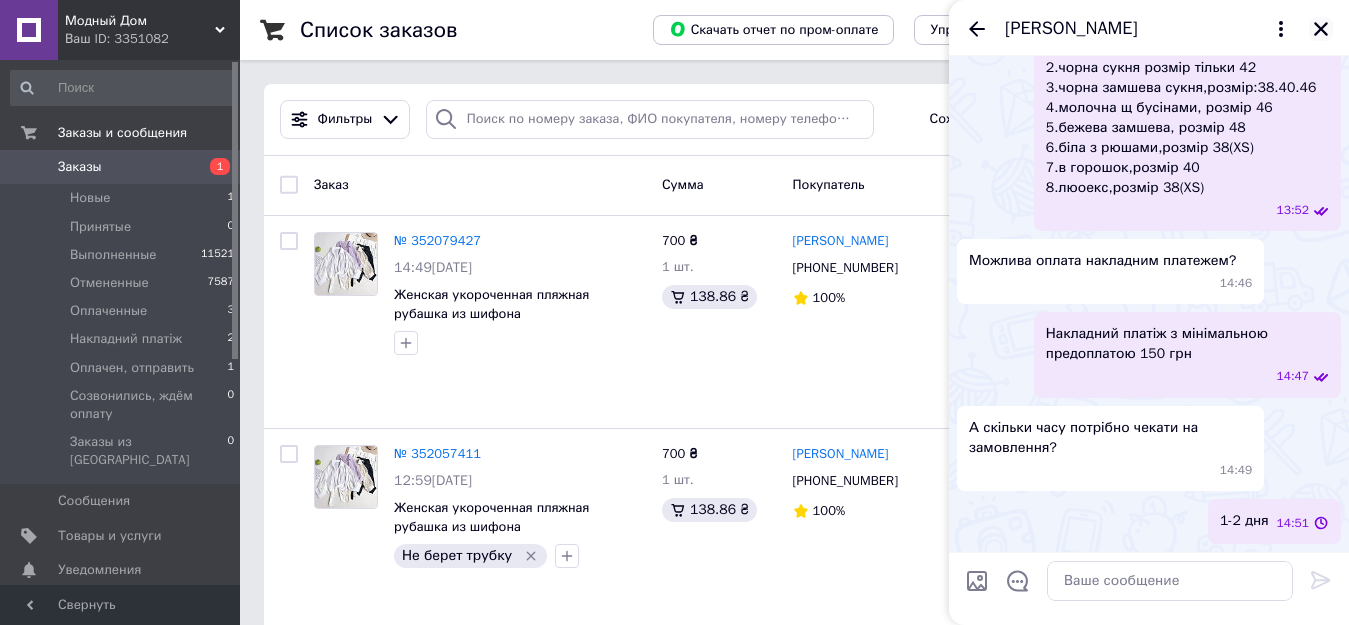 click 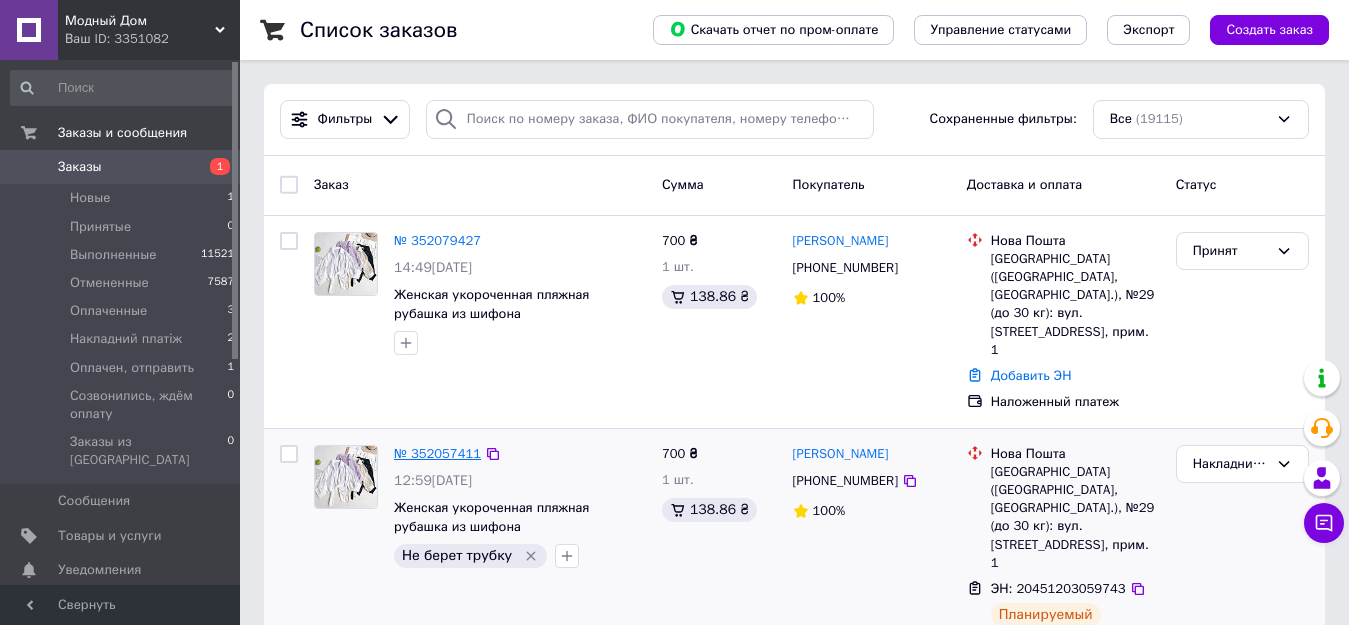 click on "№ 352057411" at bounding box center [437, 453] 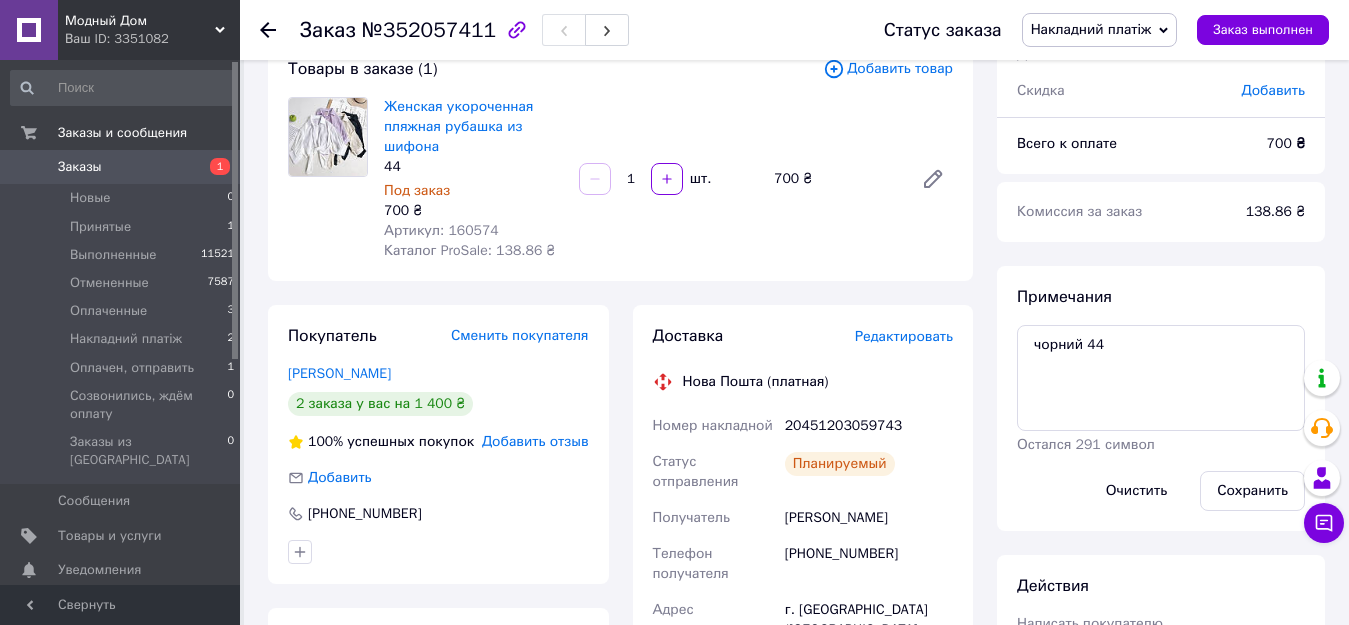 scroll, scrollTop: 100, scrollLeft: 0, axis: vertical 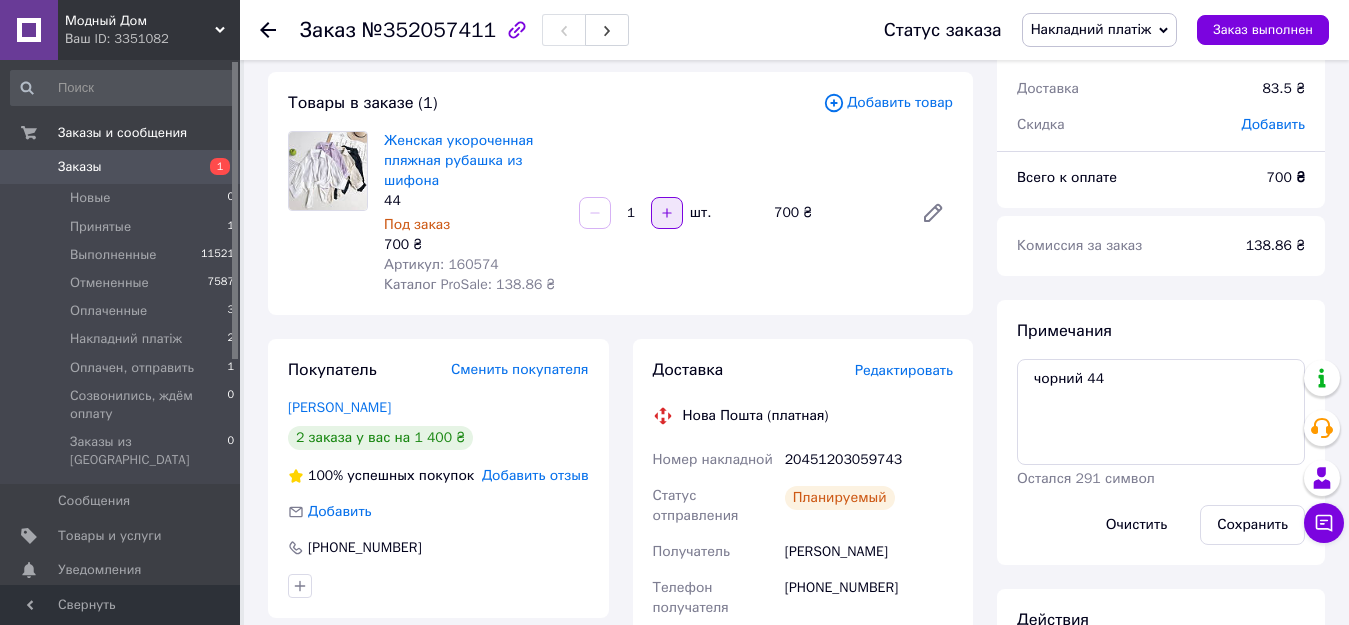 click 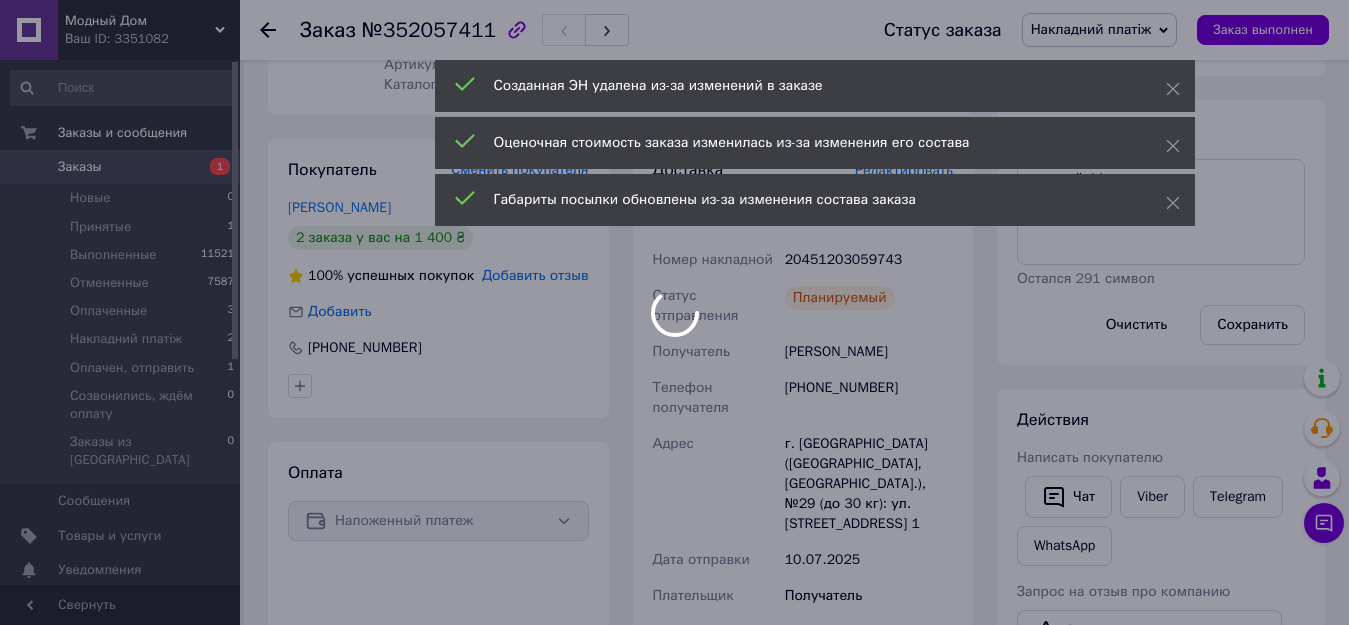 scroll, scrollTop: 500, scrollLeft: 0, axis: vertical 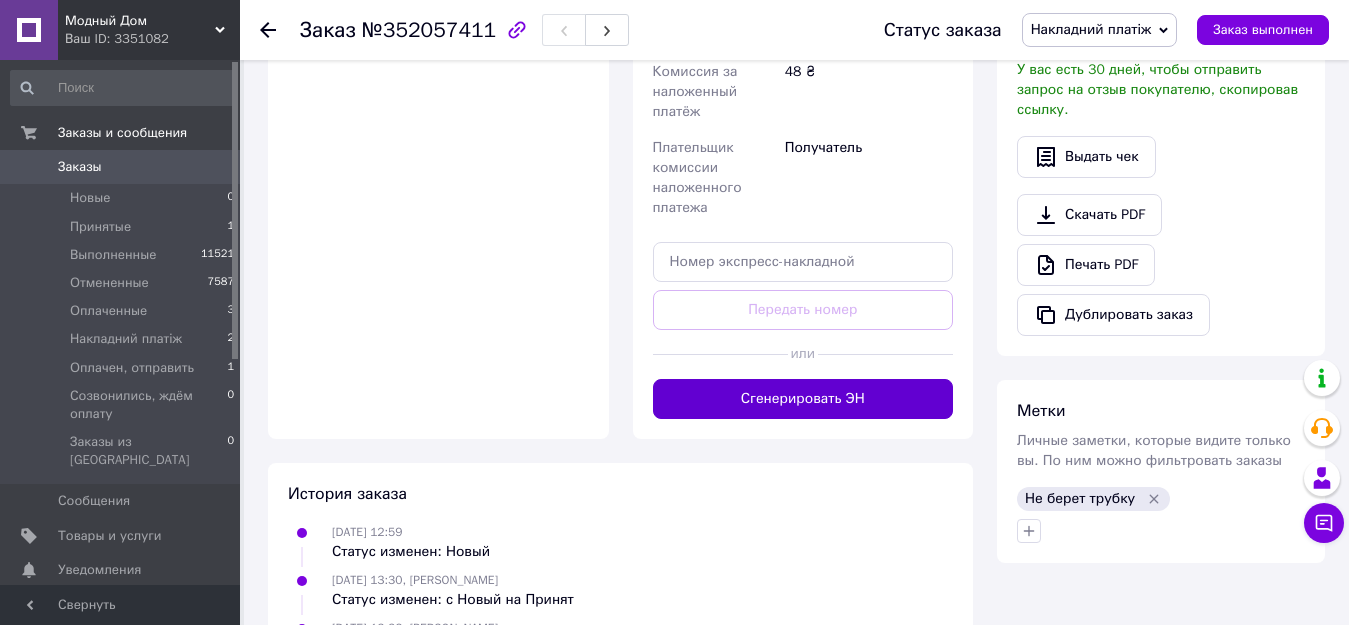 click on "Сгенерировать ЭН" at bounding box center [803, 399] 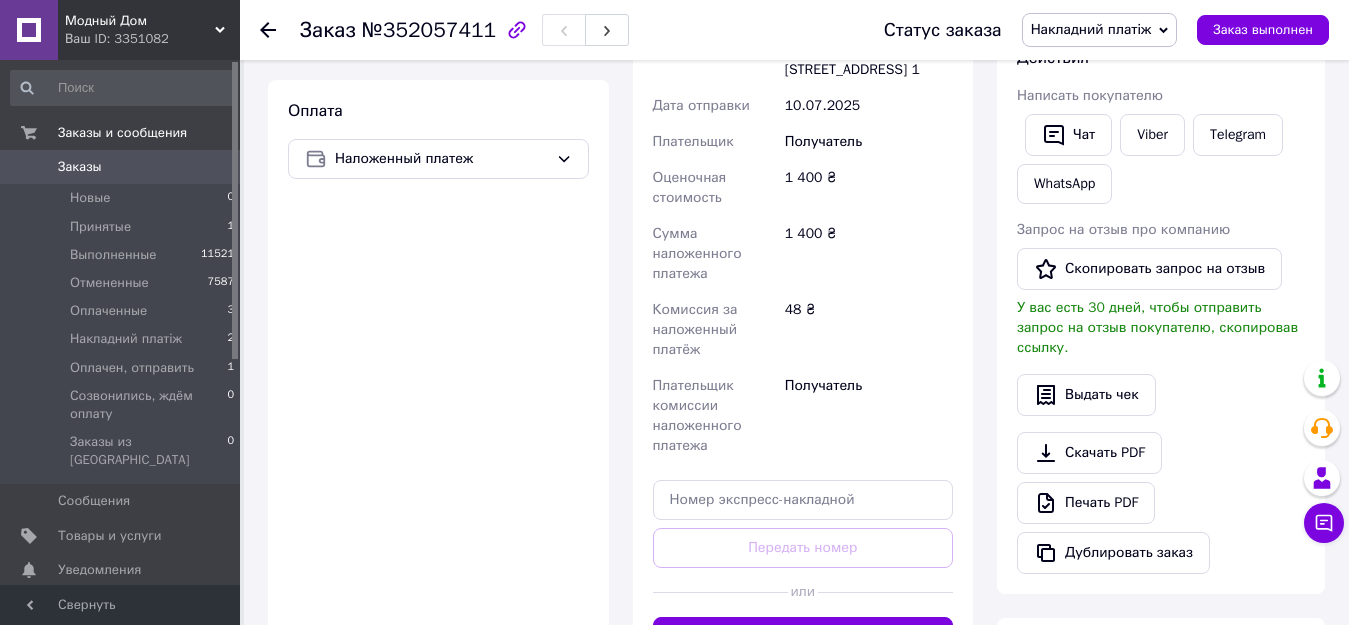 scroll, scrollTop: 300, scrollLeft: 0, axis: vertical 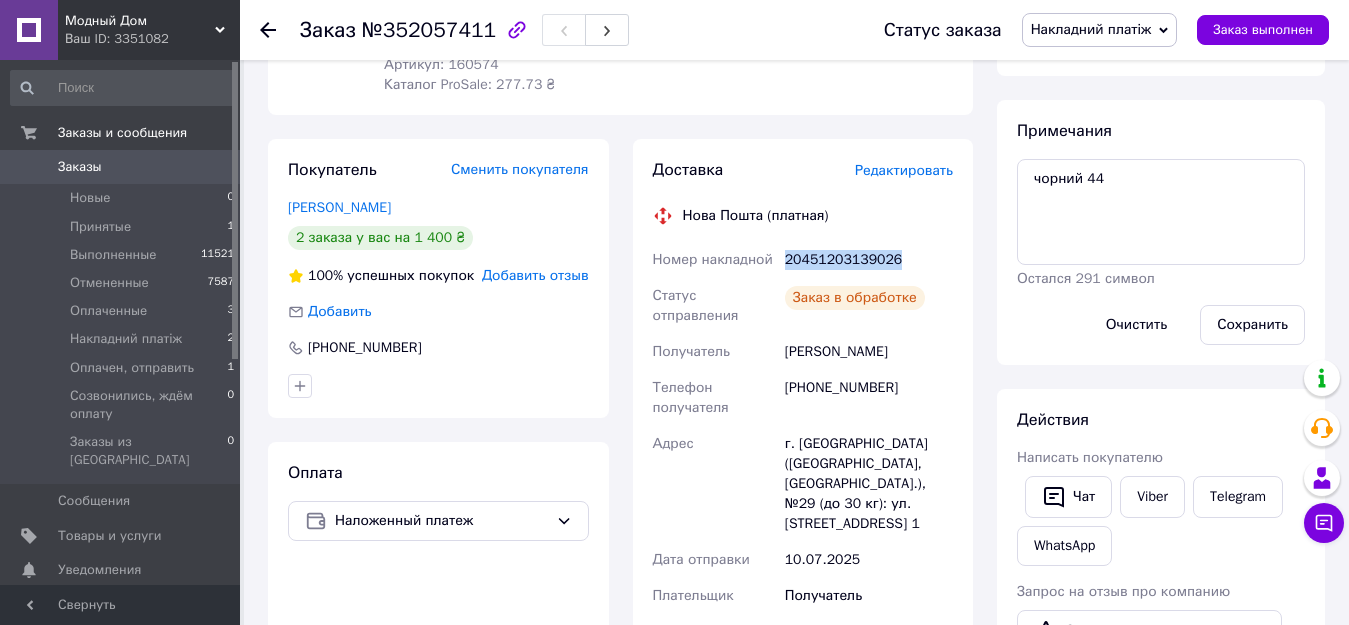 drag, startPoint x: 777, startPoint y: 259, endPoint x: 892, endPoint y: 257, distance: 115.01739 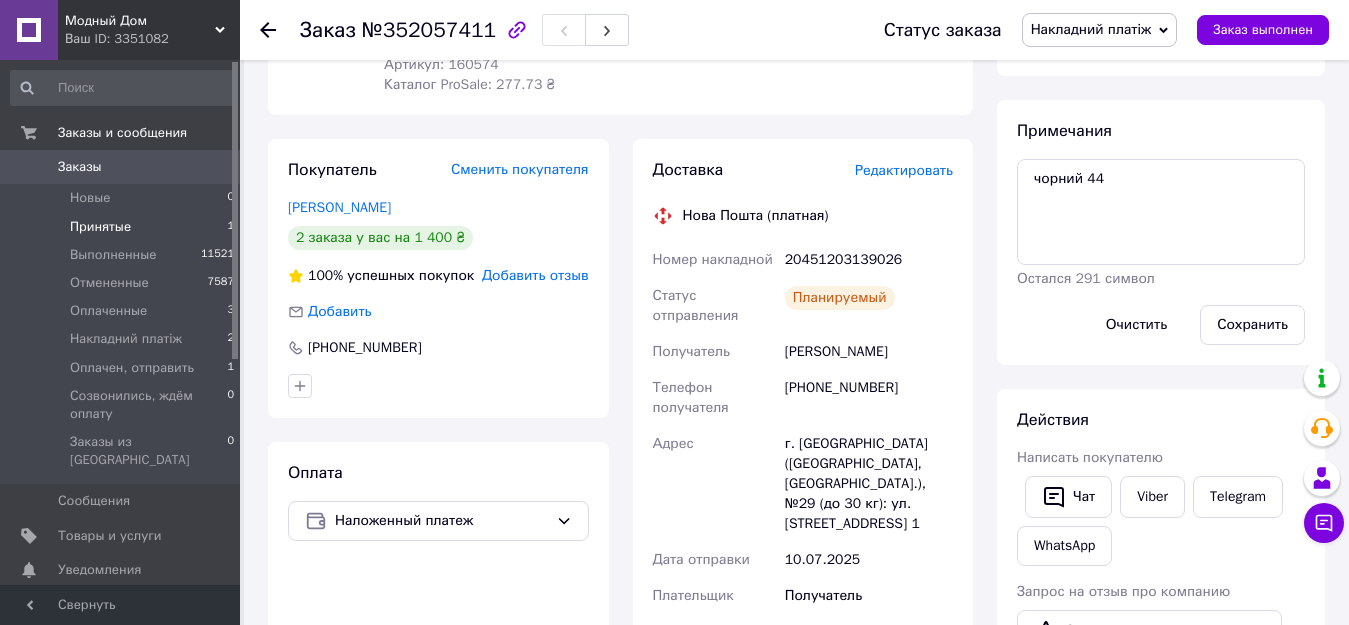 click on "Принятые" at bounding box center (100, 227) 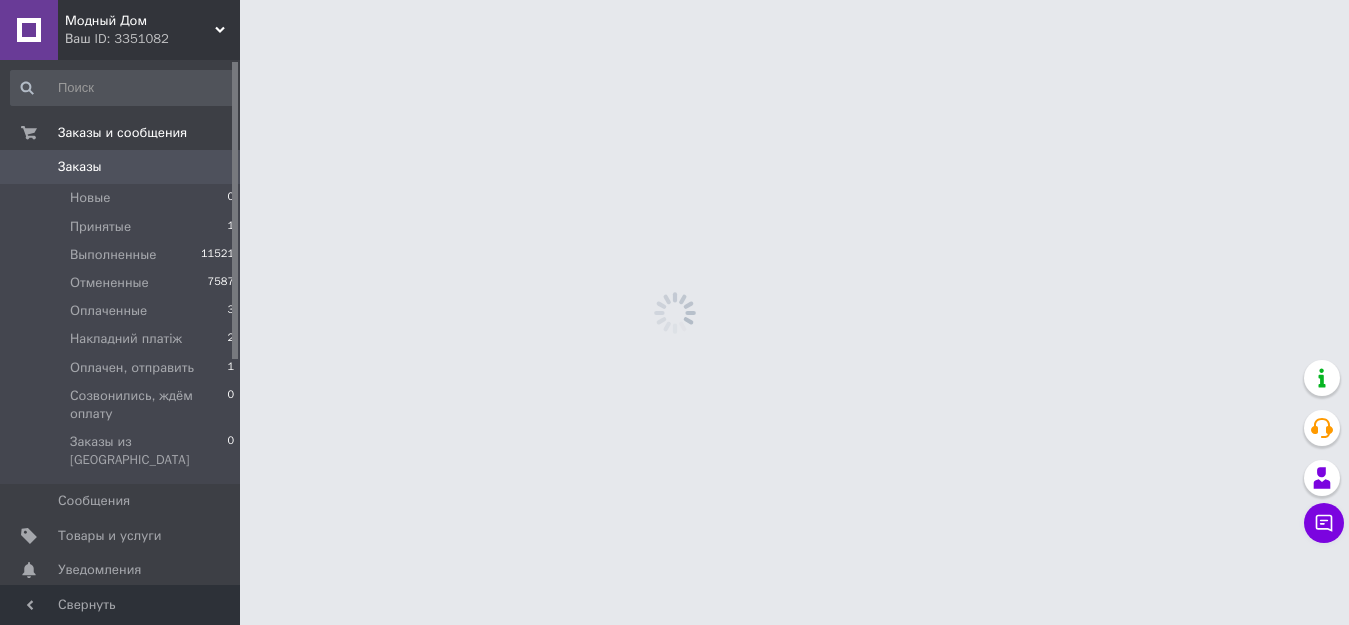 scroll, scrollTop: 0, scrollLeft: 0, axis: both 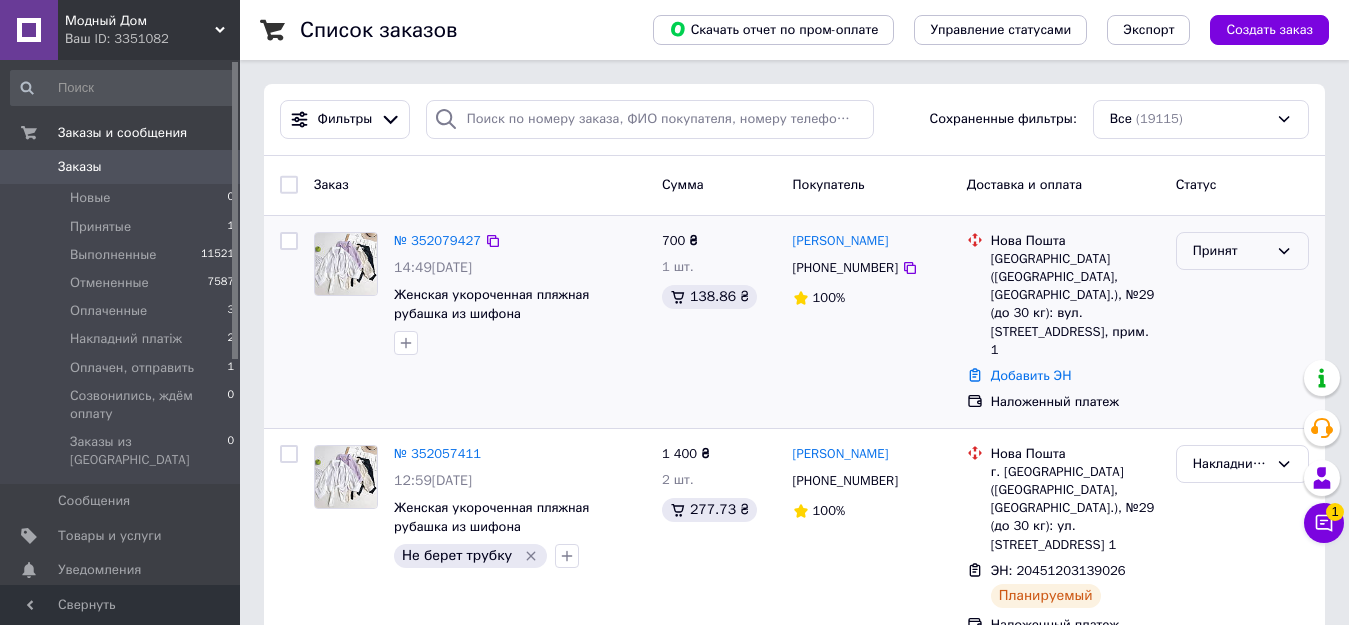 click on "Принят" at bounding box center [1230, 251] 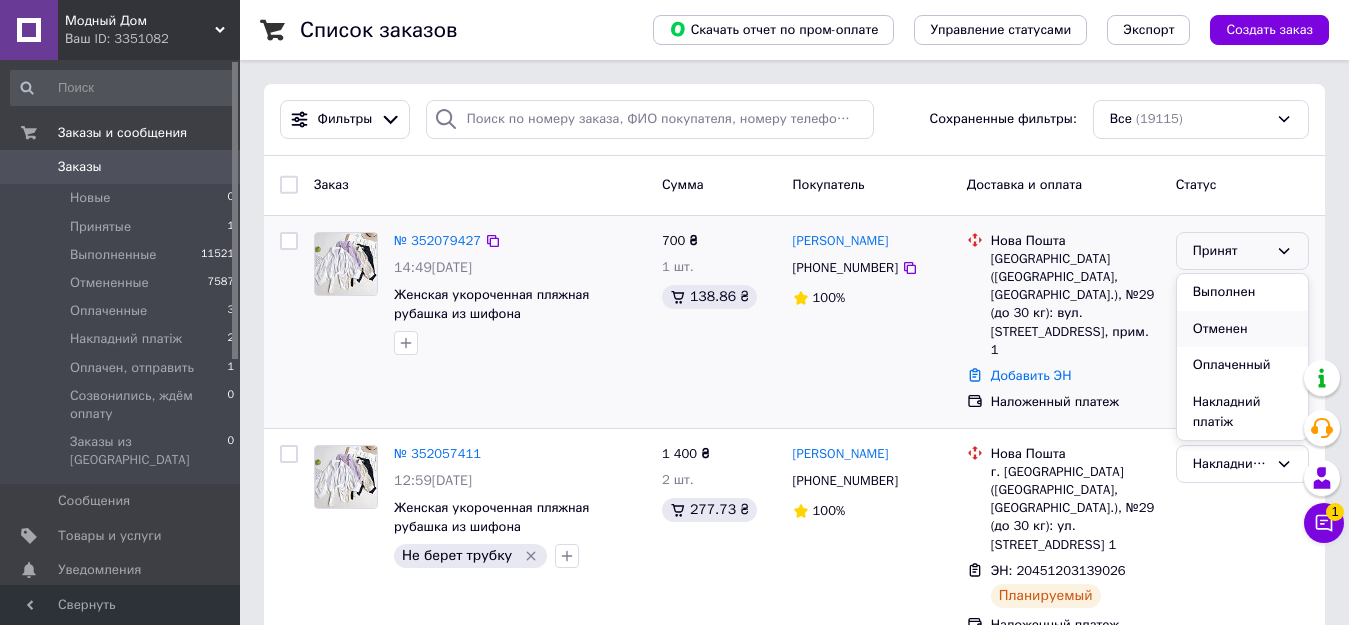 click on "Отменен" at bounding box center (1242, 329) 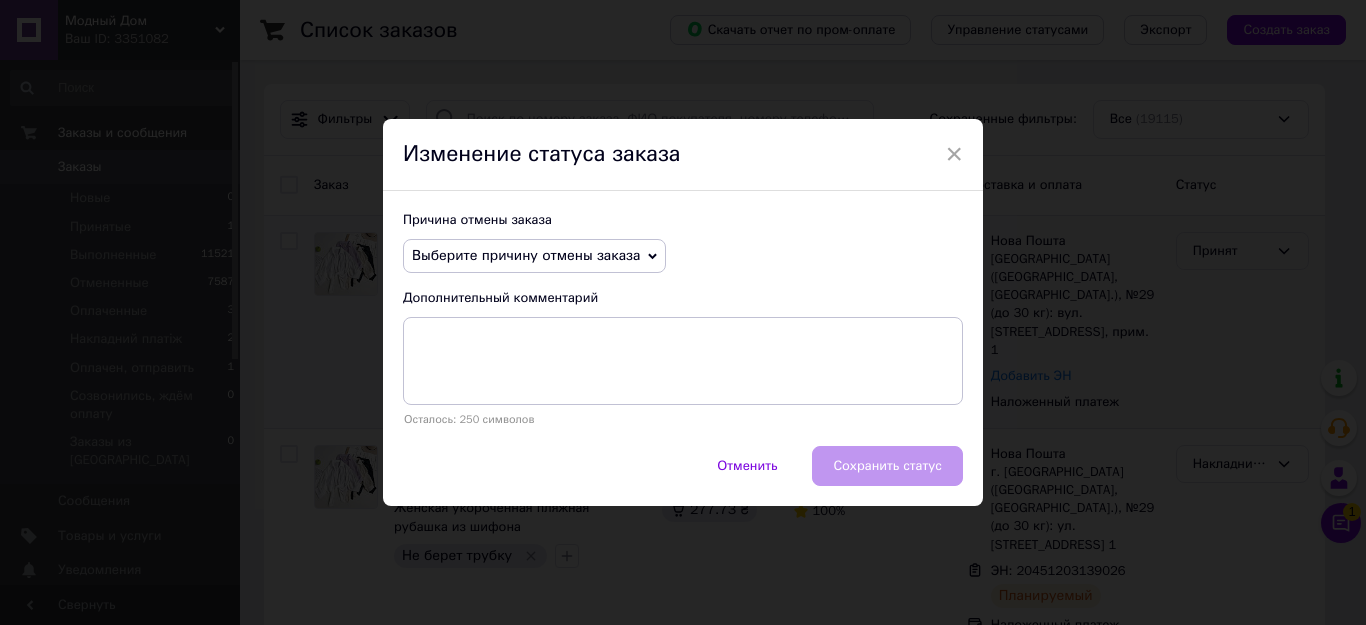 click on "Выберите причину отмены заказа" at bounding box center (526, 255) 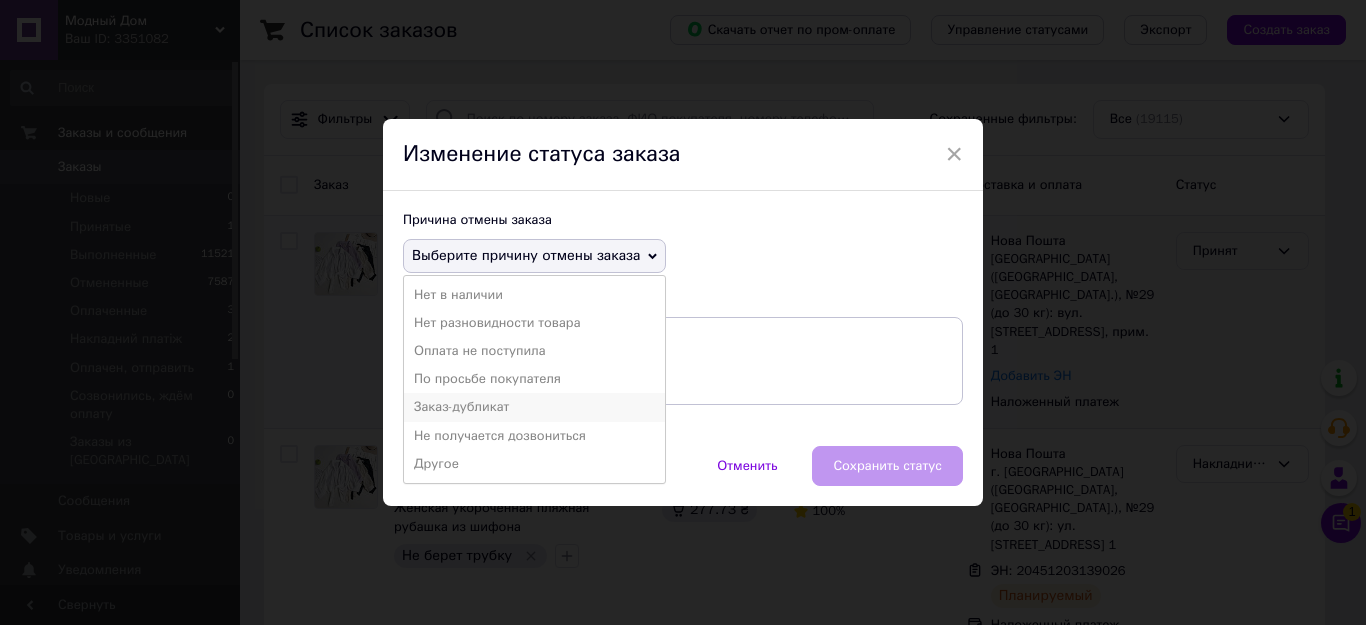 click on "Заказ-дубликат" at bounding box center (534, 407) 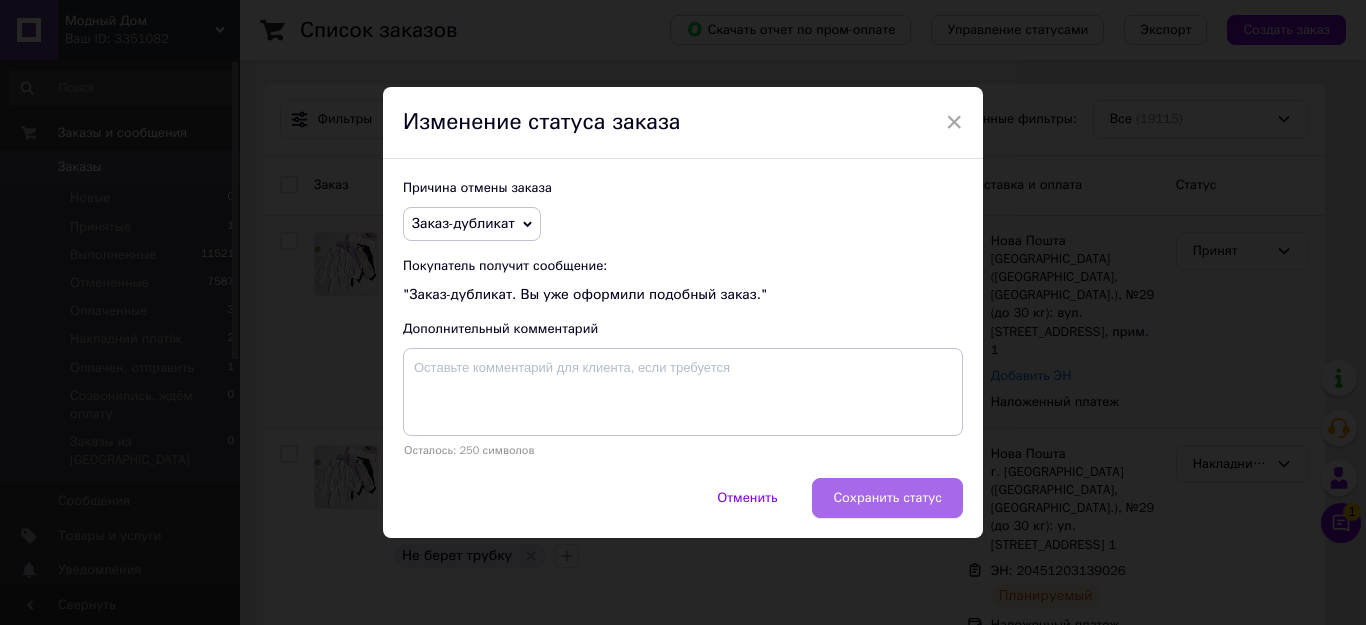 click on "Сохранить статус" at bounding box center (887, 498) 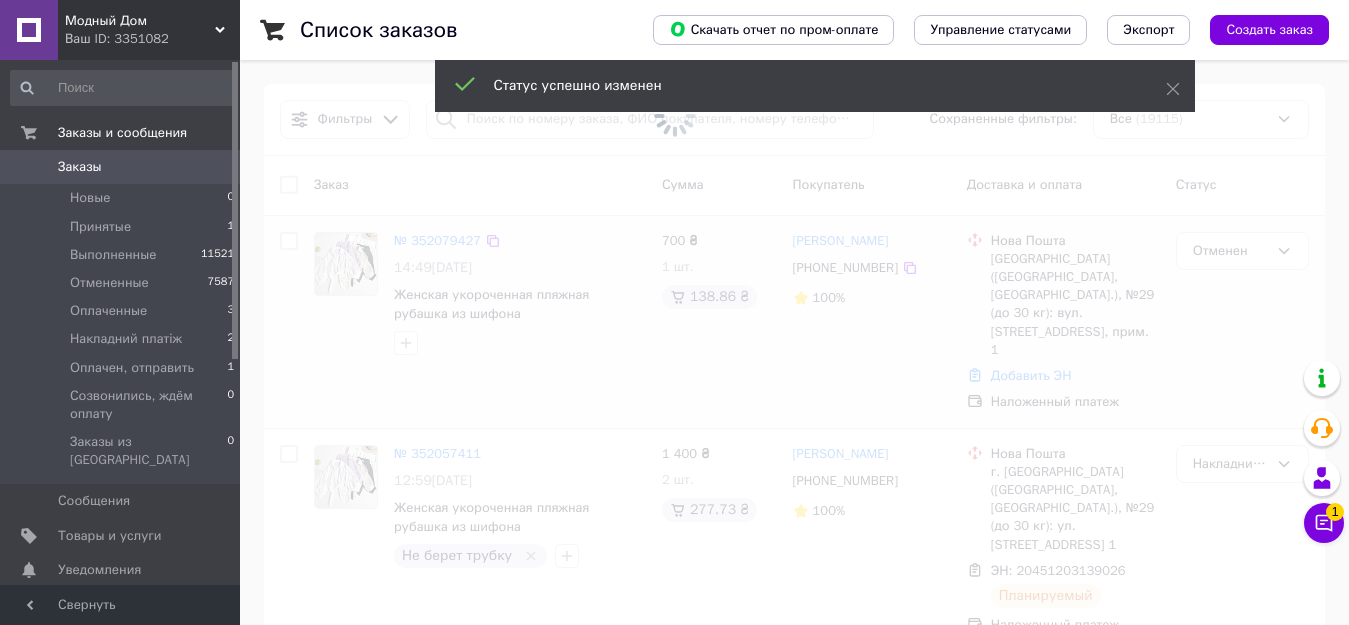 click 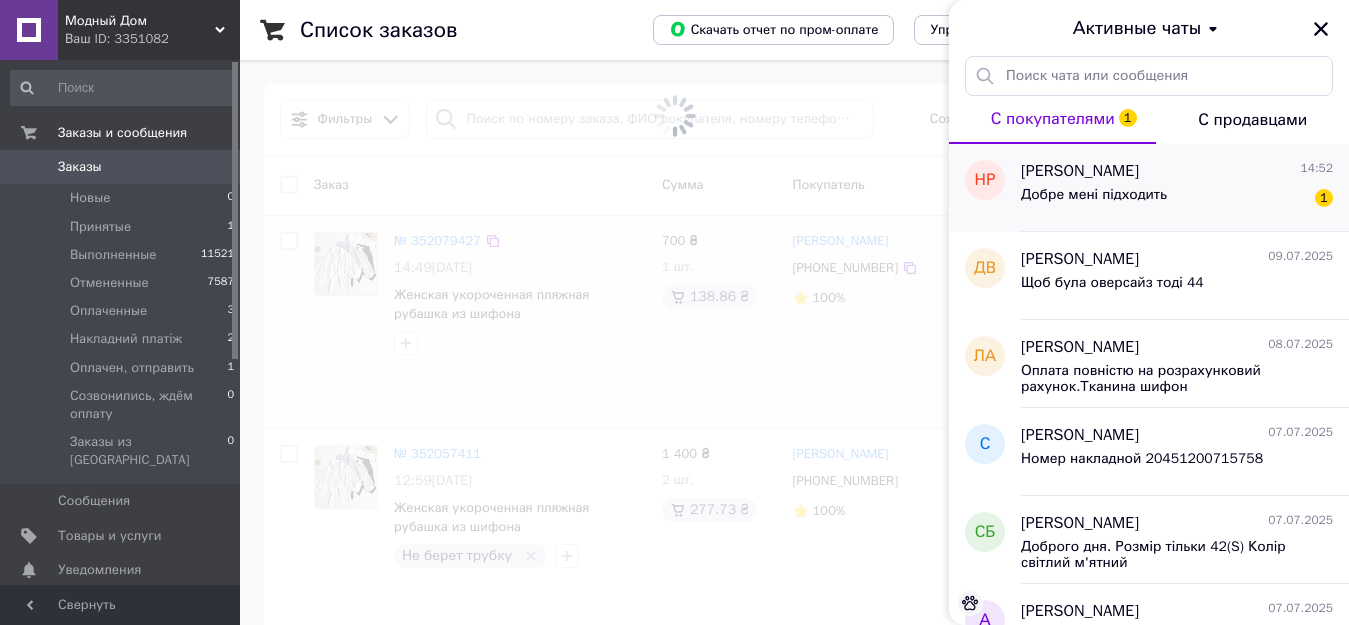click on "Наталія Росоха 14:52" at bounding box center (1177, 171) 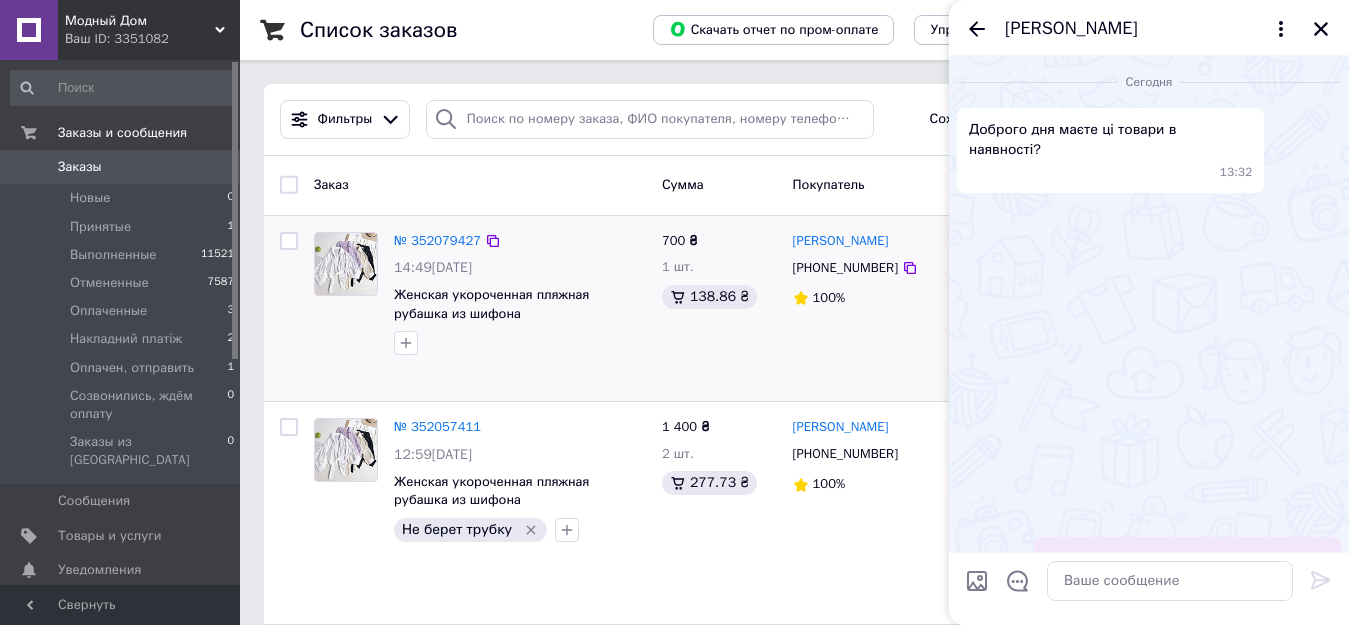 scroll, scrollTop: 900, scrollLeft: 0, axis: vertical 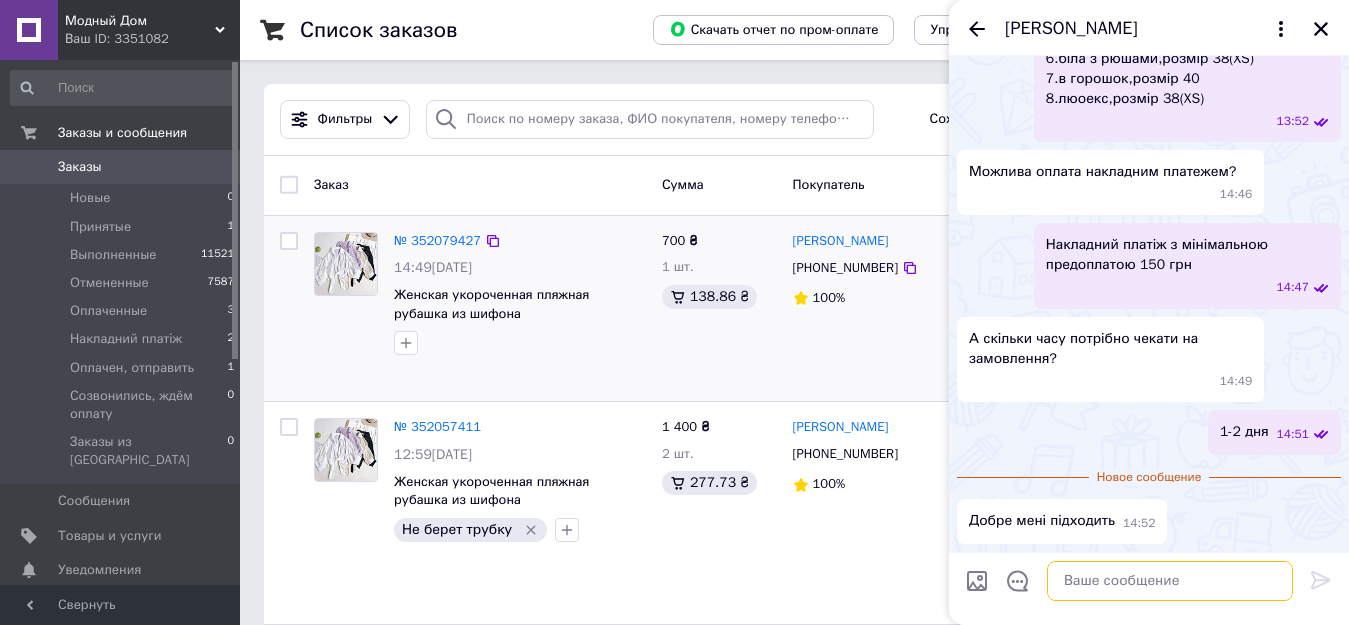 click at bounding box center [1170, 581] 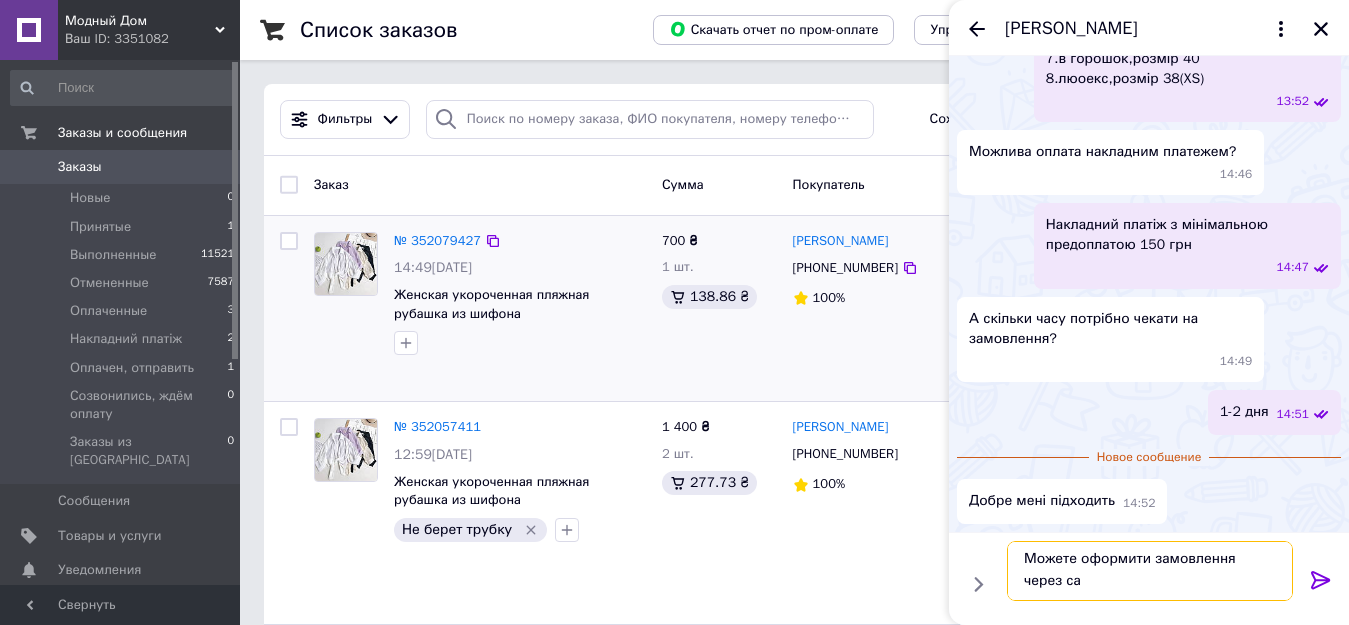 scroll, scrollTop: 2, scrollLeft: 0, axis: vertical 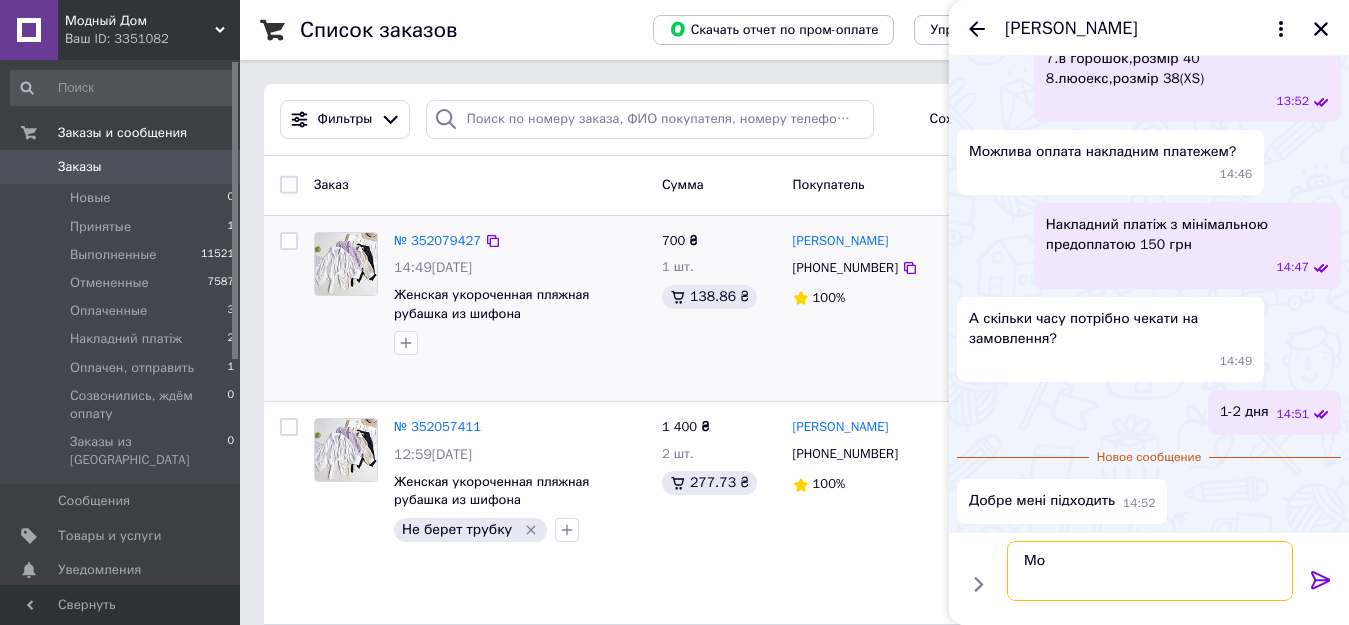 type on "М" 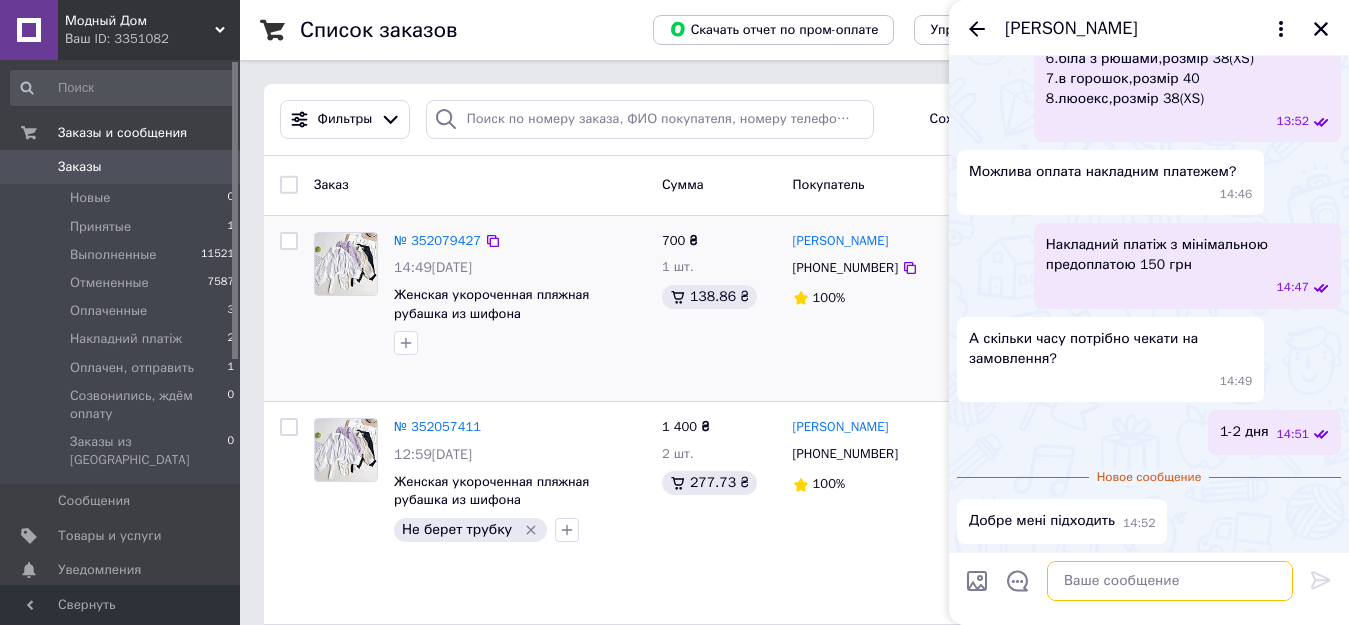 scroll, scrollTop: 0, scrollLeft: 0, axis: both 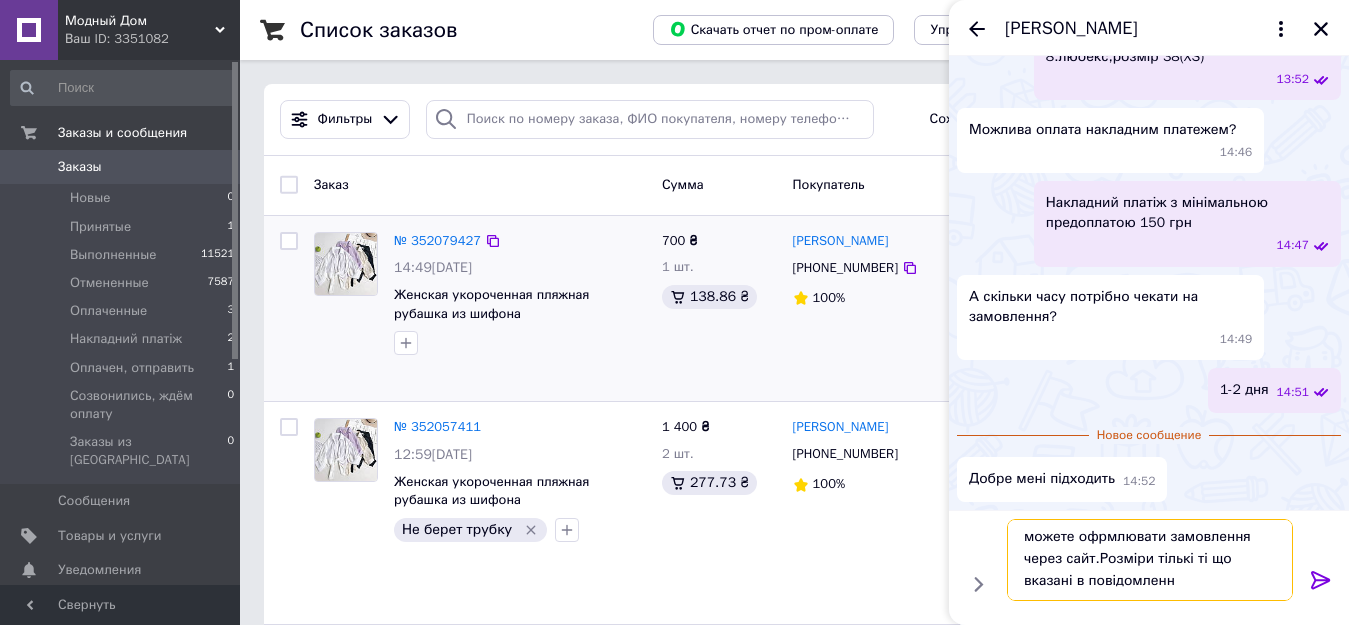 type on "можете офрмлювати замовлення через сайт.Розміри тількі ті що вказані в повідомленні" 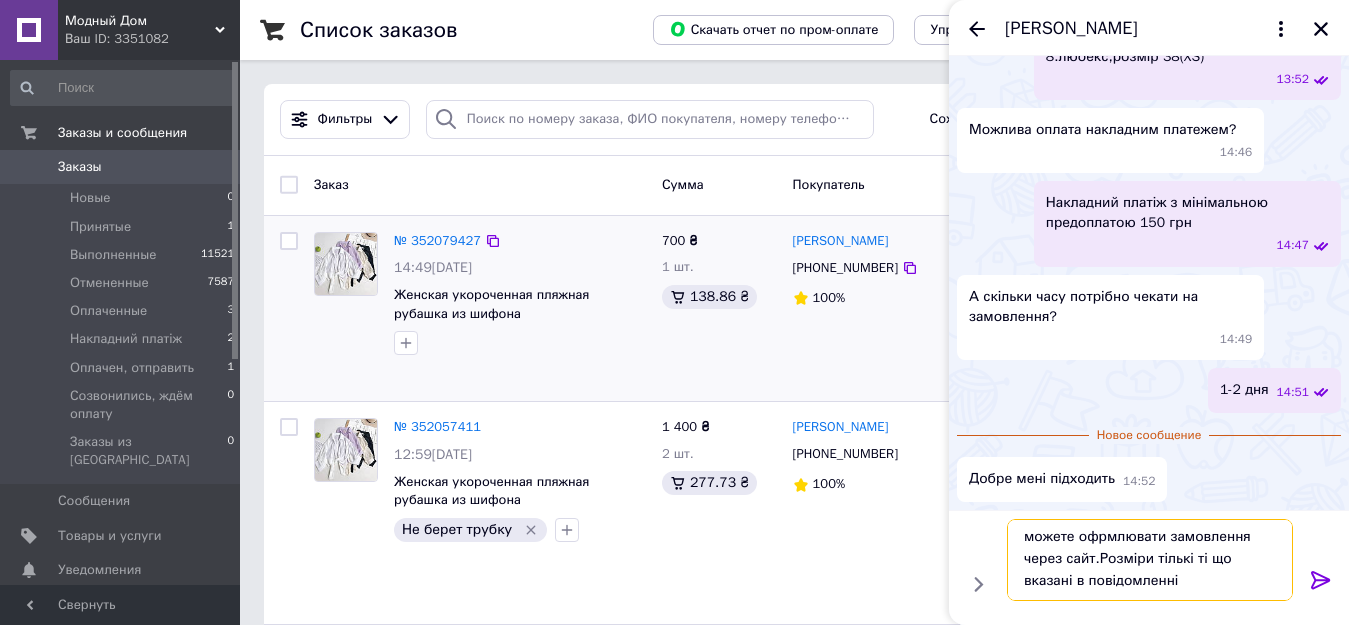 type 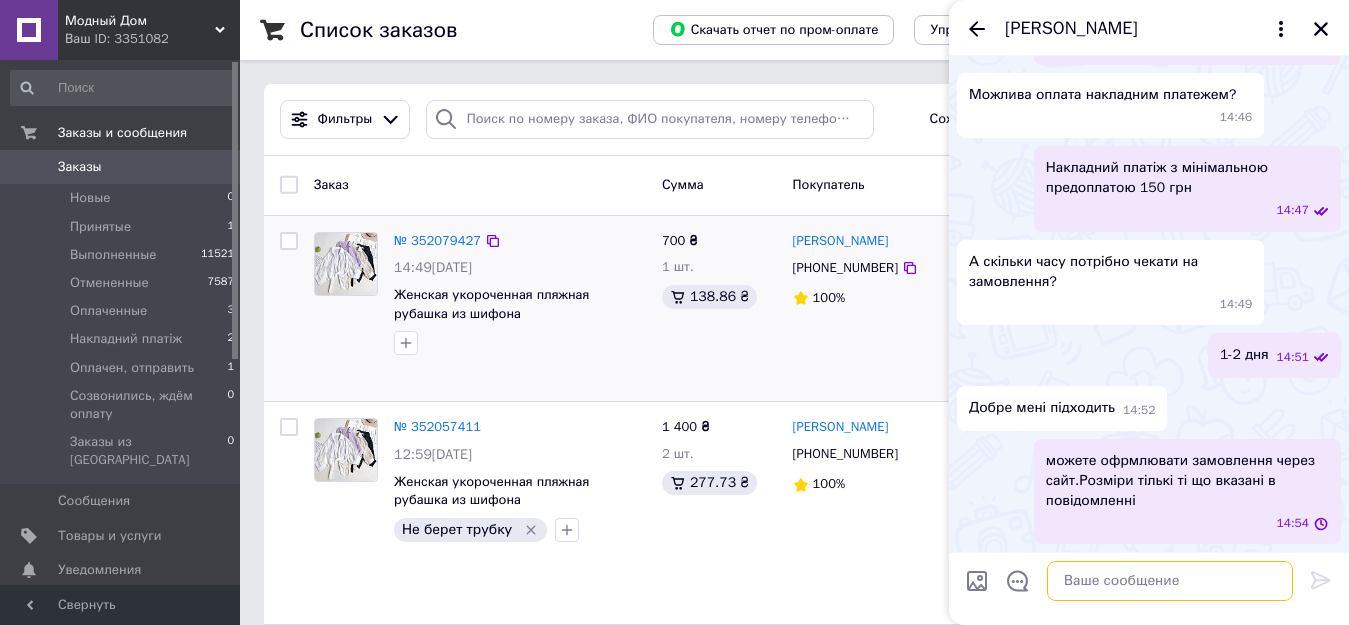 scroll, scrollTop: 0, scrollLeft: 0, axis: both 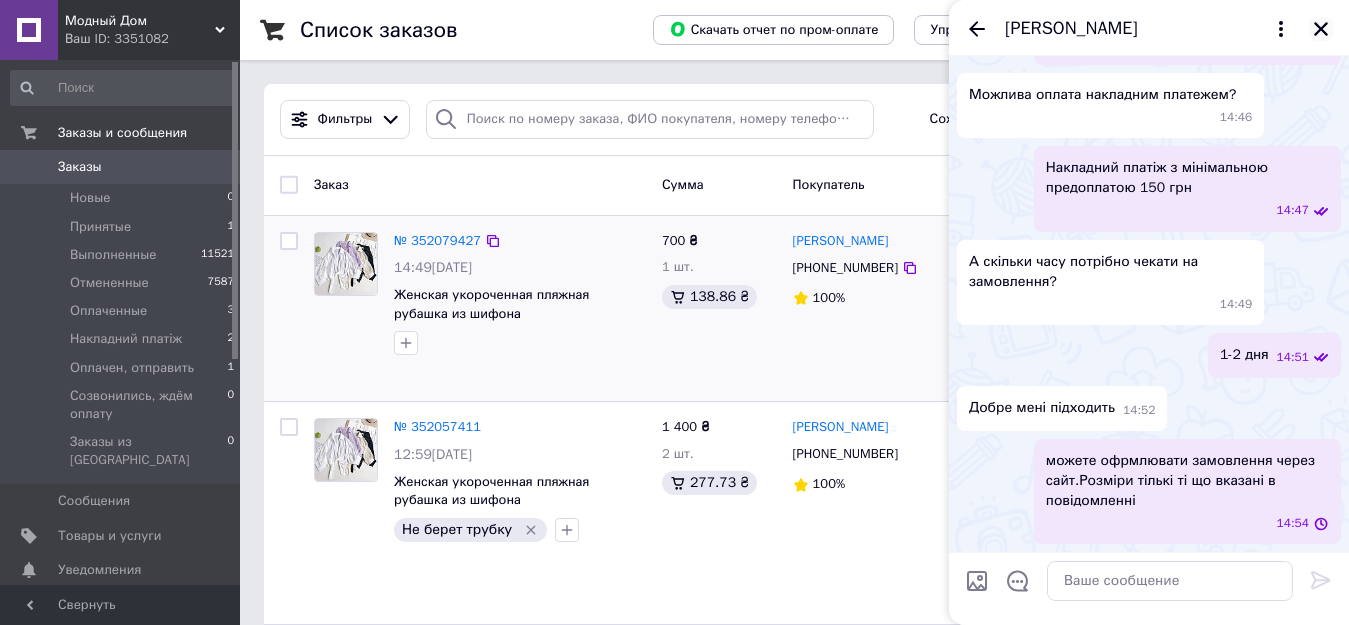 click 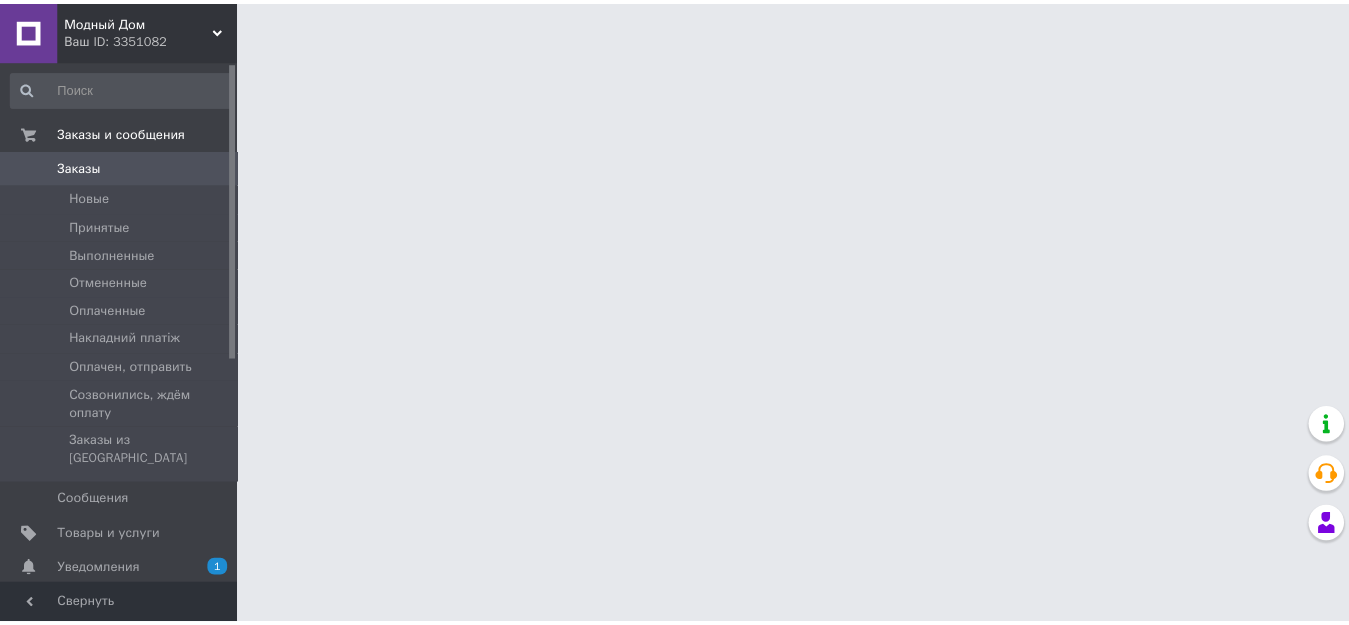 scroll, scrollTop: 0, scrollLeft: 0, axis: both 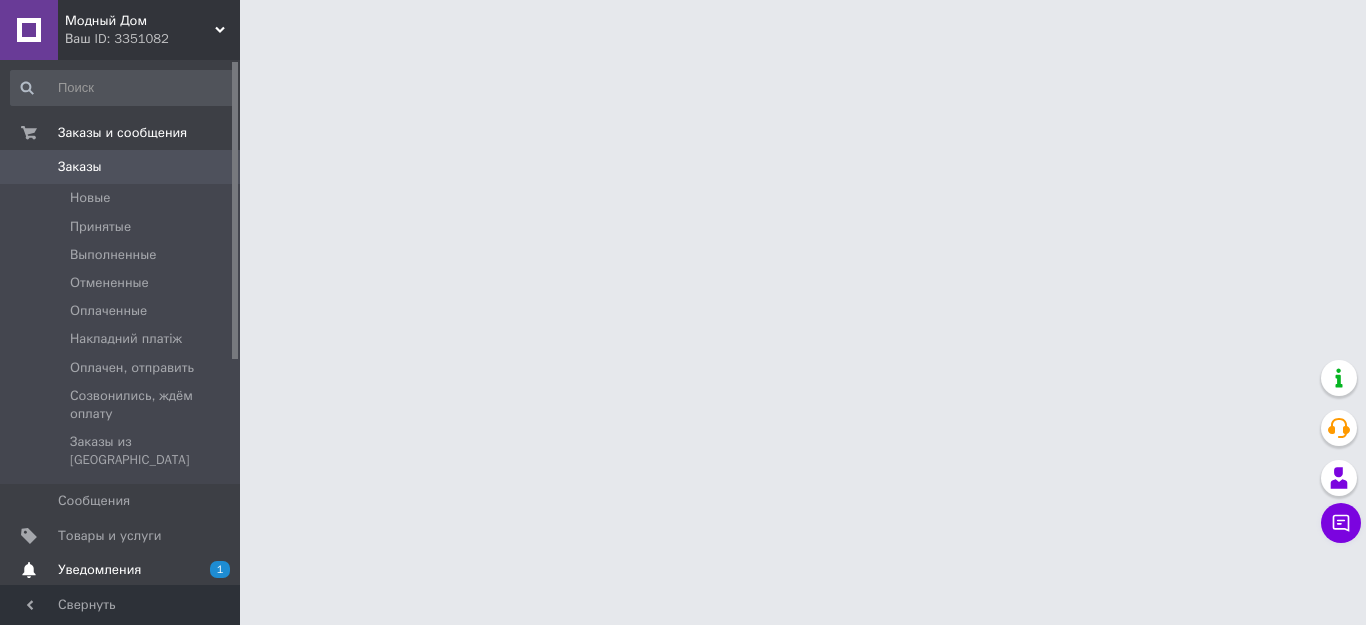 click on "Уведомления" at bounding box center (99, 570) 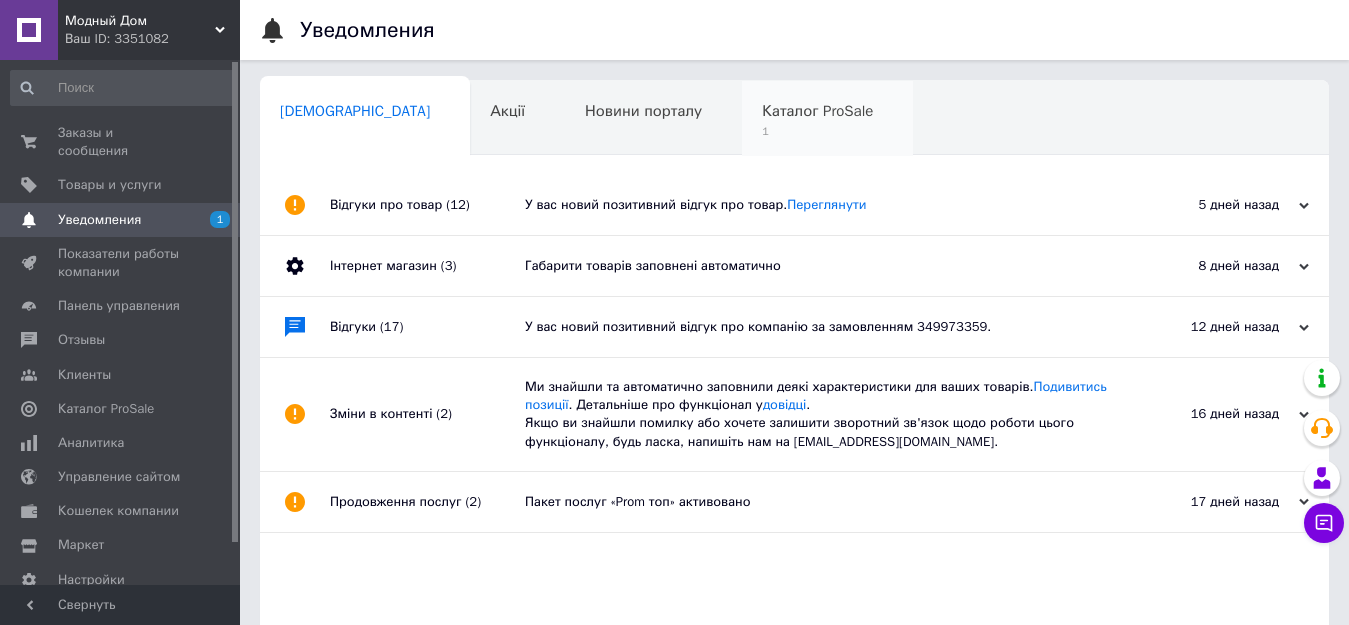 click on "1" at bounding box center (817, 131) 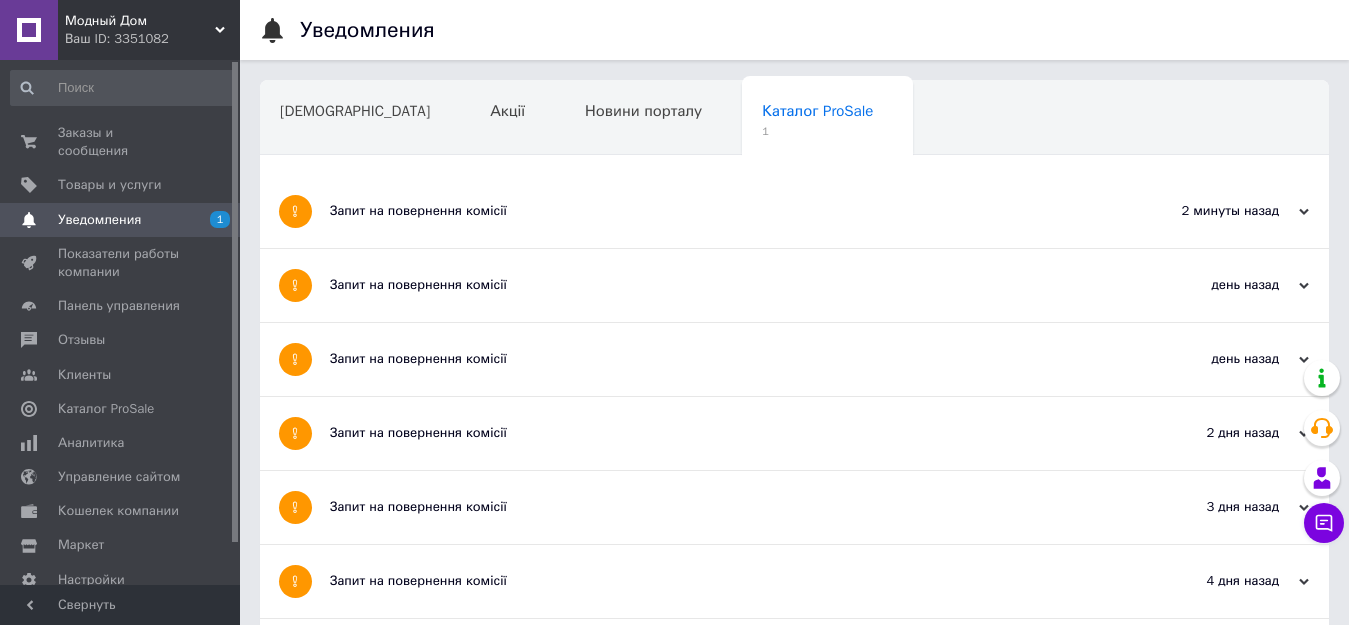 click on "Запит на повернення комісії" at bounding box center [719, 211] 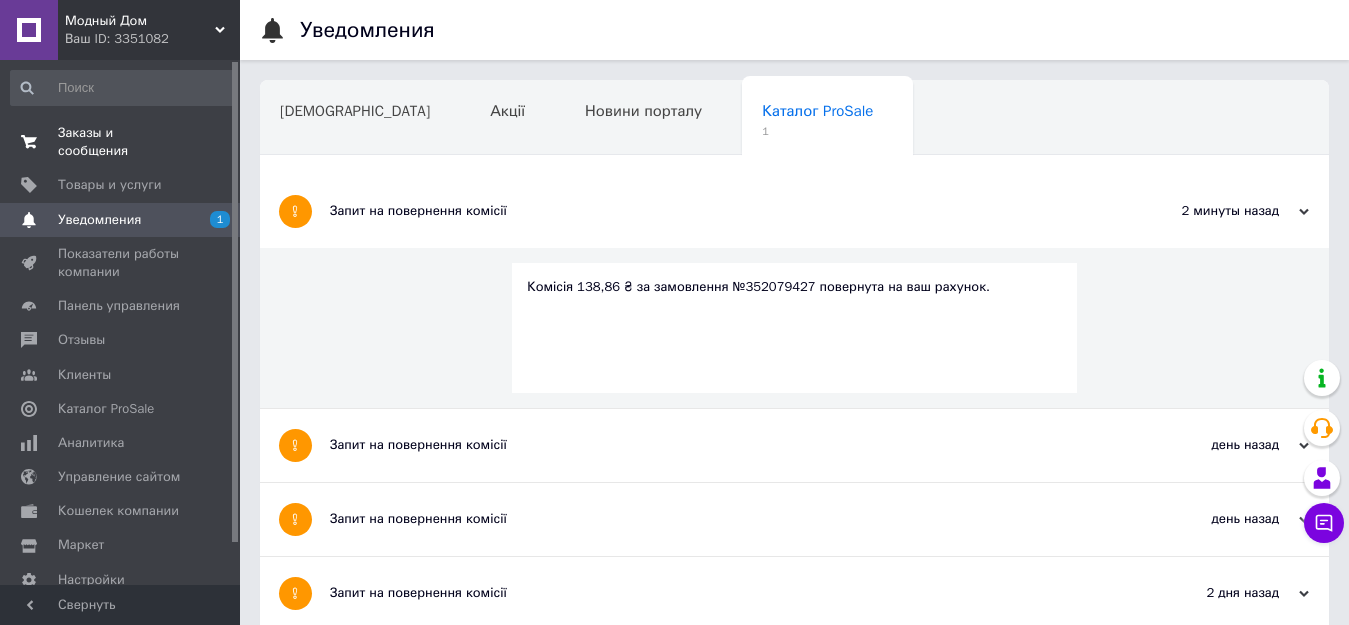 click on "Заказы и сообщения" at bounding box center (121, 142) 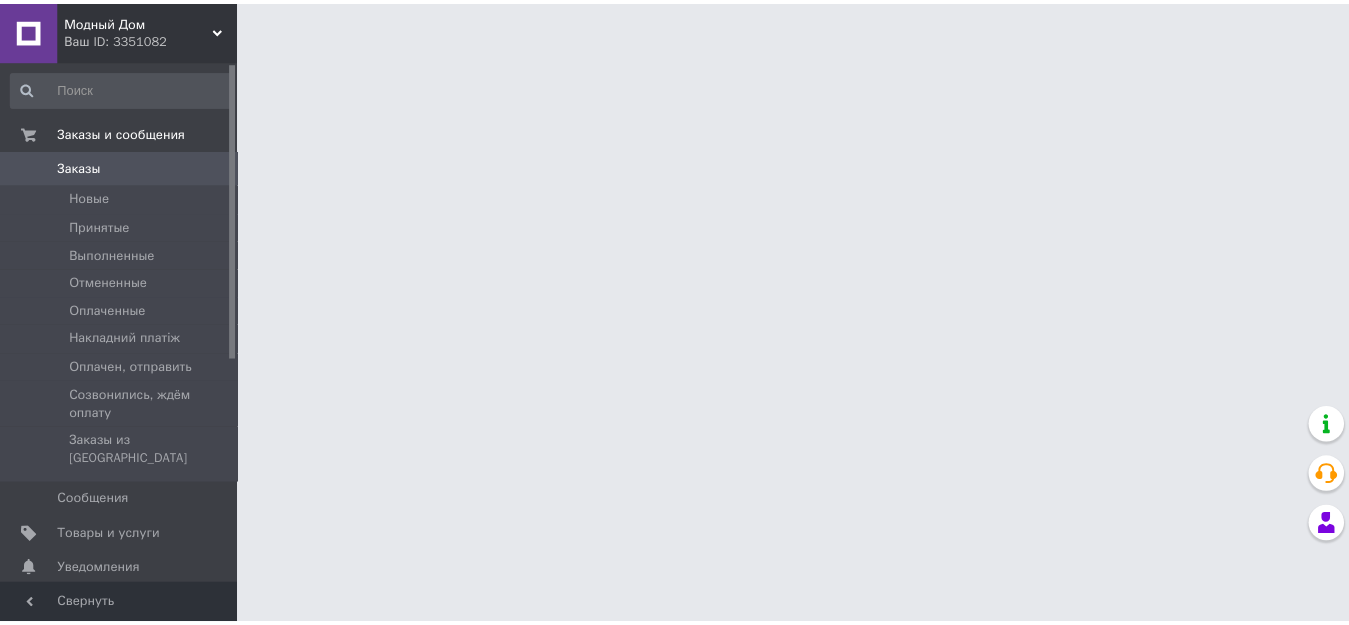 scroll, scrollTop: 0, scrollLeft: 0, axis: both 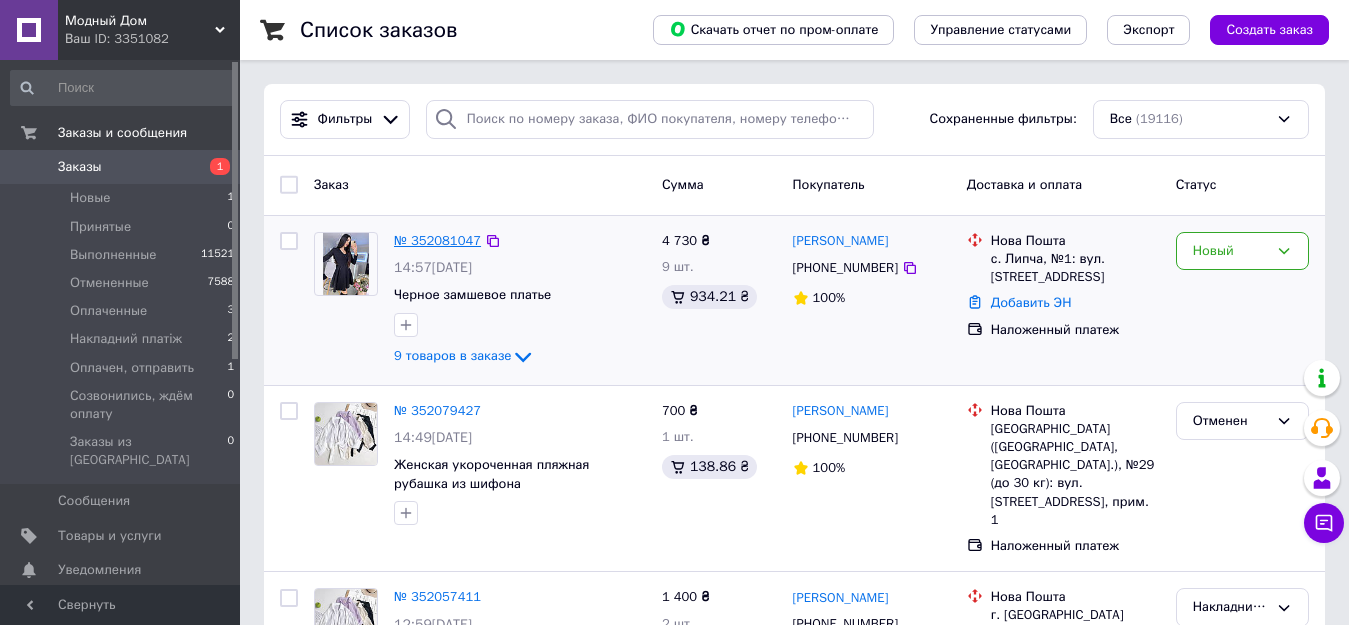 click on "№ 352081047" at bounding box center [437, 240] 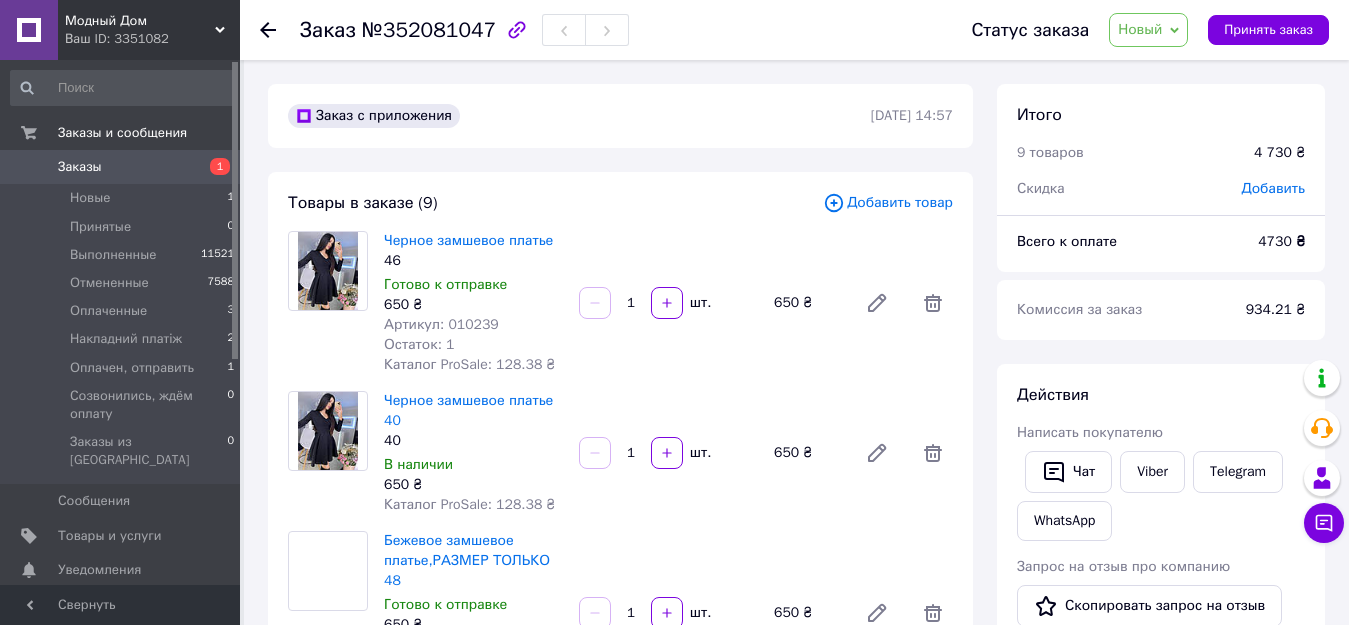 click on "Новый" at bounding box center [1140, 29] 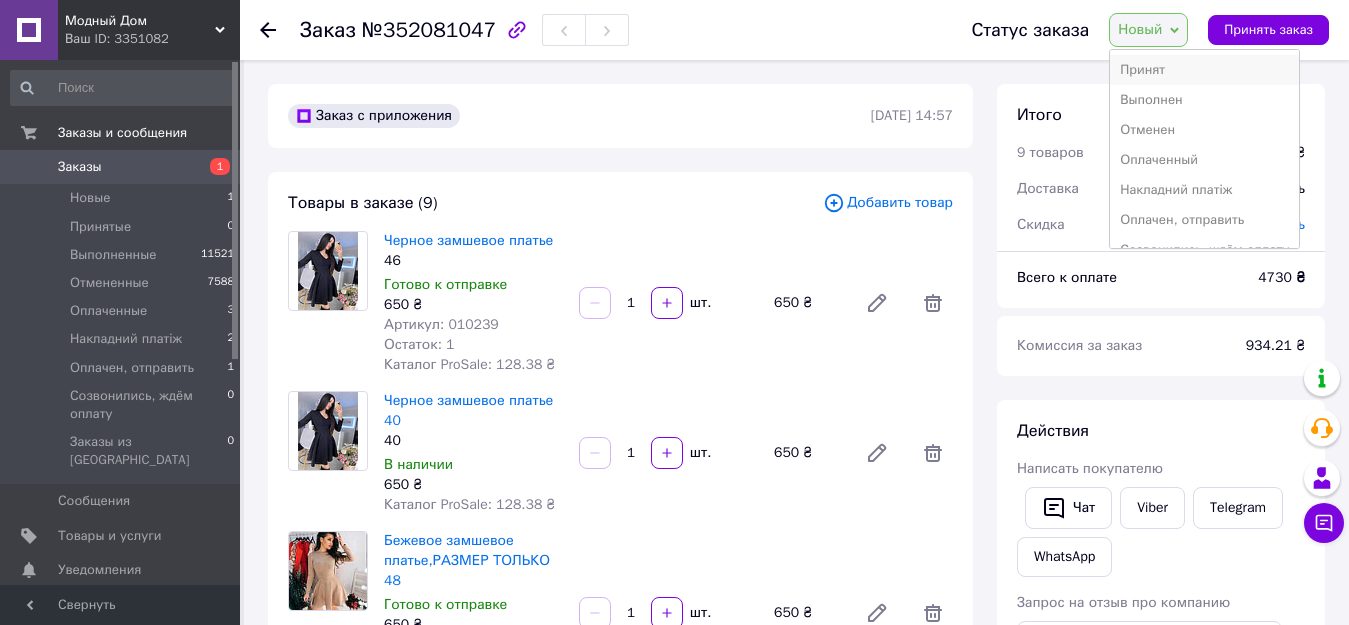 click on "Принят" at bounding box center (1204, 70) 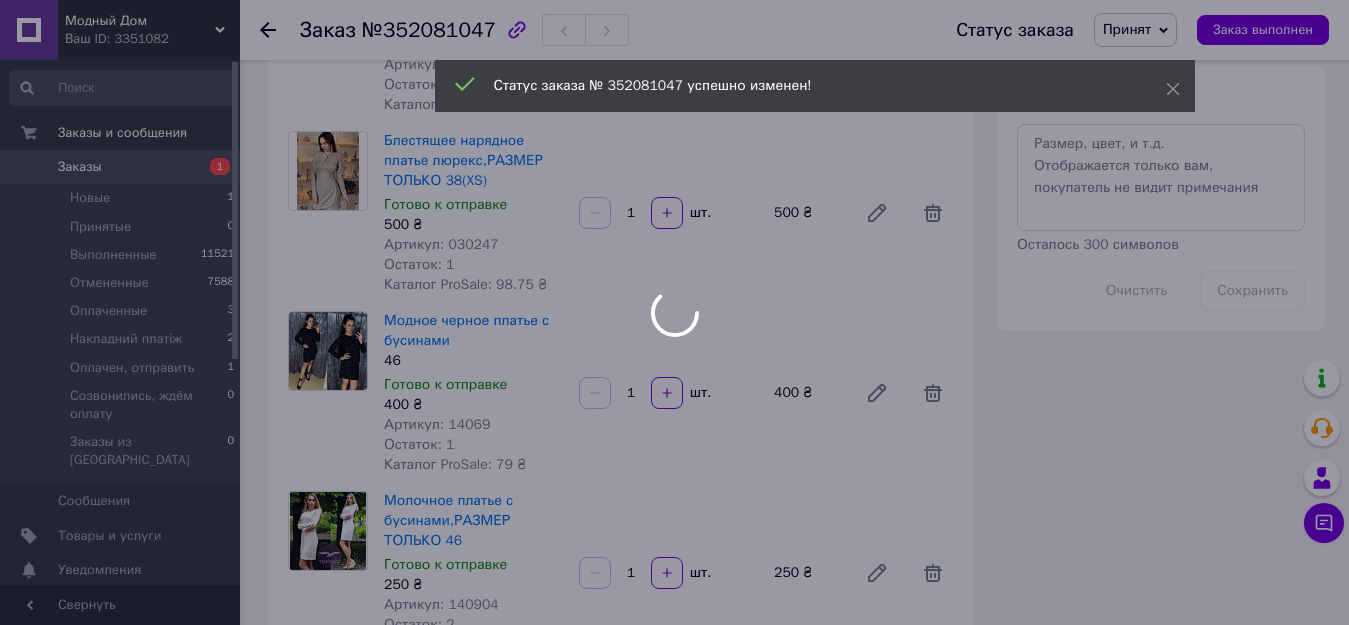 scroll, scrollTop: 1400, scrollLeft: 0, axis: vertical 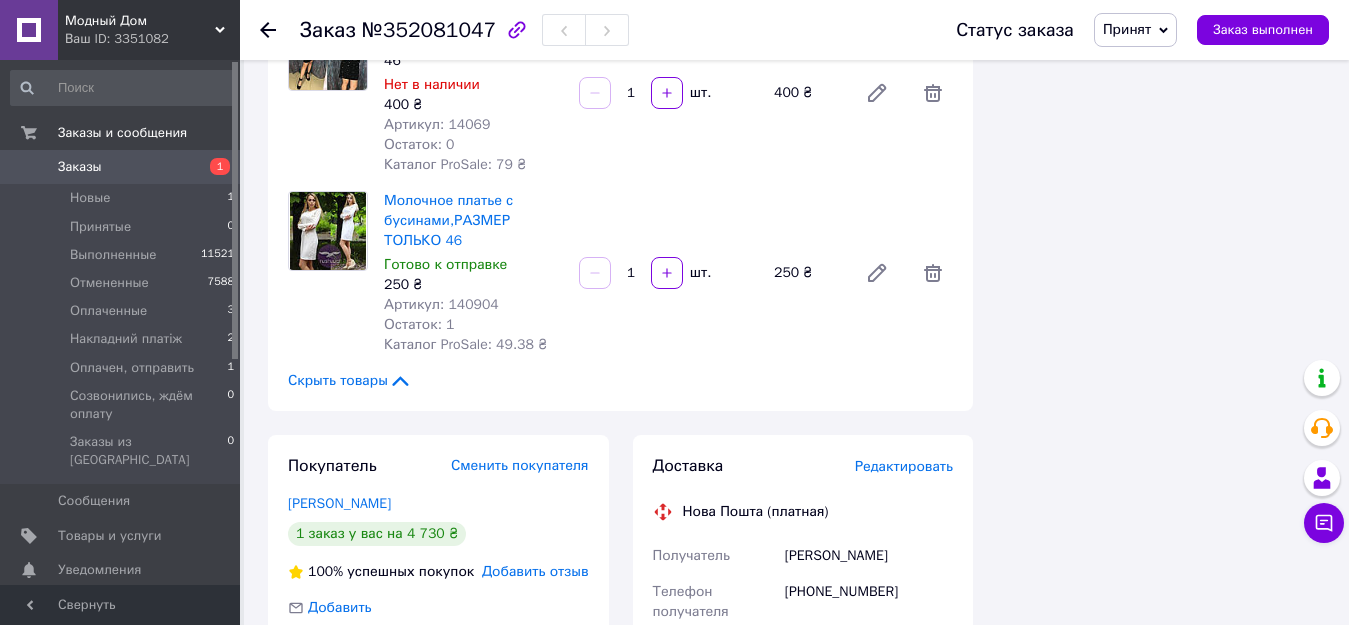 click 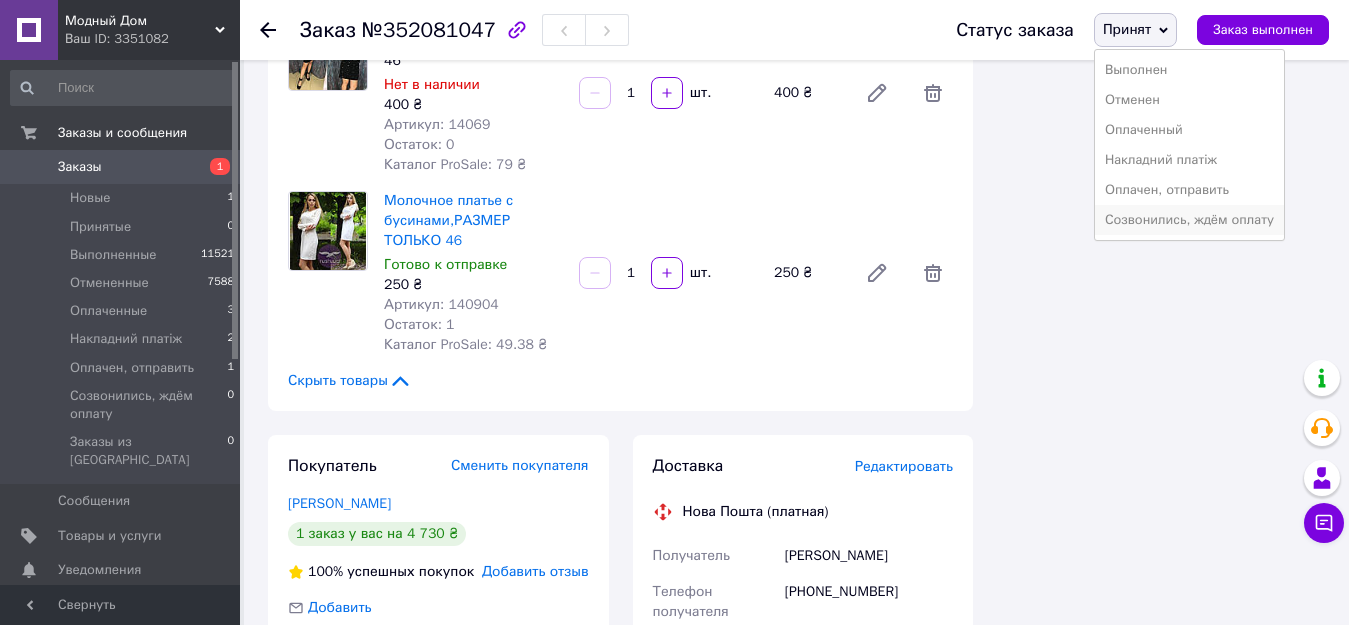click on "Созвонились, ждём оплату" at bounding box center [1189, 220] 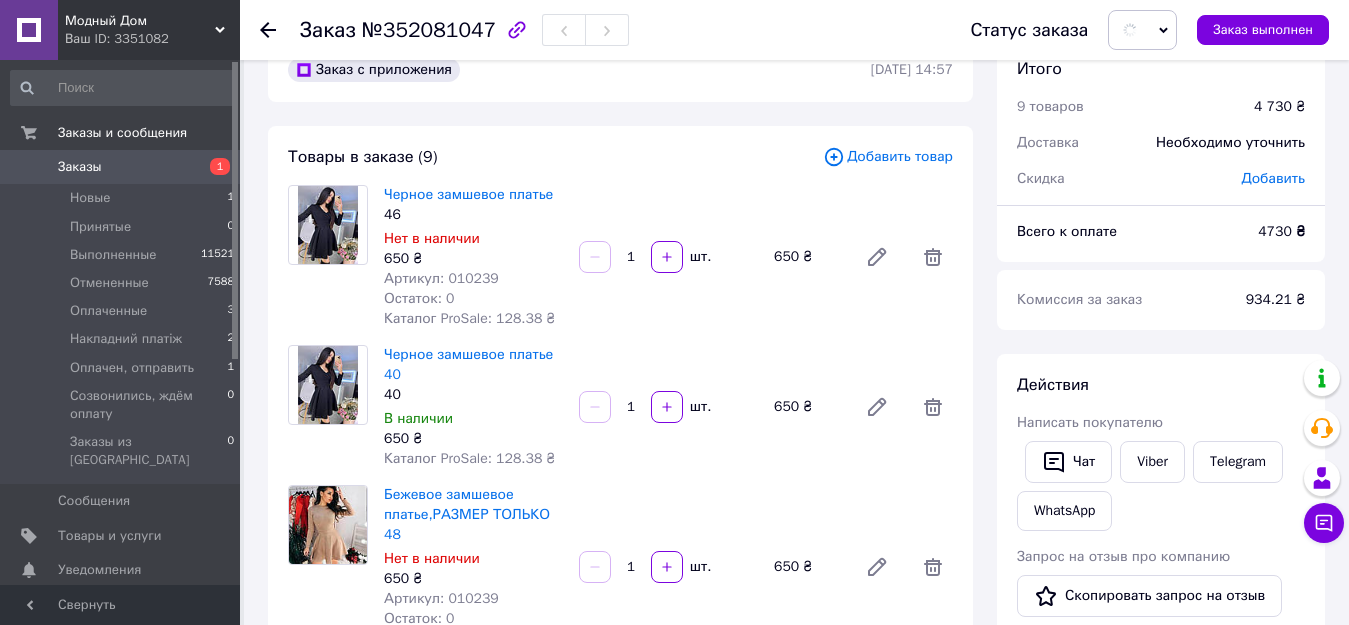 scroll, scrollTop: 0, scrollLeft: 0, axis: both 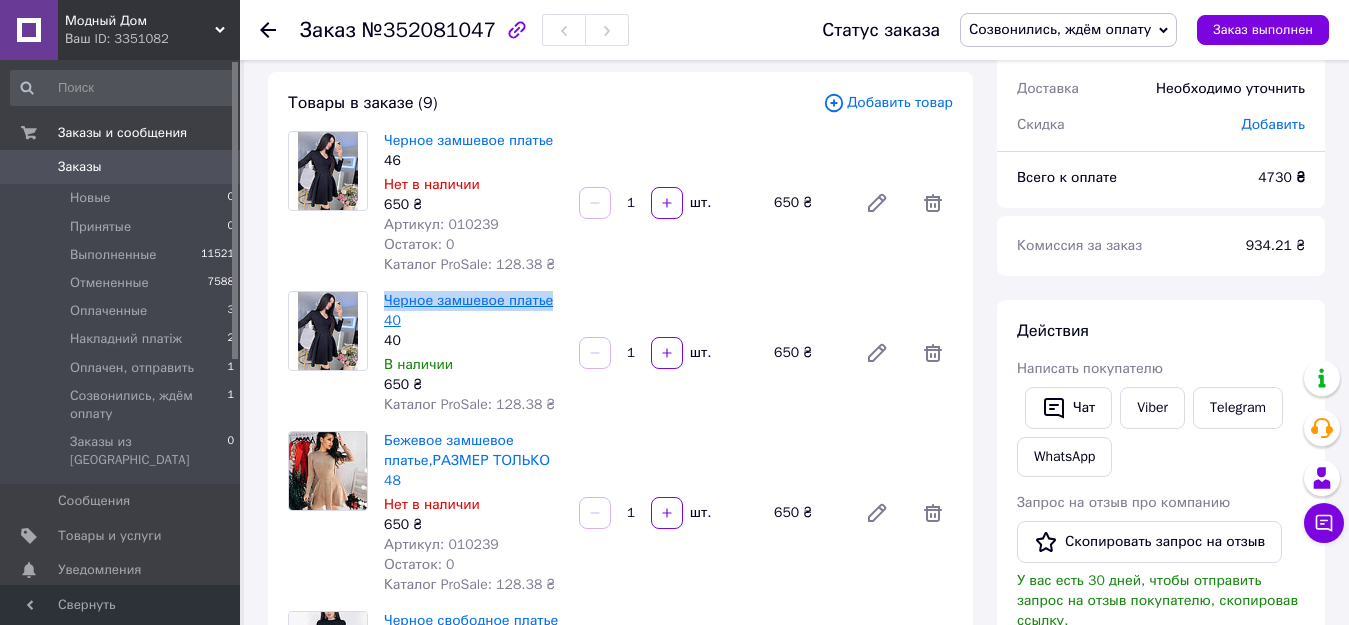 drag, startPoint x: 379, startPoint y: 301, endPoint x: 544, endPoint y: 308, distance: 165.14842 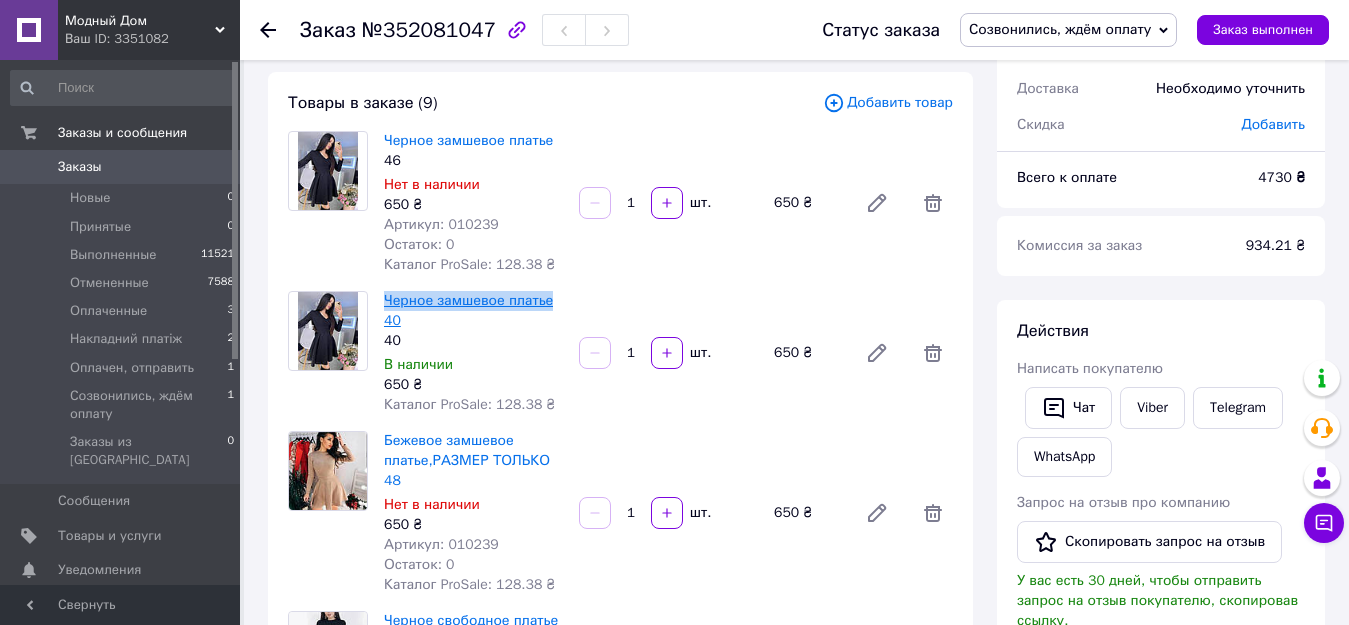 copy on "Черное замшевое платье" 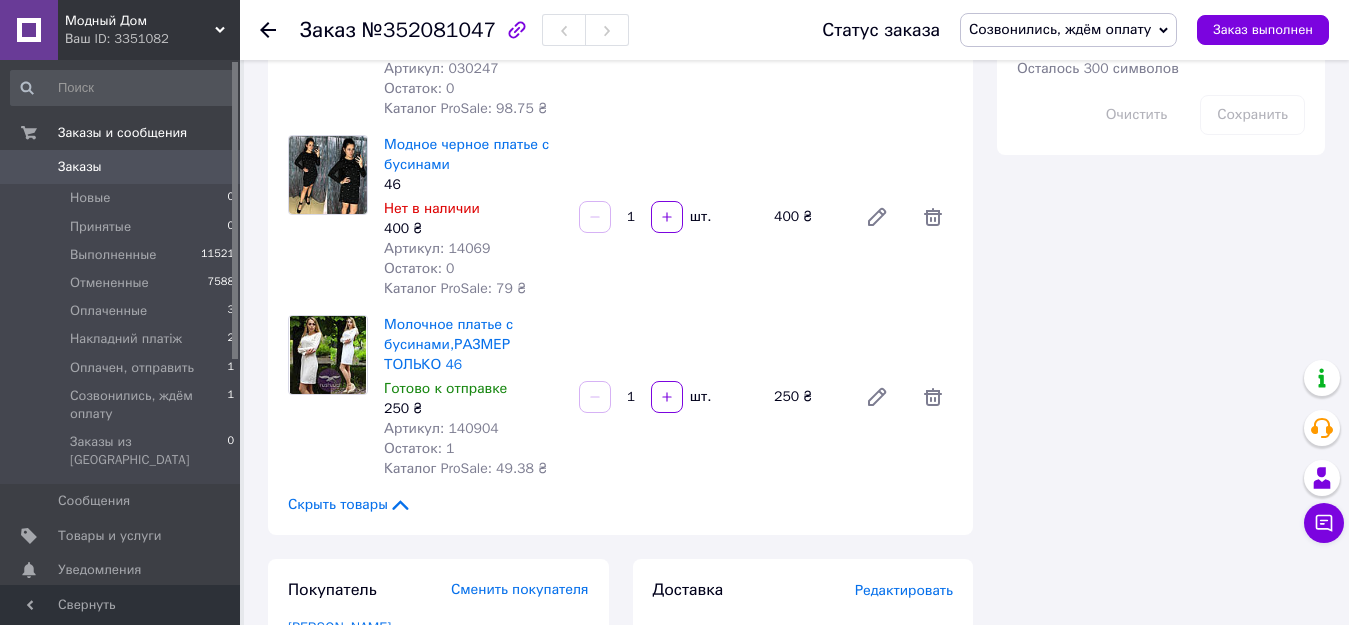 scroll, scrollTop: 1500, scrollLeft: 0, axis: vertical 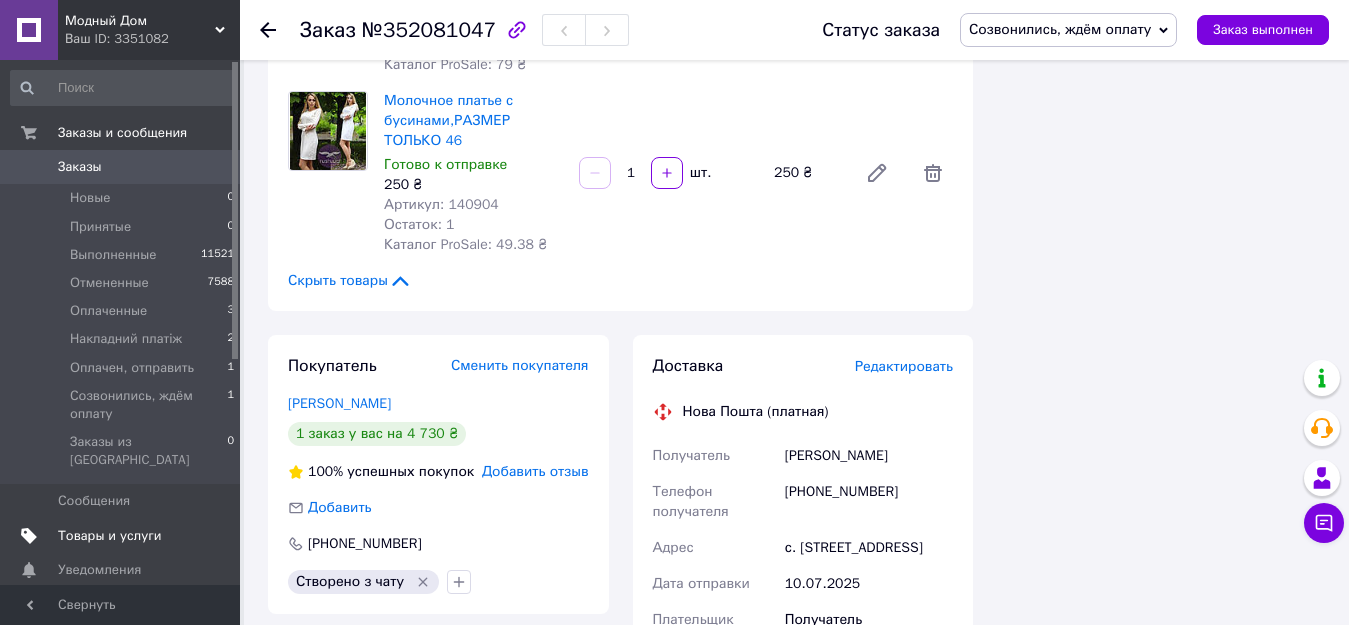 click on "Товары и услуги" at bounding box center [110, 536] 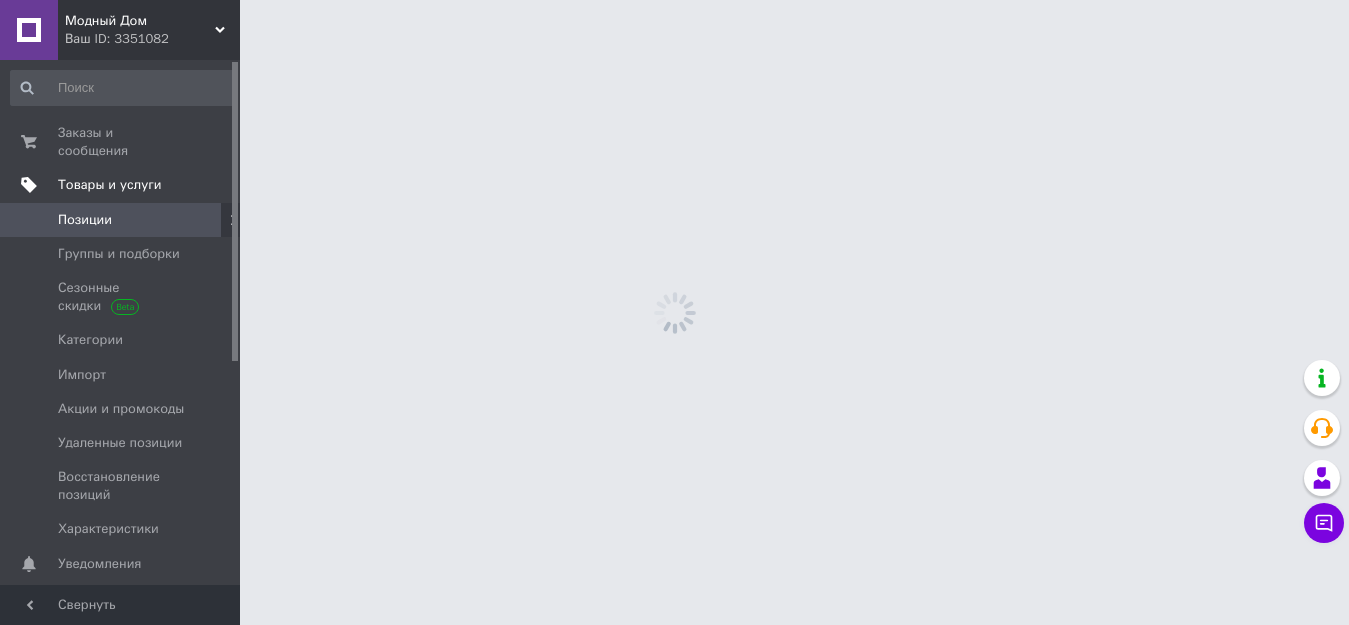 scroll, scrollTop: 0, scrollLeft: 0, axis: both 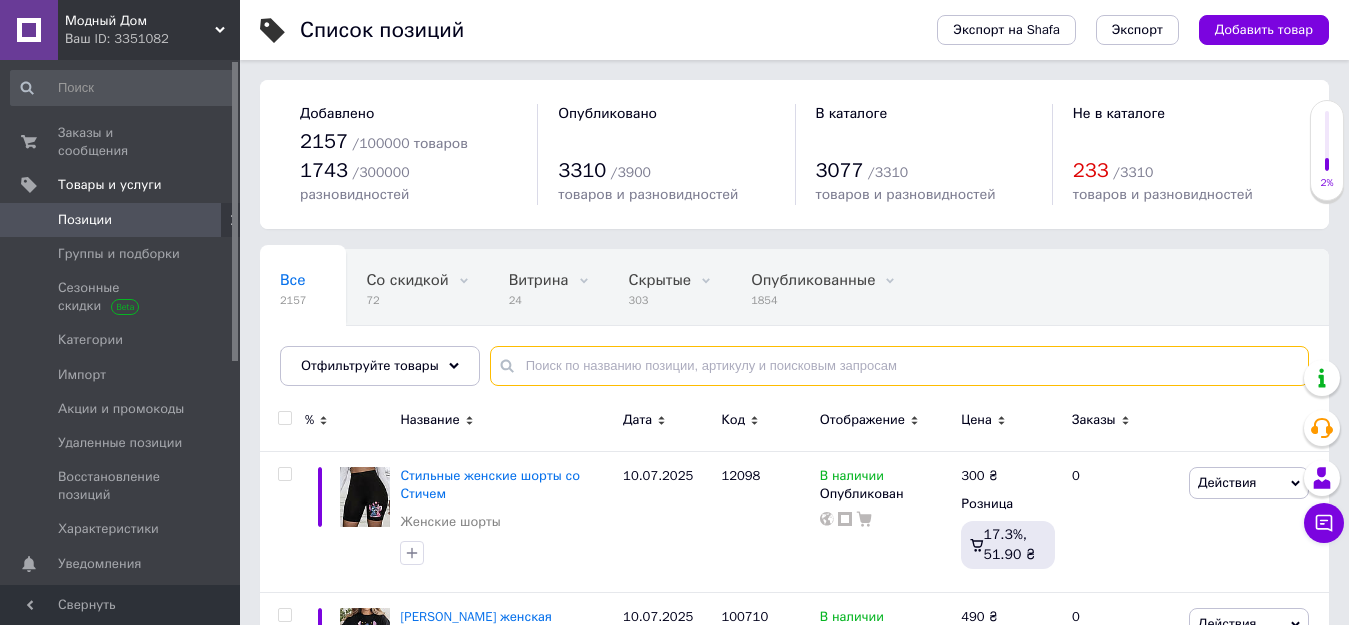 click at bounding box center (899, 366) 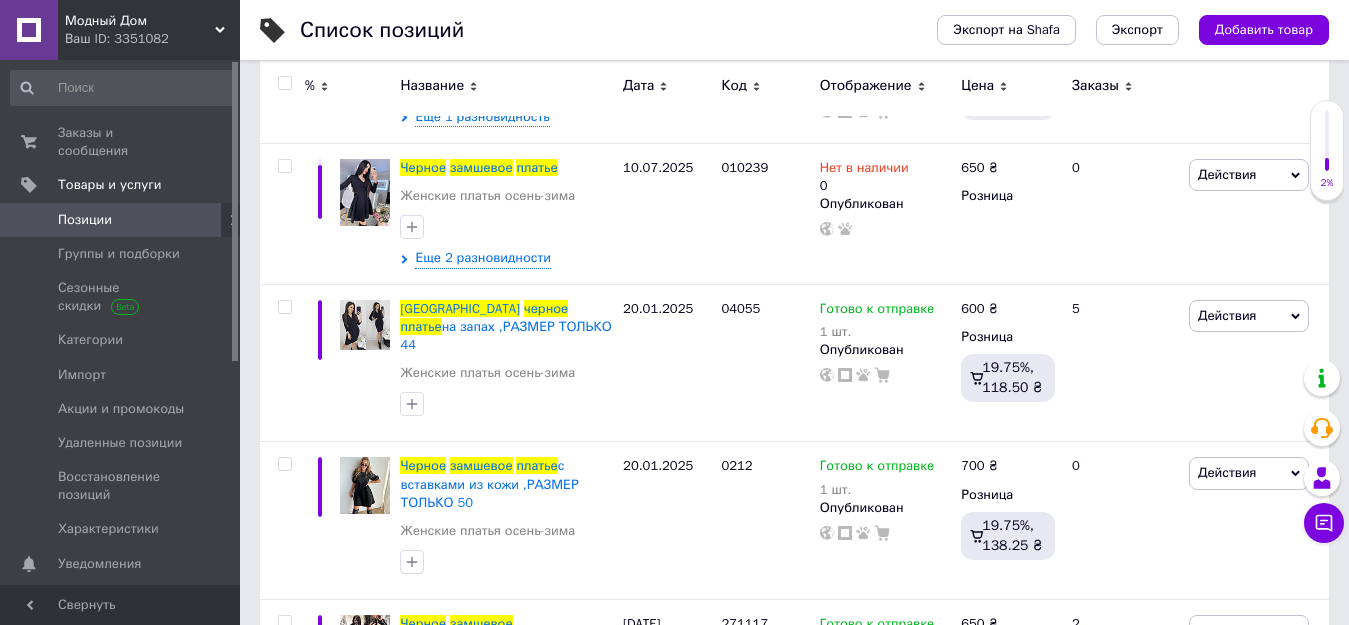 scroll, scrollTop: 500, scrollLeft: 0, axis: vertical 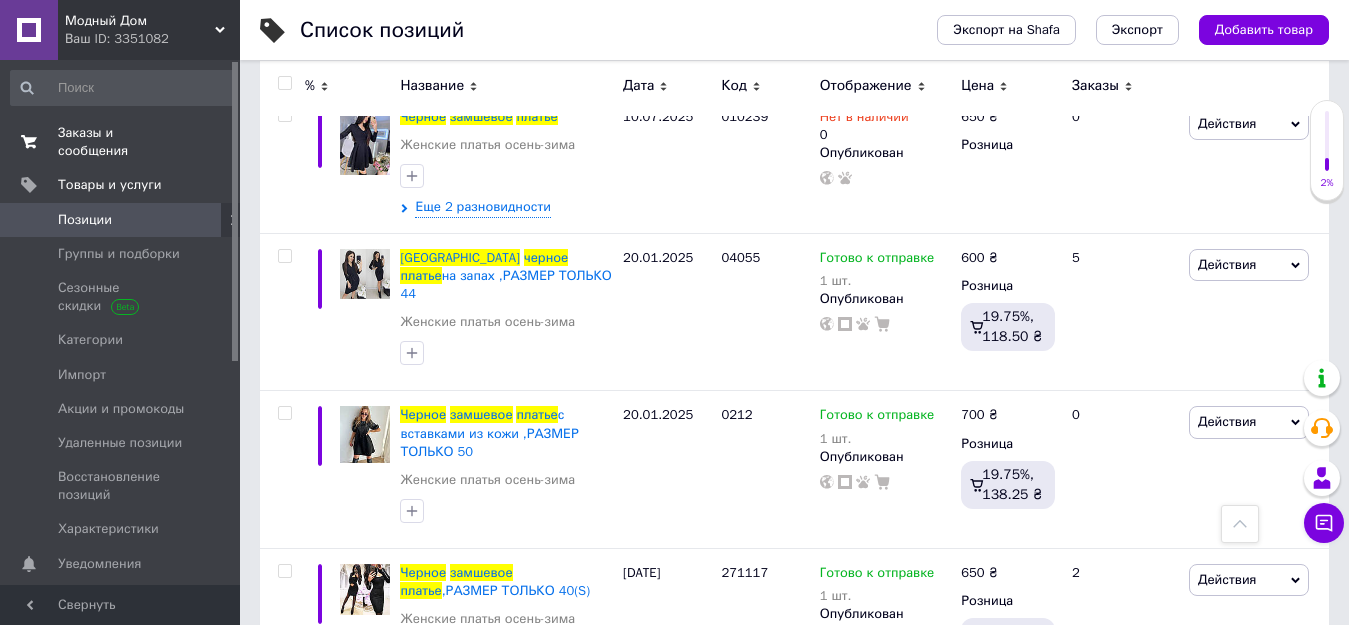 click on "Заказы и сообщения" at bounding box center [121, 142] 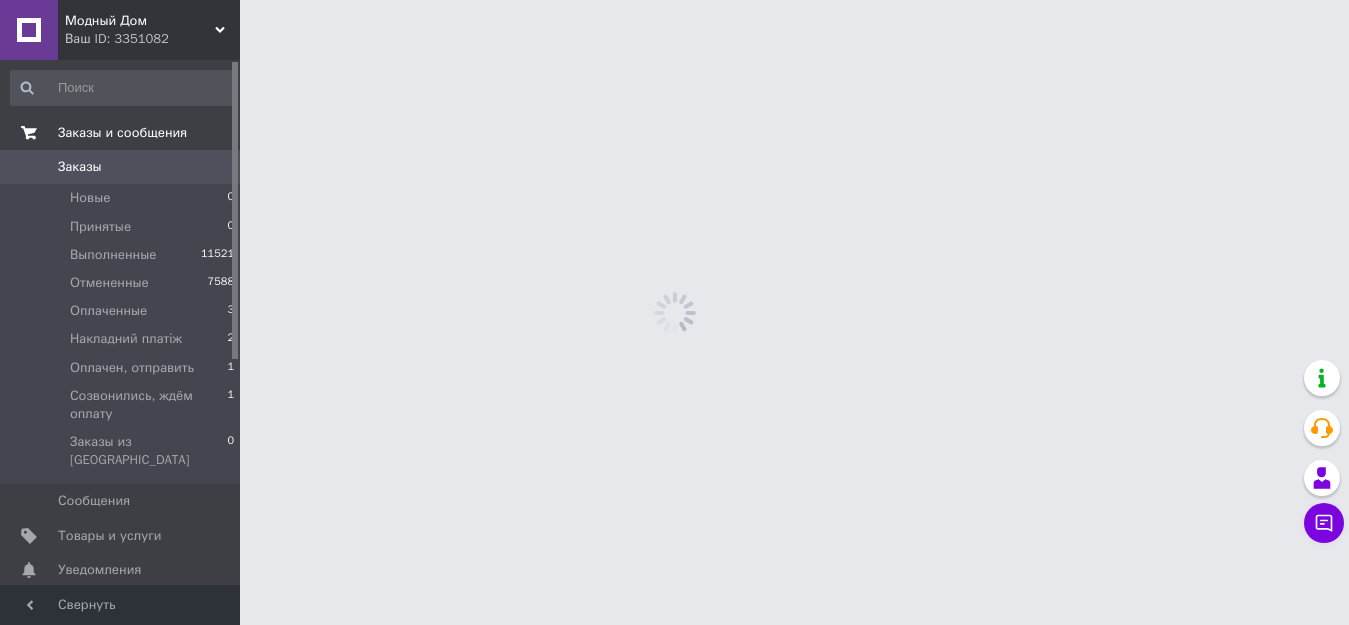 scroll, scrollTop: 0, scrollLeft: 0, axis: both 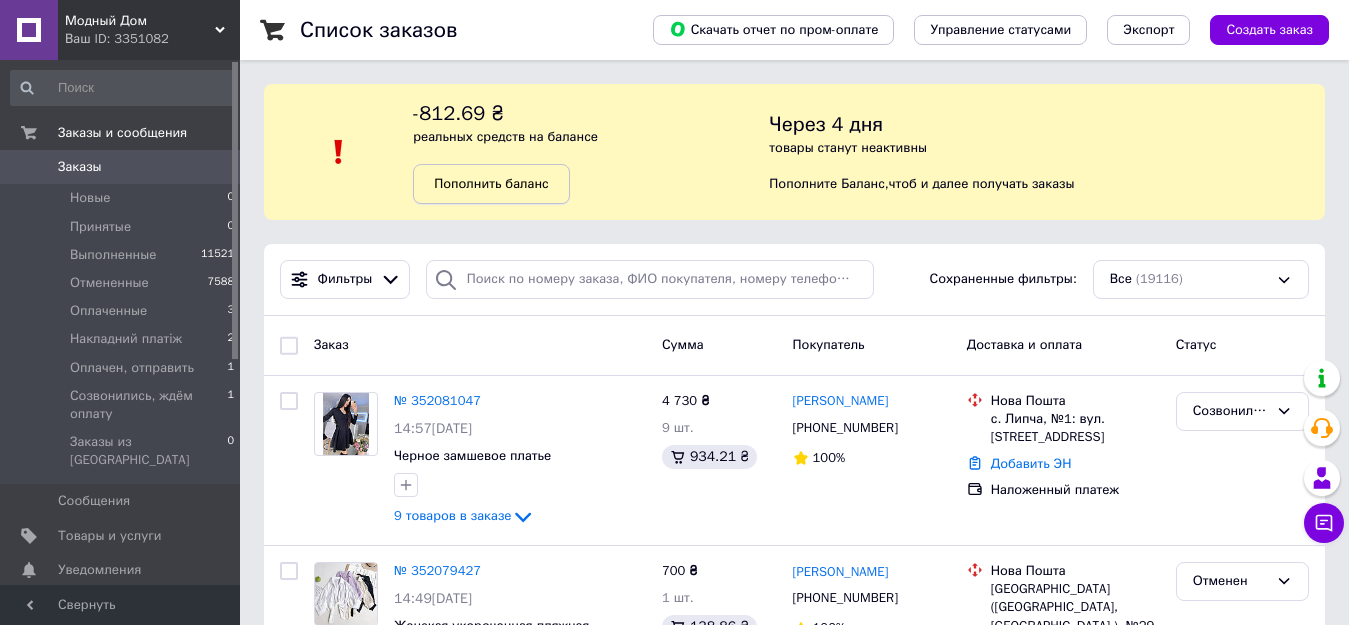 click on "Пополнить баланс" at bounding box center [491, 183] 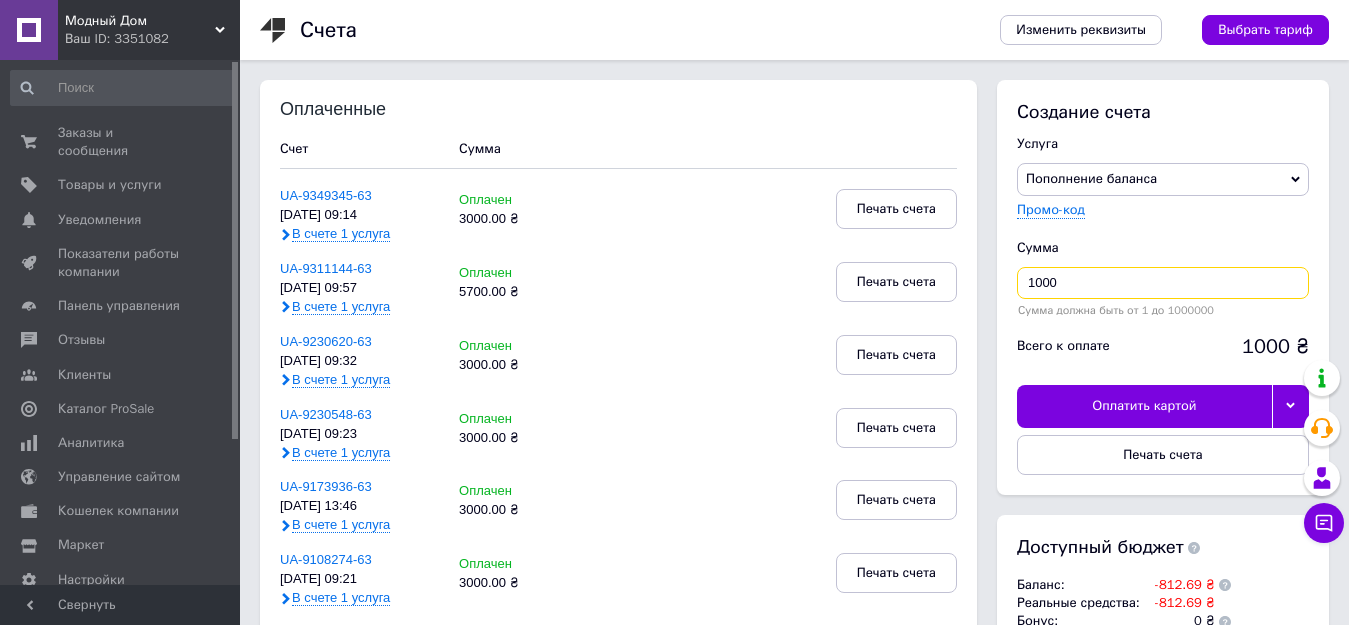 click on "1000" at bounding box center [1163, 283] 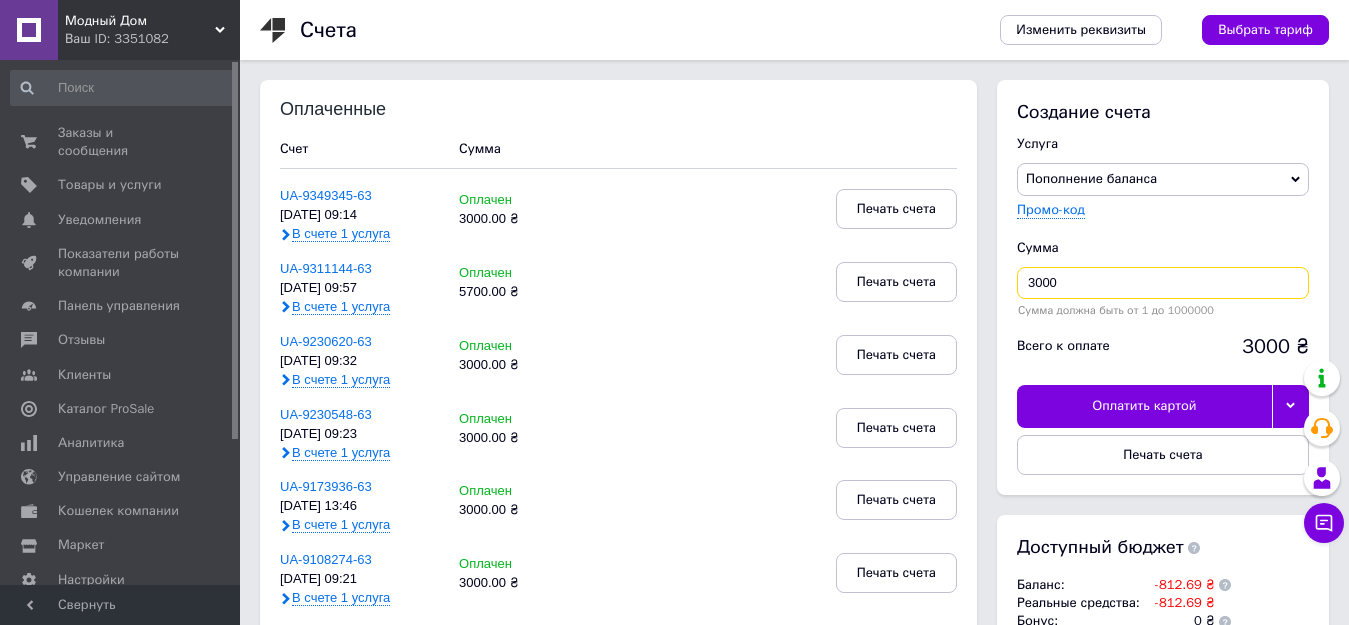 scroll, scrollTop: 200, scrollLeft: 0, axis: vertical 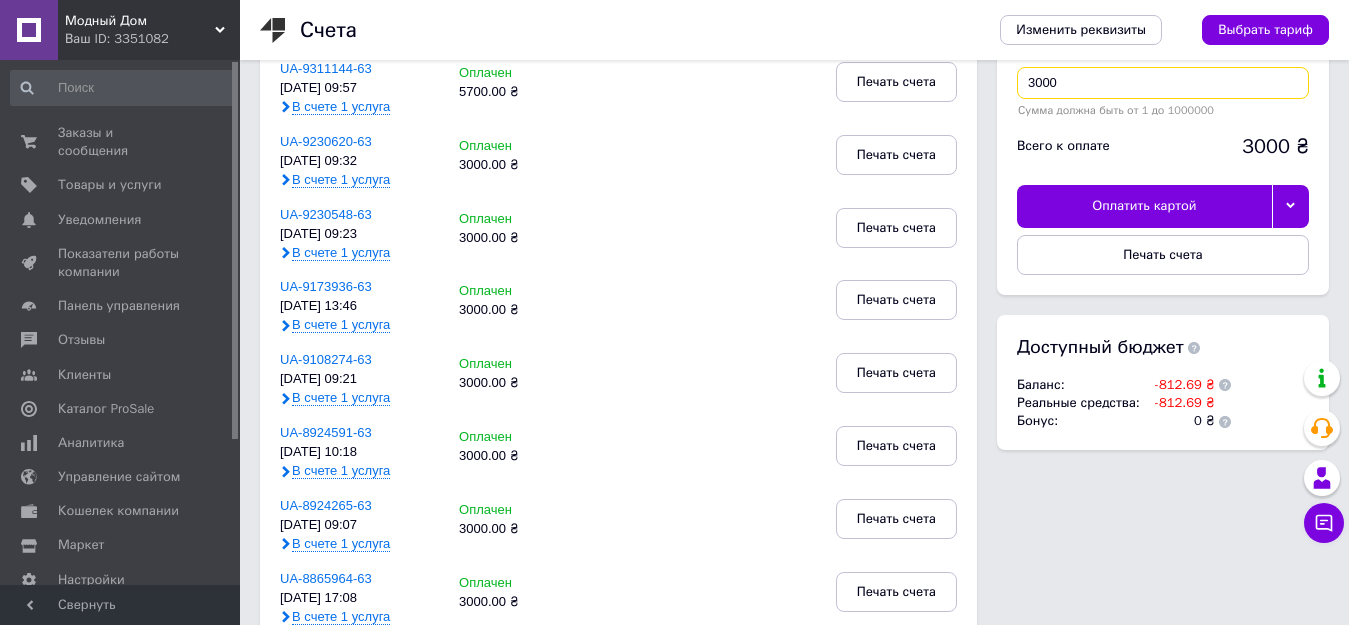 type on "3000" 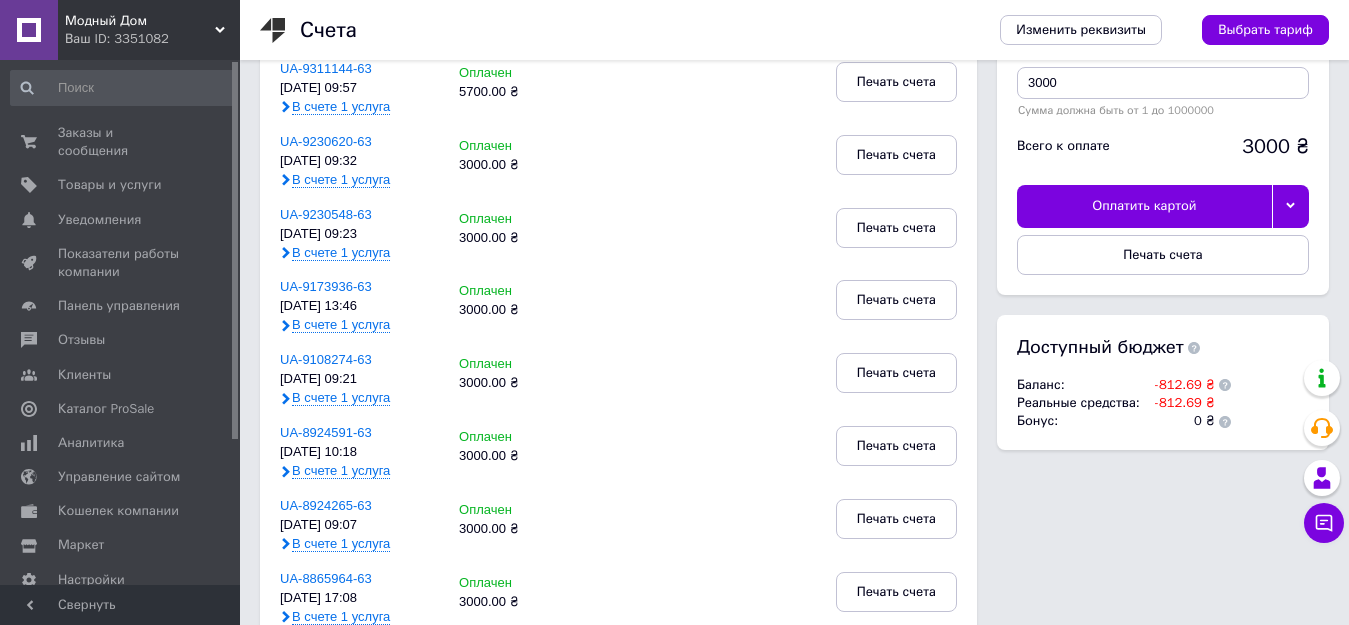 click at bounding box center (1290, 206) 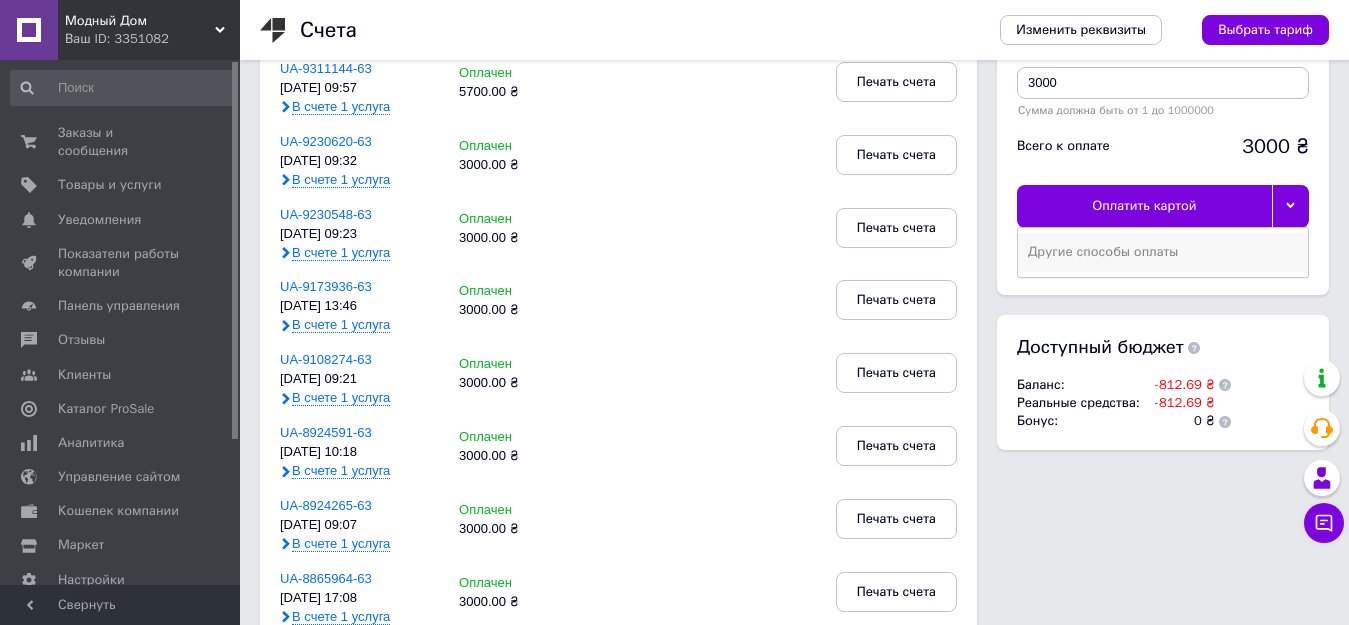 click on "Другие способы оплаты" at bounding box center [1163, 252] 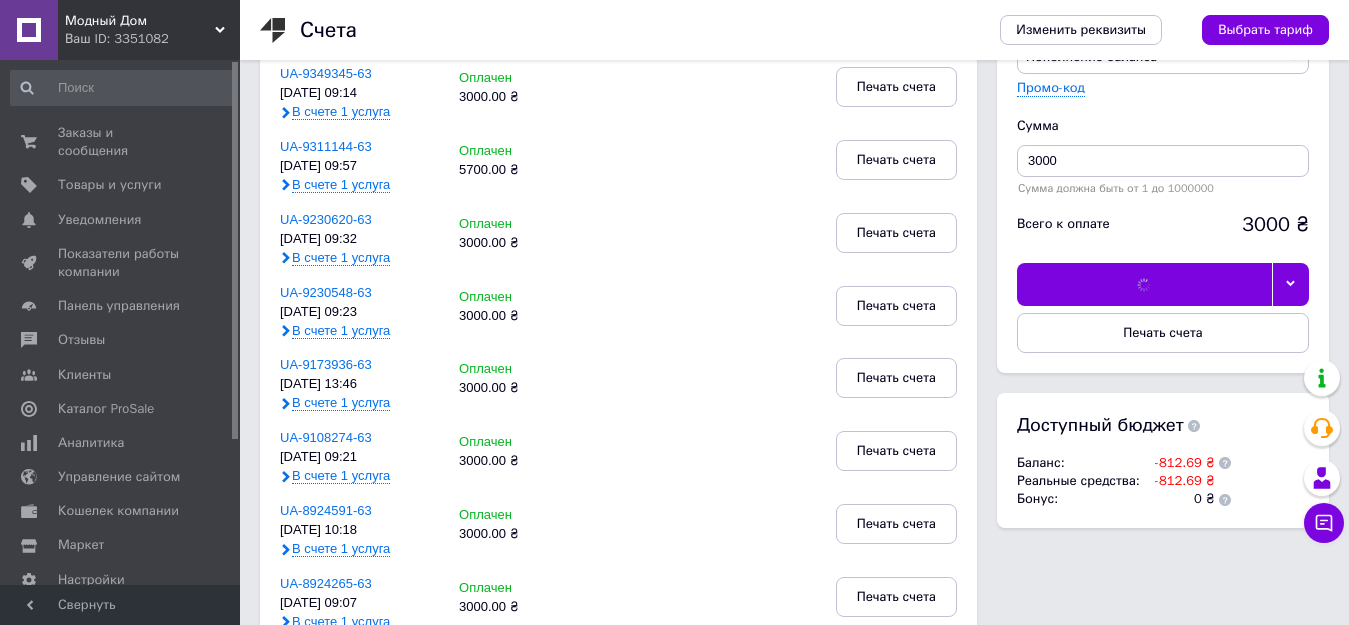 scroll, scrollTop: 100, scrollLeft: 0, axis: vertical 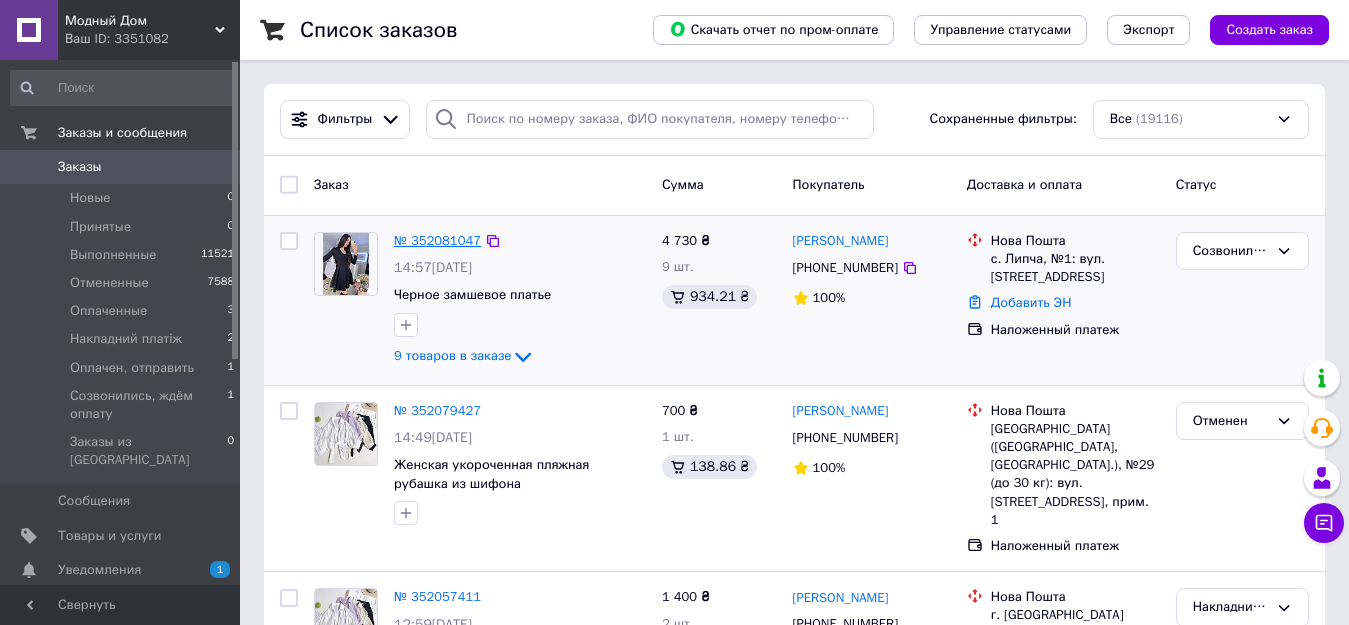 click on "№ 352081047" at bounding box center [437, 240] 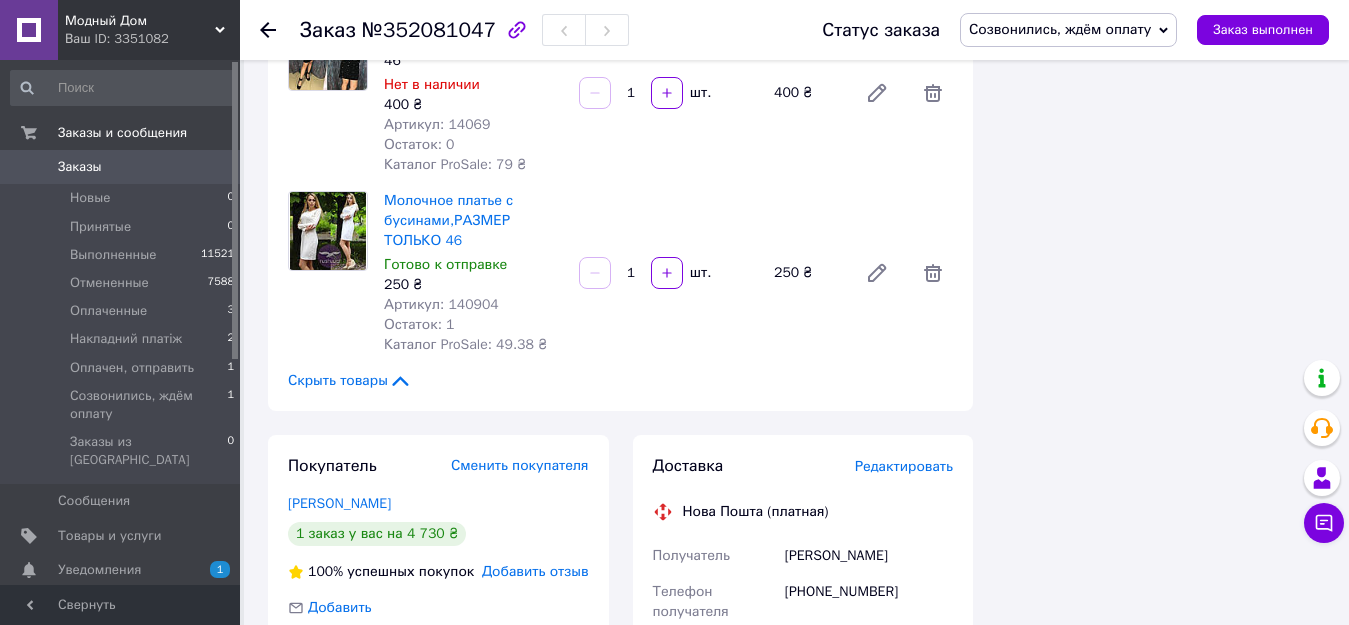 scroll, scrollTop: 1500, scrollLeft: 0, axis: vertical 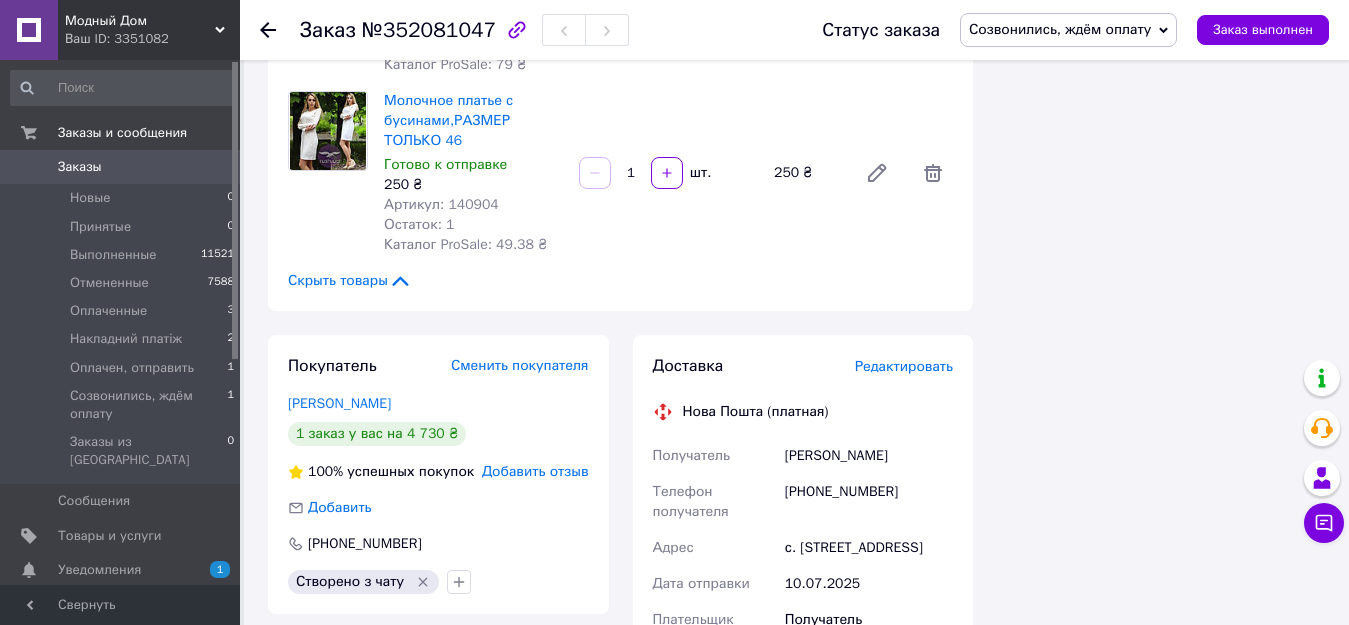 click on "Заказы" at bounding box center [80, 167] 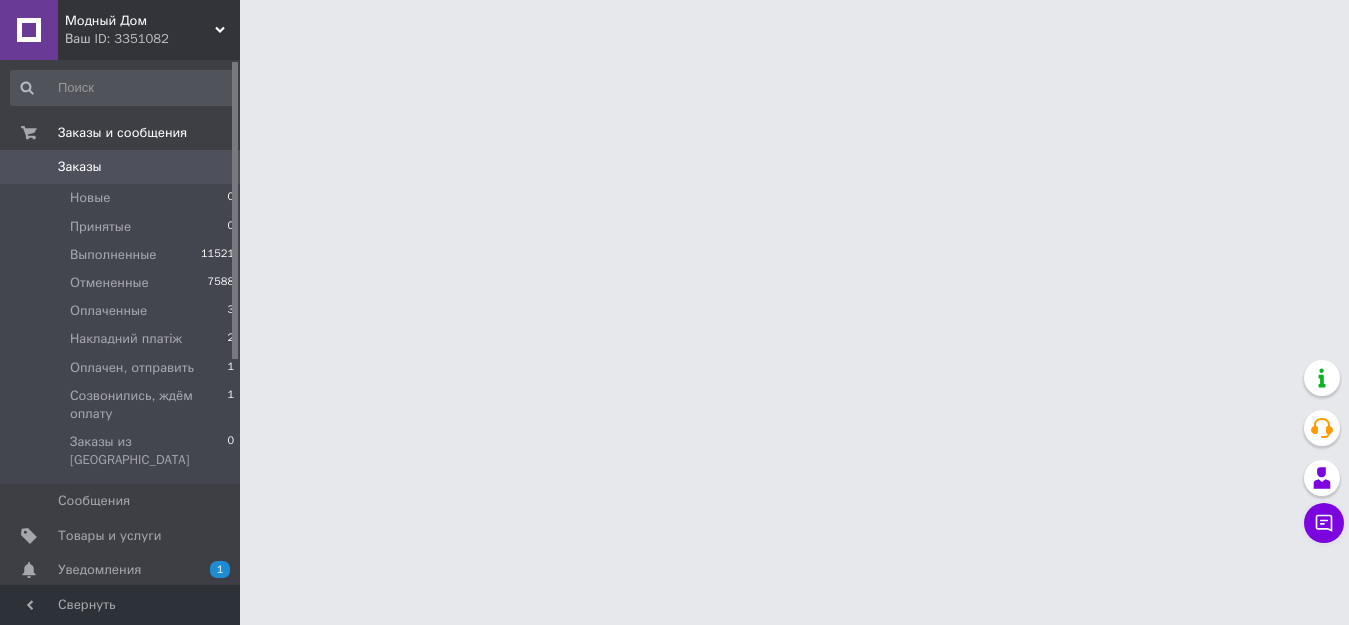 scroll, scrollTop: 0, scrollLeft: 0, axis: both 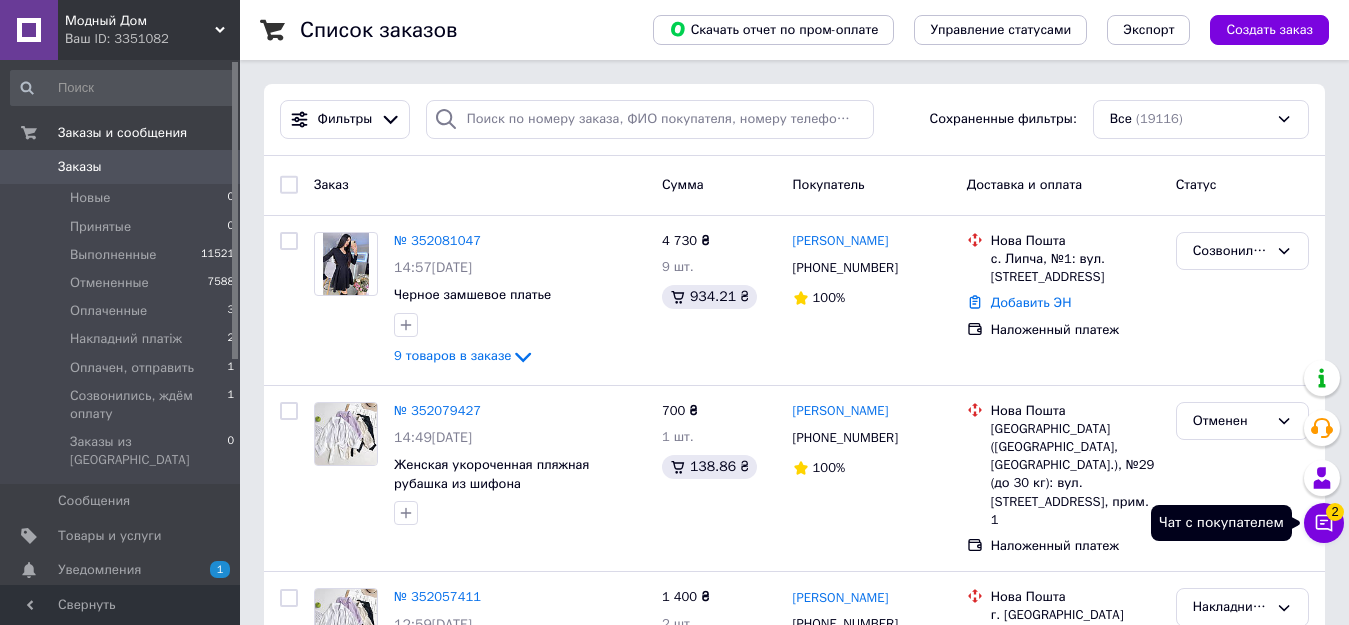 click on "2" at bounding box center (1335, 512) 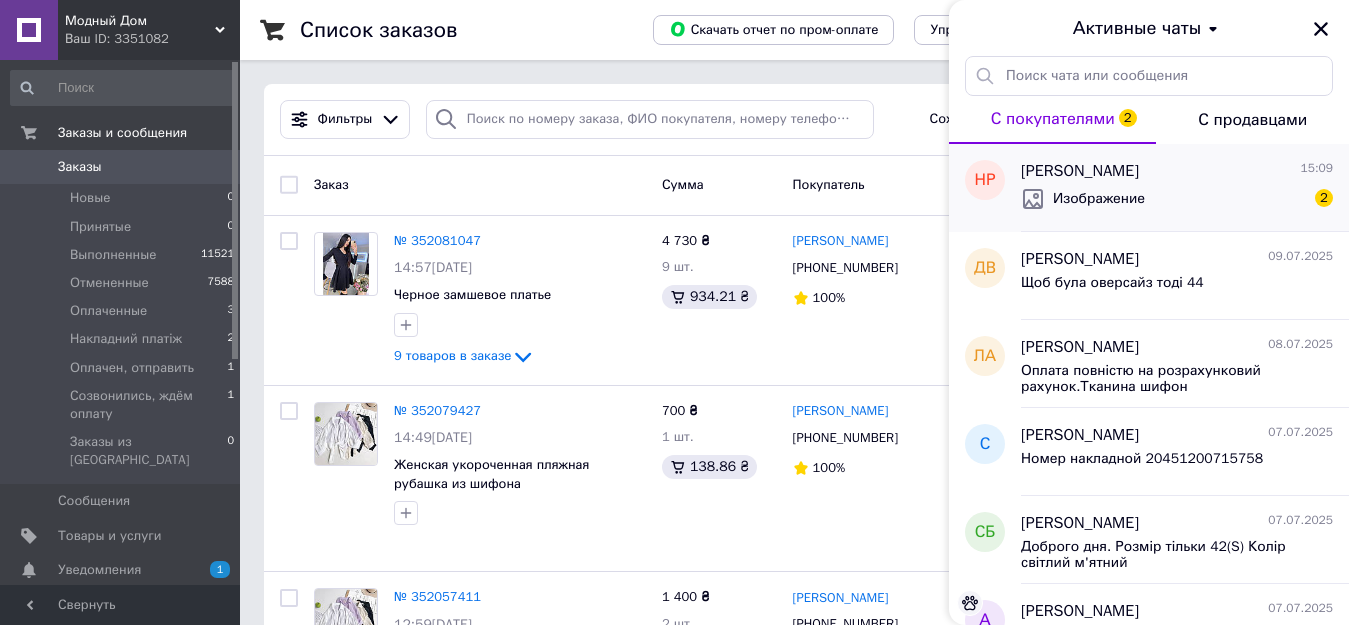 click on "Изображение" at bounding box center (1099, 199) 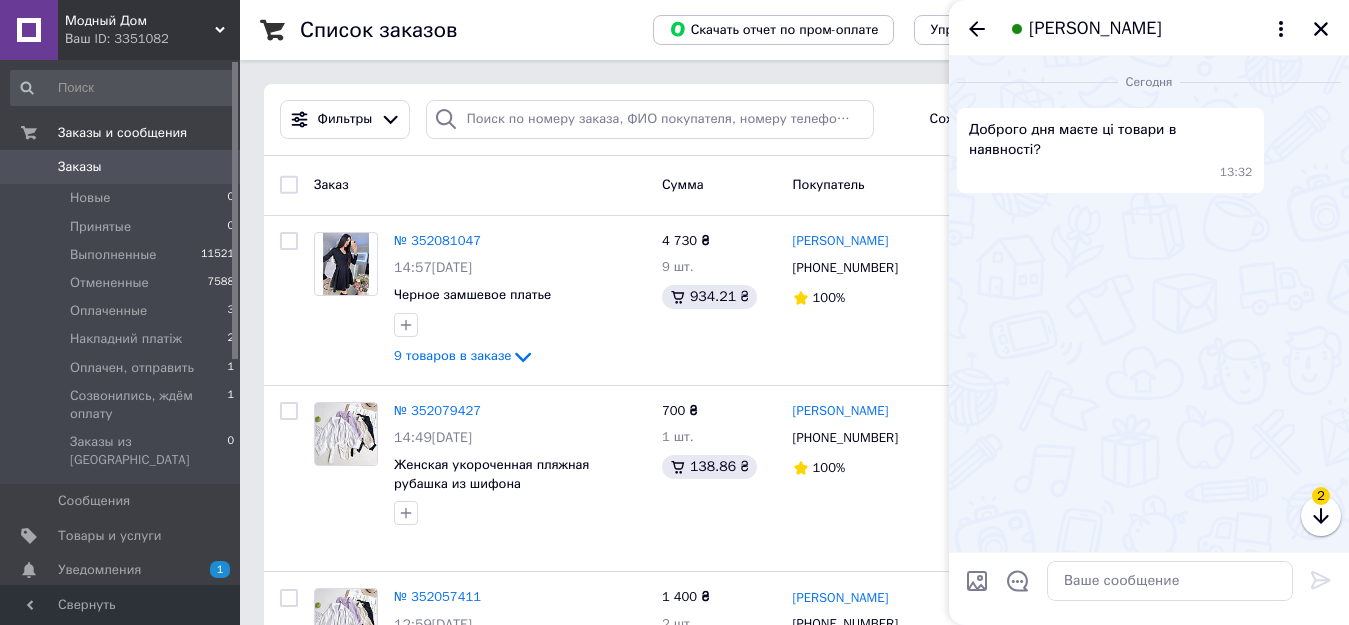 scroll, scrollTop: 2097, scrollLeft: 0, axis: vertical 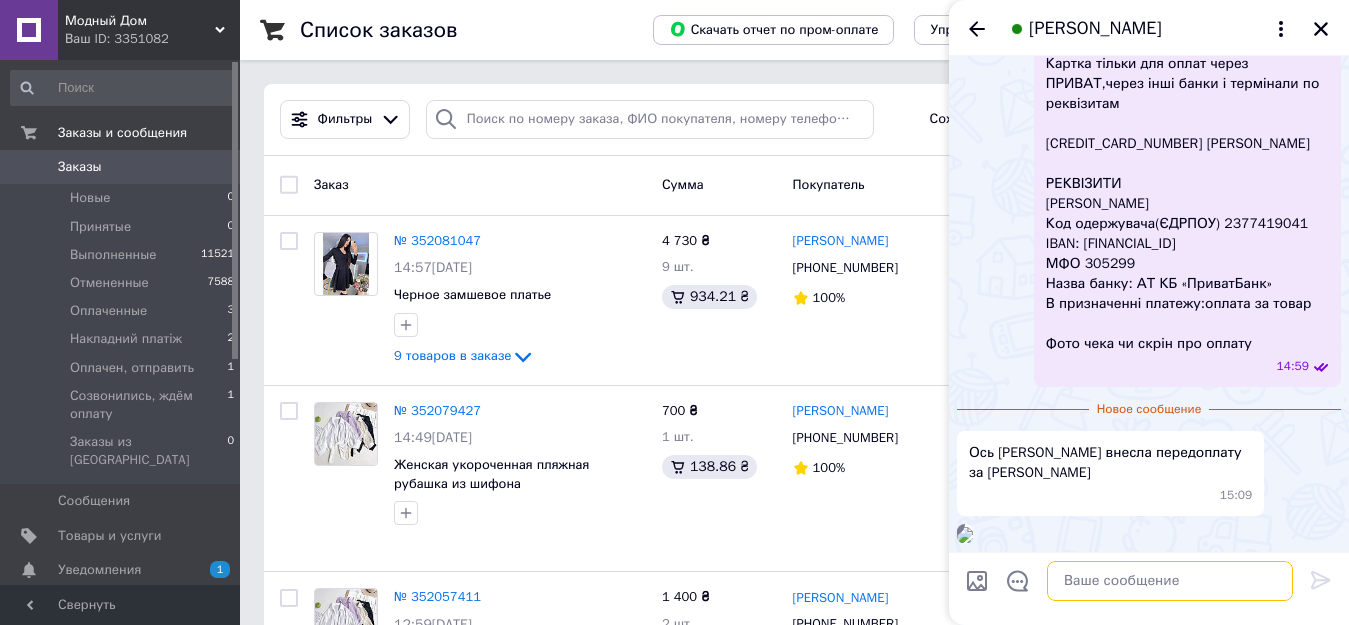 drag, startPoint x: 1133, startPoint y: 578, endPoint x: 1365, endPoint y: 534, distance: 236.13556 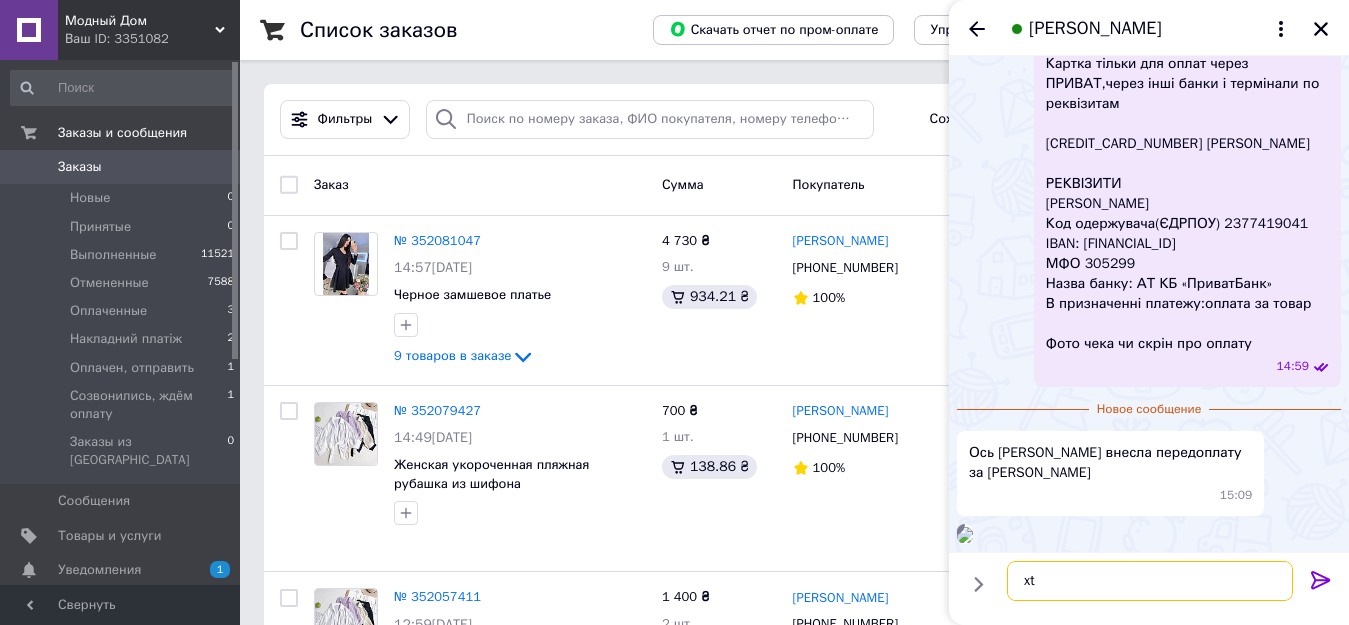 type on "x" 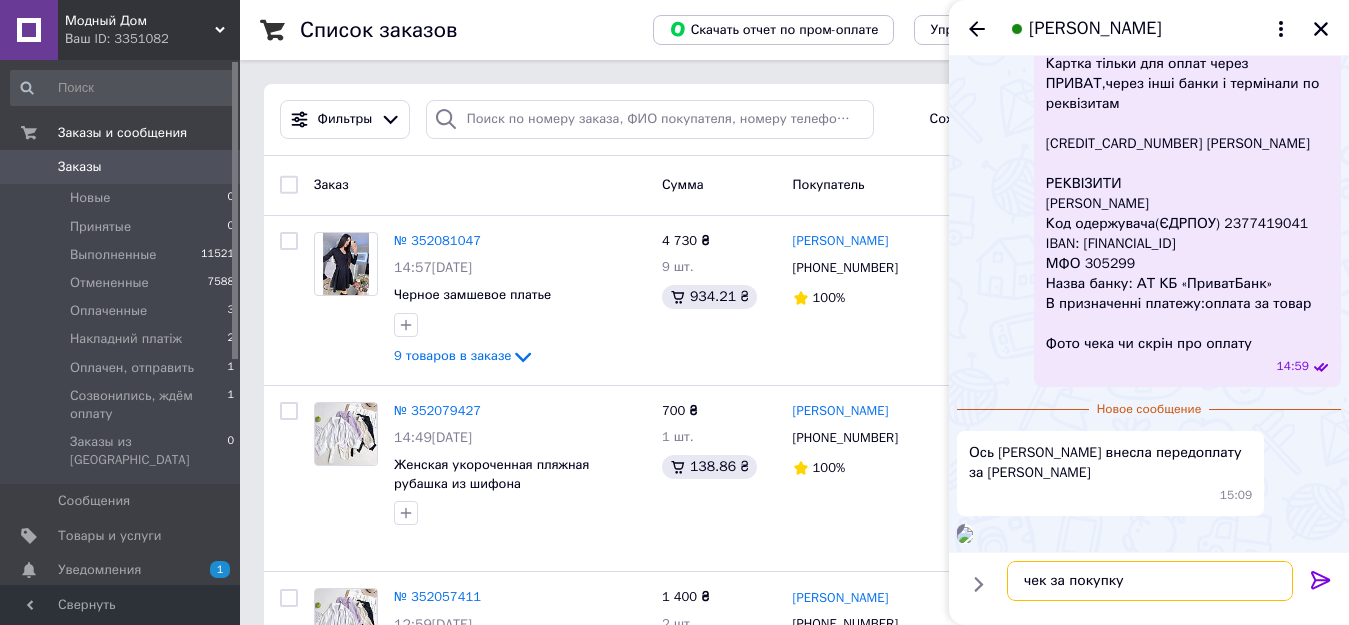 paste on "[URL][DOMAIN_NAME]" 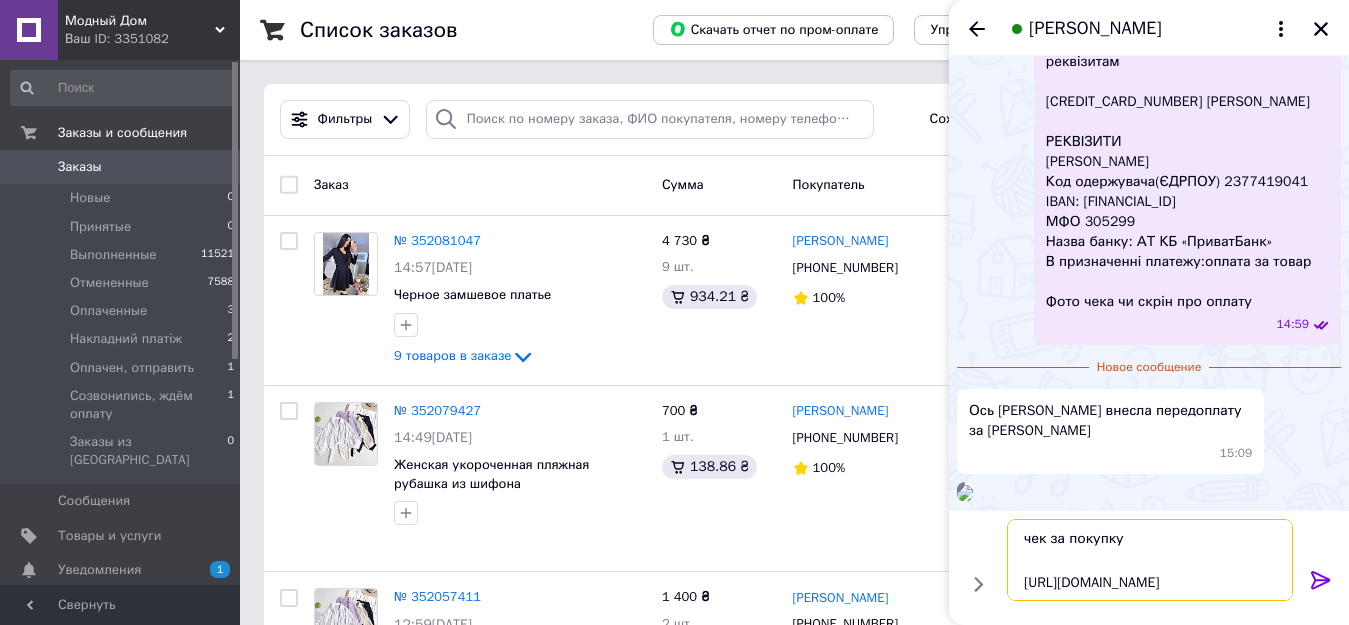 scroll, scrollTop: 24, scrollLeft: 0, axis: vertical 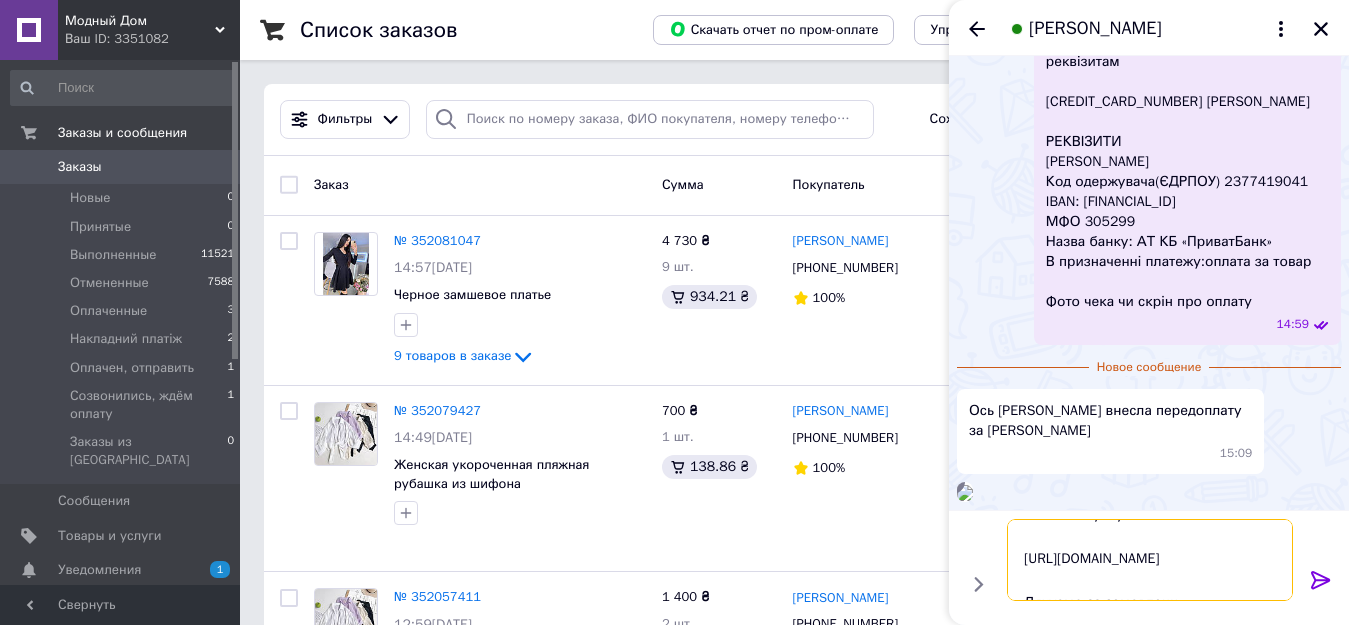 type on "чек за покупку
[URL][DOMAIN_NAME]
Дякуємо за замовлення" 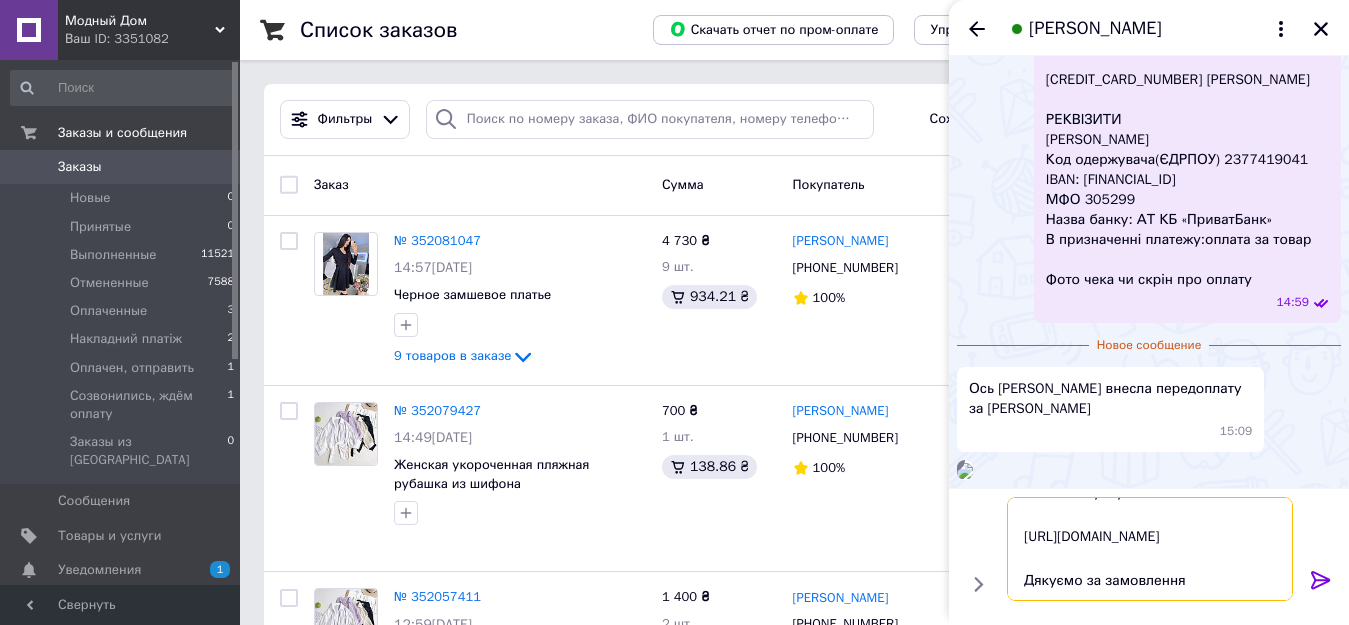 type 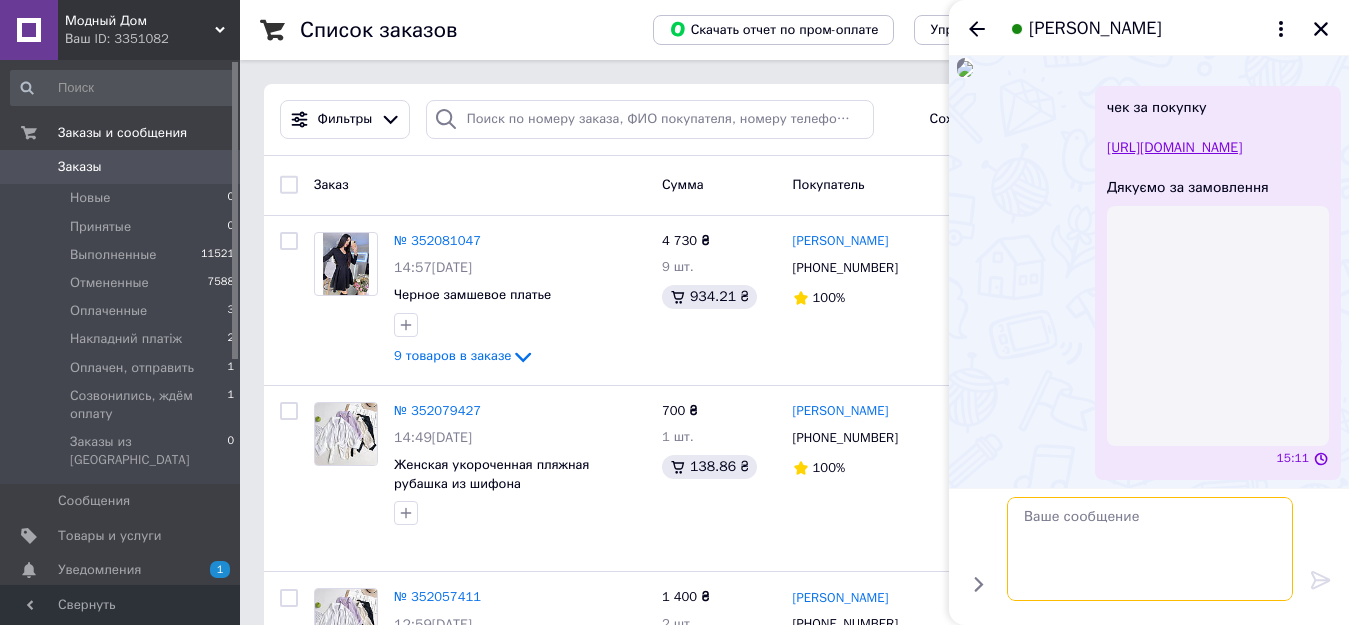 scroll, scrollTop: 0, scrollLeft: 0, axis: both 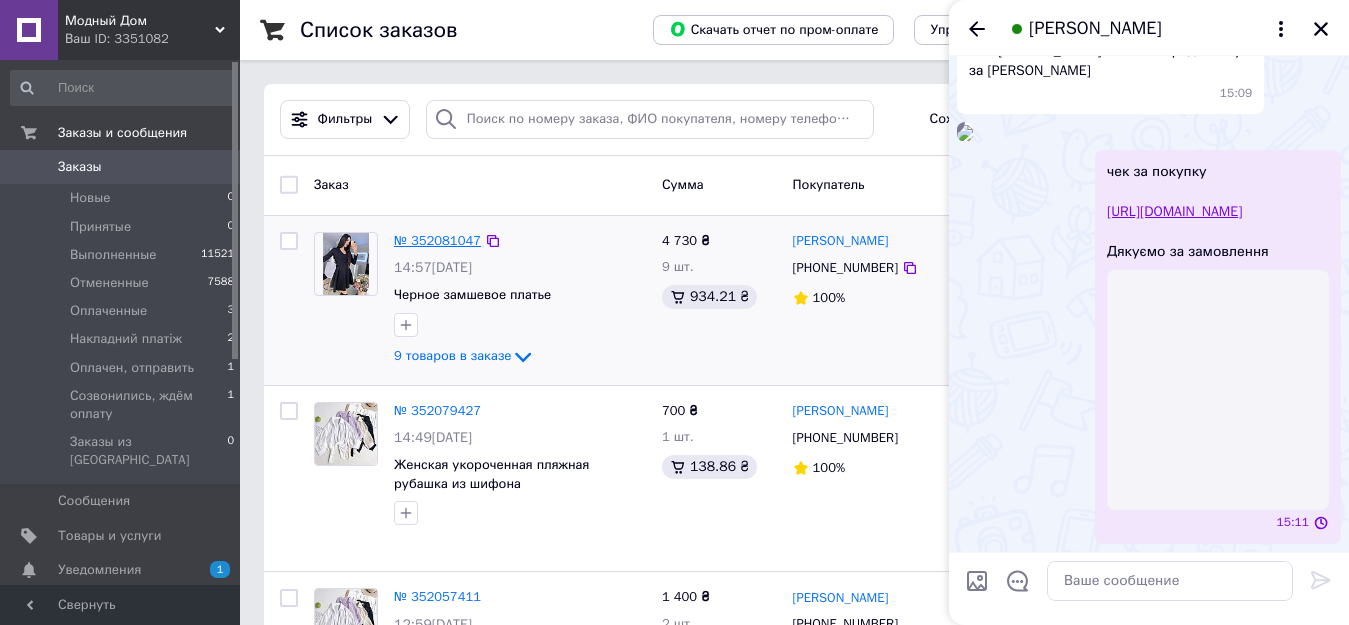 click on "№ 352081047" at bounding box center [437, 240] 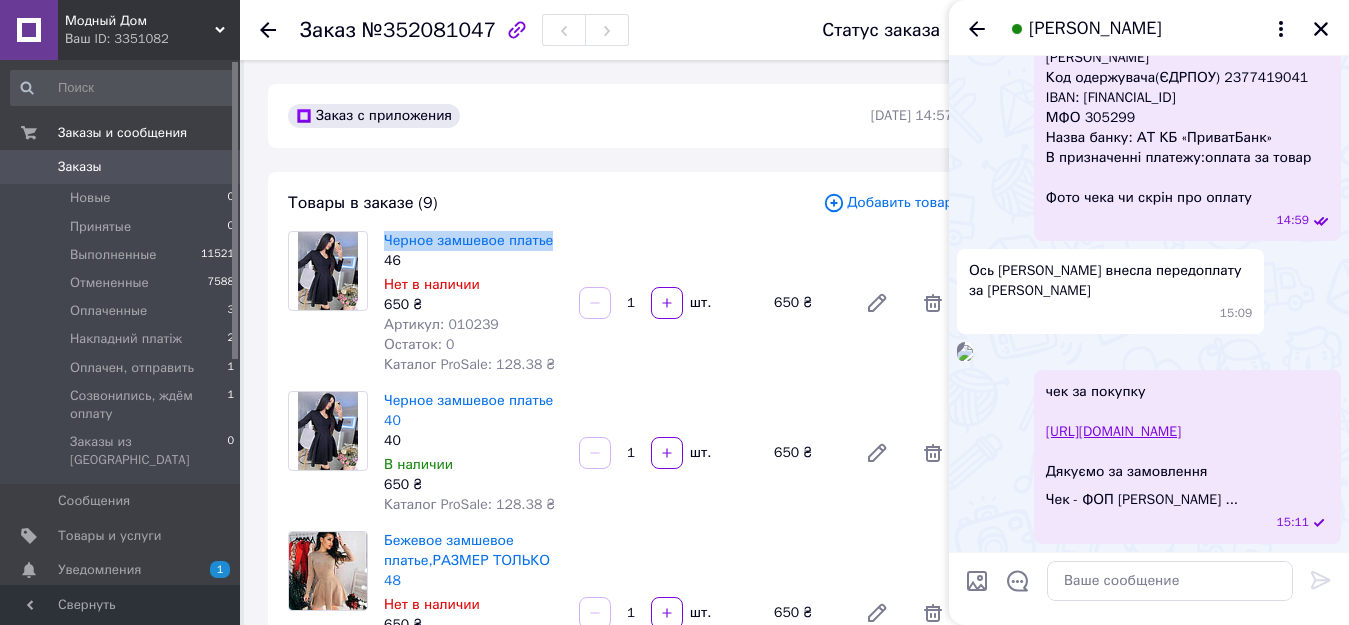 drag, startPoint x: 382, startPoint y: 235, endPoint x: 562, endPoint y: 239, distance: 180.04443 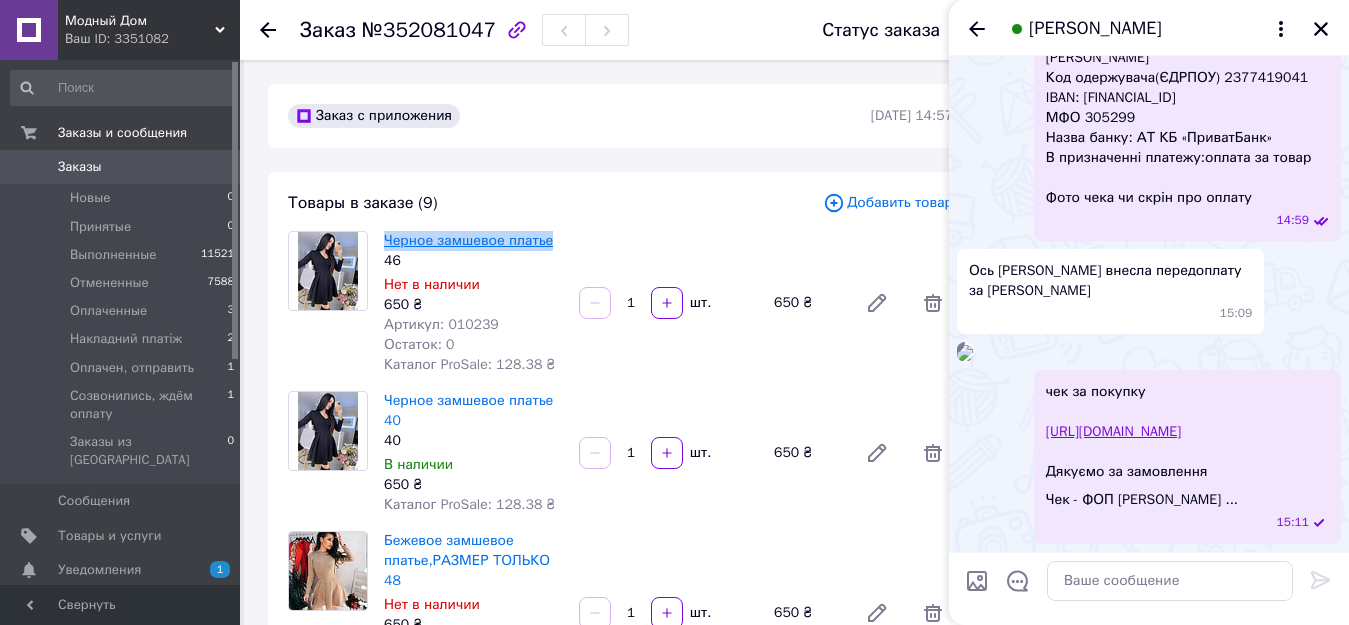 copy on "Черное замшевое платье" 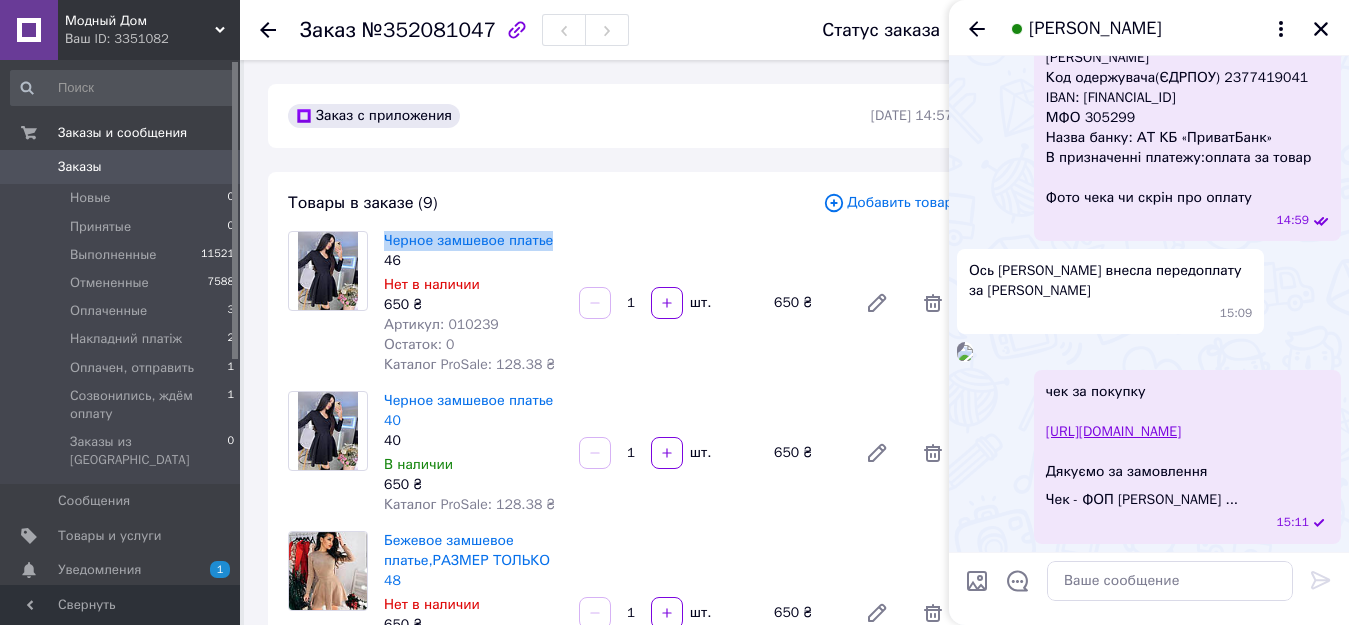 scroll, scrollTop: 300, scrollLeft: 0, axis: vertical 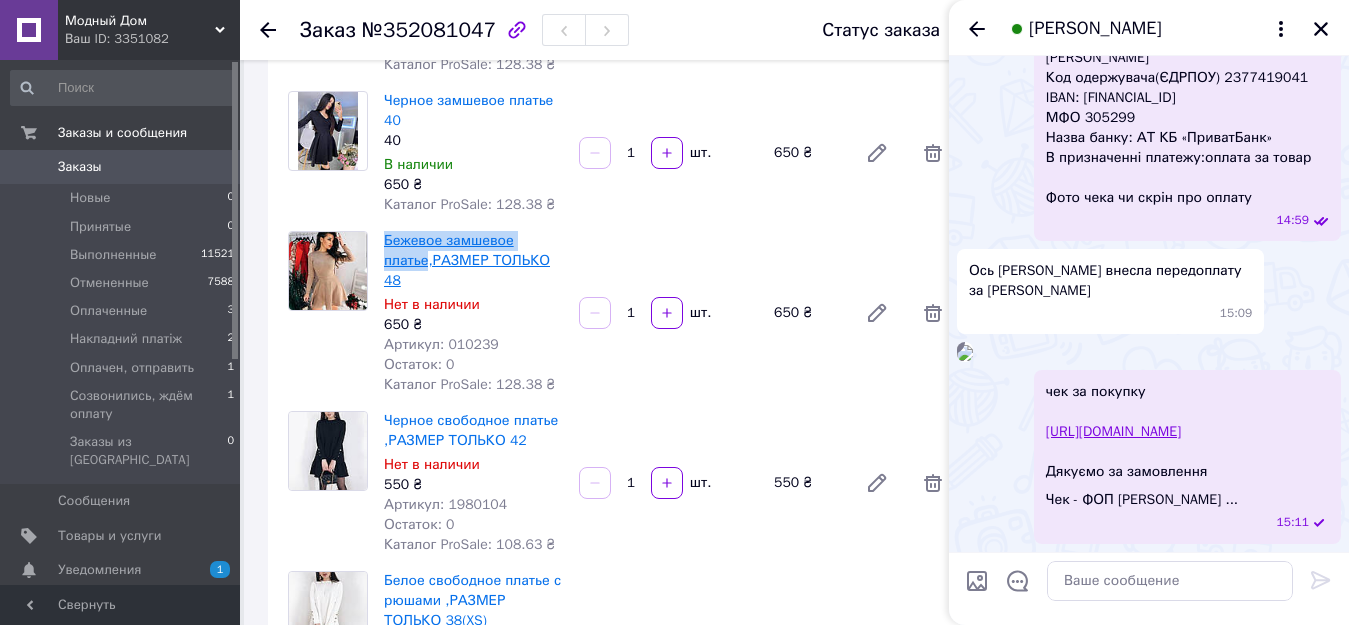 drag, startPoint x: 411, startPoint y: 252, endPoint x: 414, endPoint y: 264, distance: 12.369317 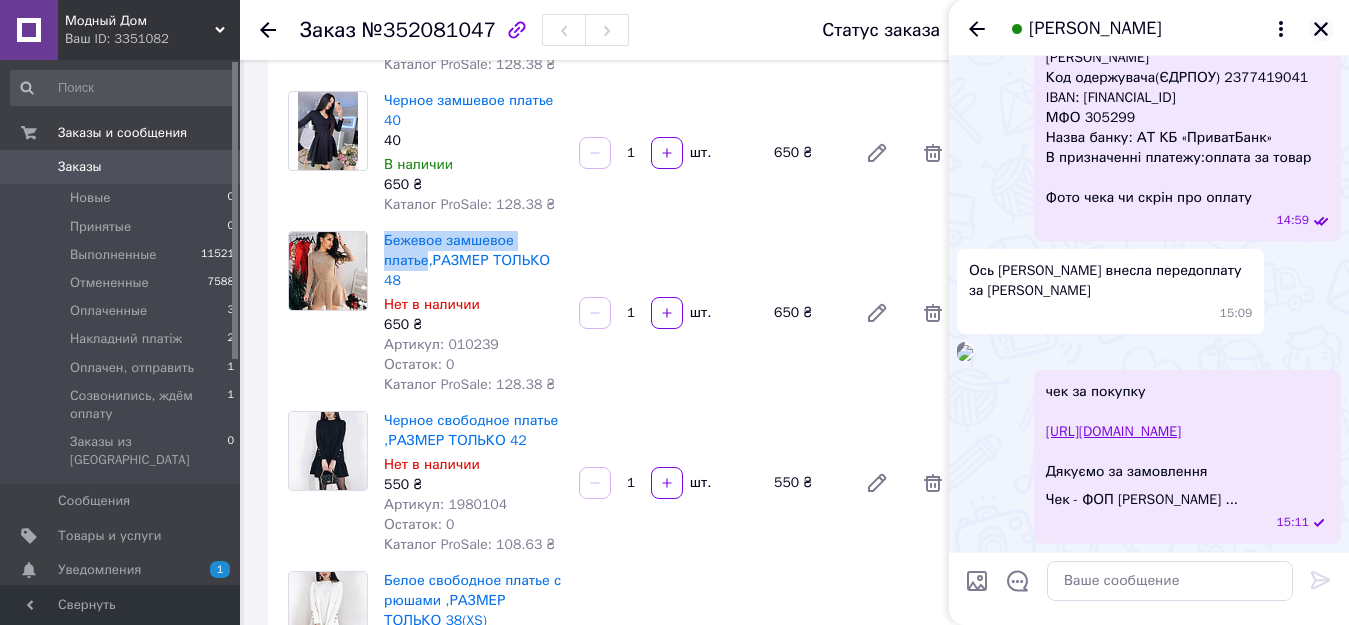 click 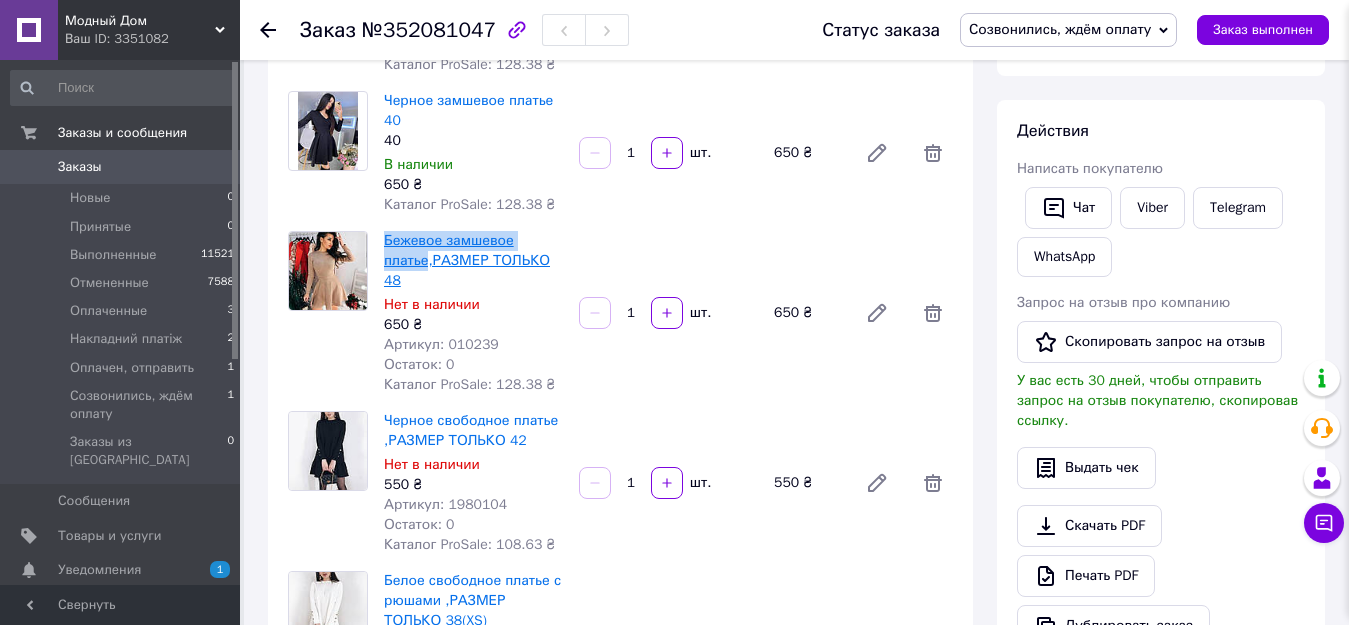 click on "Бежевое замшевое платье,РАЗМЕР ТОЛЬКО 48" at bounding box center (467, 260) 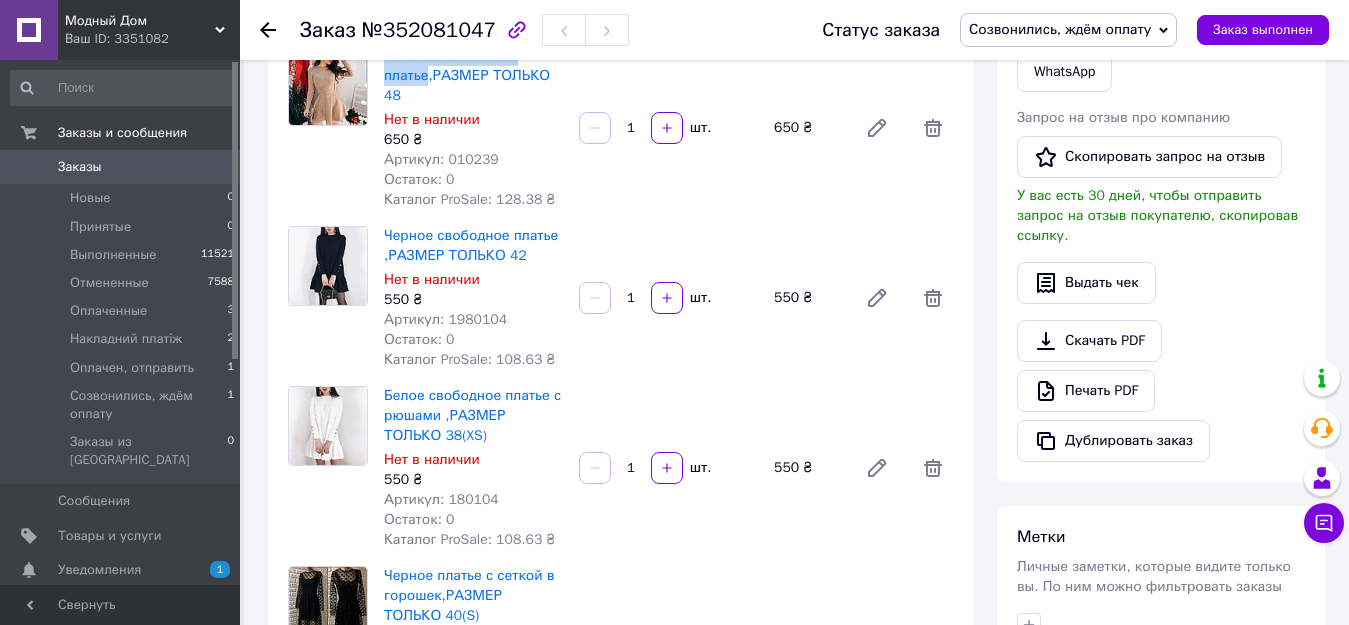 scroll, scrollTop: 500, scrollLeft: 0, axis: vertical 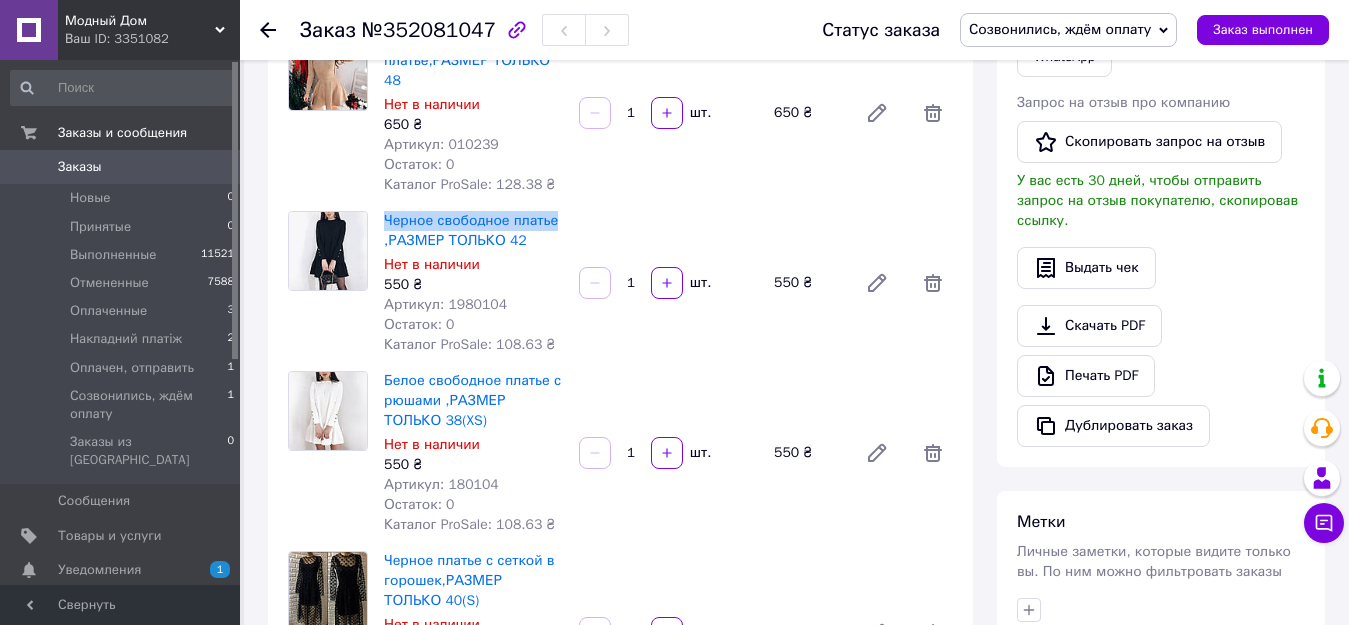 drag, startPoint x: 382, startPoint y: 195, endPoint x: 557, endPoint y: 205, distance: 175.28548 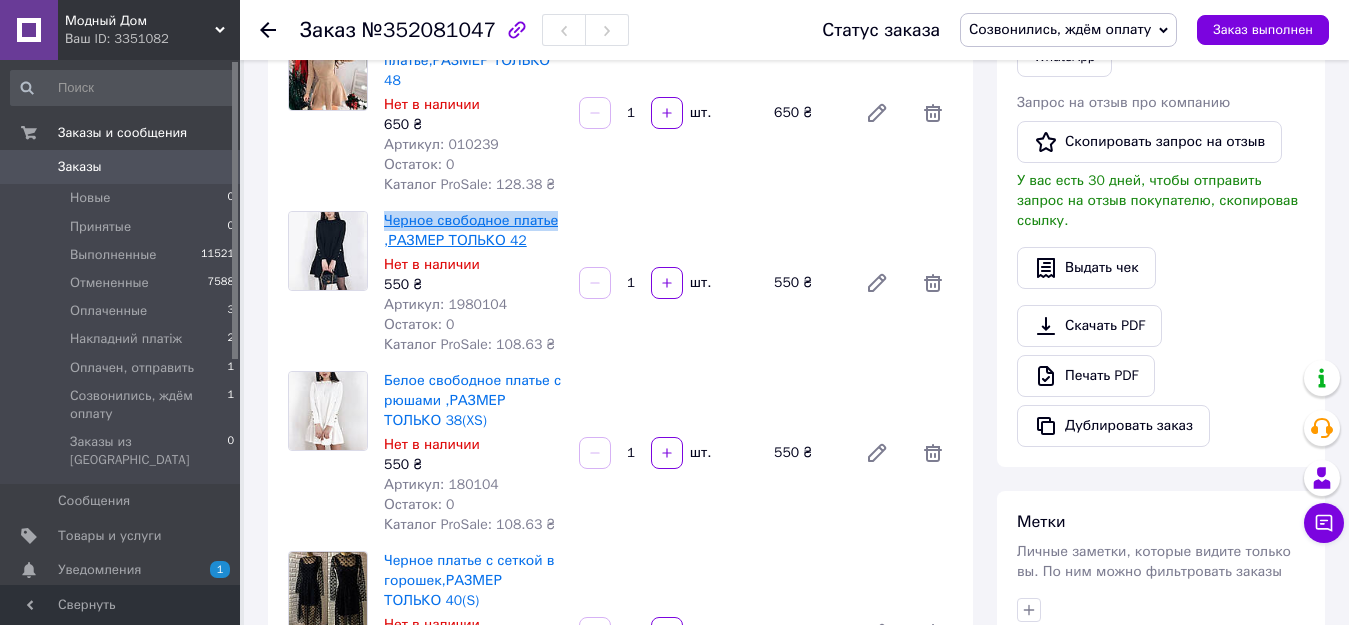 copy on "Черное свободное платье" 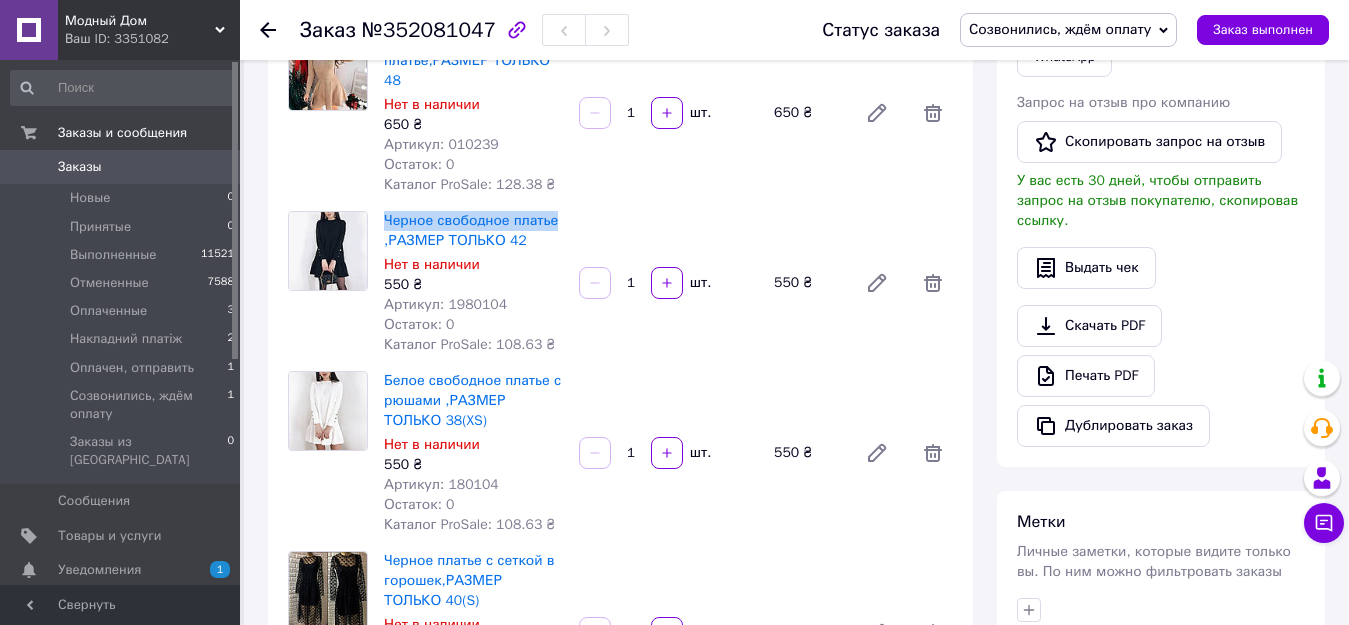 click on "Печать PDF" at bounding box center [1161, 376] 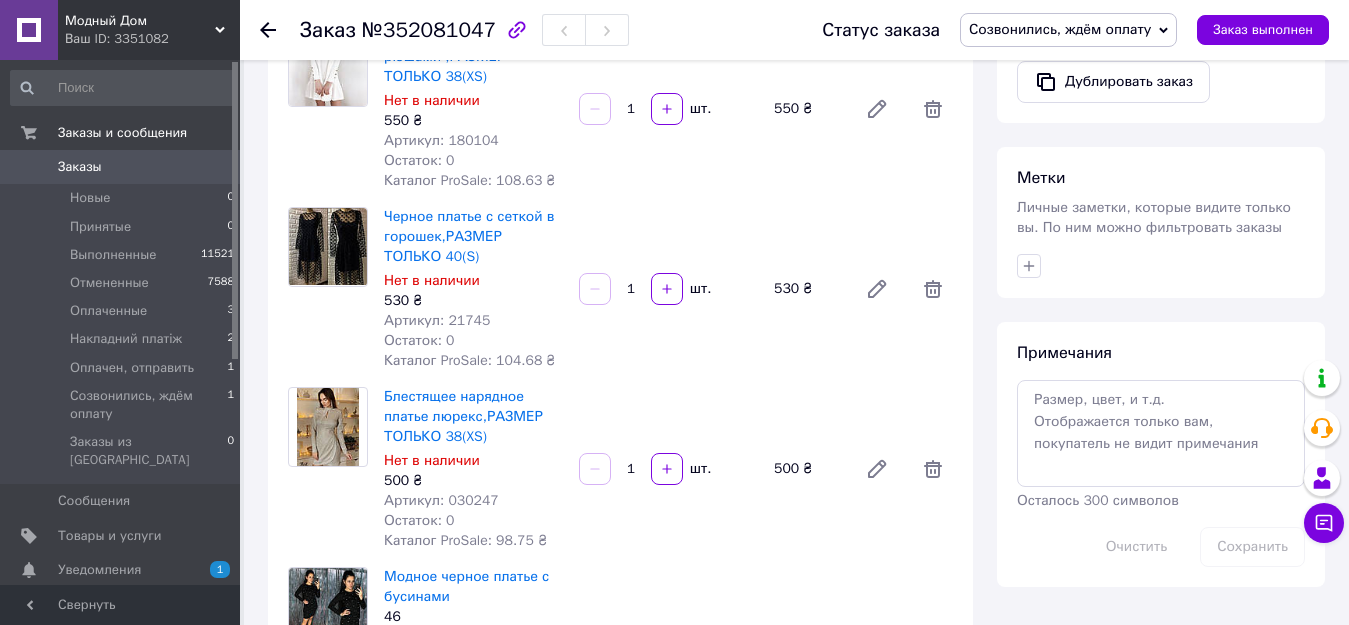 scroll, scrollTop: 846, scrollLeft: 0, axis: vertical 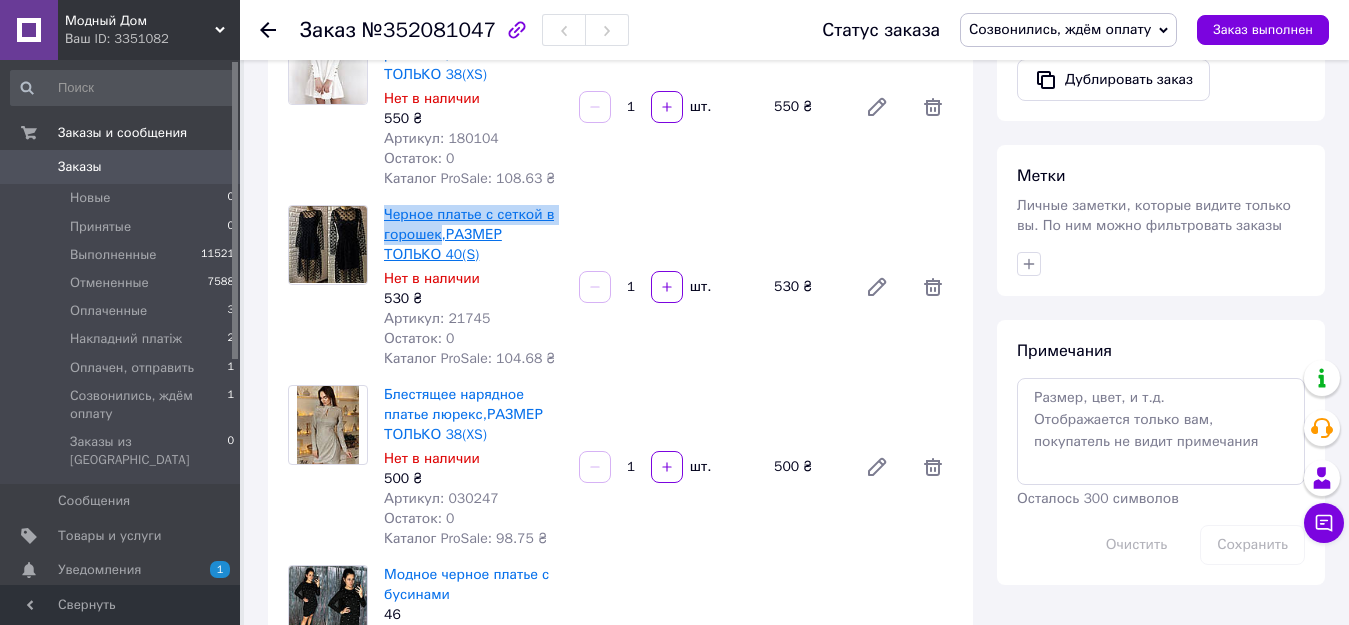 drag, startPoint x: 379, startPoint y: 189, endPoint x: 430, endPoint y: 216, distance: 57.706154 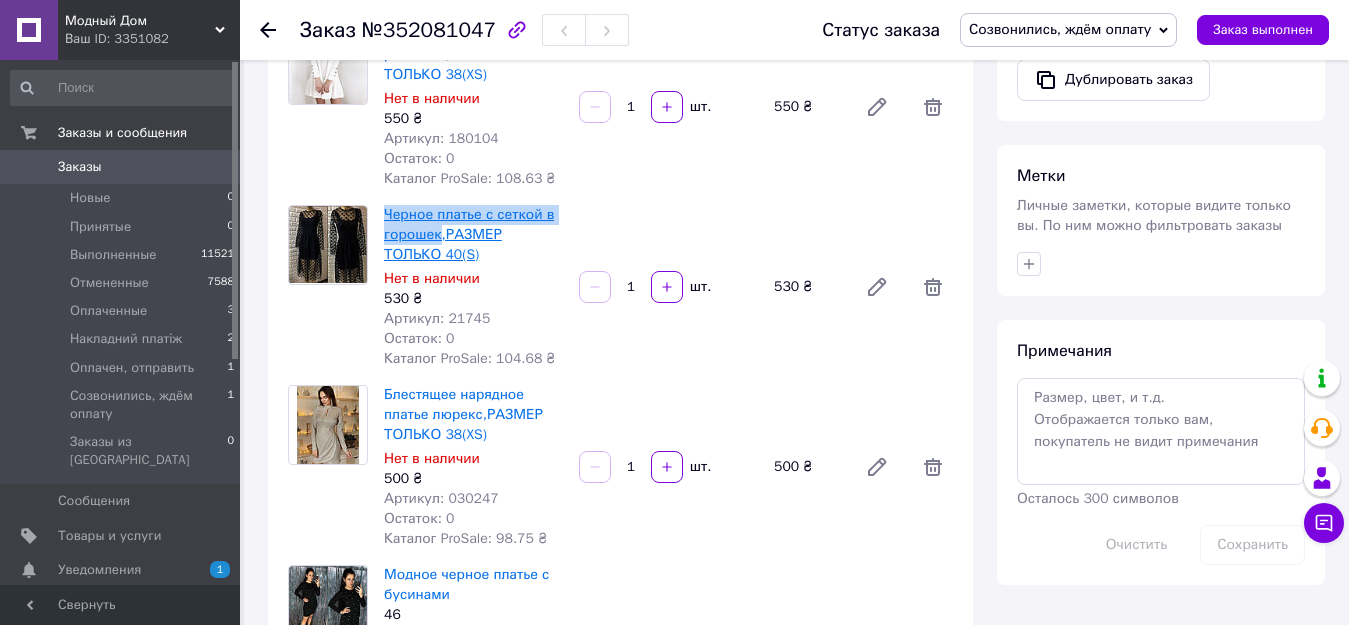 copy on "Черное платье с сеткой в  горошек" 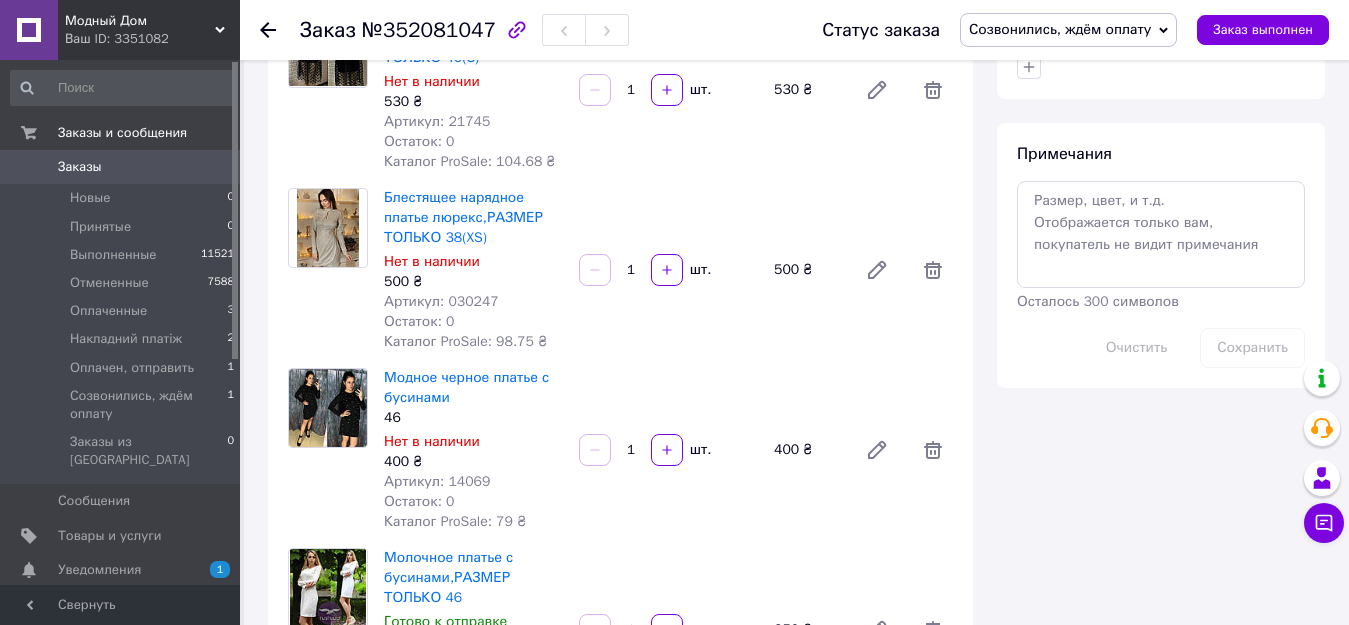 scroll, scrollTop: 1046, scrollLeft: 0, axis: vertical 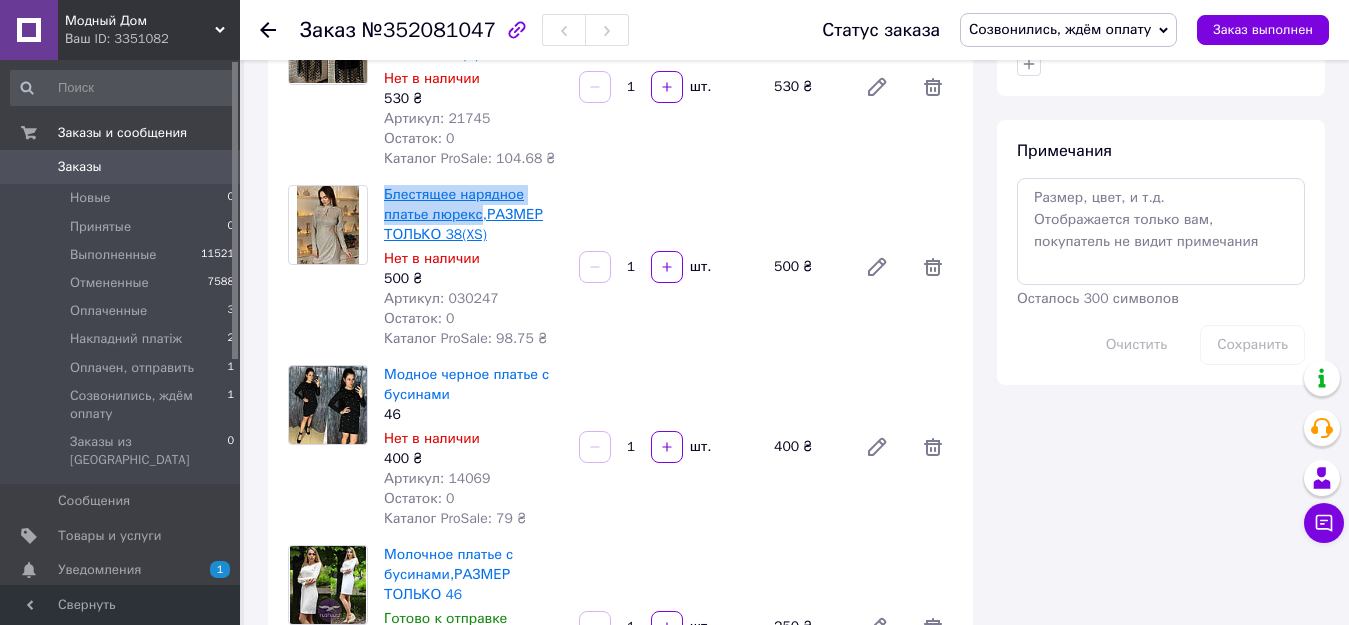 drag, startPoint x: 377, startPoint y: 172, endPoint x: 475, endPoint y: 193, distance: 100.22475 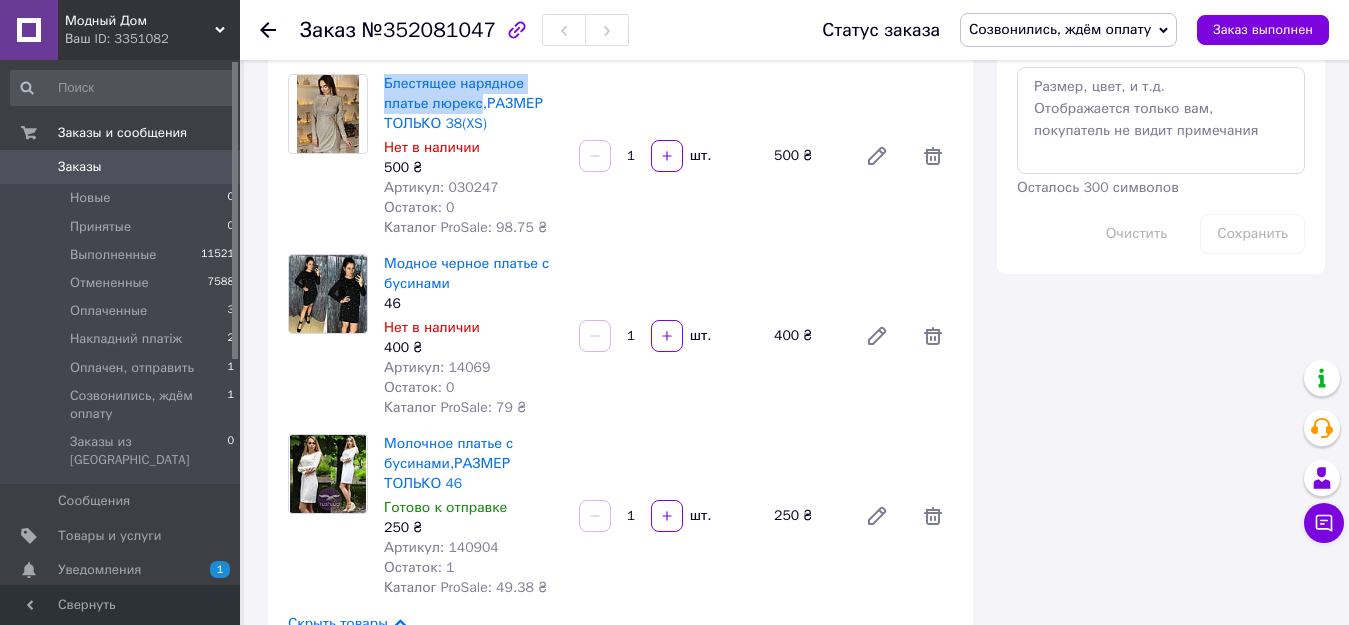 scroll, scrollTop: 1246, scrollLeft: 0, axis: vertical 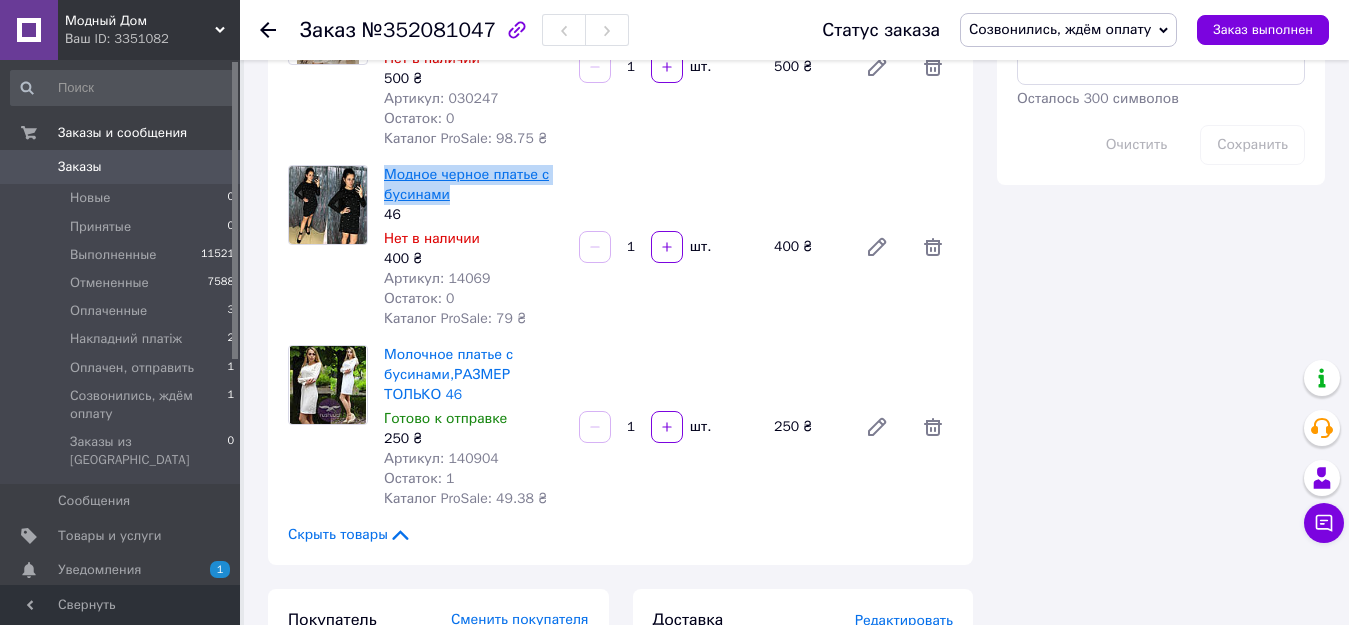 drag, startPoint x: 385, startPoint y: 151, endPoint x: 446, endPoint y: 172, distance: 64.513565 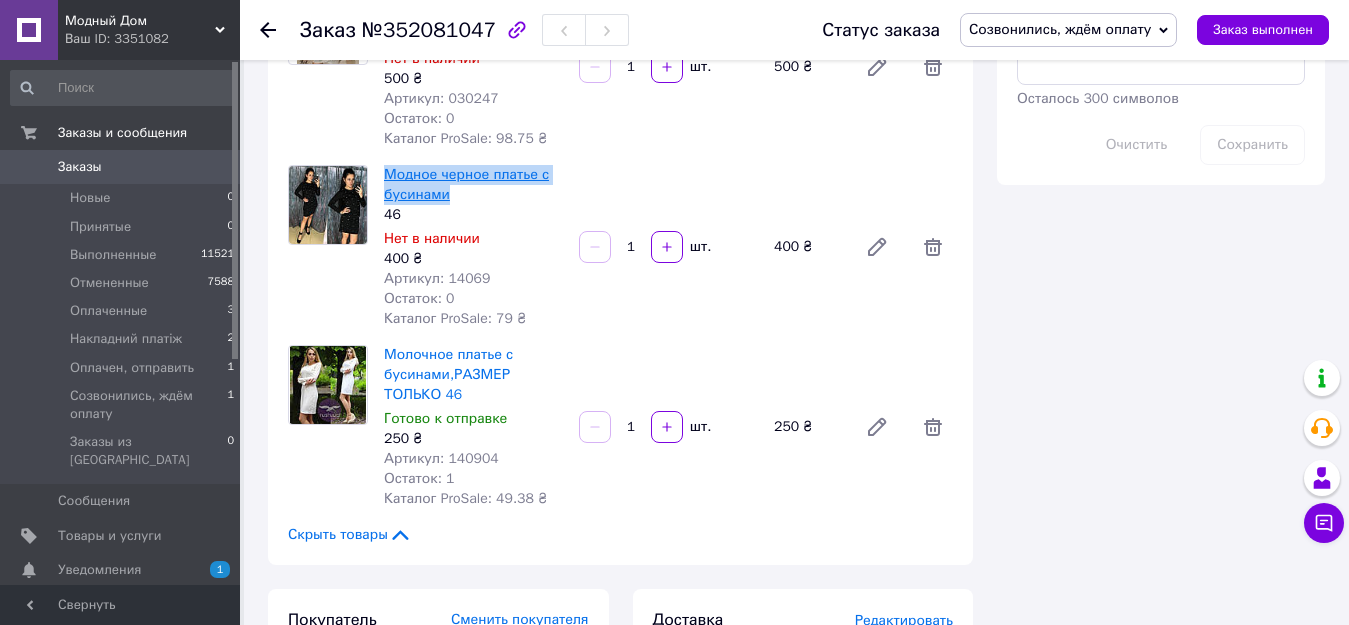 copy on "Модное черное  платье с бусинами" 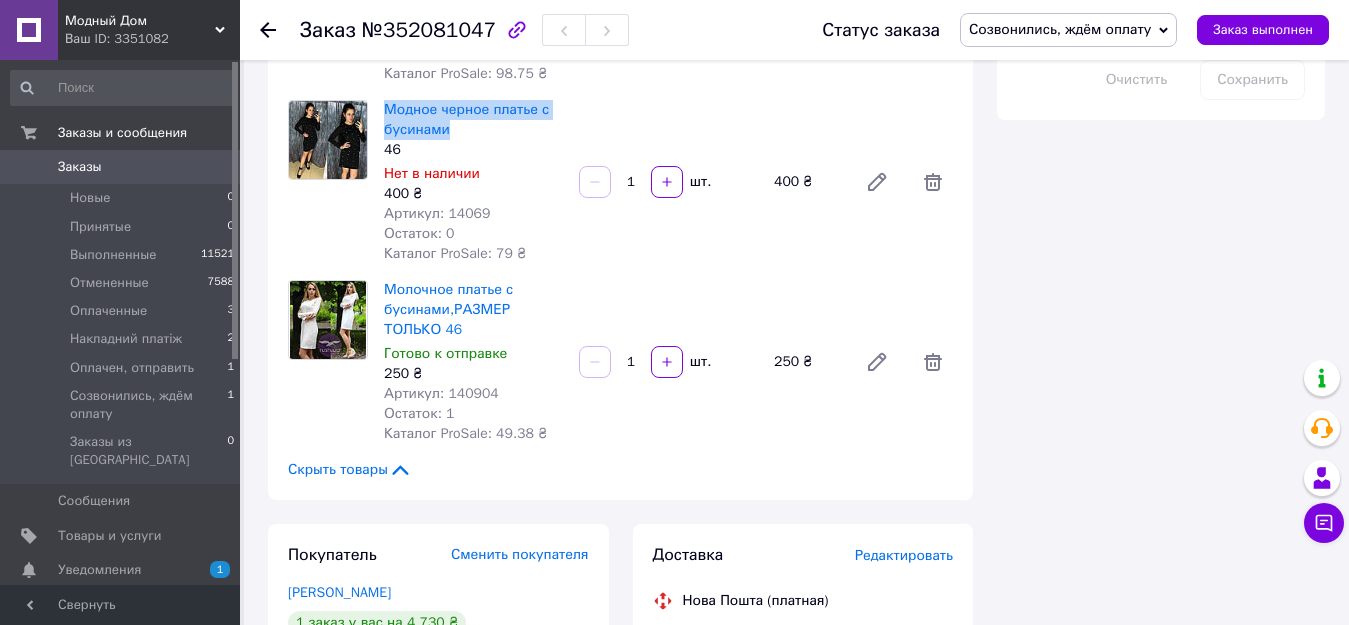 scroll, scrollTop: 1346, scrollLeft: 0, axis: vertical 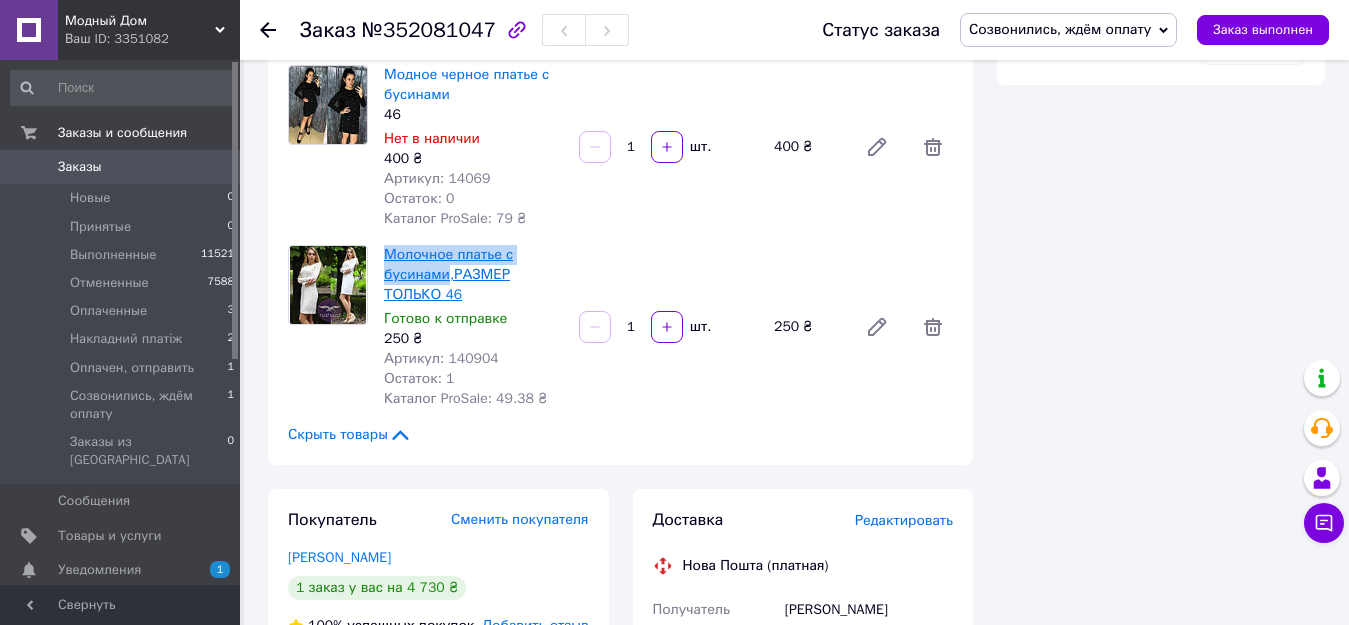 drag, startPoint x: 385, startPoint y: 229, endPoint x: 433, endPoint y: 259, distance: 56.603886 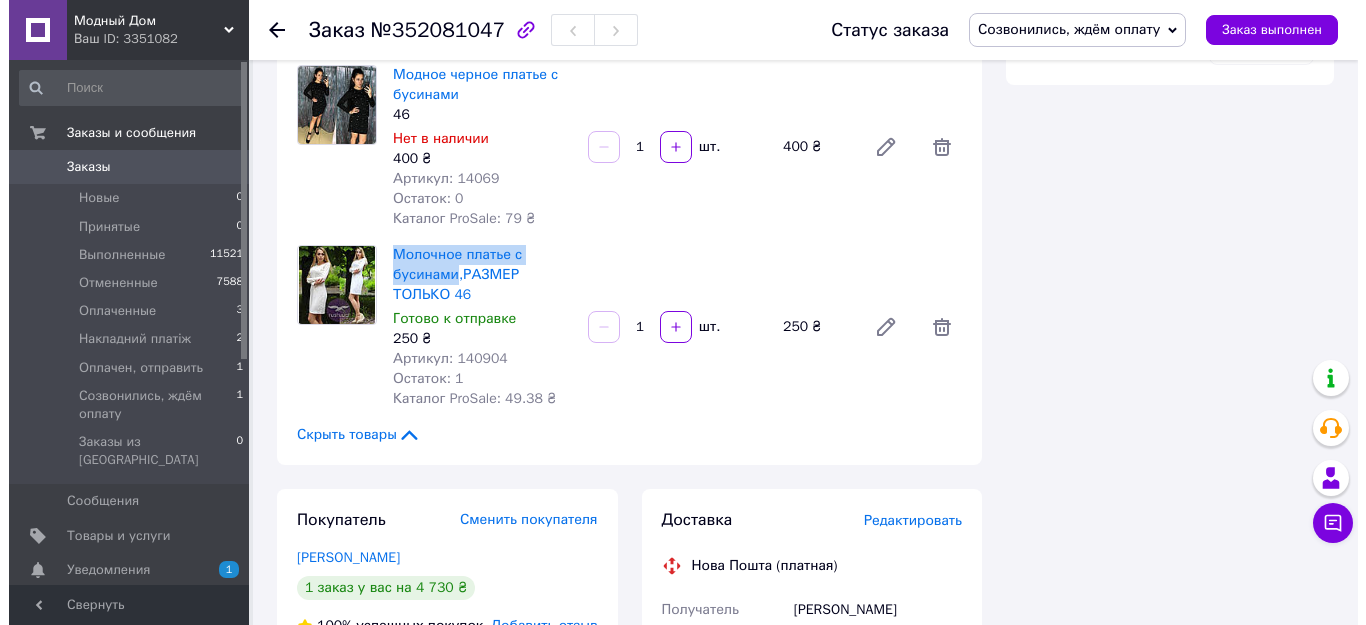 scroll, scrollTop: 1746, scrollLeft: 0, axis: vertical 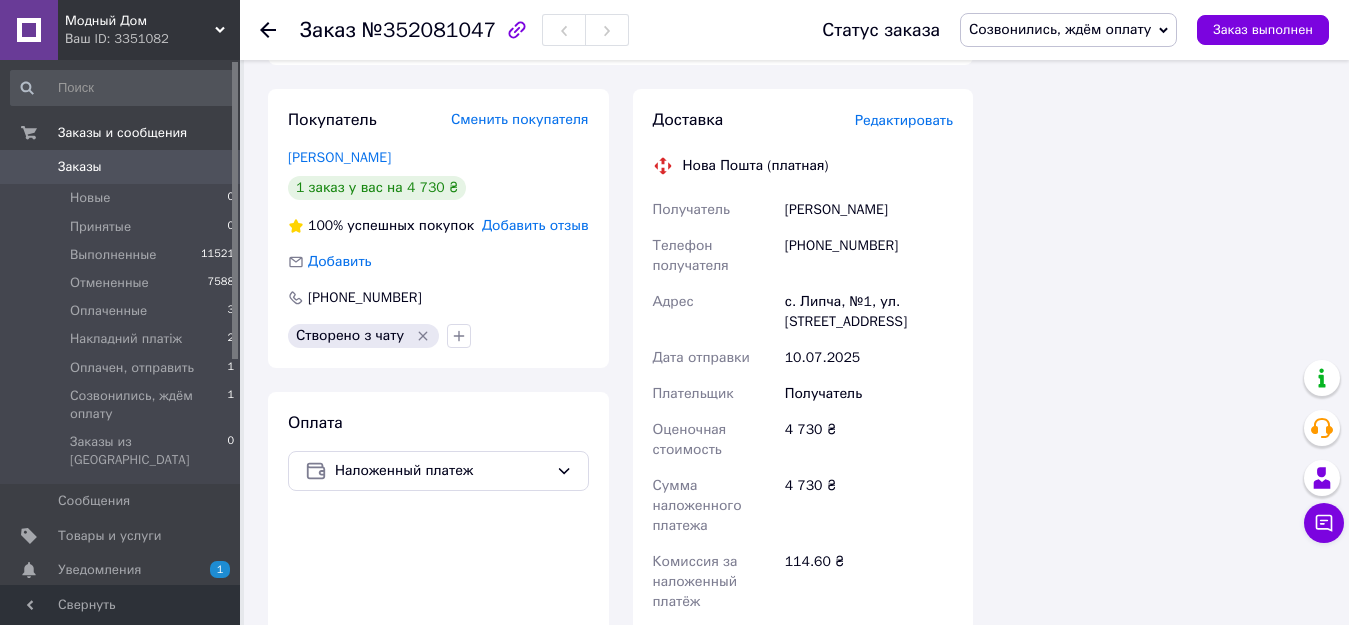 drag, startPoint x: 785, startPoint y: 183, endPoint x: 889, endPoint y: 192, distance: 104.388695 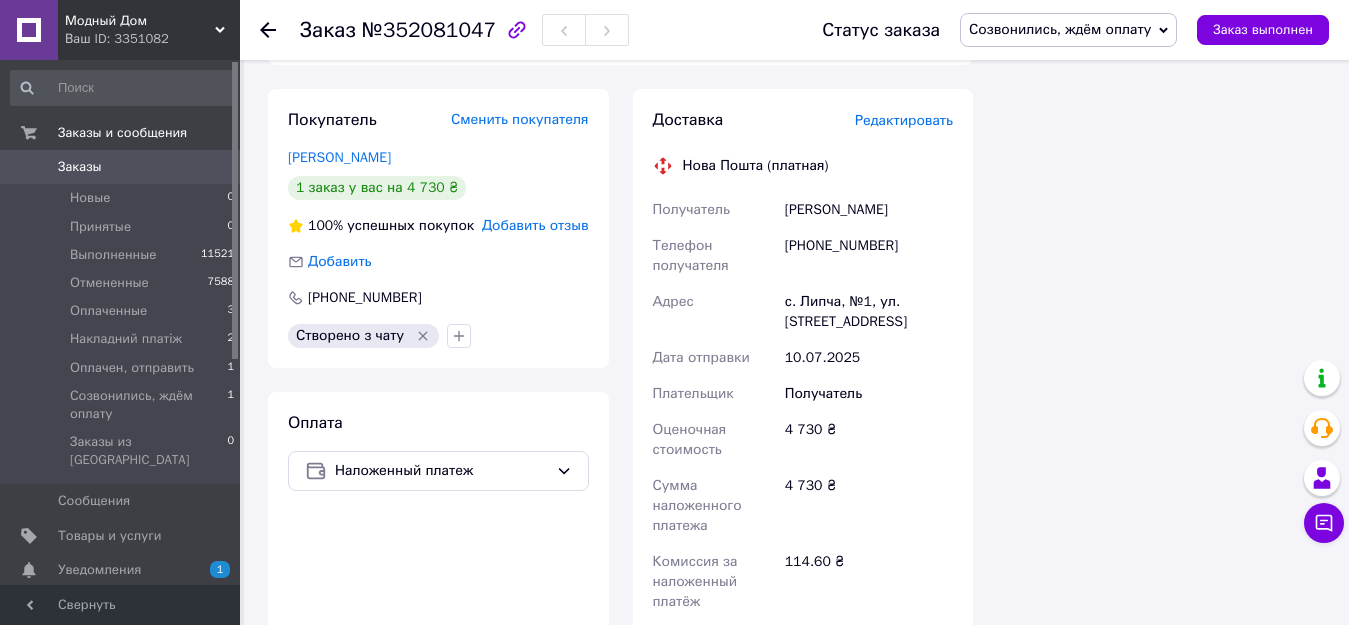 click on "Редактировать" at bounding box center [904, 120] 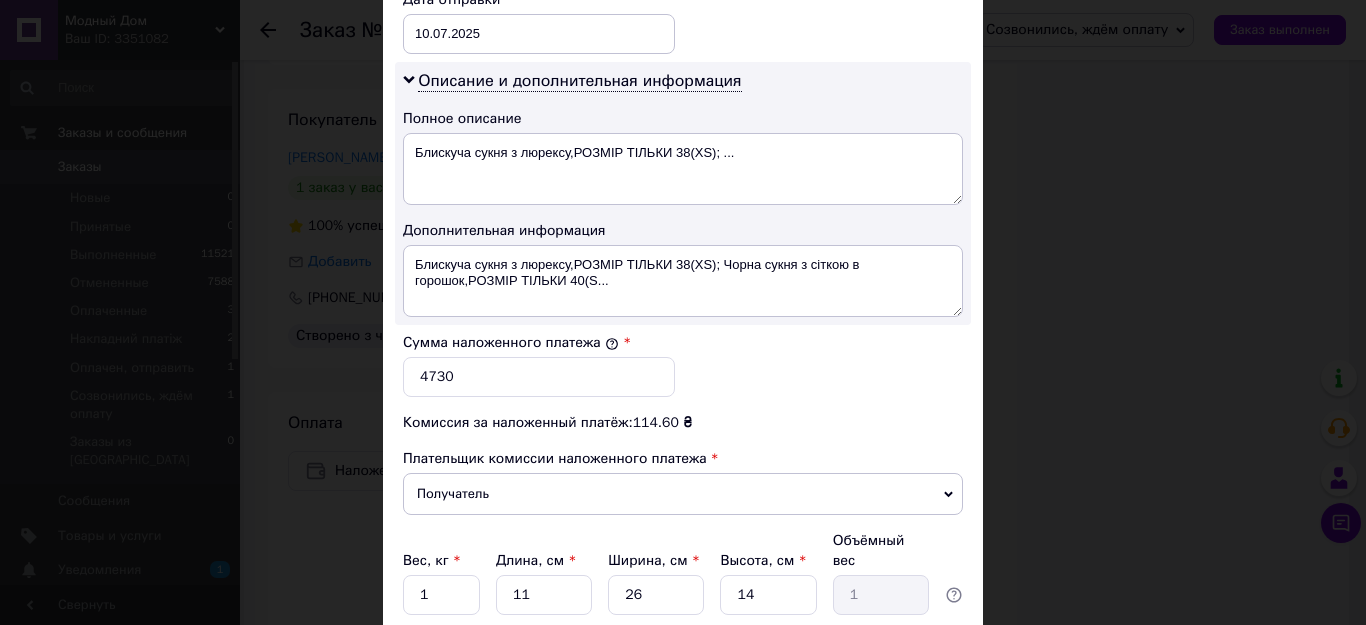 scroll, scrollTop: 1000, scrollLeft: 0, axis: vertical 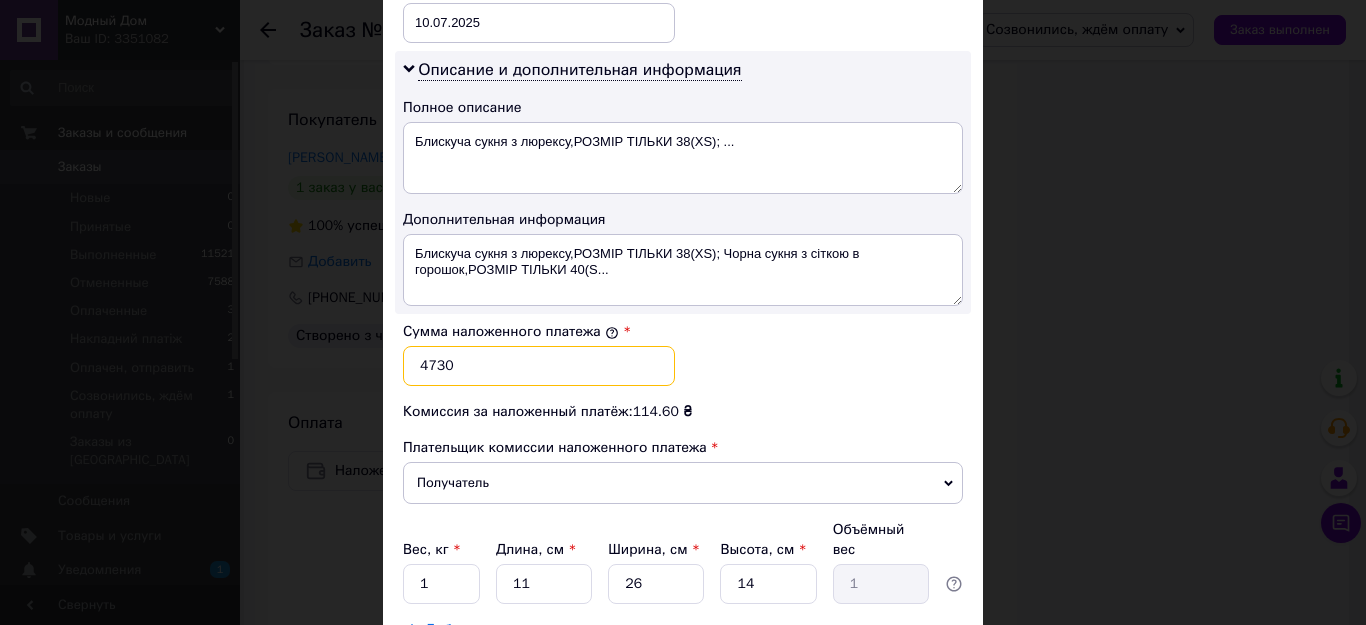 click on "4730" at bounding box center (539, 366) 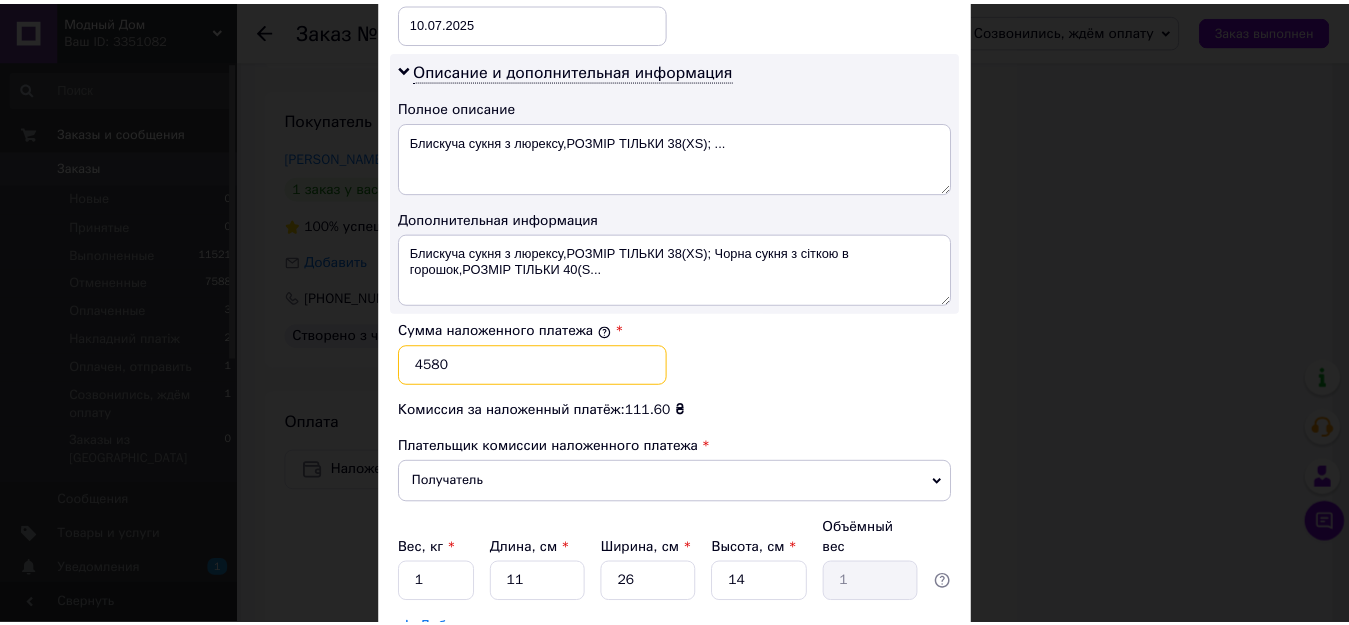 scroll, scrollTop: 1145, scrollLeft: 0, axis: vertical 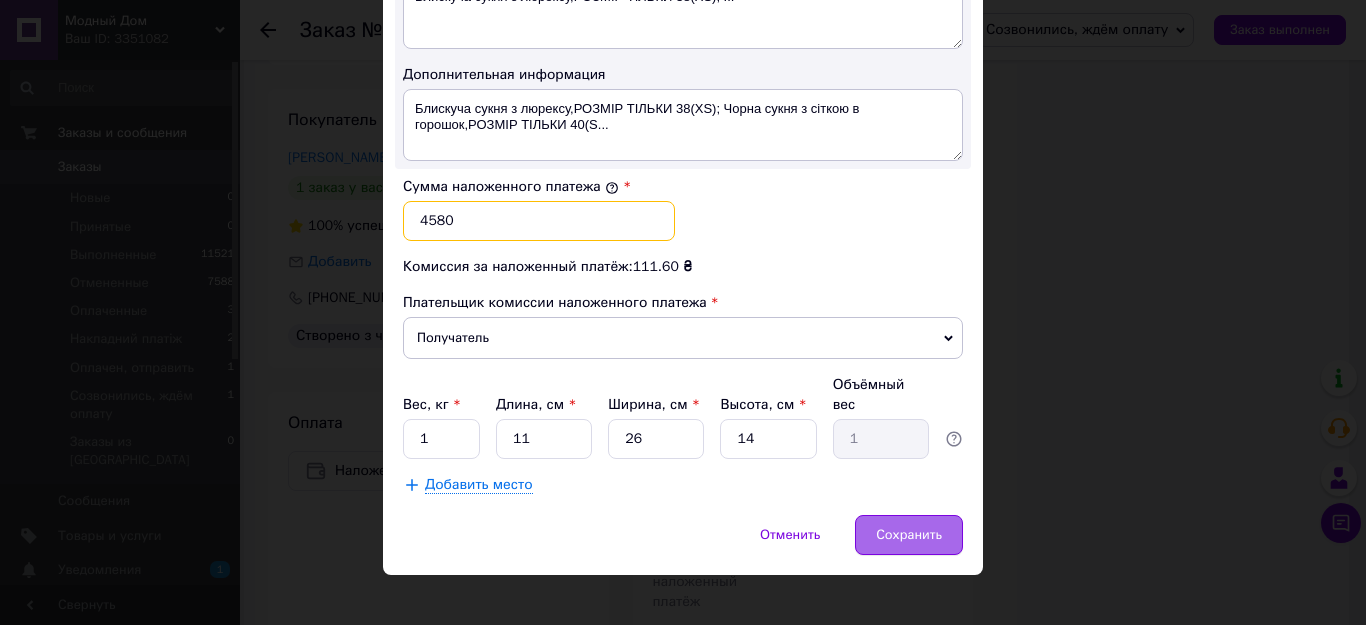 type on "4580" 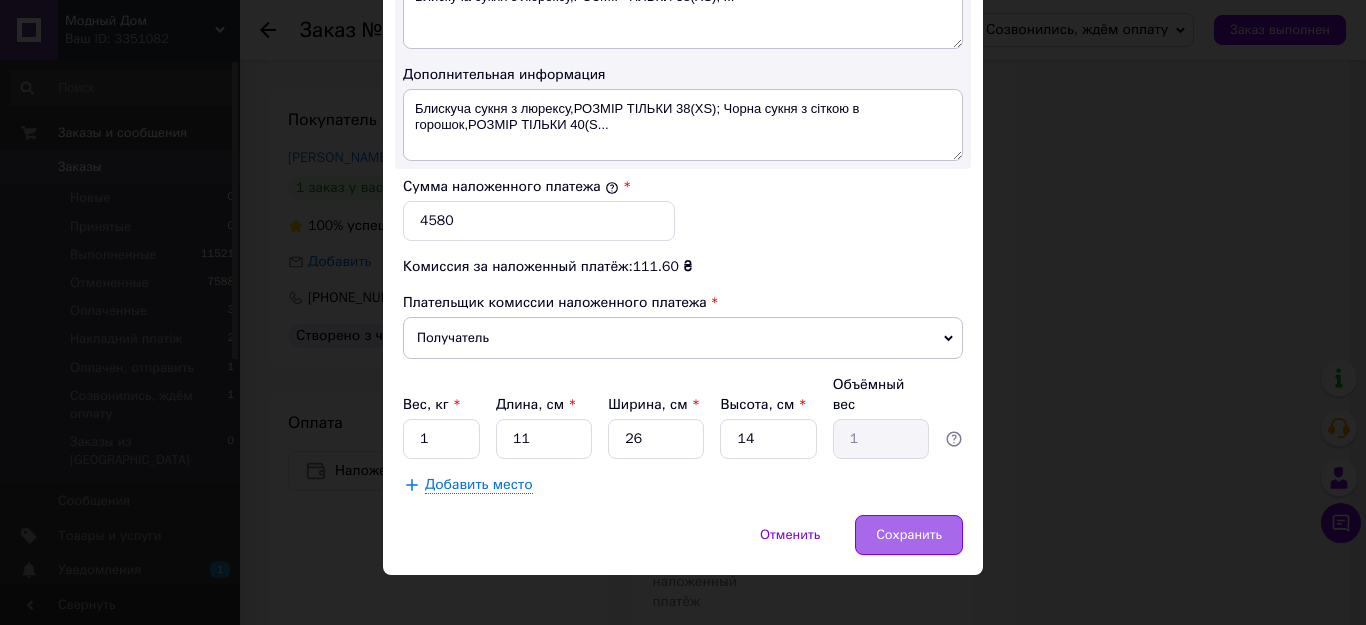 click on "Сохранить" at bounding box center (909, 535) 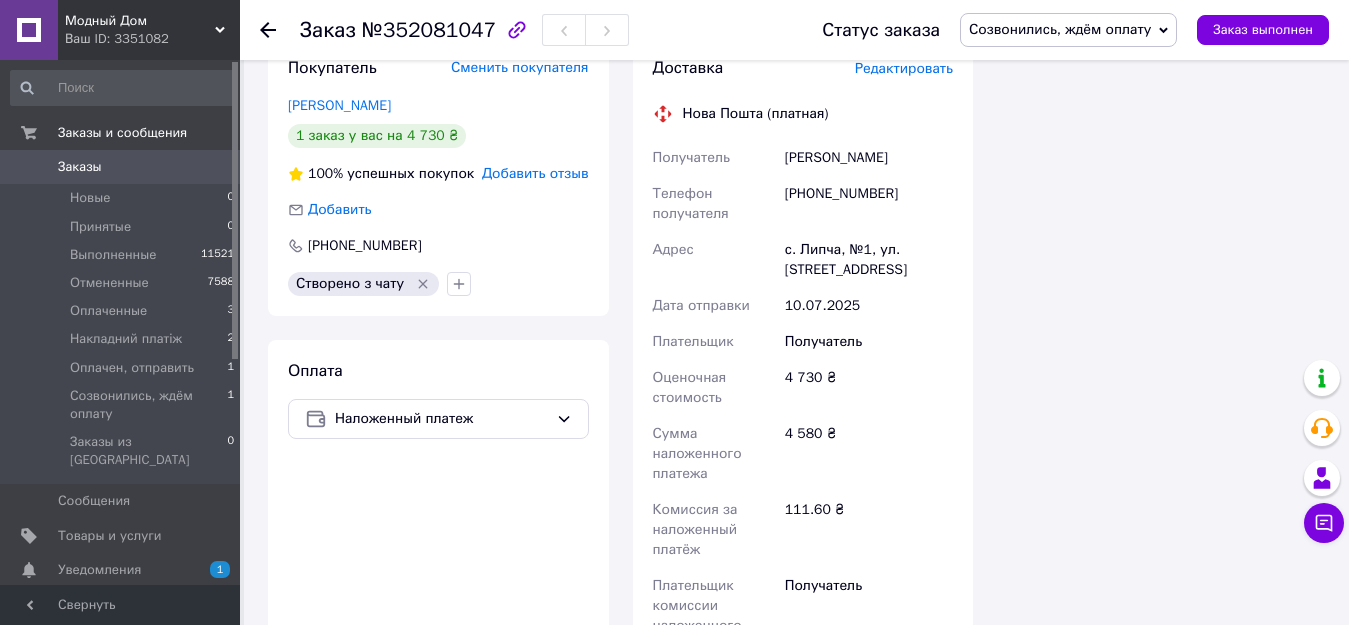 scroll, scrollTop: 2046, scrollLeft: 0, axis: vertical 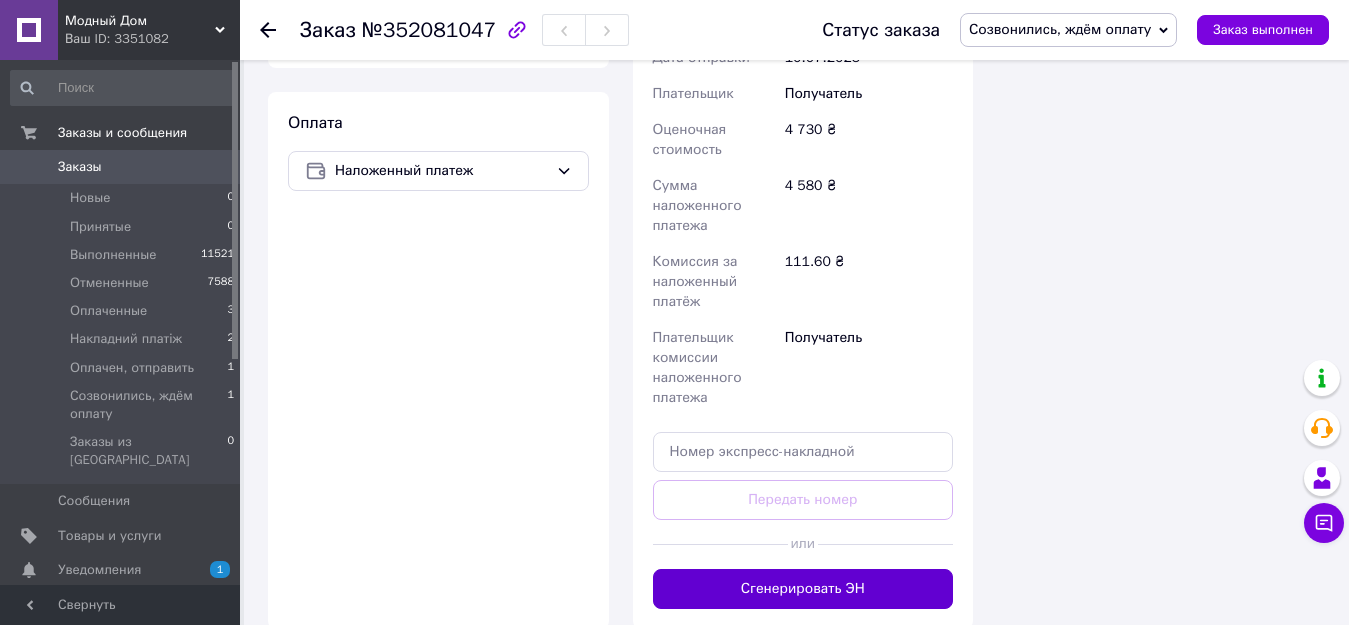 click on "Сгенерировать ЭН" at bounding box center (803, 589) 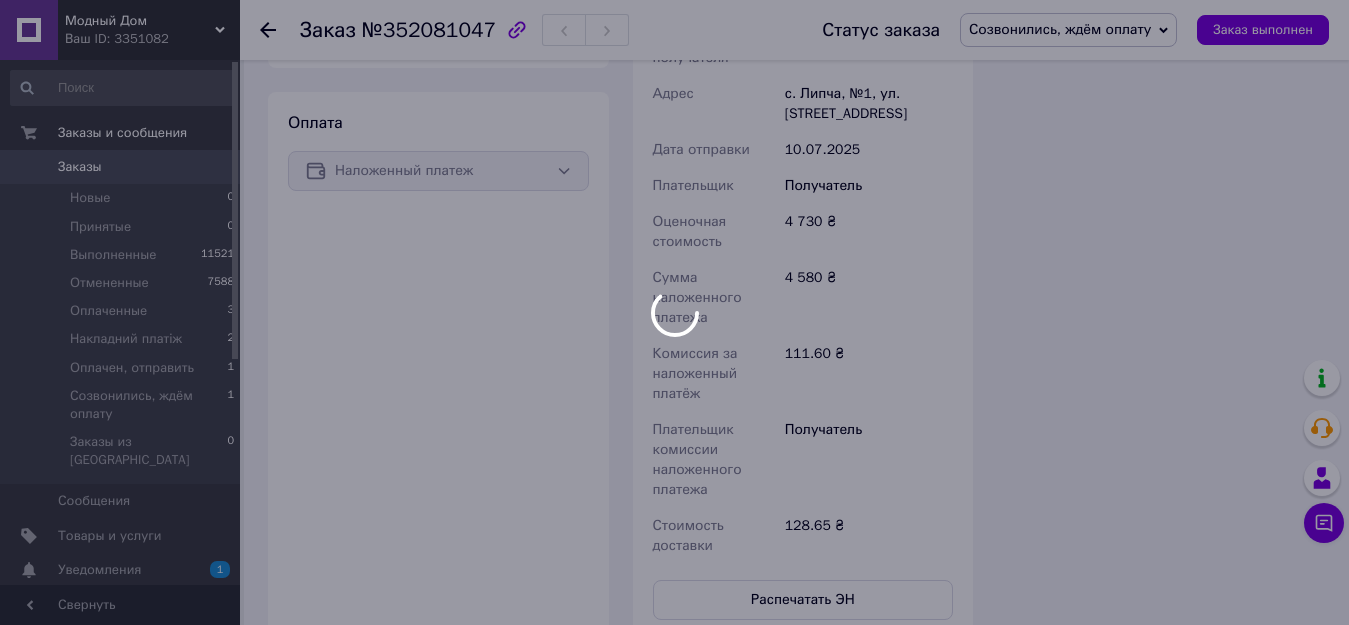 scroll, scrollTop: 1746, scrollLeft: 0, axis: vertical 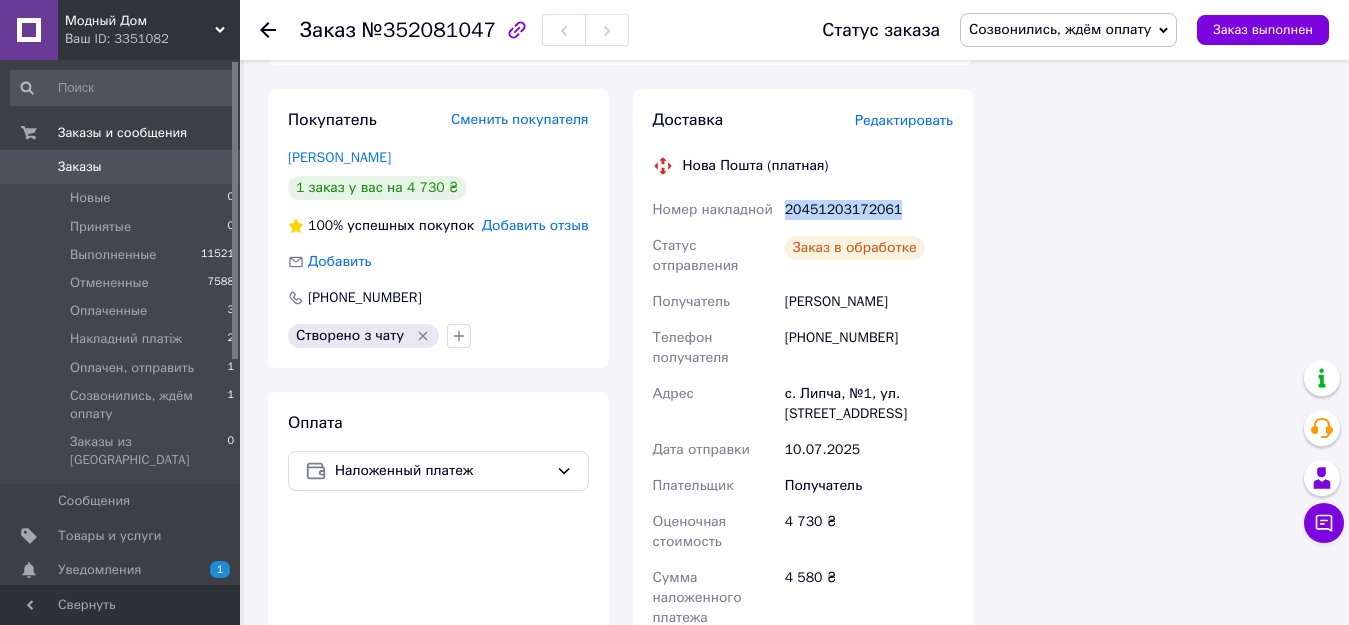 drag, startPoint x: 779, startPoint y: 190, endPoint x: 854, endPoint y: 191, distance: 75.00667 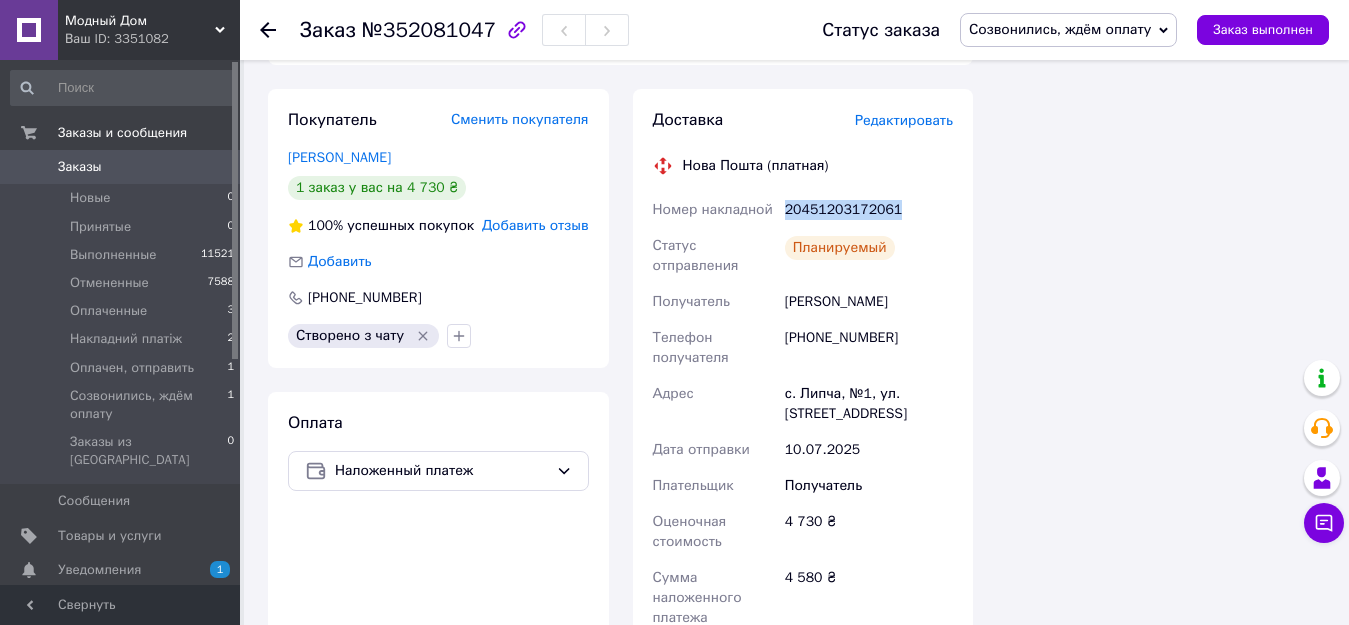 click on "Созвонились, ждём оплату" at bounding box center (1060, 29) 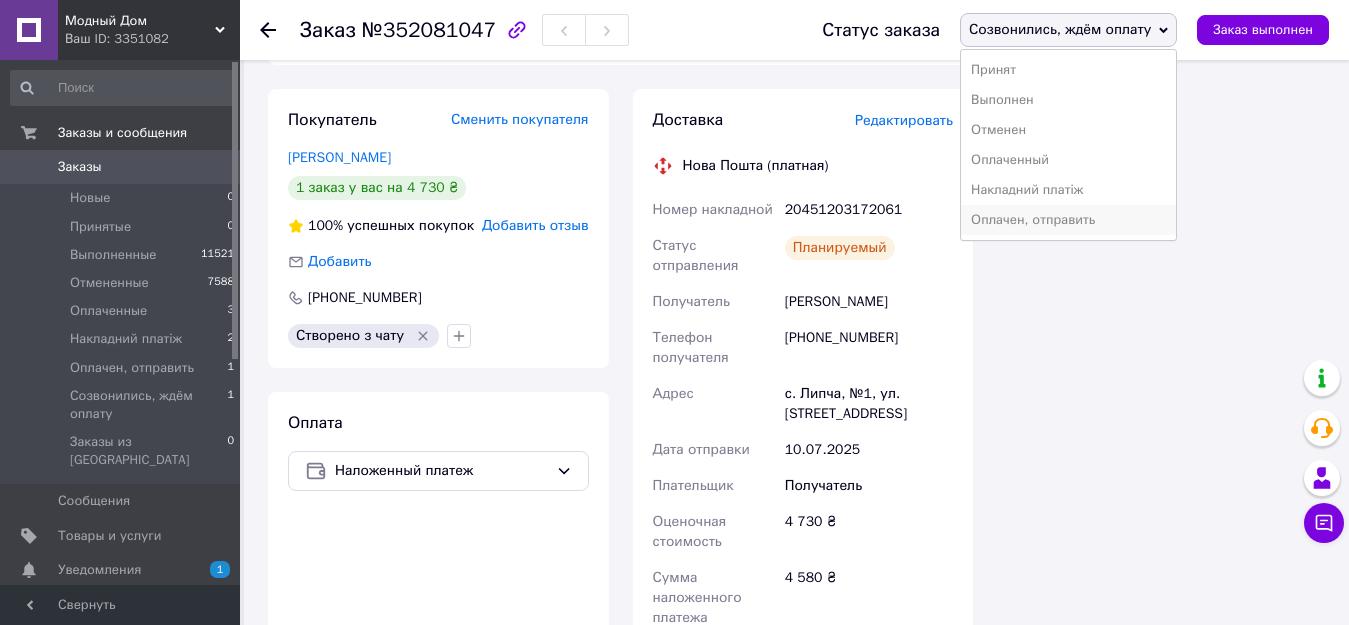 click on "Оплачен, отправить" at bounding box center [1068, 220] 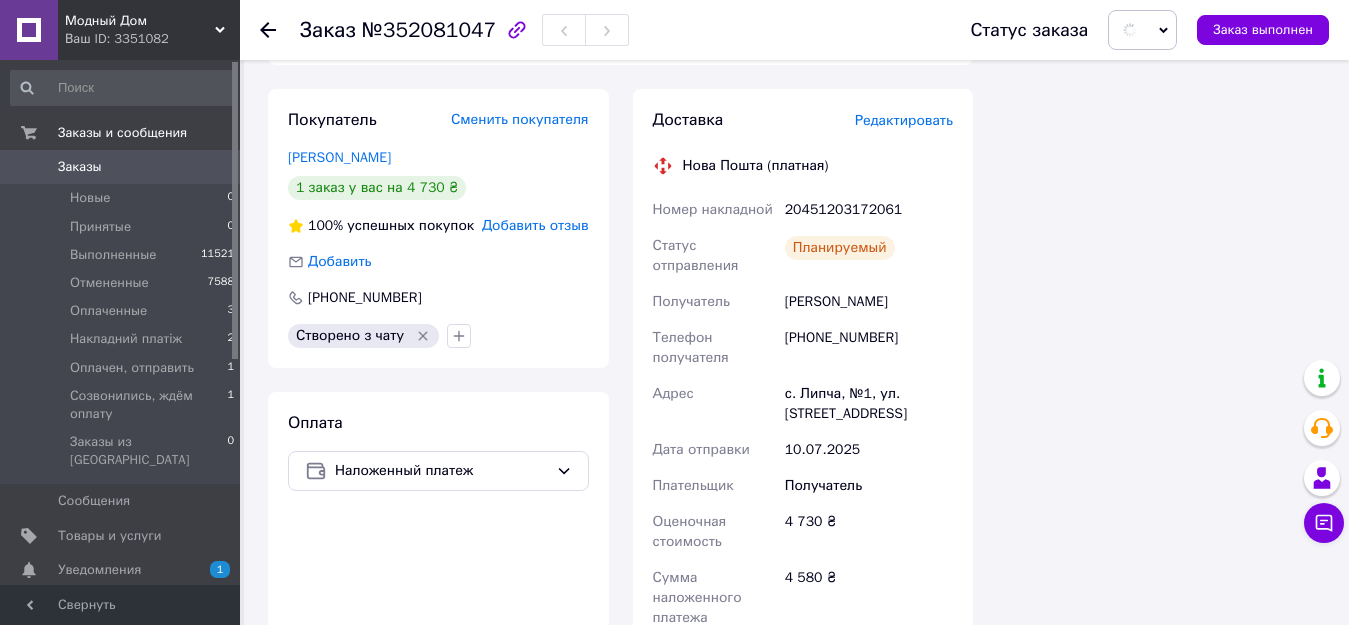 click on "Заказы" at bounding box center [121, 167] 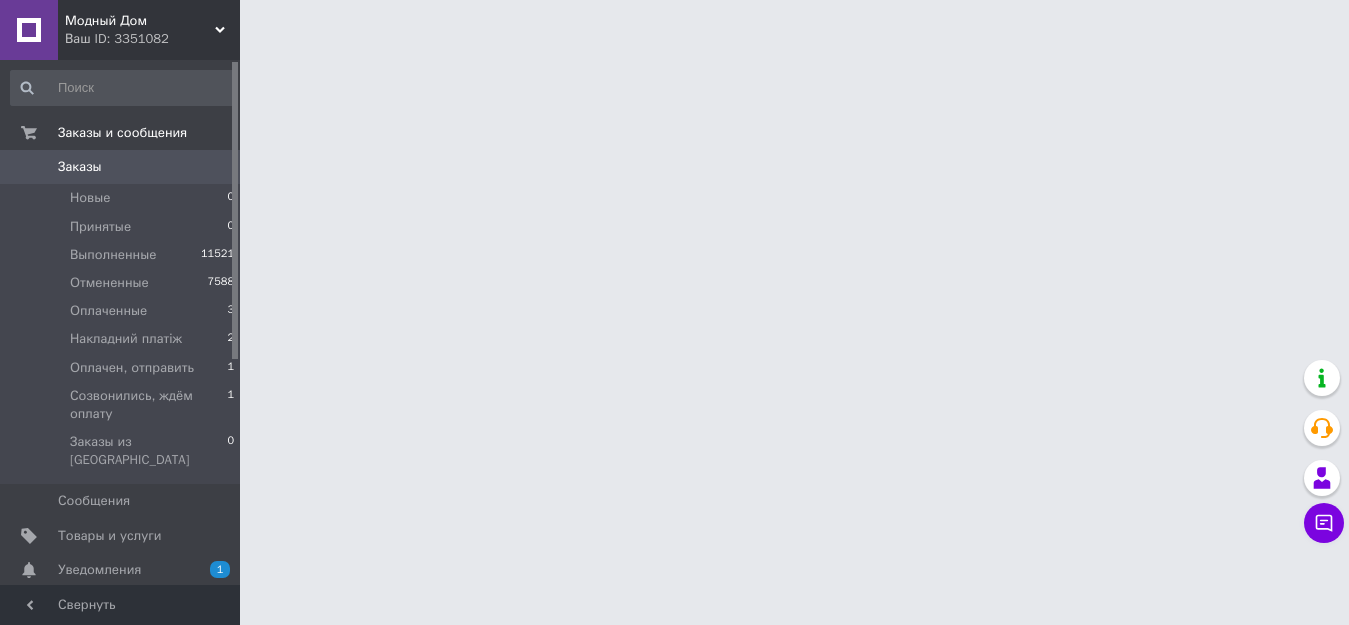 scroll, scrollTop: 0, scrollLeft: 0, axis: both 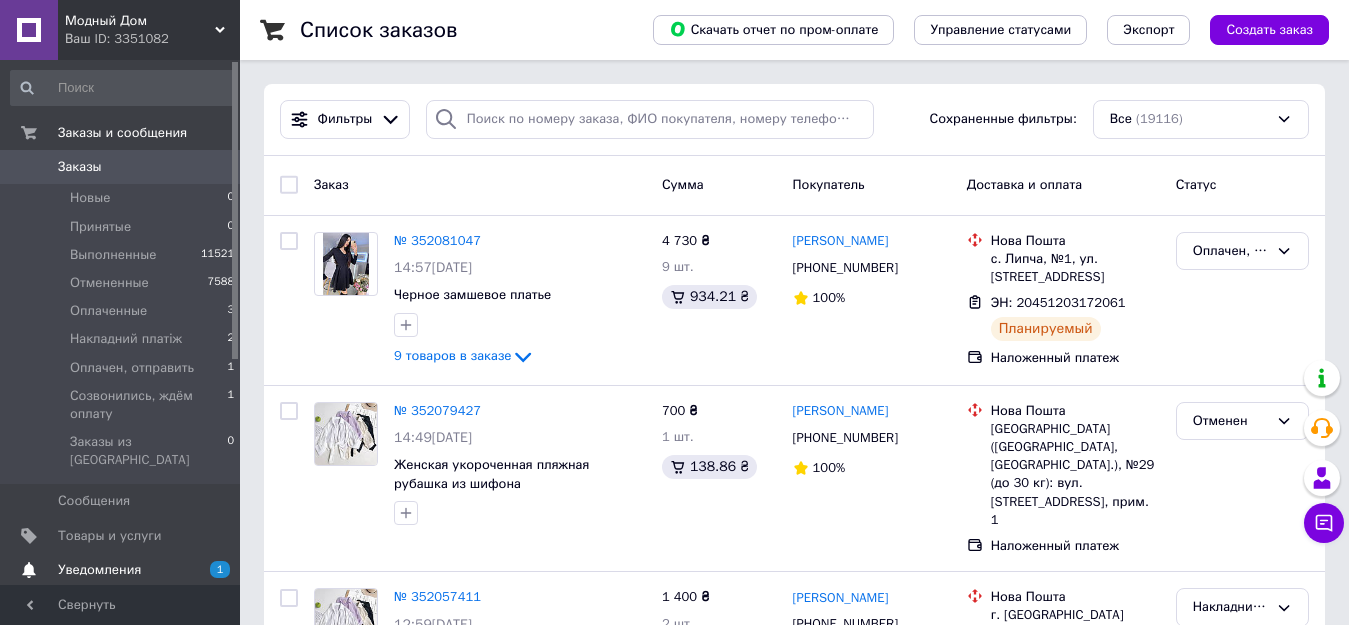 click on "Уведомления" at bounding box center (99, 570) 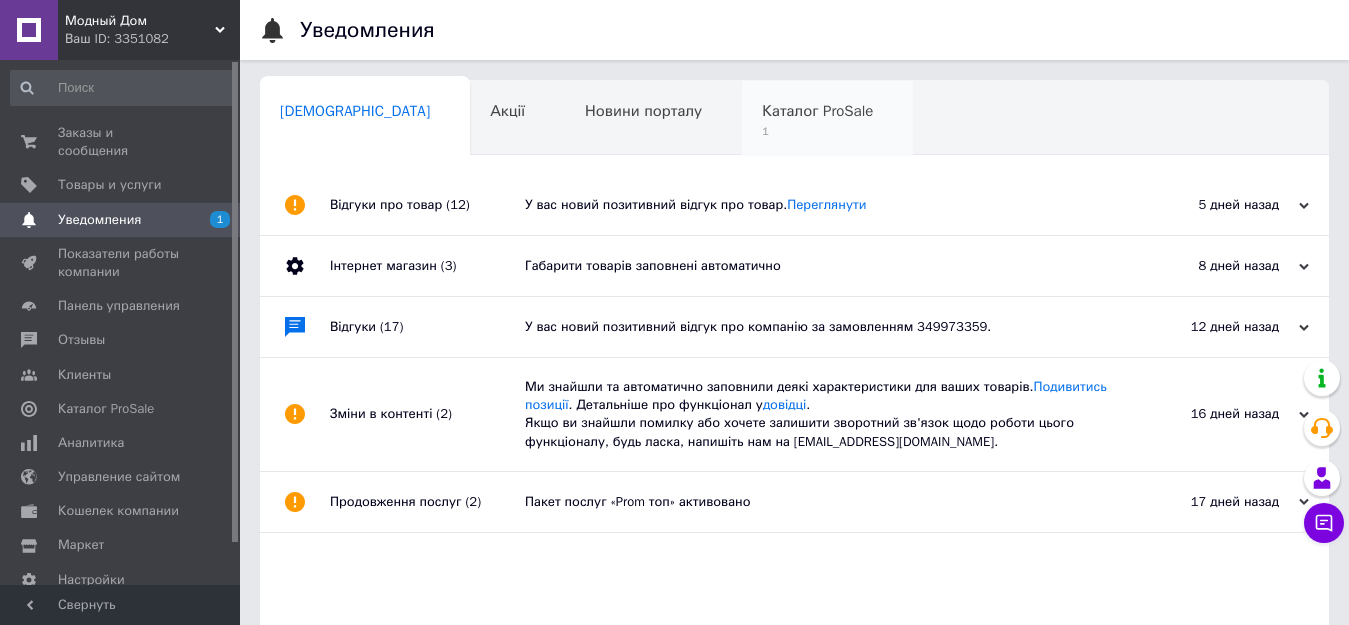 click on "Каталог ProSale 1" at bounding box center [827, 119] 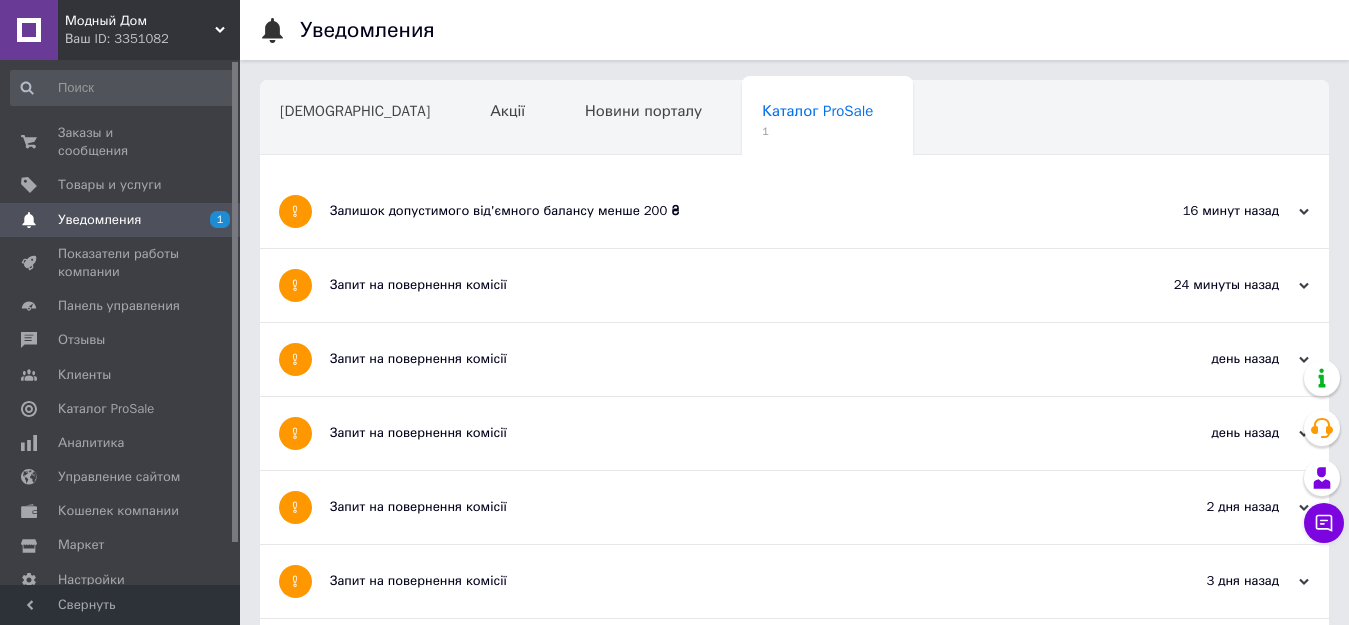 click on "Залишок допустимого від'ємного балансу менше 200 ₴" at bounding box center (719, 211) 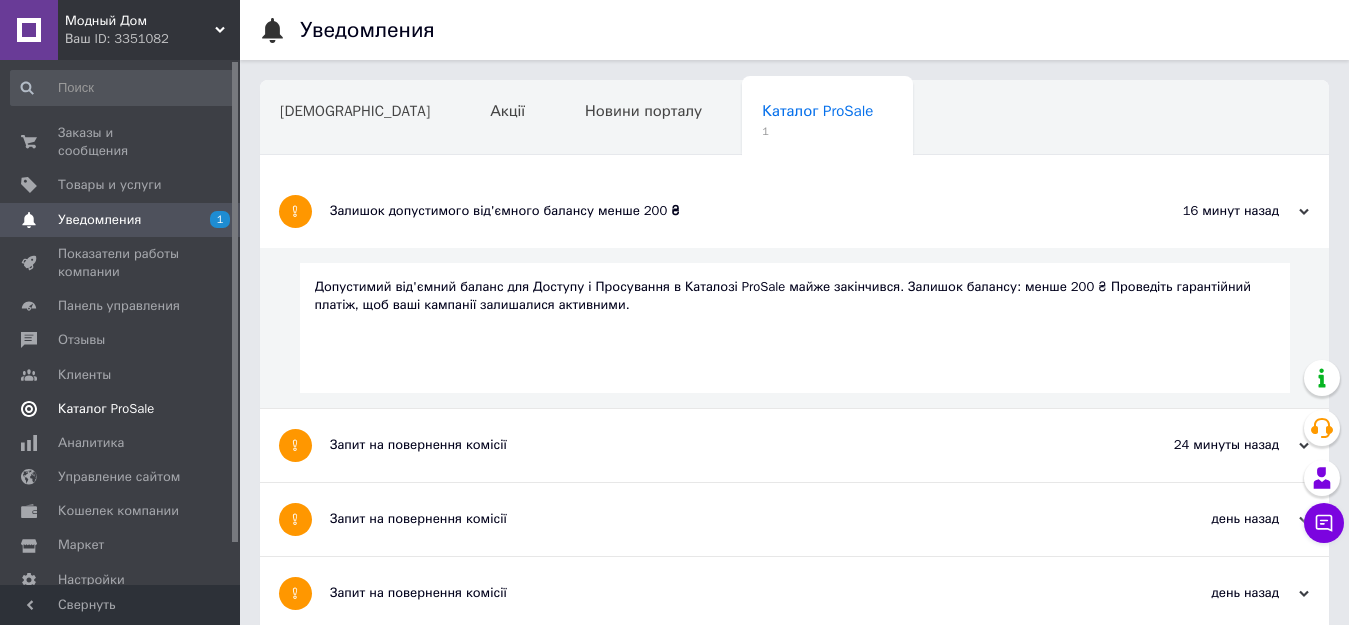 click on "Каталог ProSale" at bounding box center (106, 409) 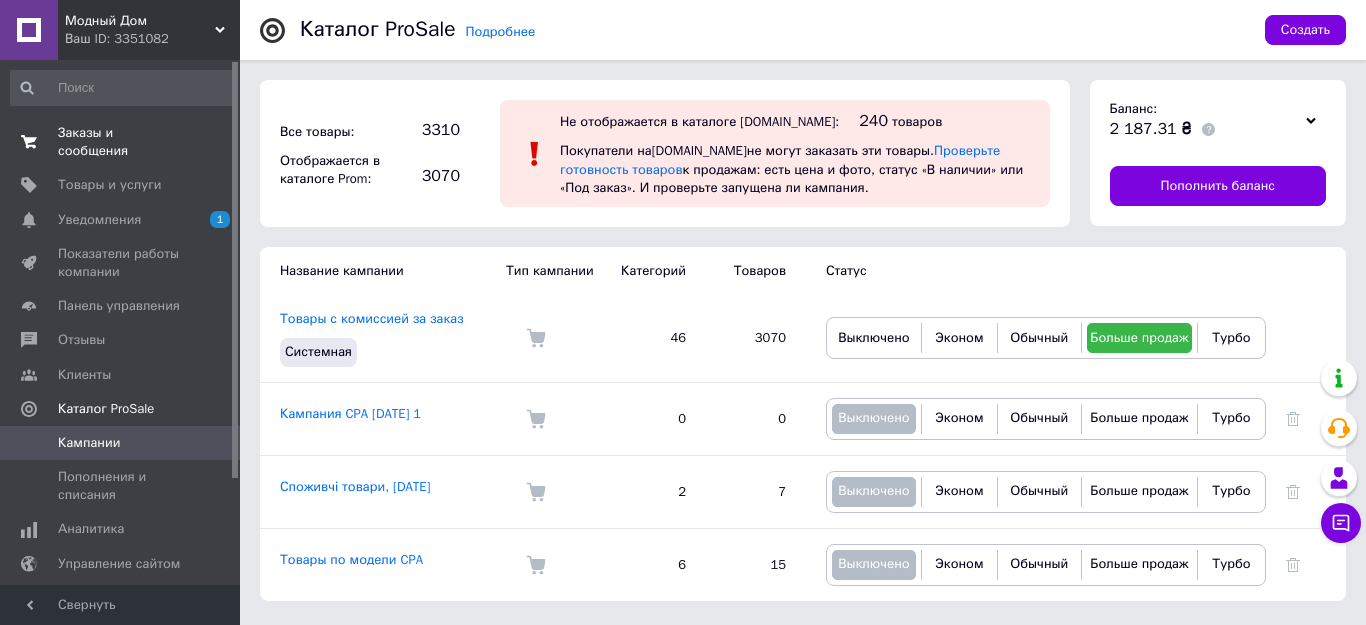 click on "Заказы и сообщения 0 0" at bounding box center (123, 142) 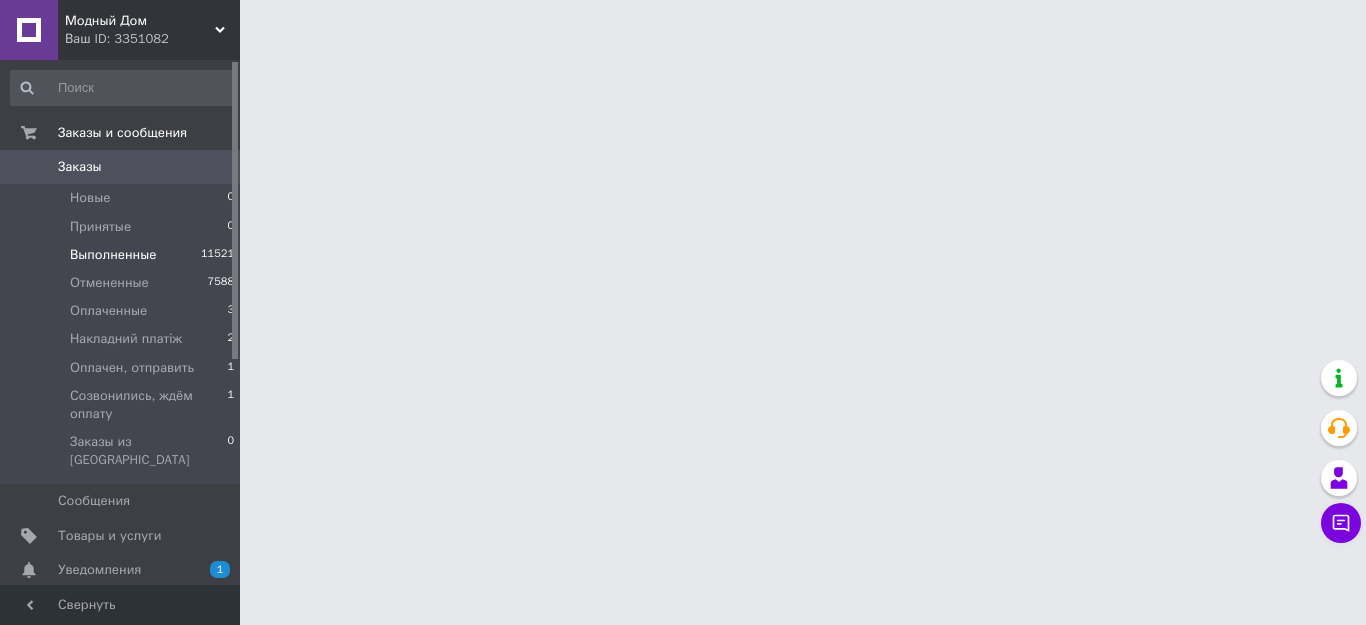 click on "Выполненные" at bounding box center [113, 255] 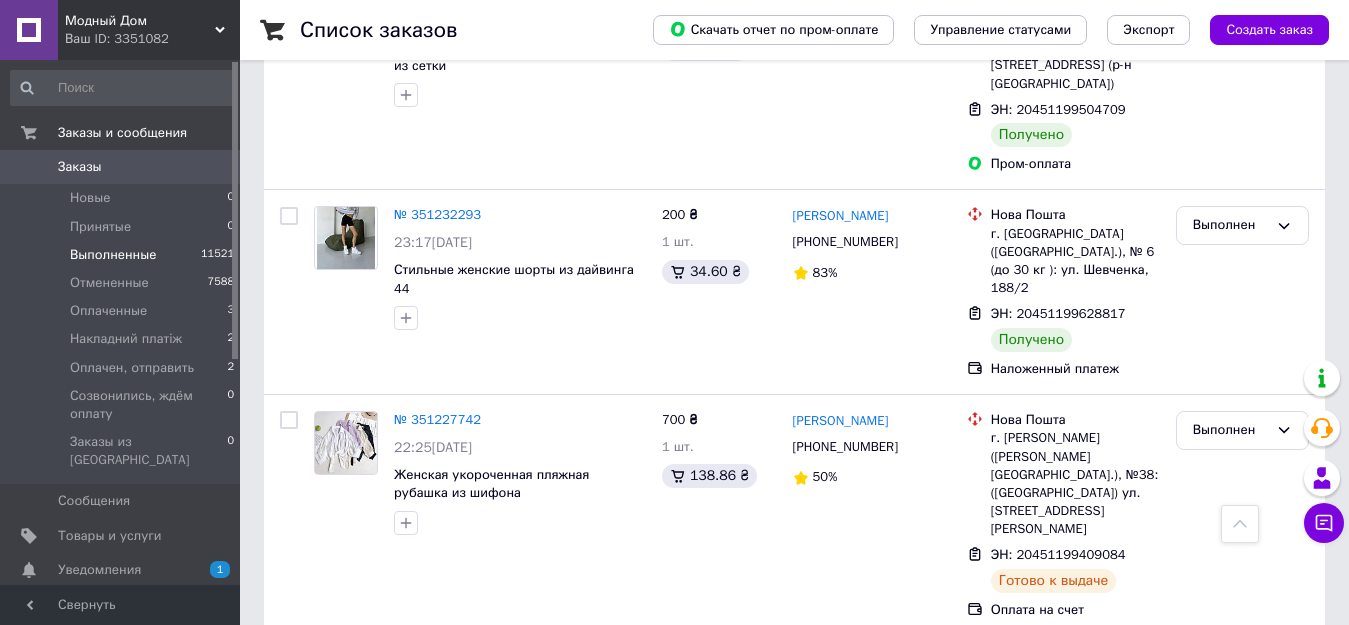 scroll, scrollTop: 4600, scrollLeft: 0, axis: vertical 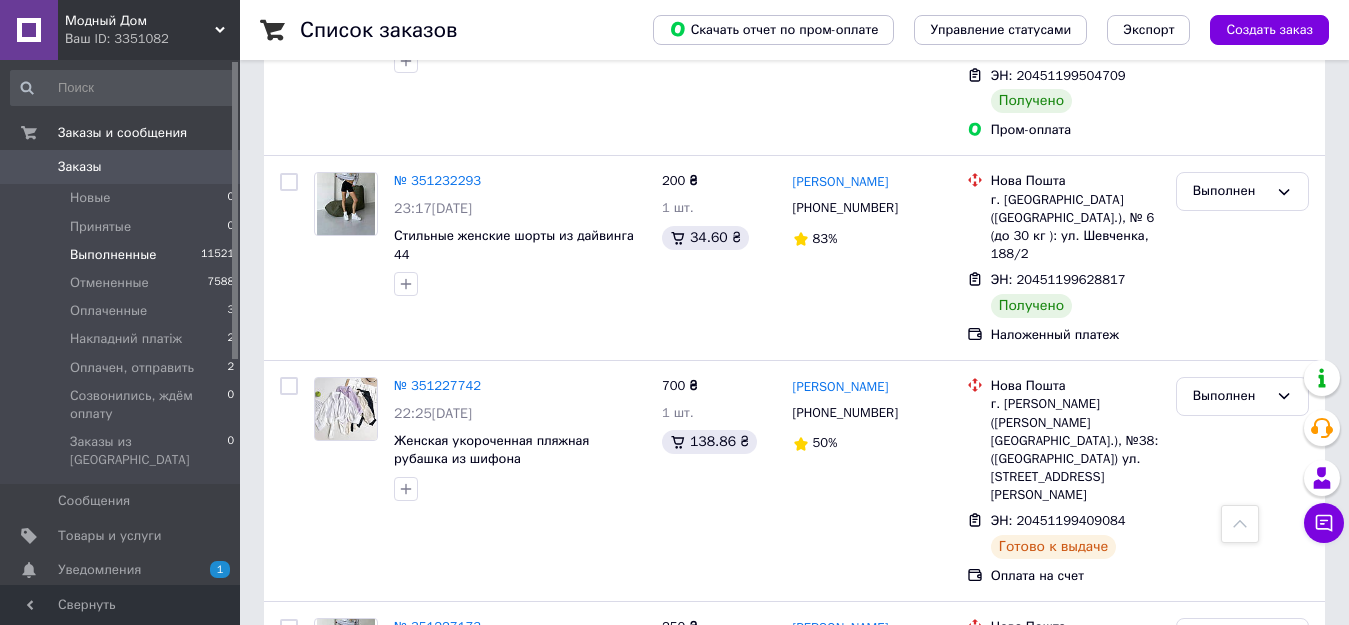 click on "Заказы" at bounding box center [80, 167] 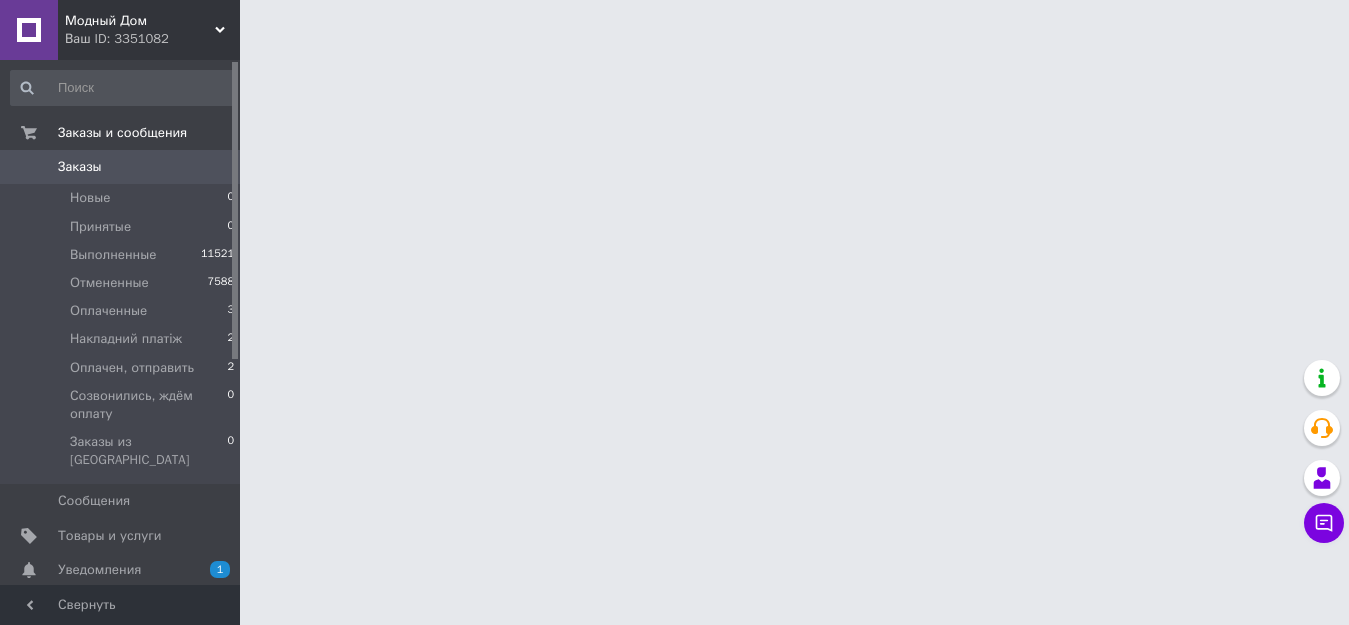 scroll, scrollTop: 0, scrollLeft: 0, axis: both 